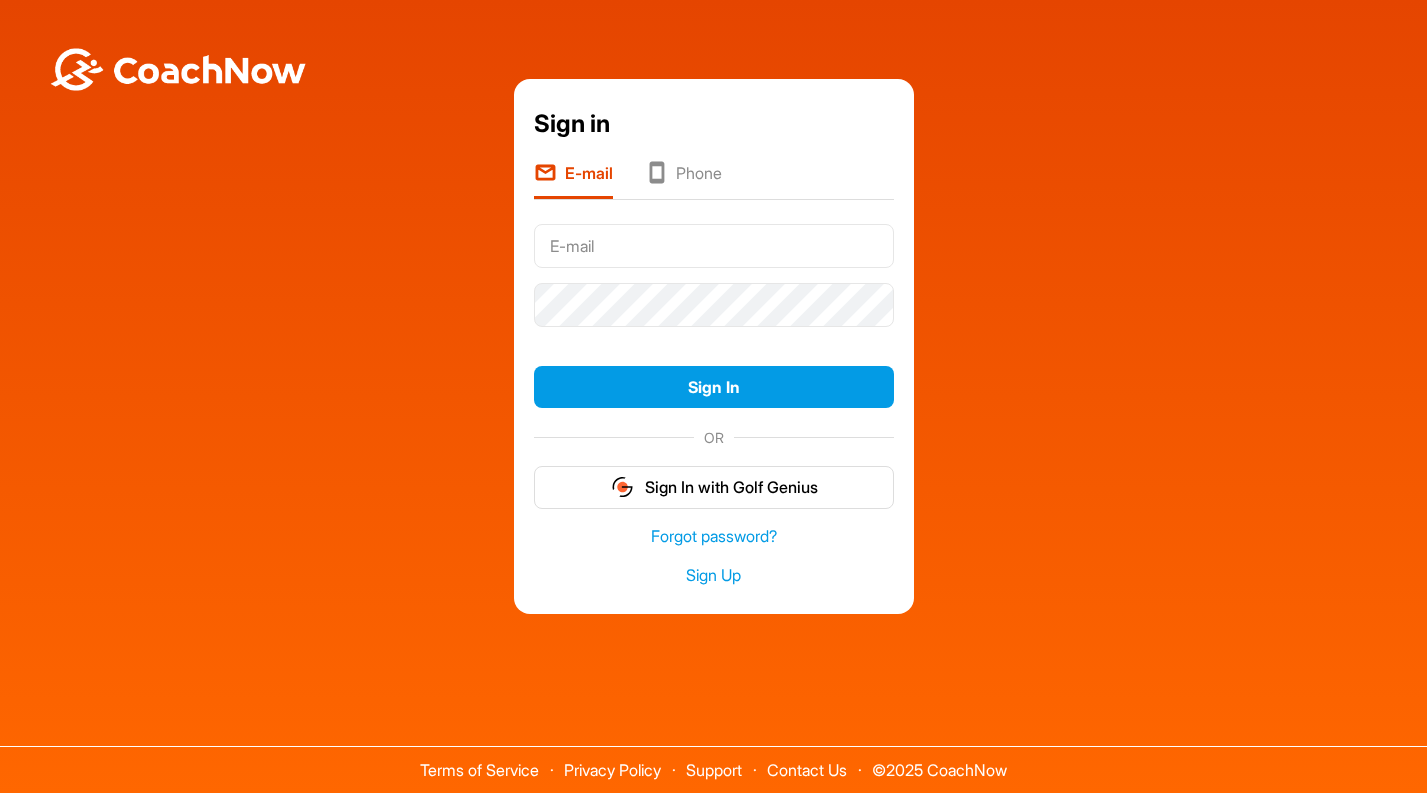 scroll, scrollTop: 0, scrollLeft: 0, axis: both 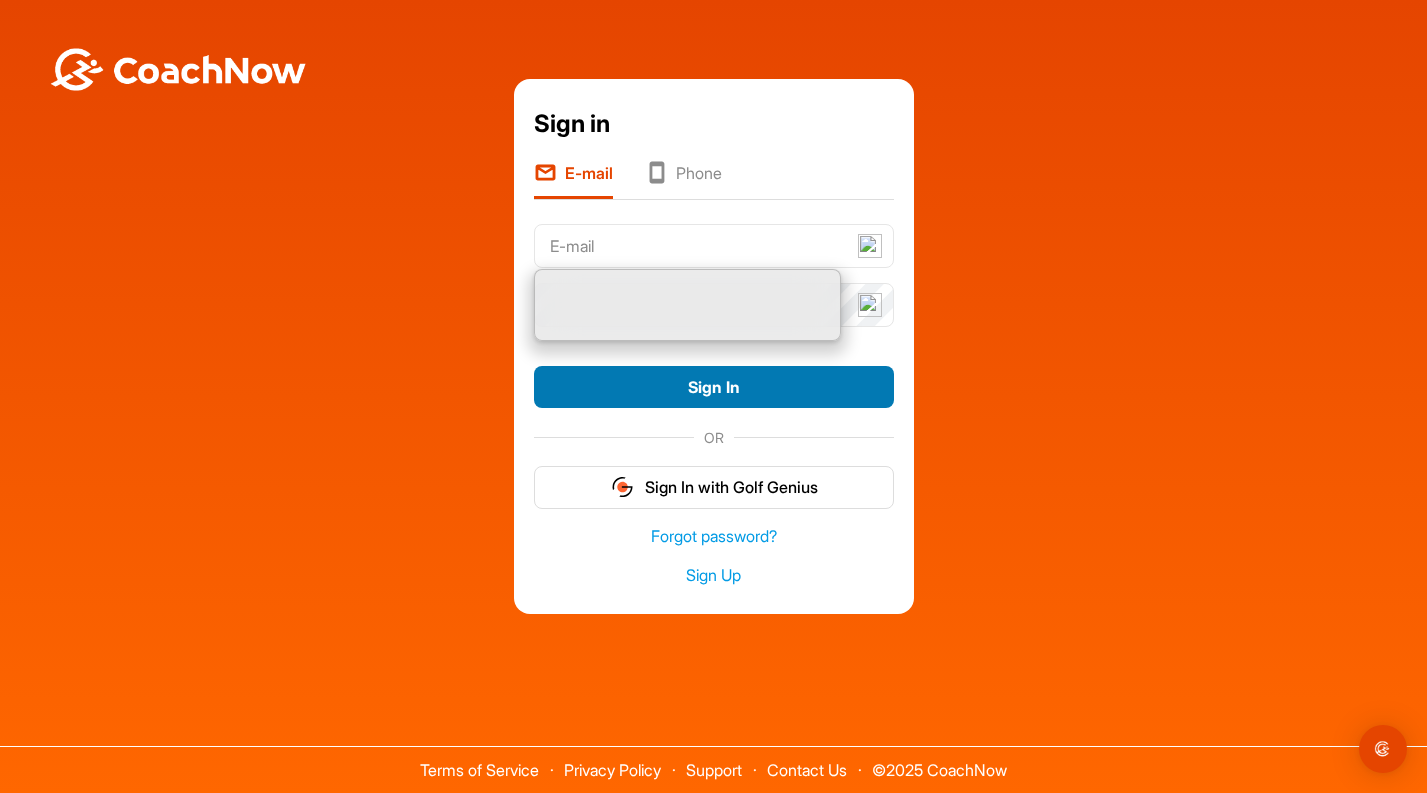 type on "[USERNAME]@example.com" 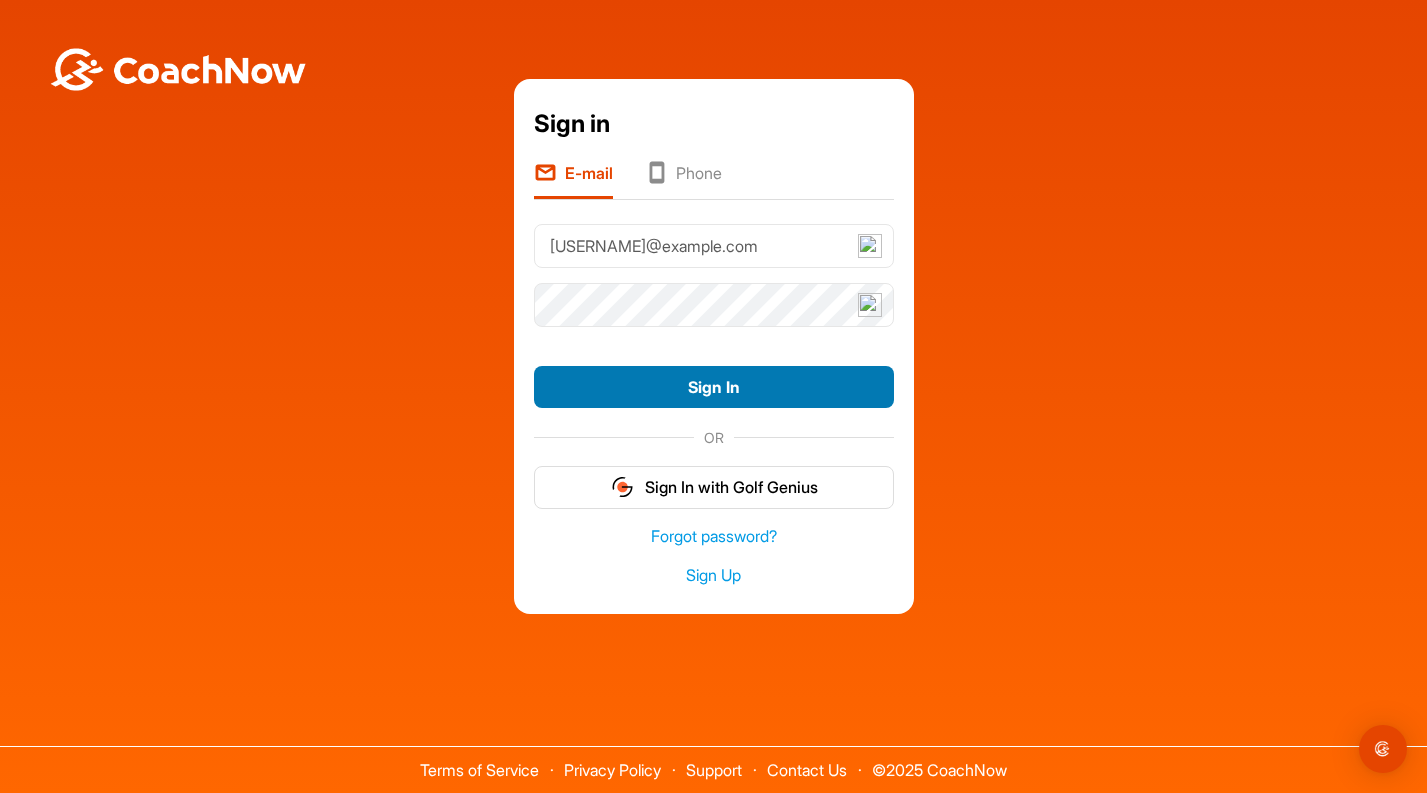 click on "Sign In" at bounding box center (714, 387) 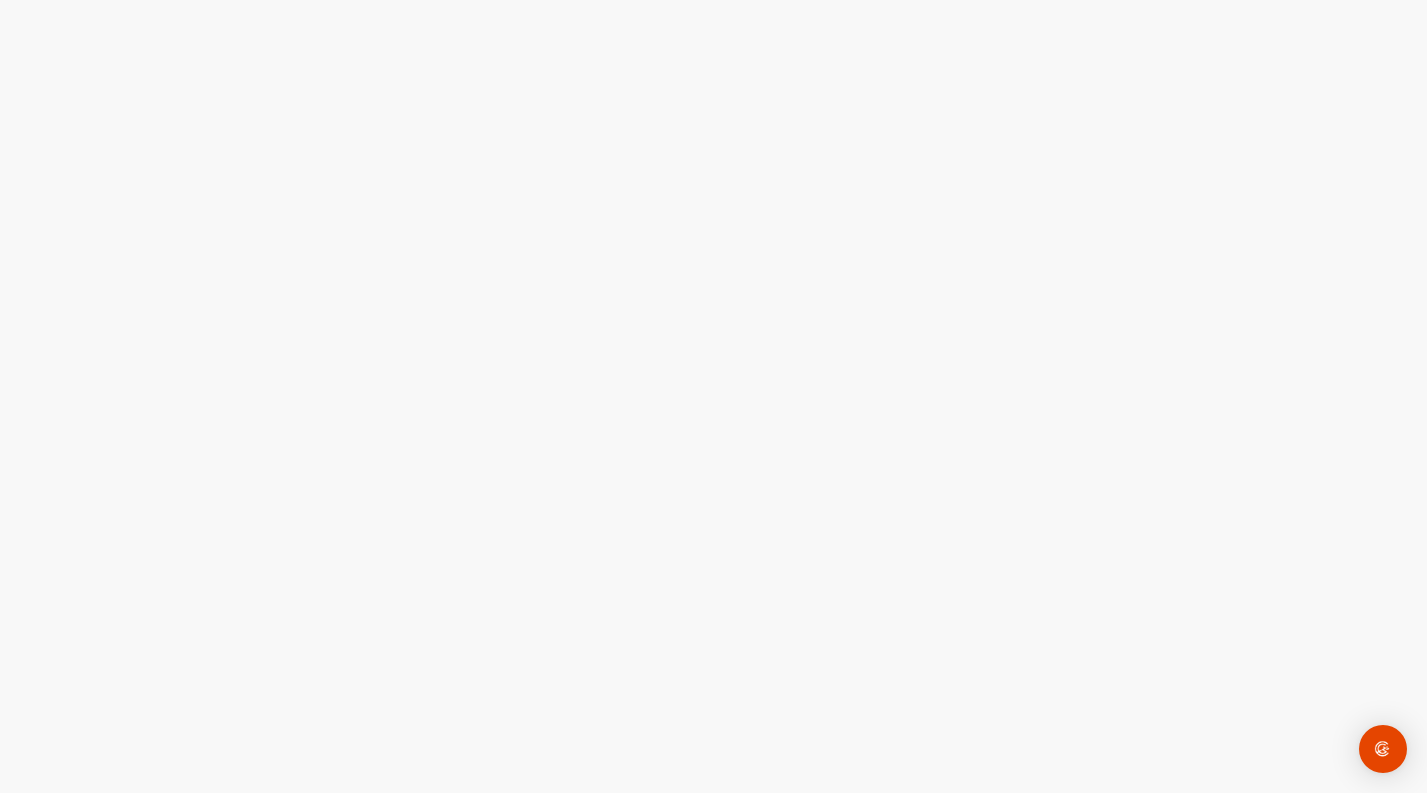scroll, scrollTop: 0, scrollLeft: 0, axis: both 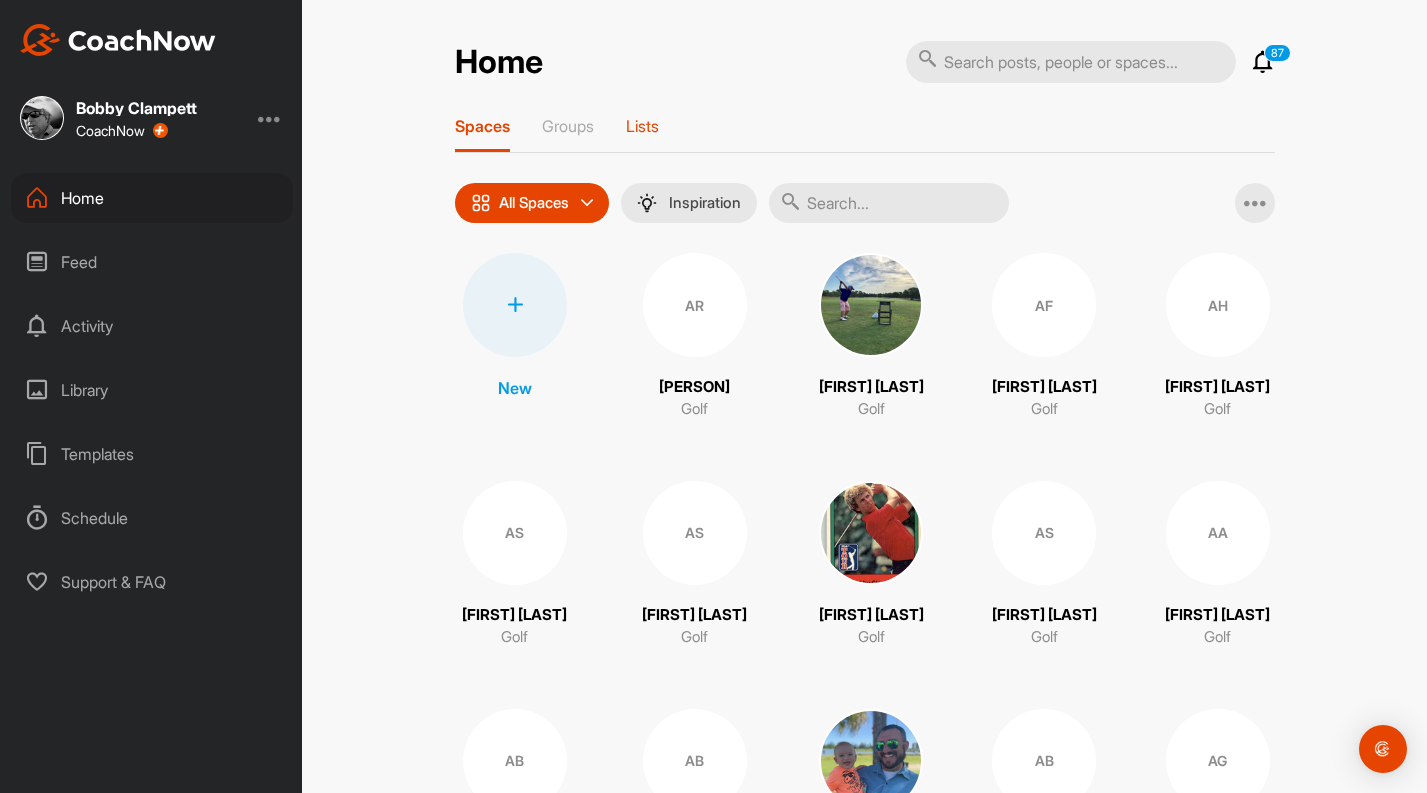 click on "Lists" at bounding box center (642, 126) 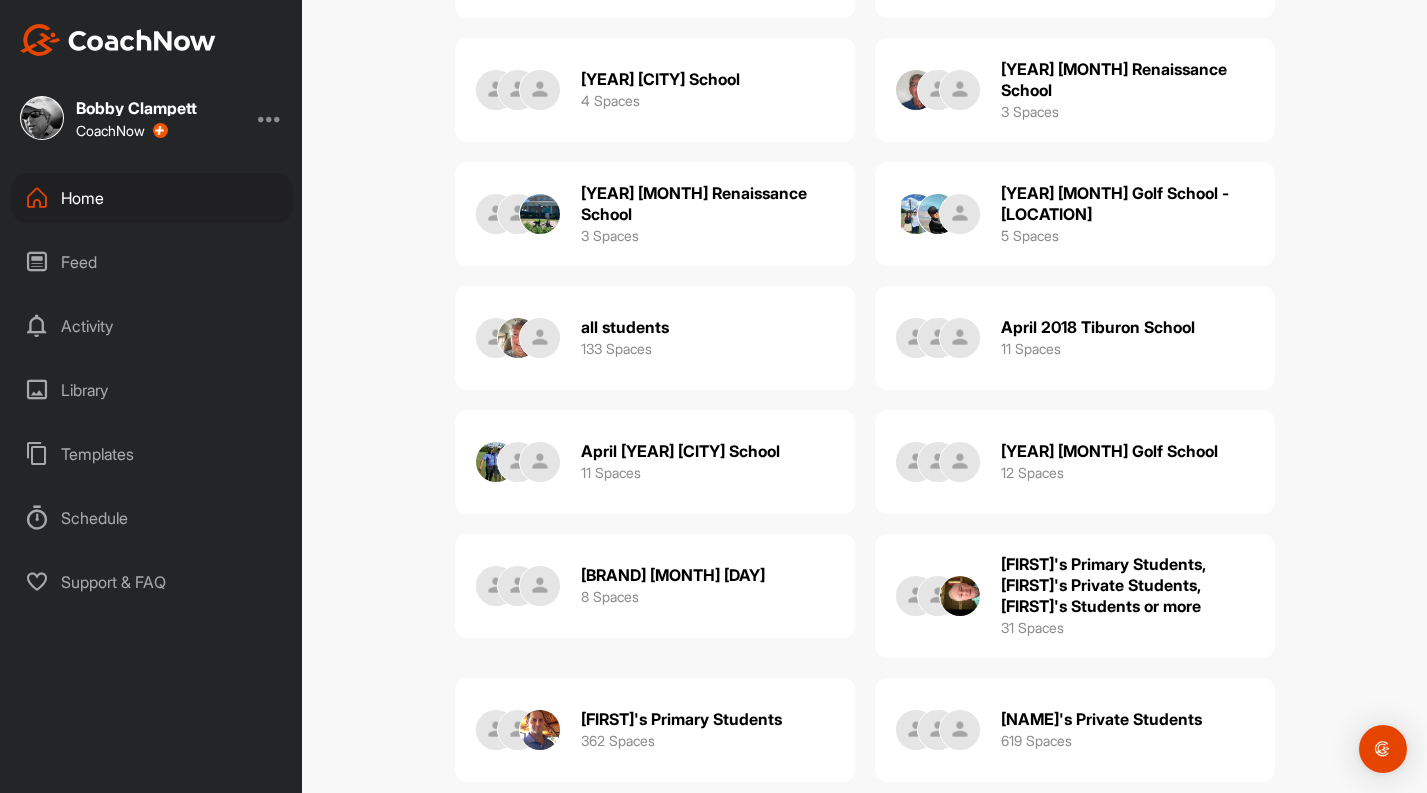 scroll, scrollTop: 473, scrollLeft: 0, axis: vertical 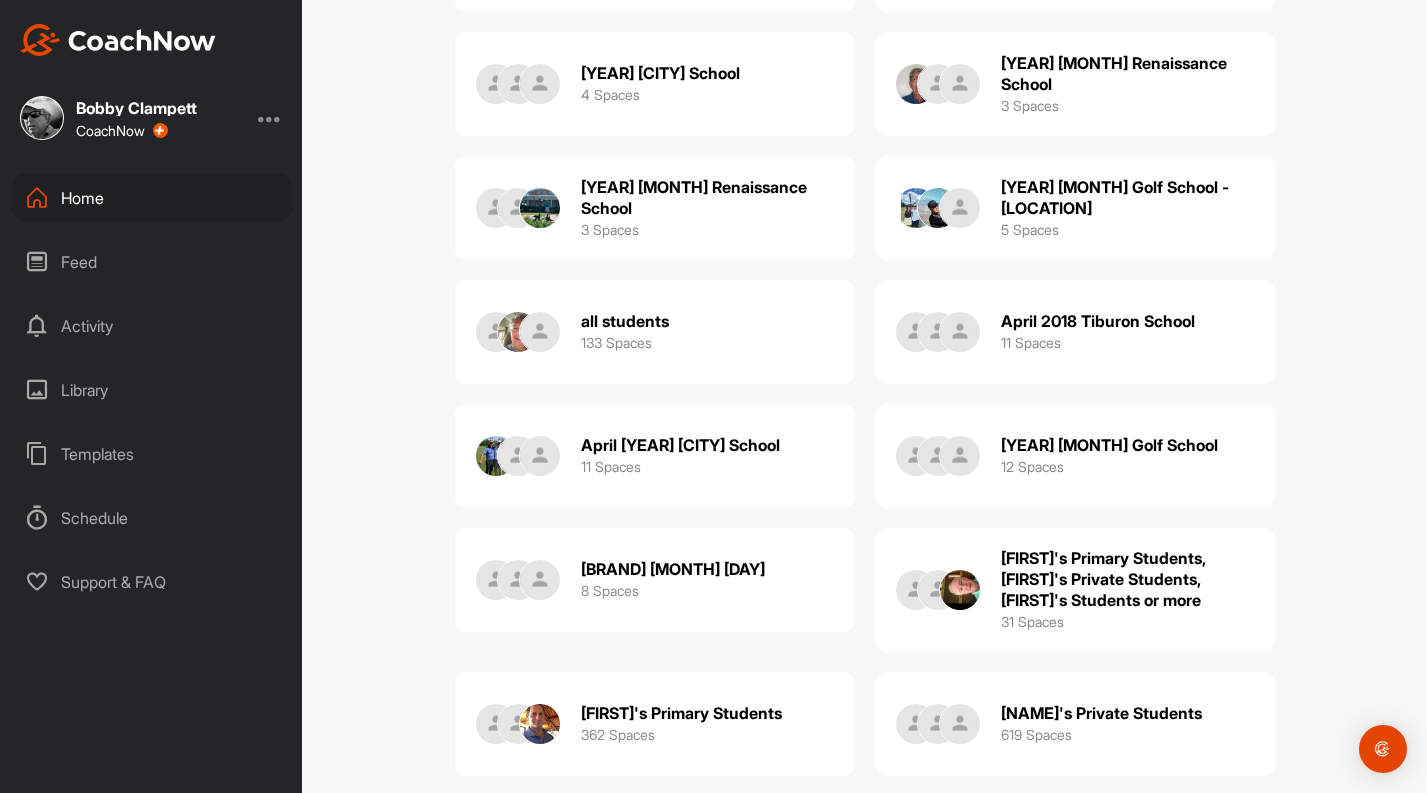 click on "133 Spaces" at bounding box center (616, 342) 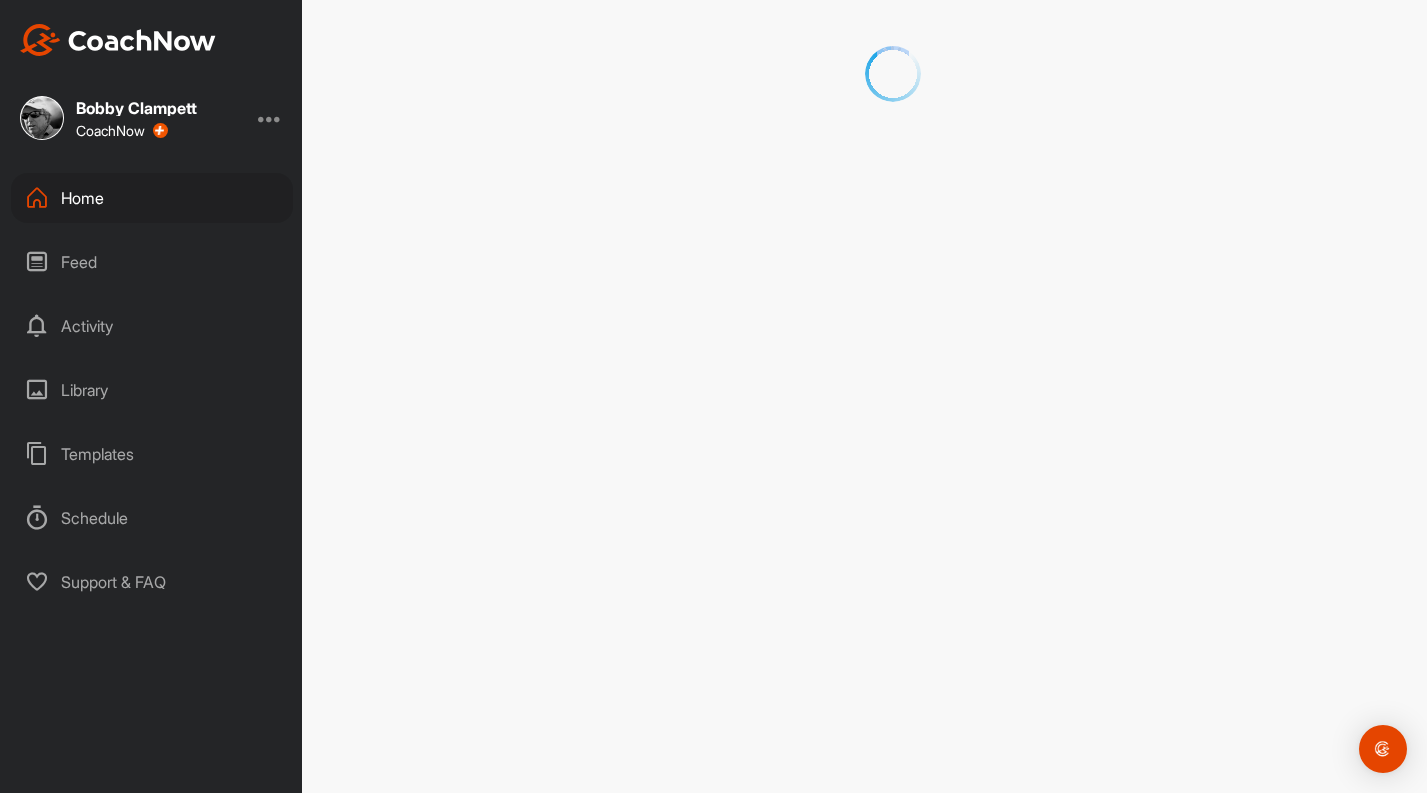 click at bounding box center (864, 396) 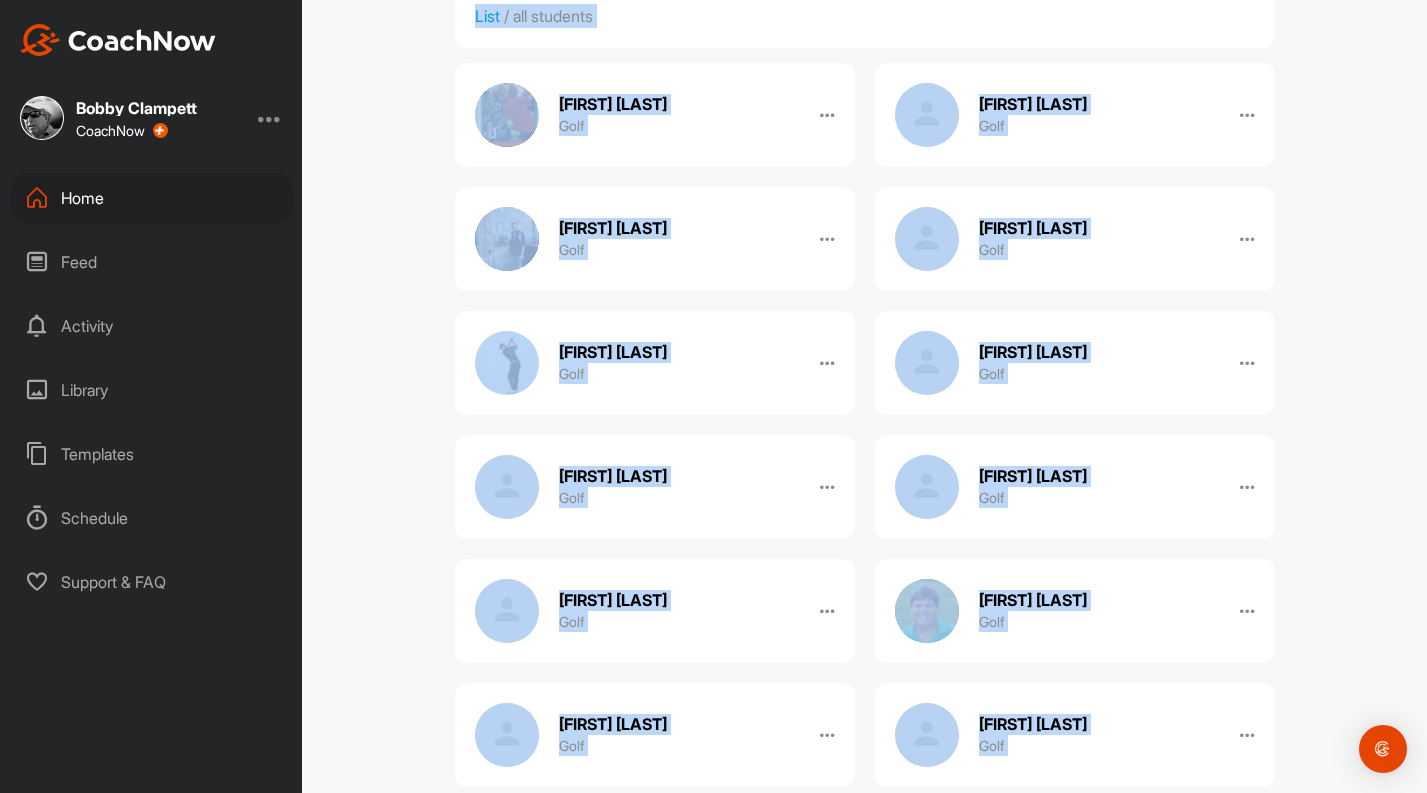 scroll, scrollTop: 0, scrollLeft: 0, axis: both 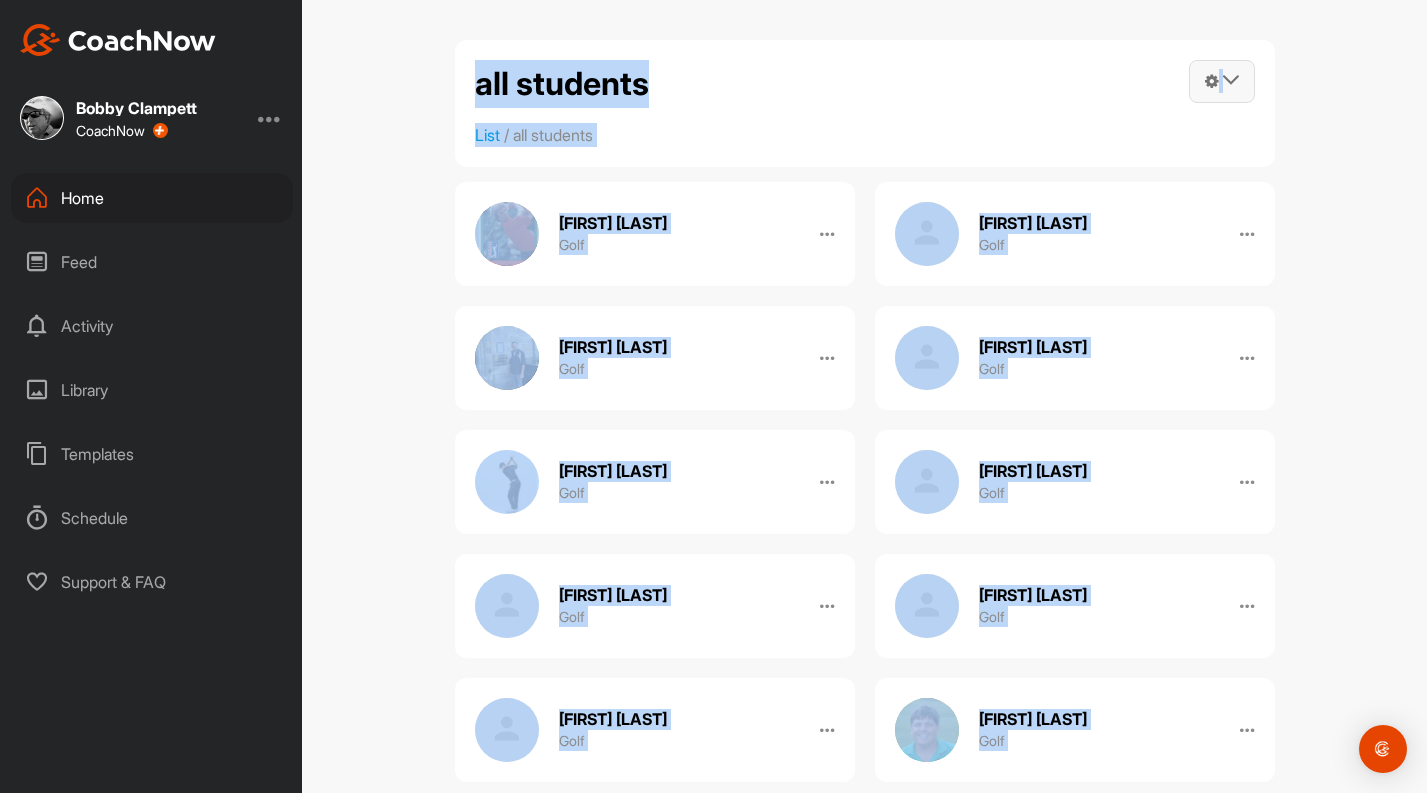 click at bounding box center [1231, 80] 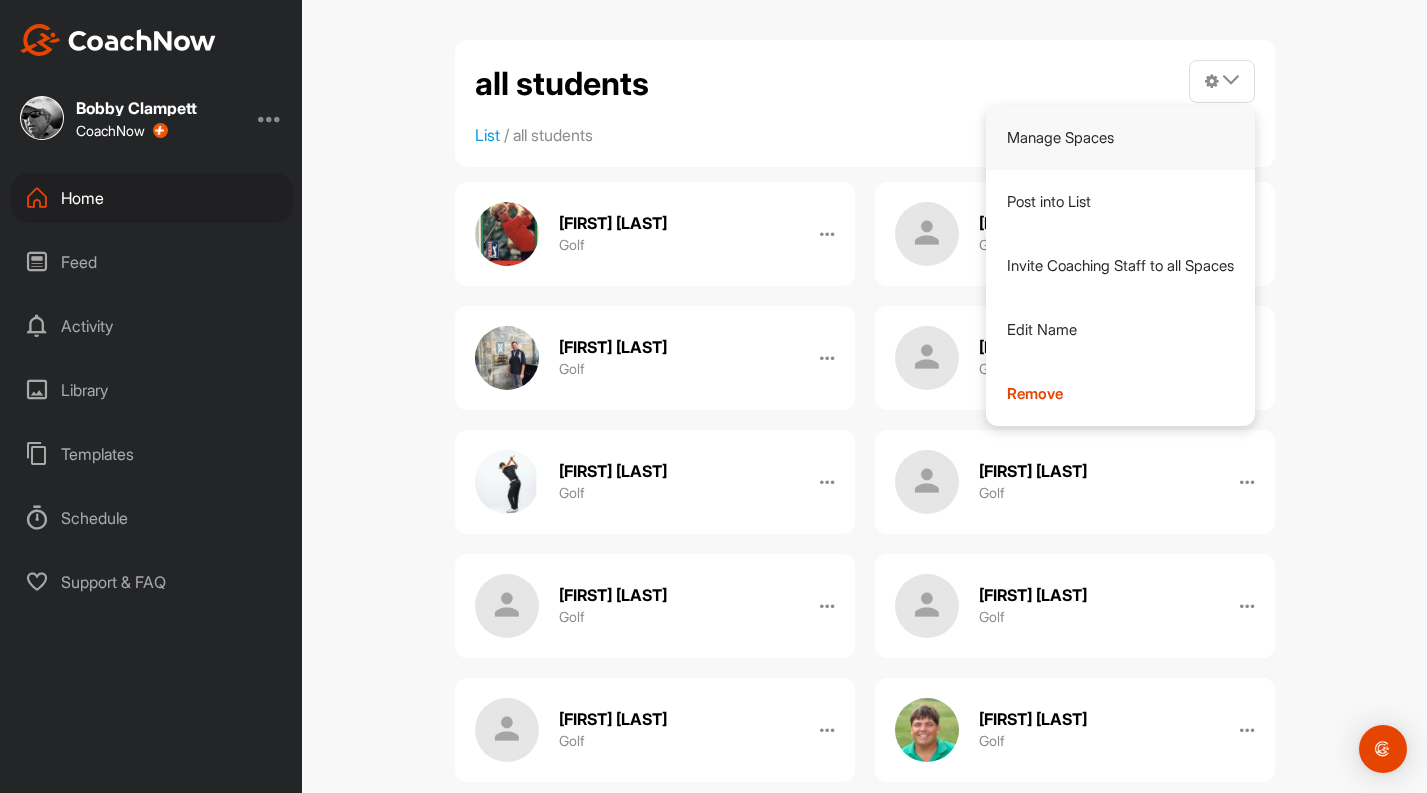 click on "Manage Spaces" at bounding box center (1120, 138) 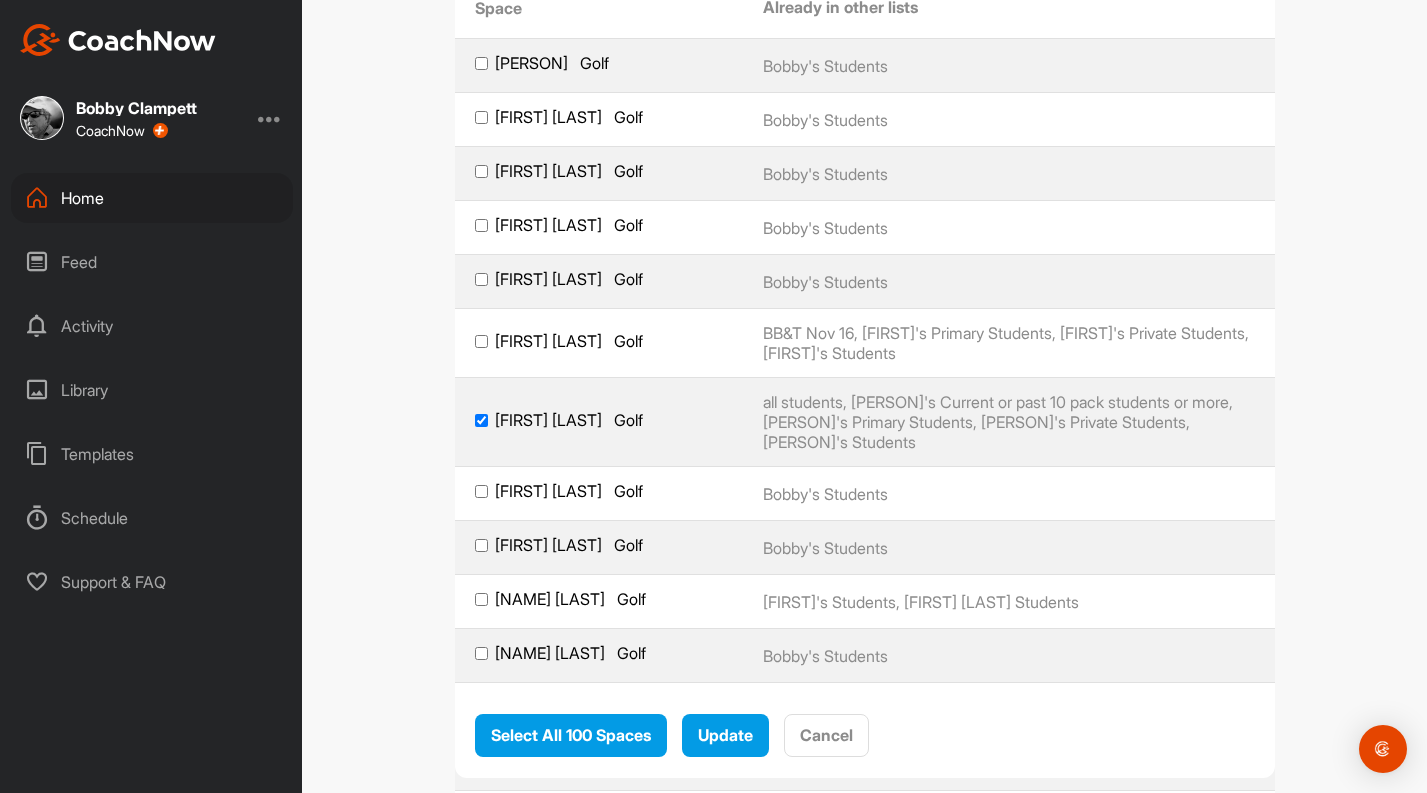 scroll, scrollTop: 0, scrollLeft: 0, axis: both 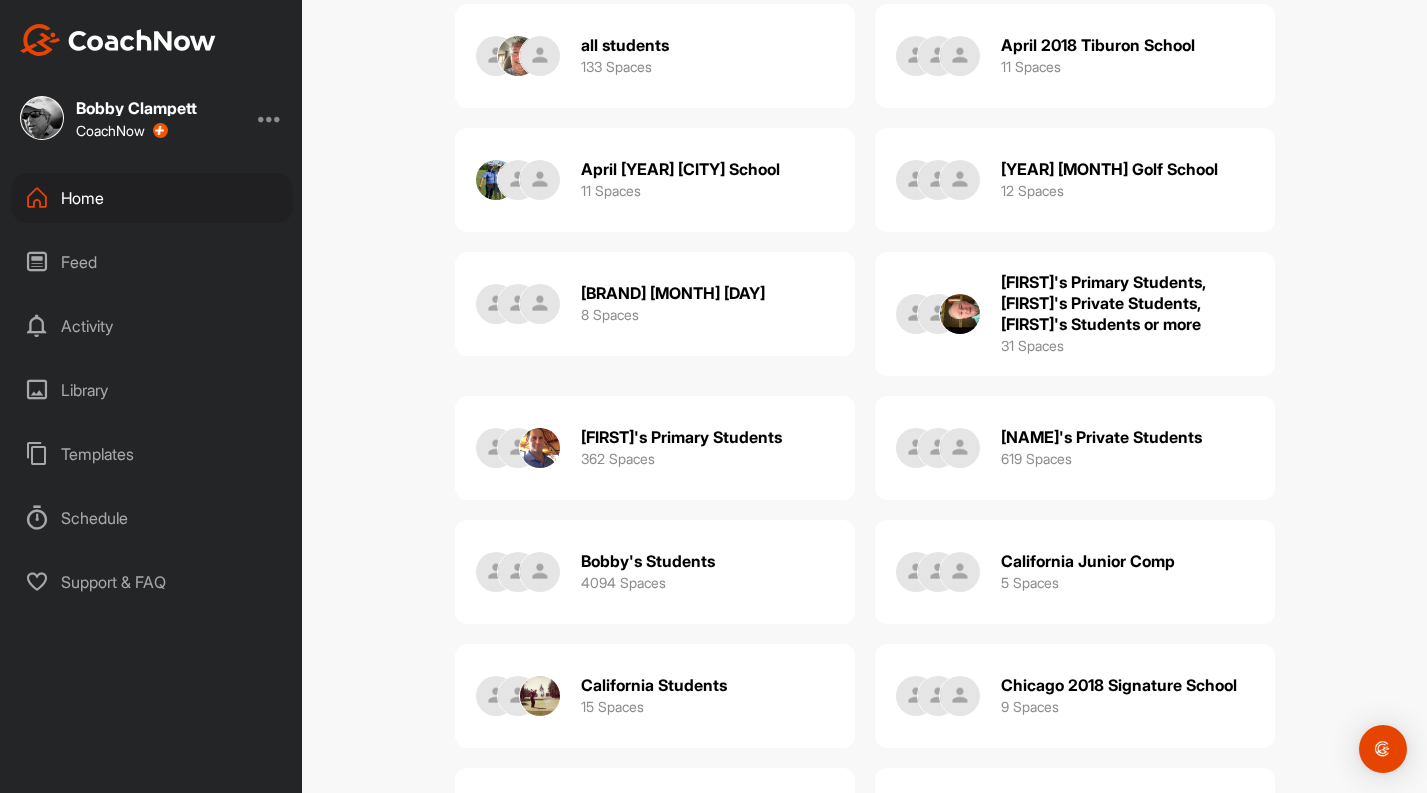 click on "4094 Spaces" at bounding box center (623, 582) 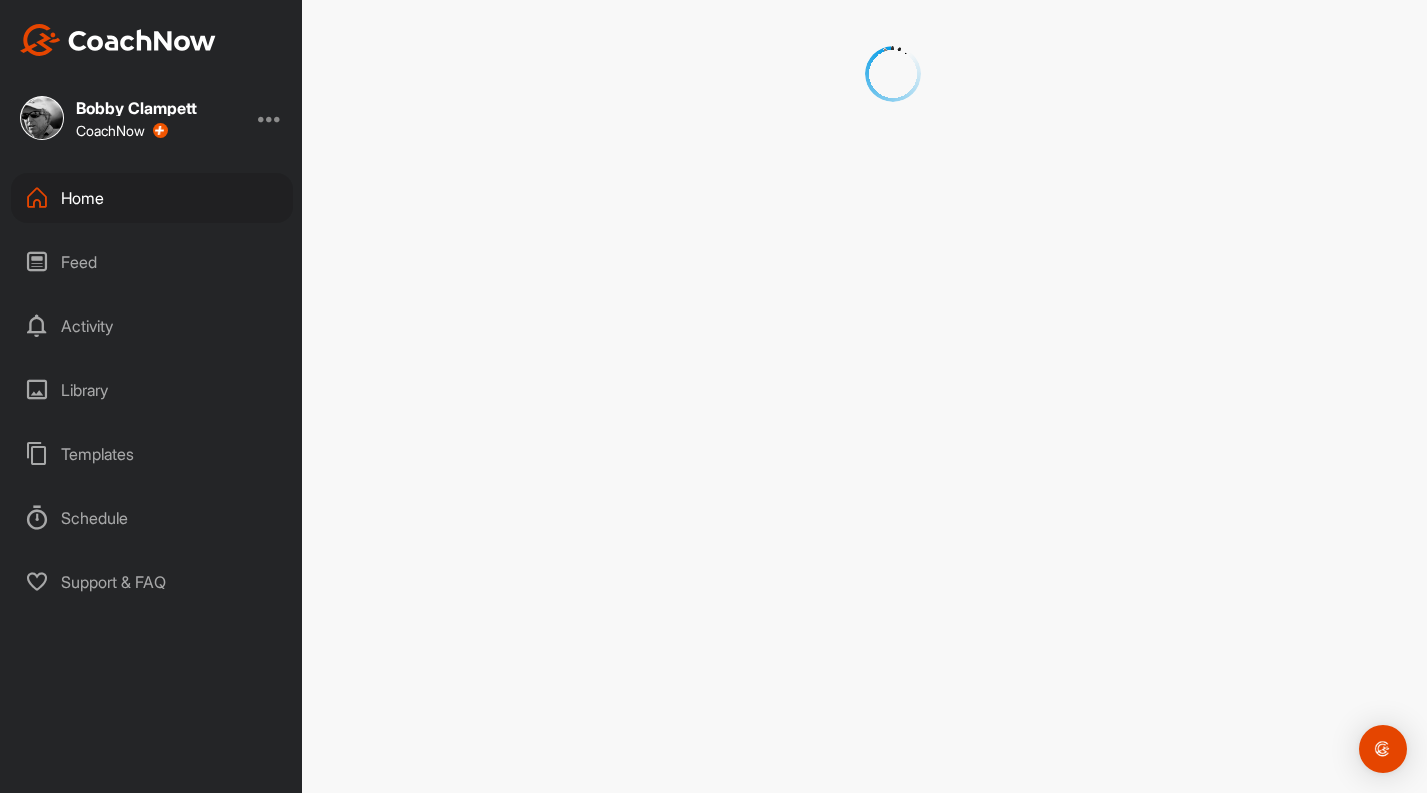 click at bounding box center [864, 396] 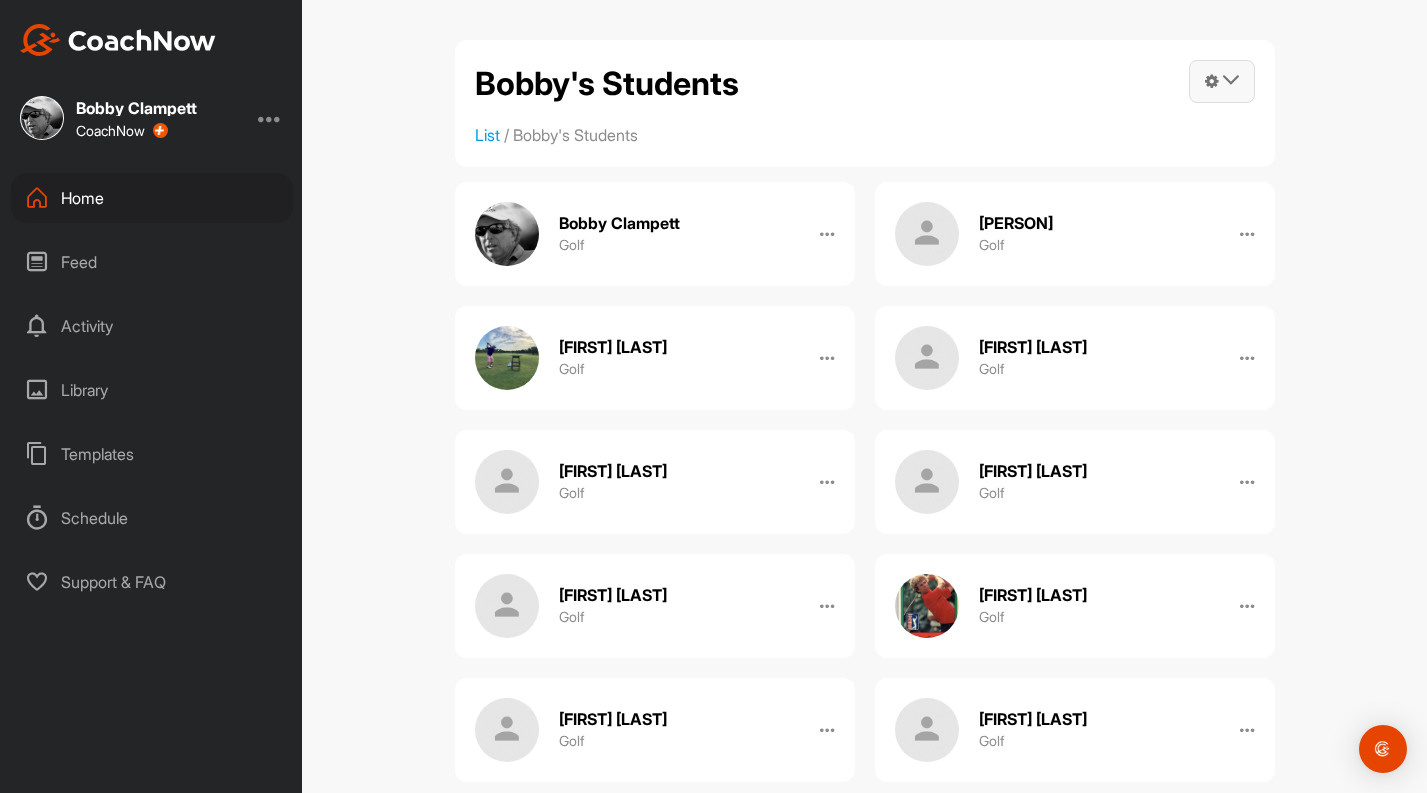 click at bounding box center (1231, 80) 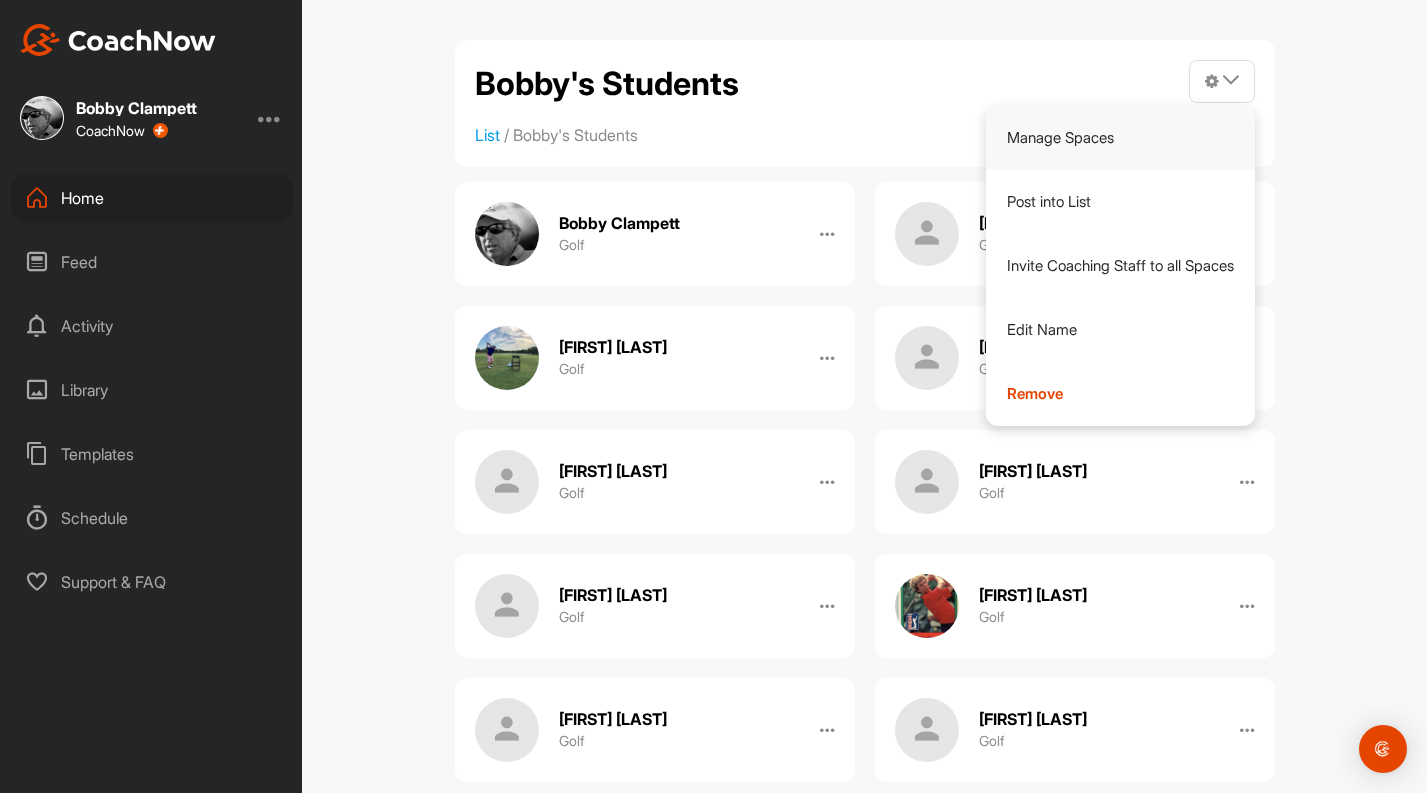 click on "Manage Spaces" at bounding box center [1120, 138] 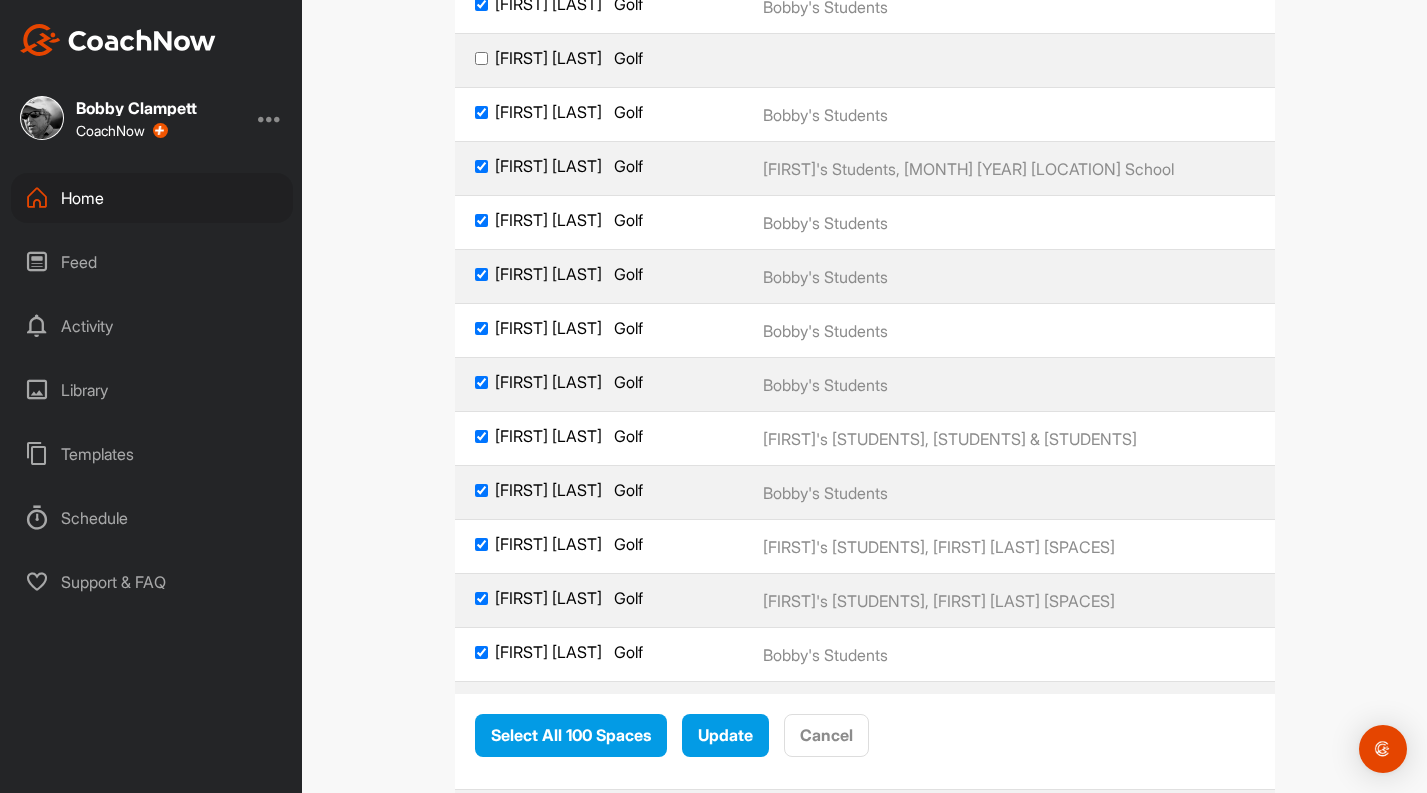 scroll, scrollTop: 3756, scrollLeft: 0, axis: vertical 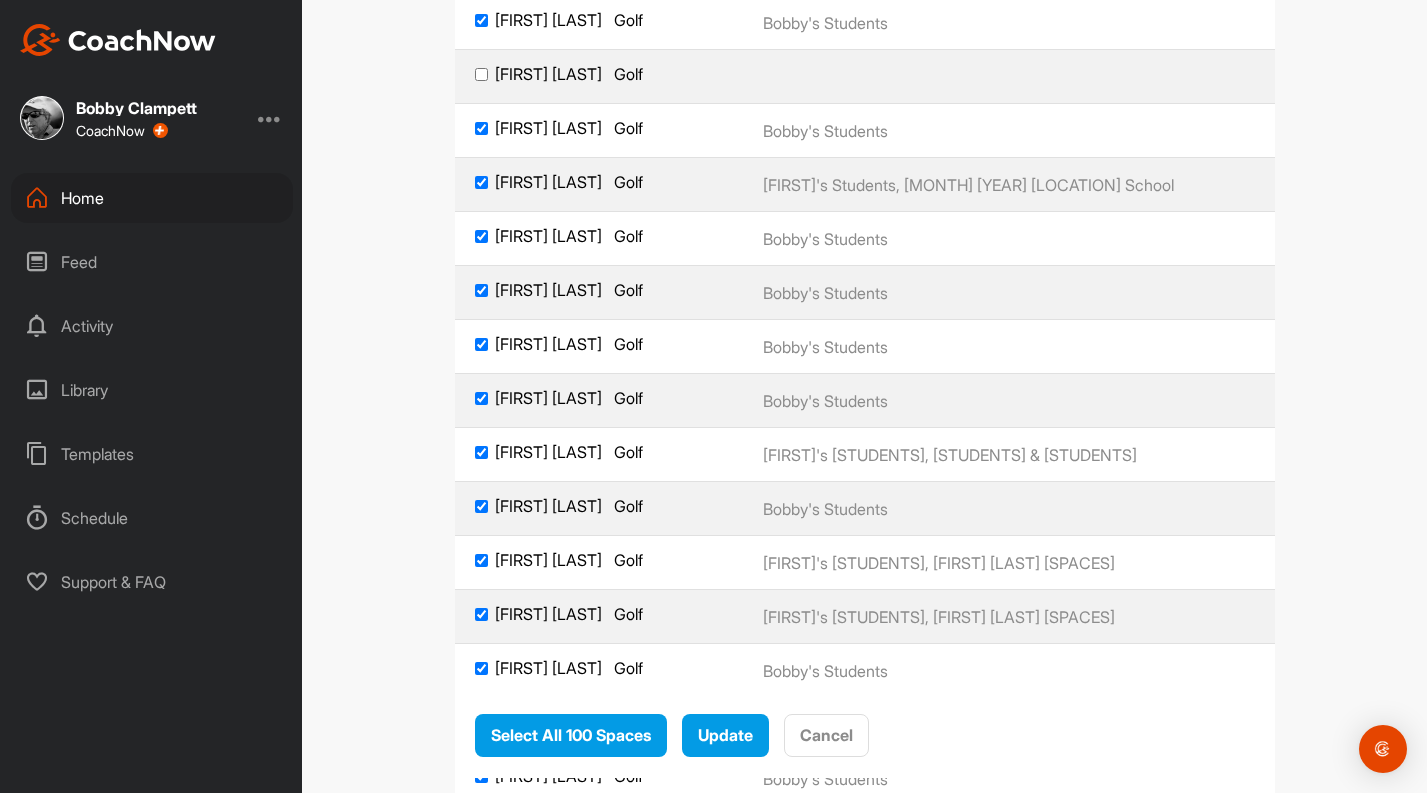 click on "[FIRST] [LAST]  Golf" at bounding box center [481, 74] 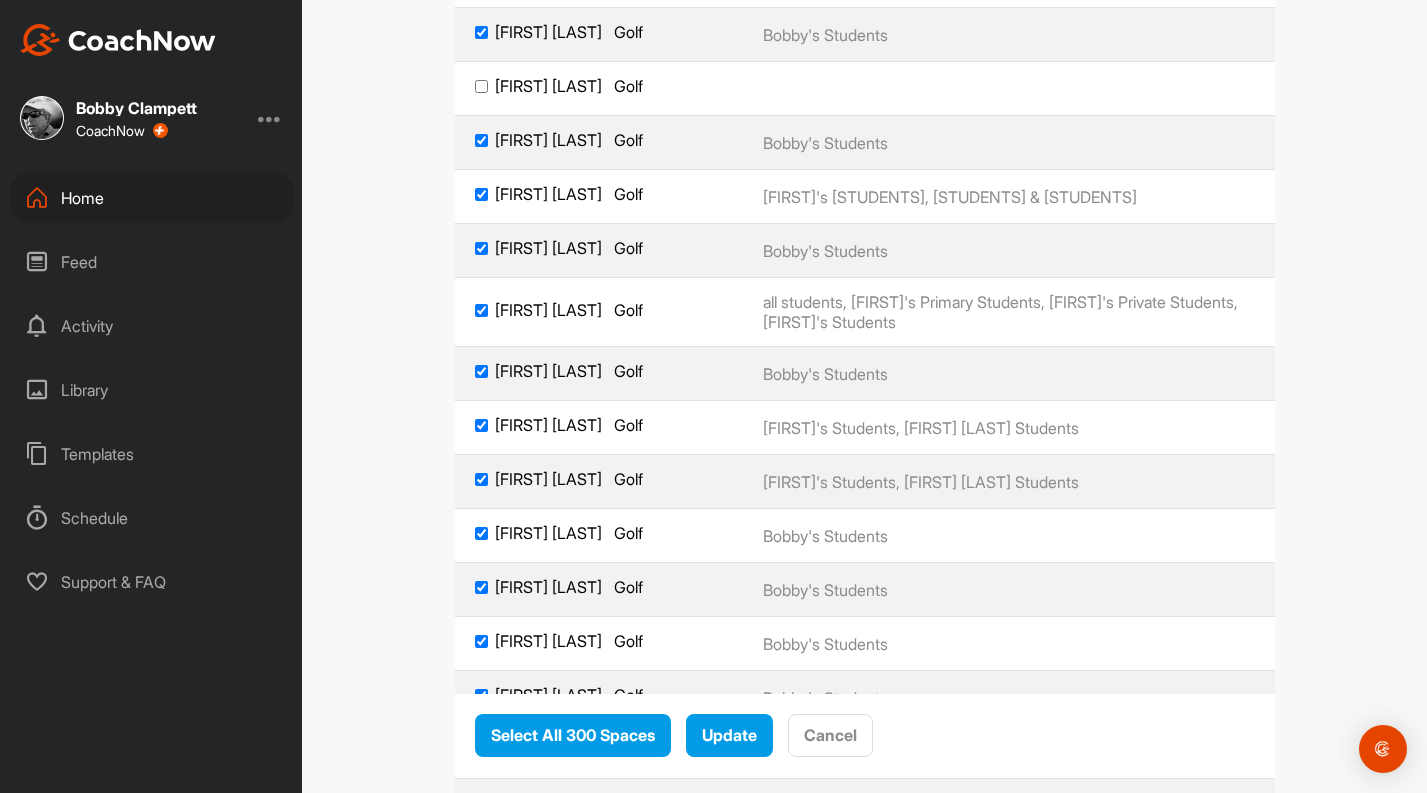 scroll, scrollTop: 14909, scrollLeft: 0, axis: vertical 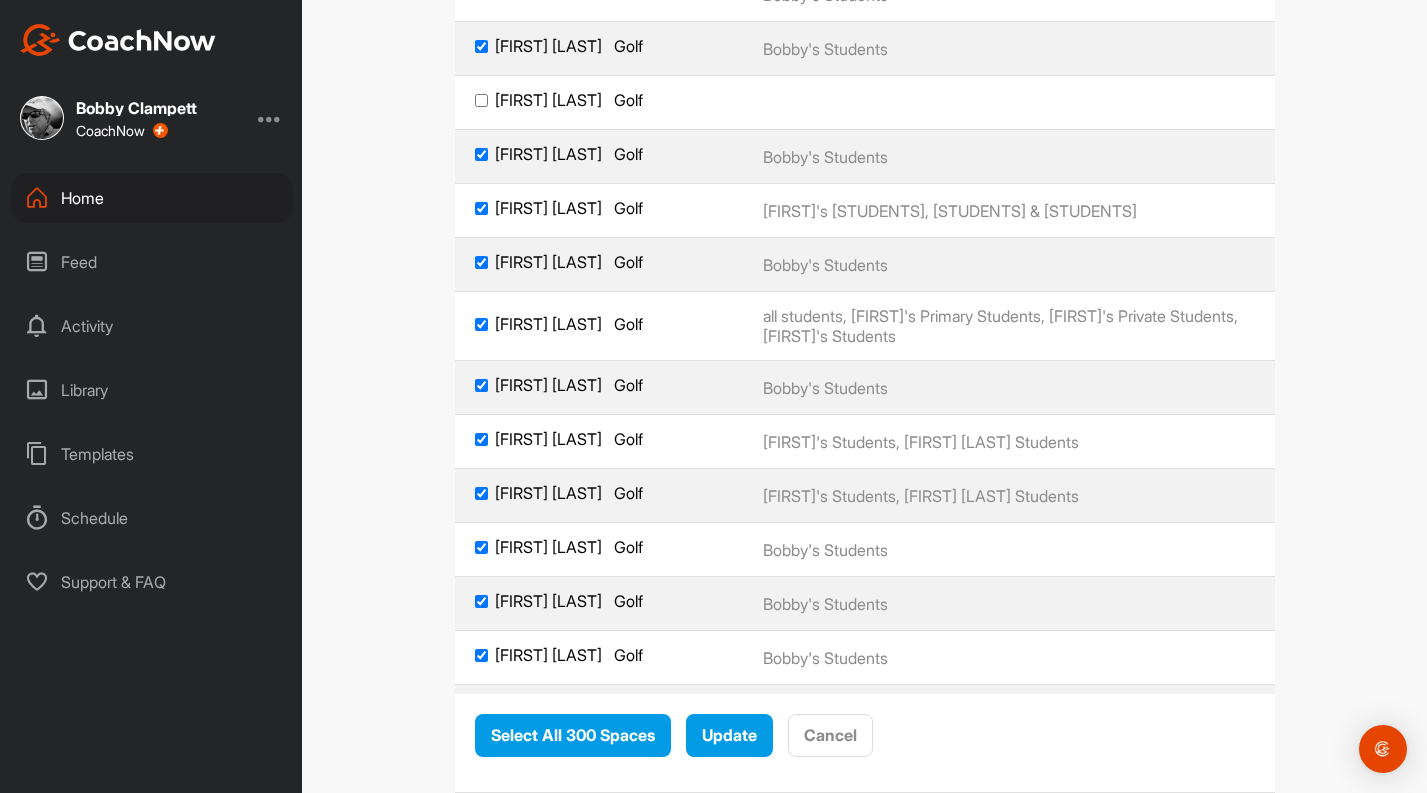 click on "[FIRST] [LAST] Golf" at bounding box center (481, 100) 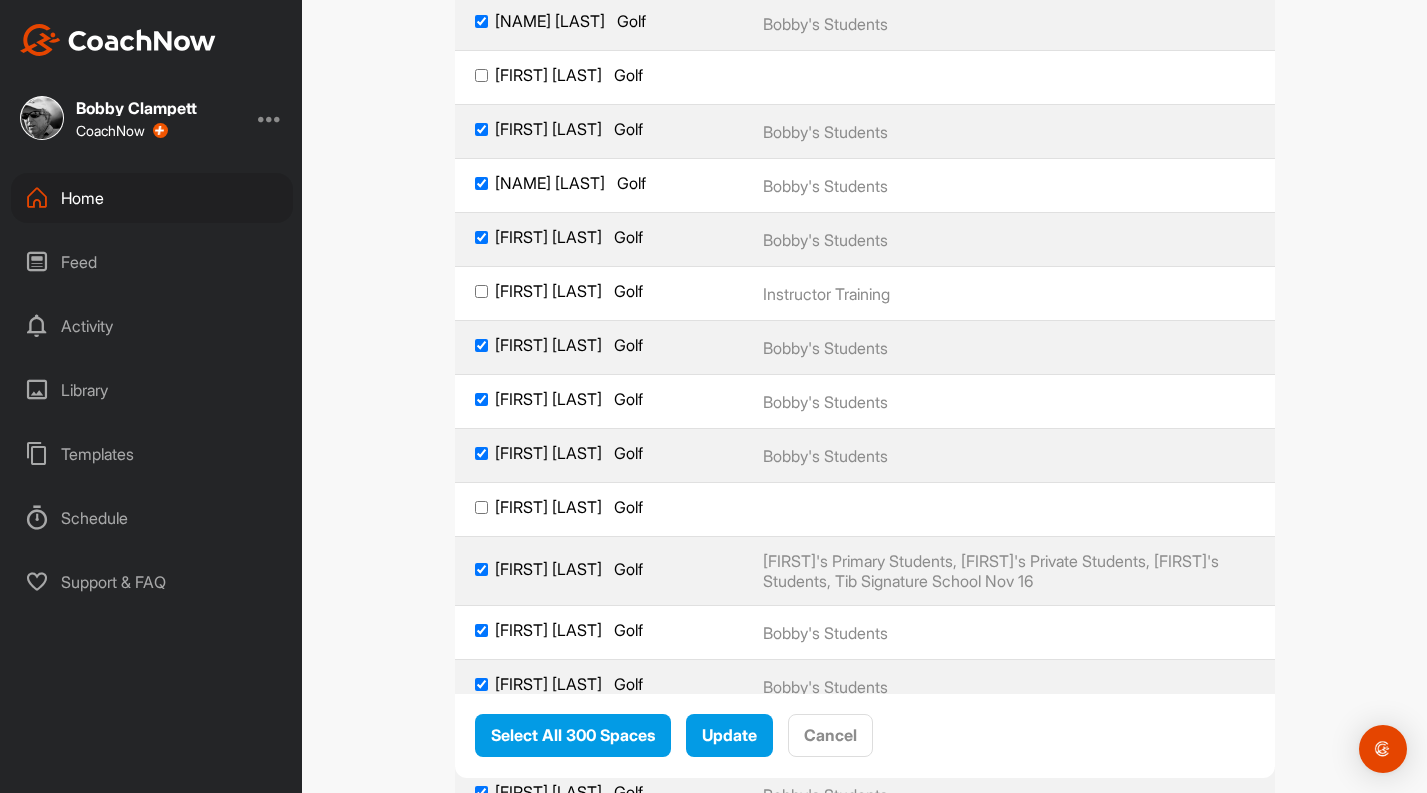 scroll, scrollTop: 15803, scrollLeft: 0, axis: vertical 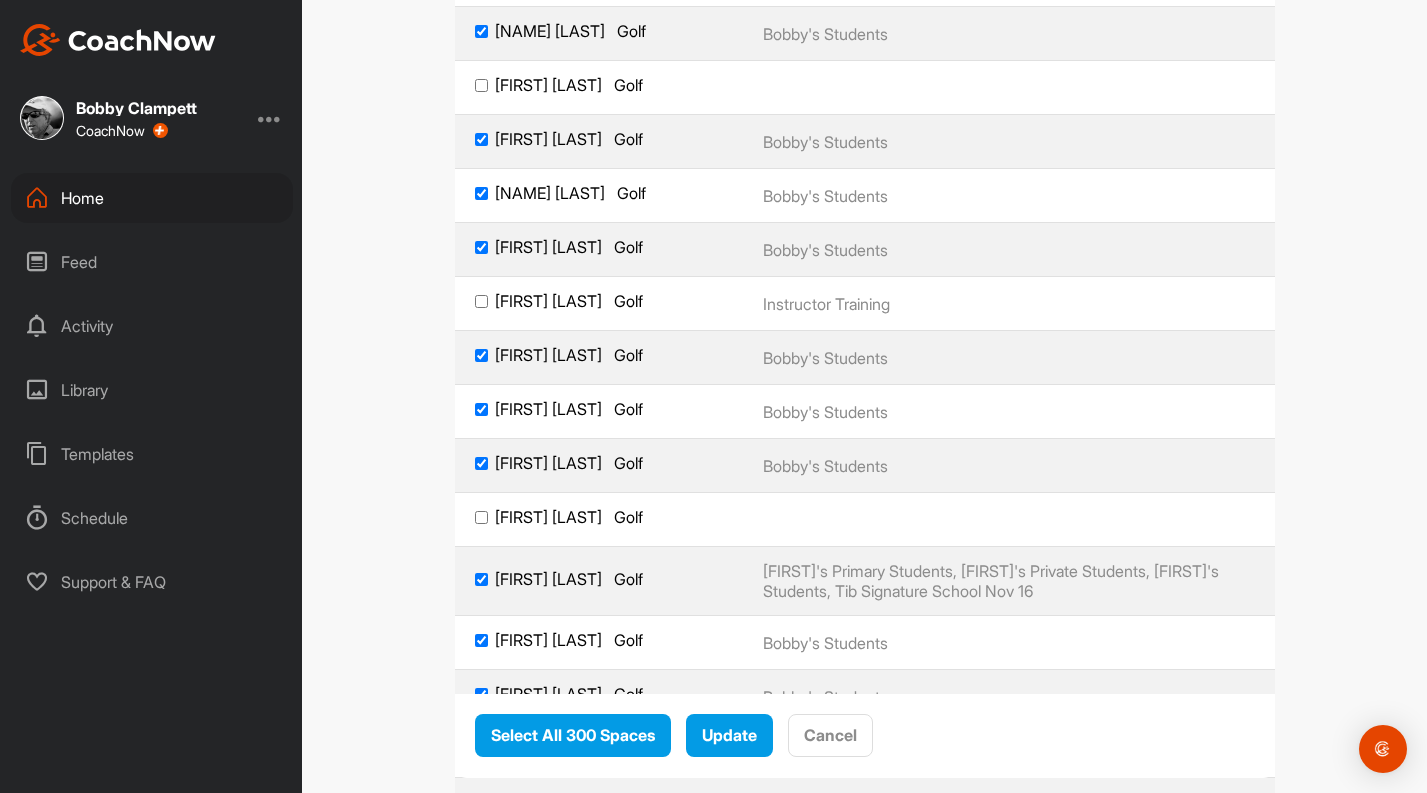 click on "[FIRST] [LAST]     Golf" at bounding box center [481, 85] 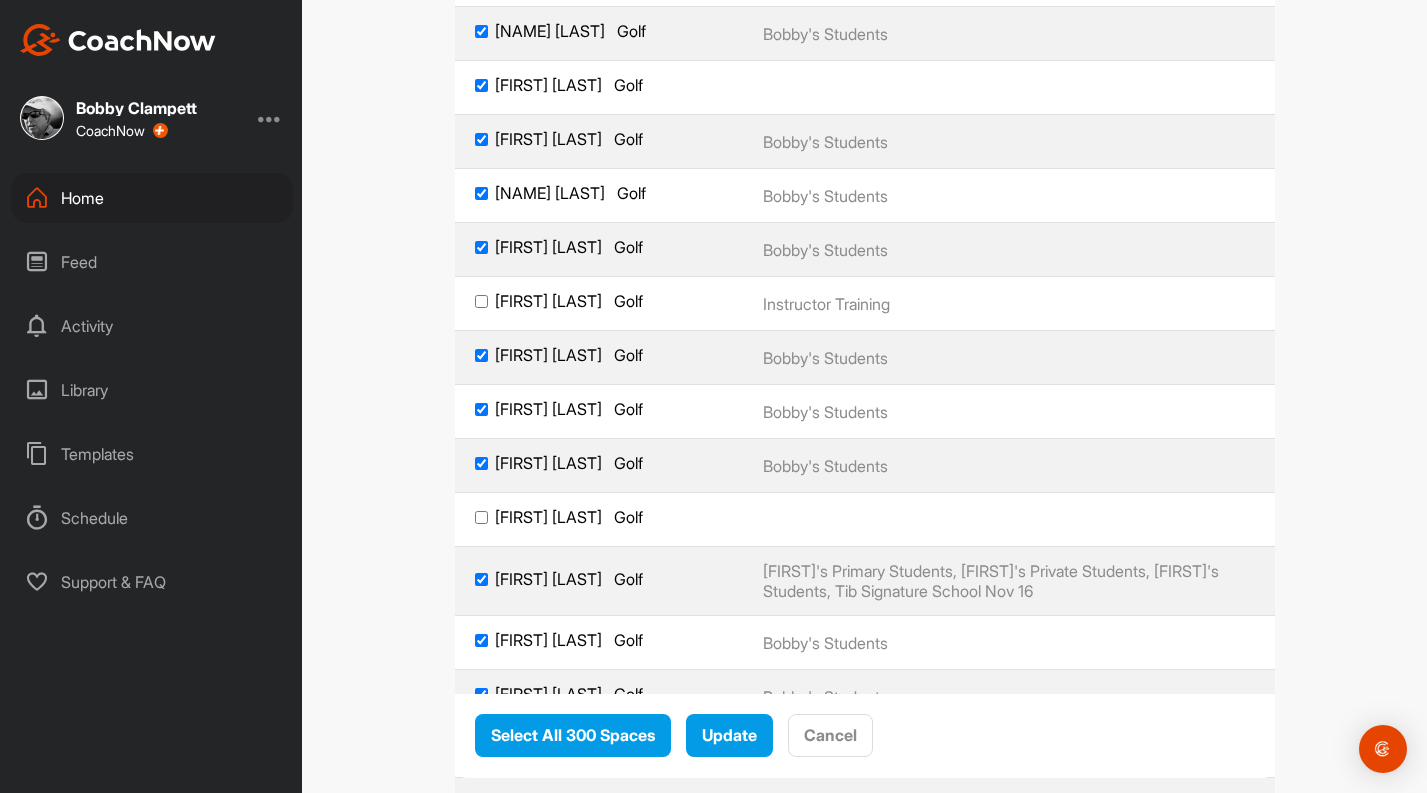 click on "[FIRST] [LAST]     Golf" at bounding box center [481, 517] 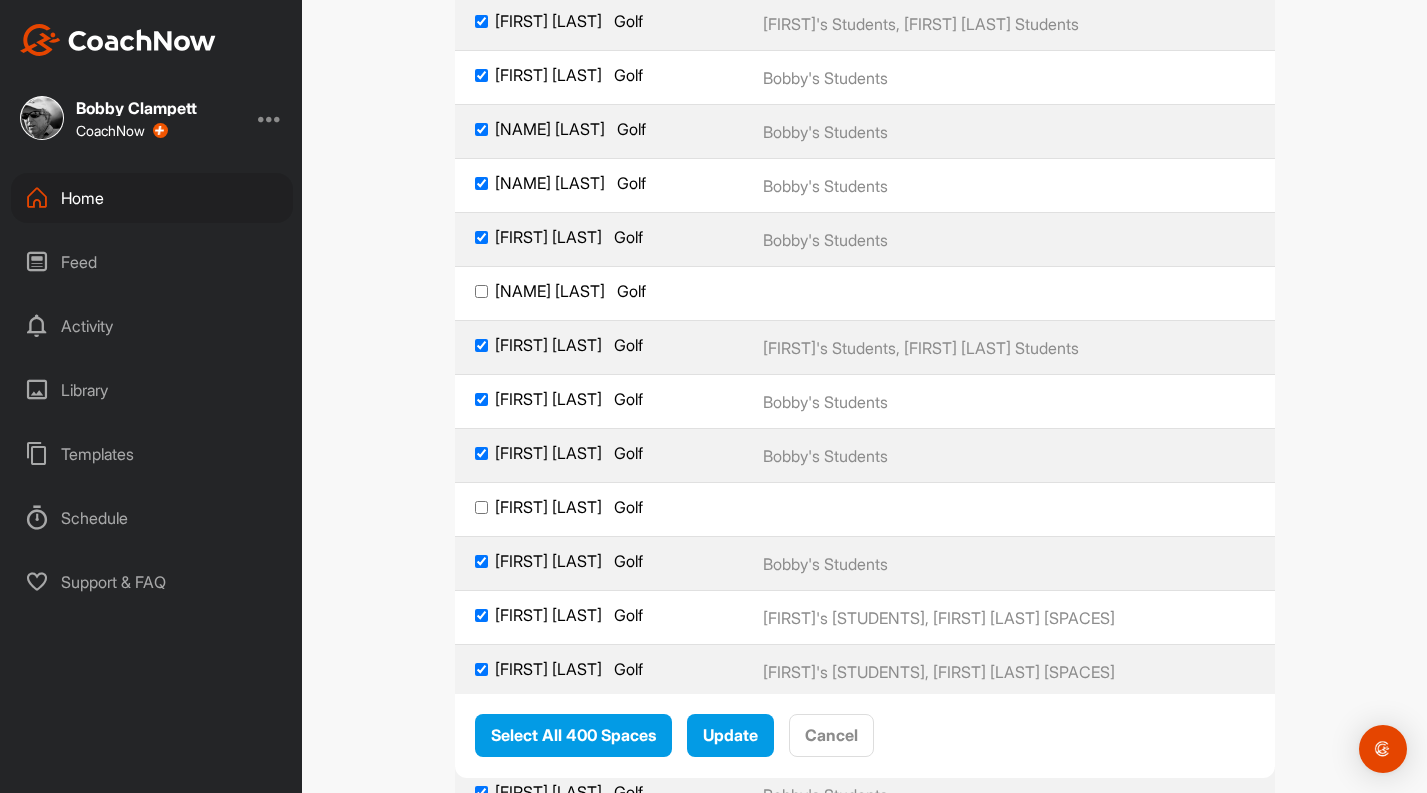 scroll, scrollTop: 20069, scrollLeft: 0, axis: vertical 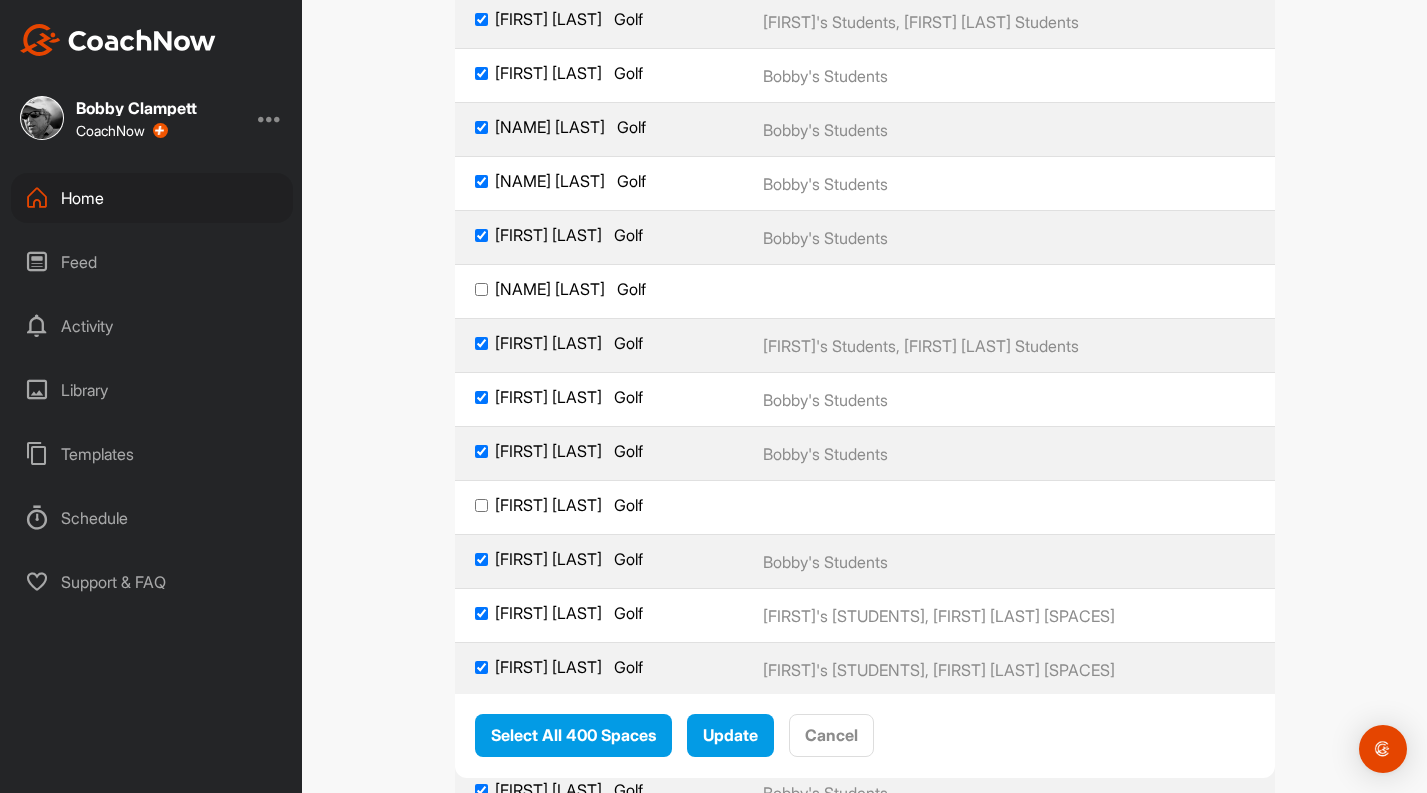 click on "[FIRST] [LAST] Golf" at bounding box center (599, 289) 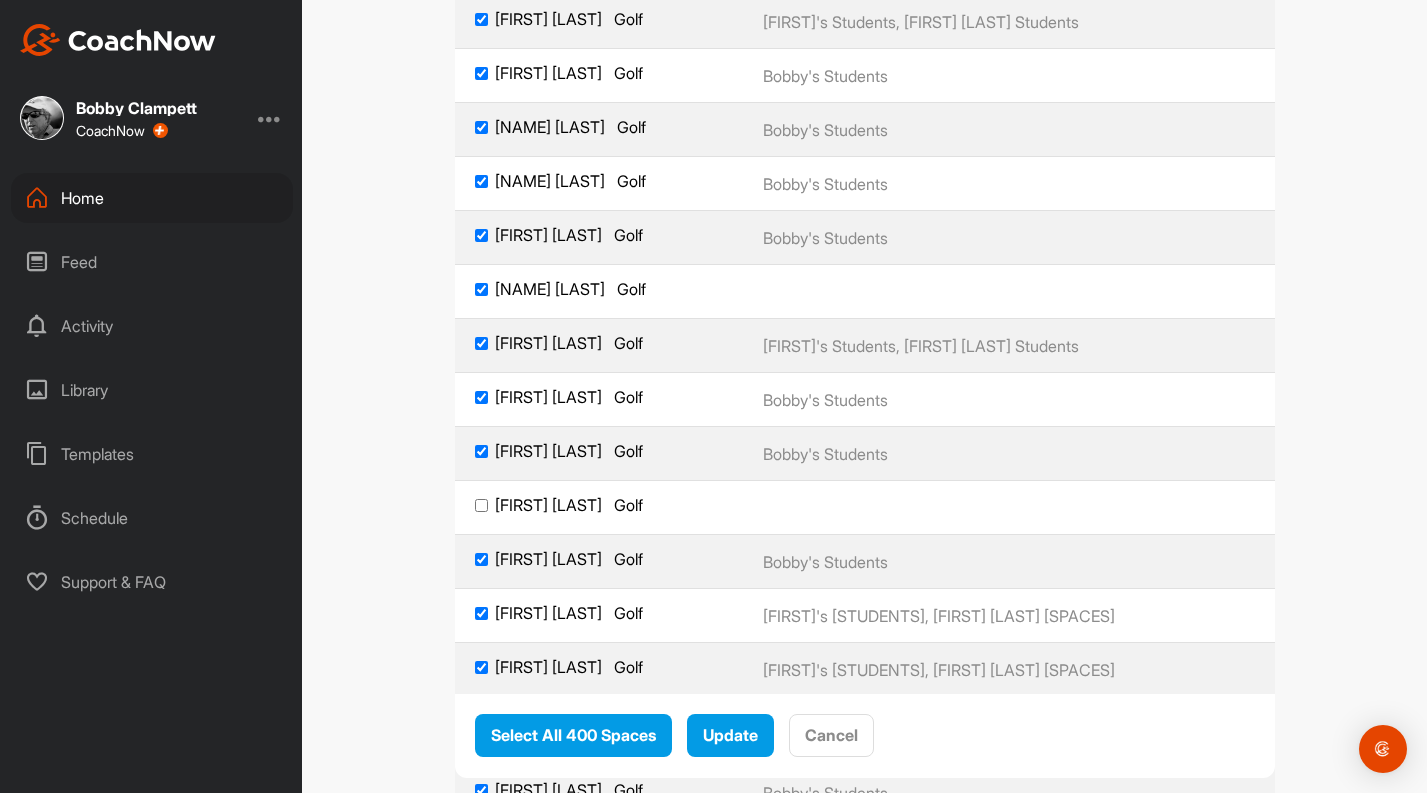 click on "[FIRST] [LAST] Golf" at bounding box center [481, 505] 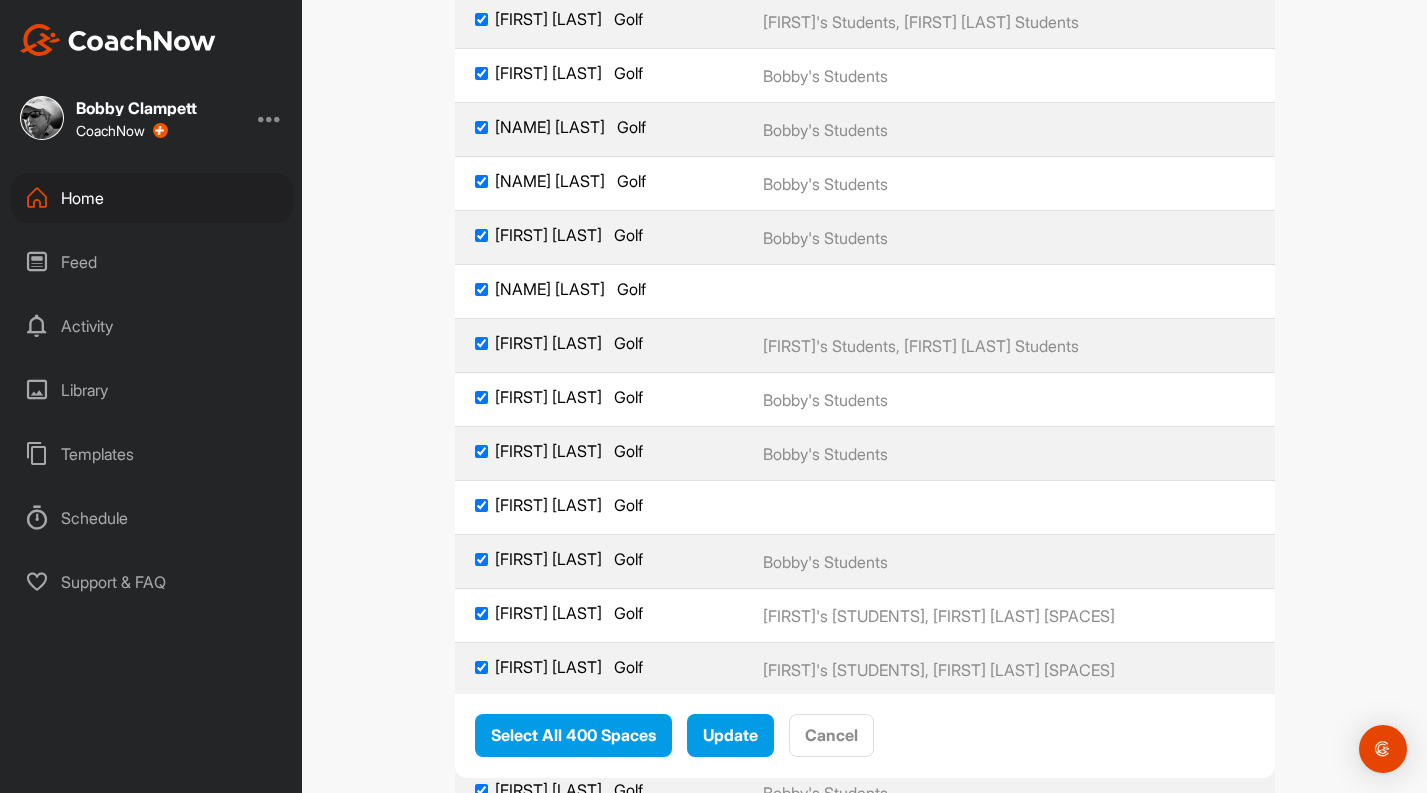 checkbox on "true" 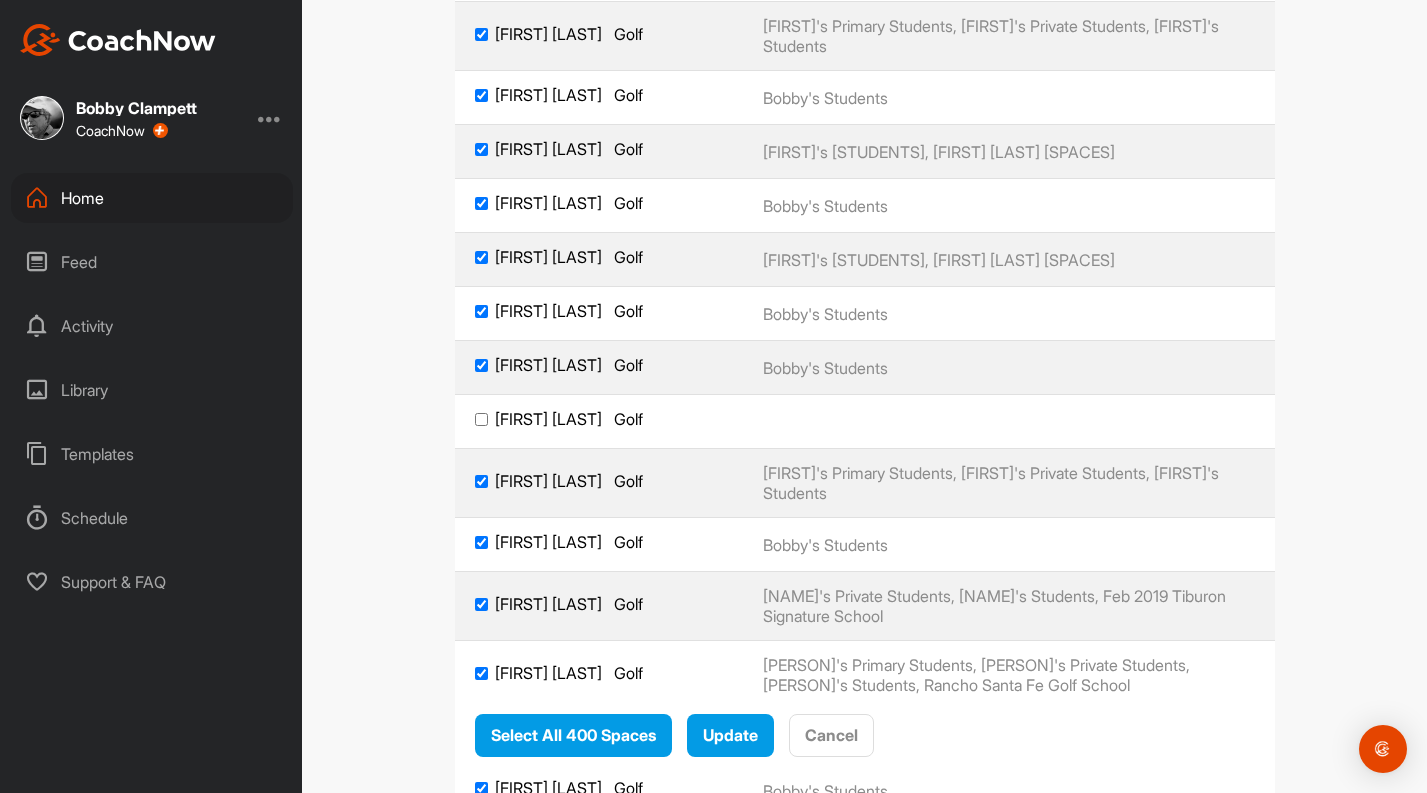scroll, scrollTop: 20950, scrollLeft: 0, axis: vertical 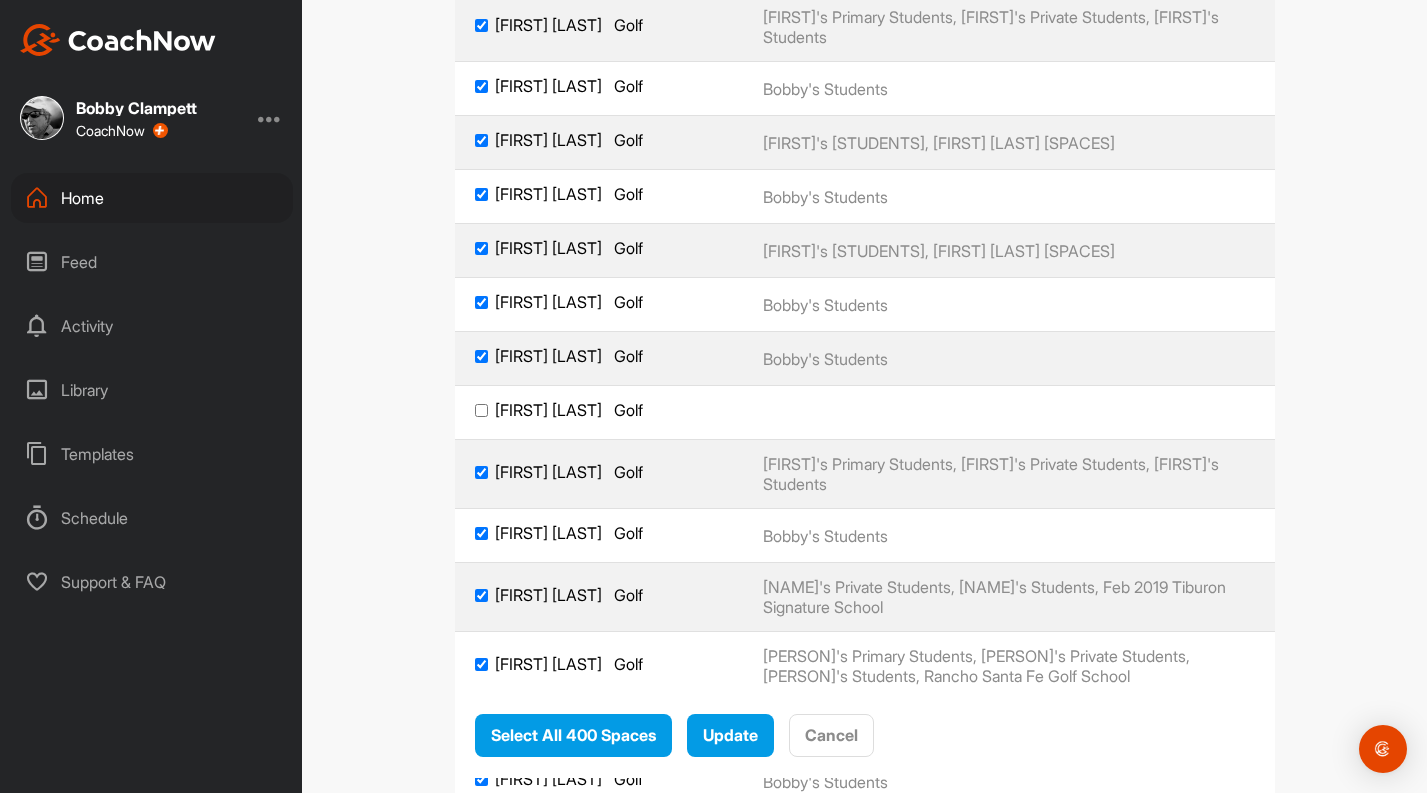 click on "[FIRST] [LAST]     Golf" at bounding box center (481, 410) 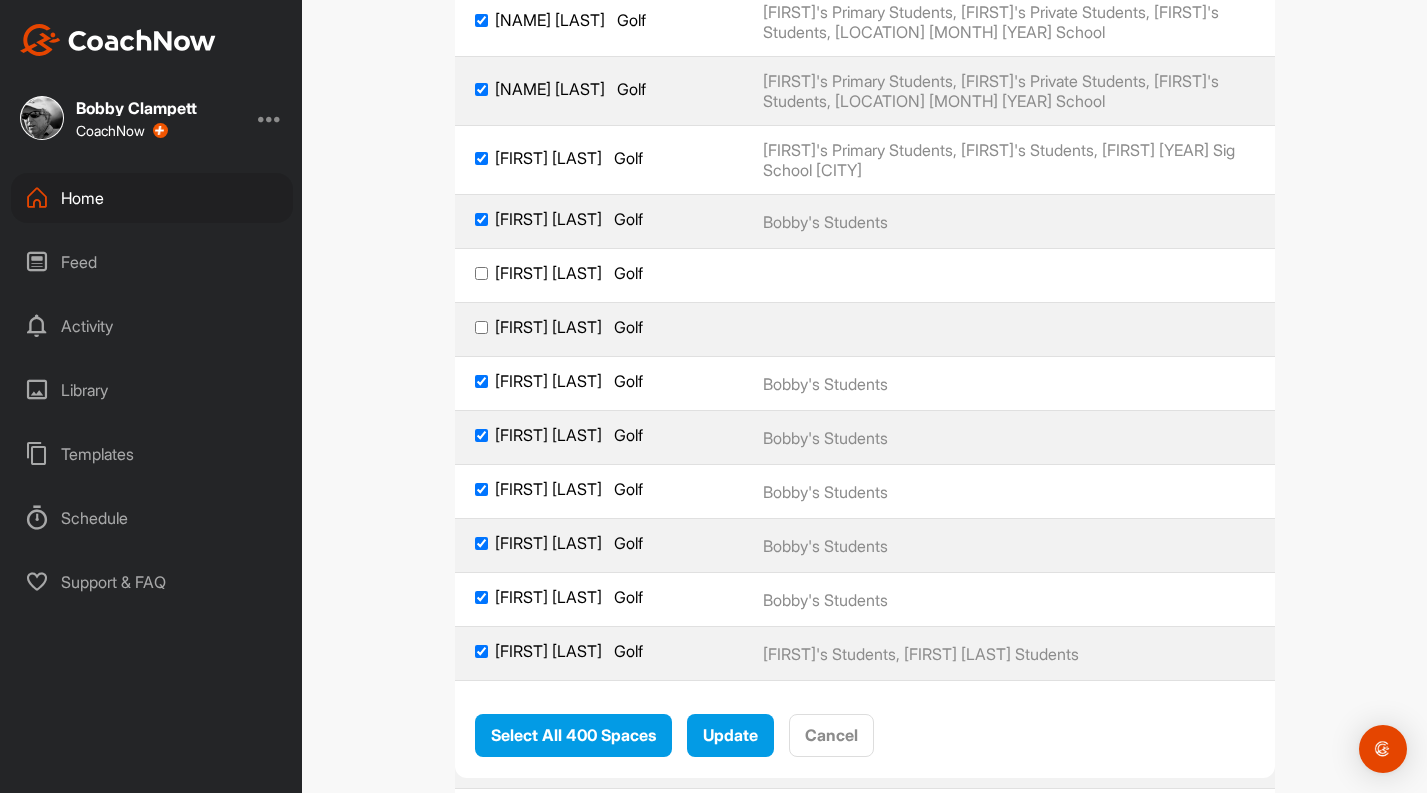 scroll, scrollTop: 21840, scrollLeft: 0, axis: vertical 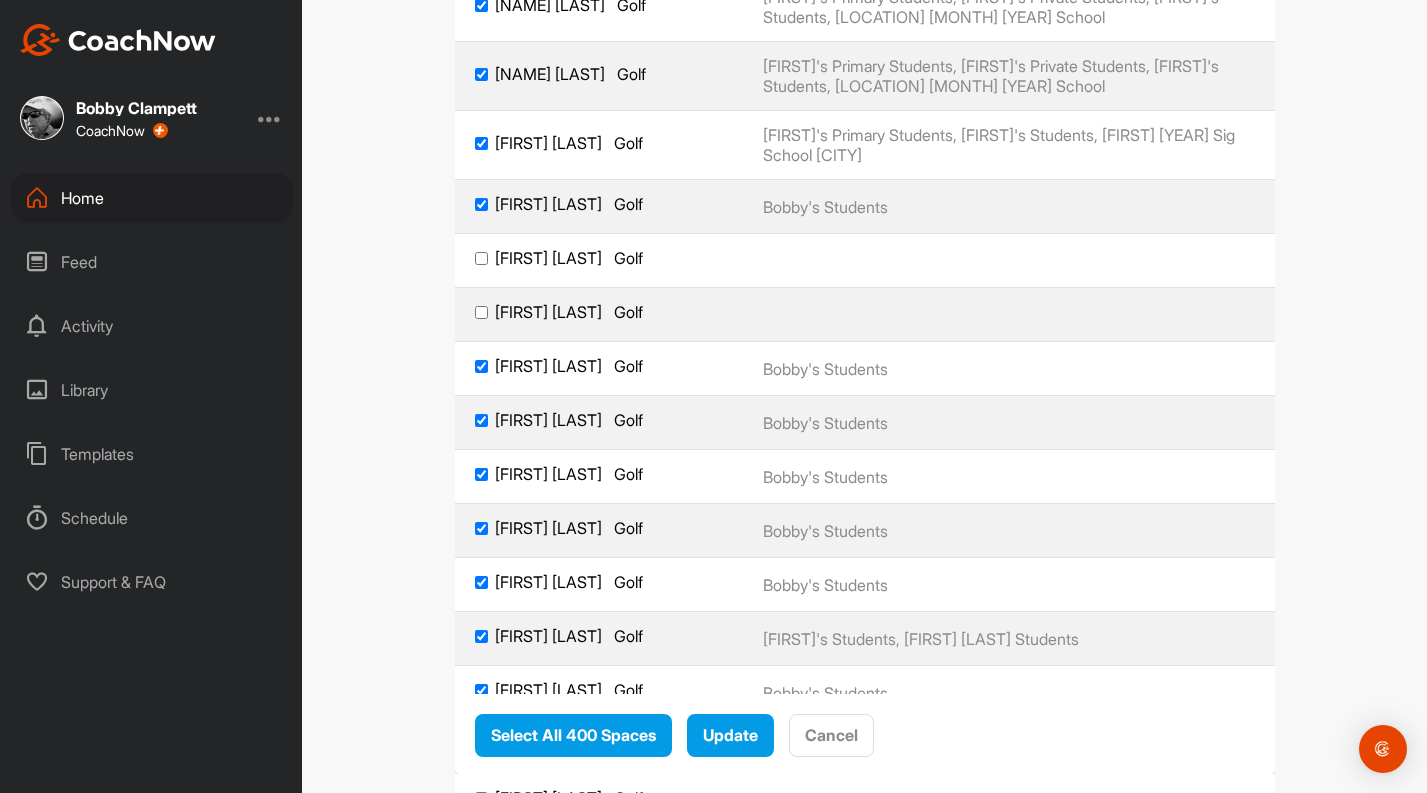 click on "[FIRST] [LAST]     Golf" at bounding box center [599, 258] 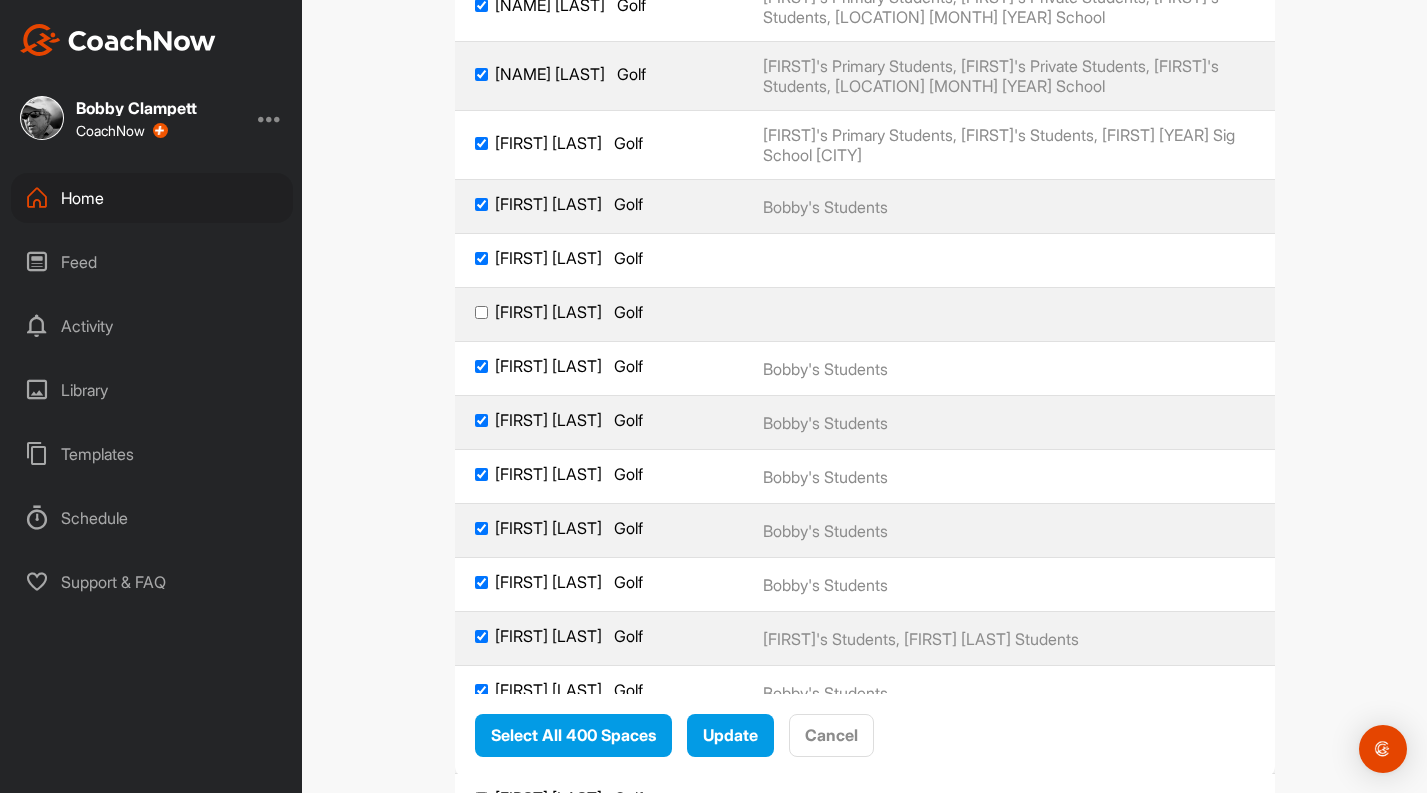 click on "[FIRST] [LAST]     Golf" at bounding box center [481, 312] 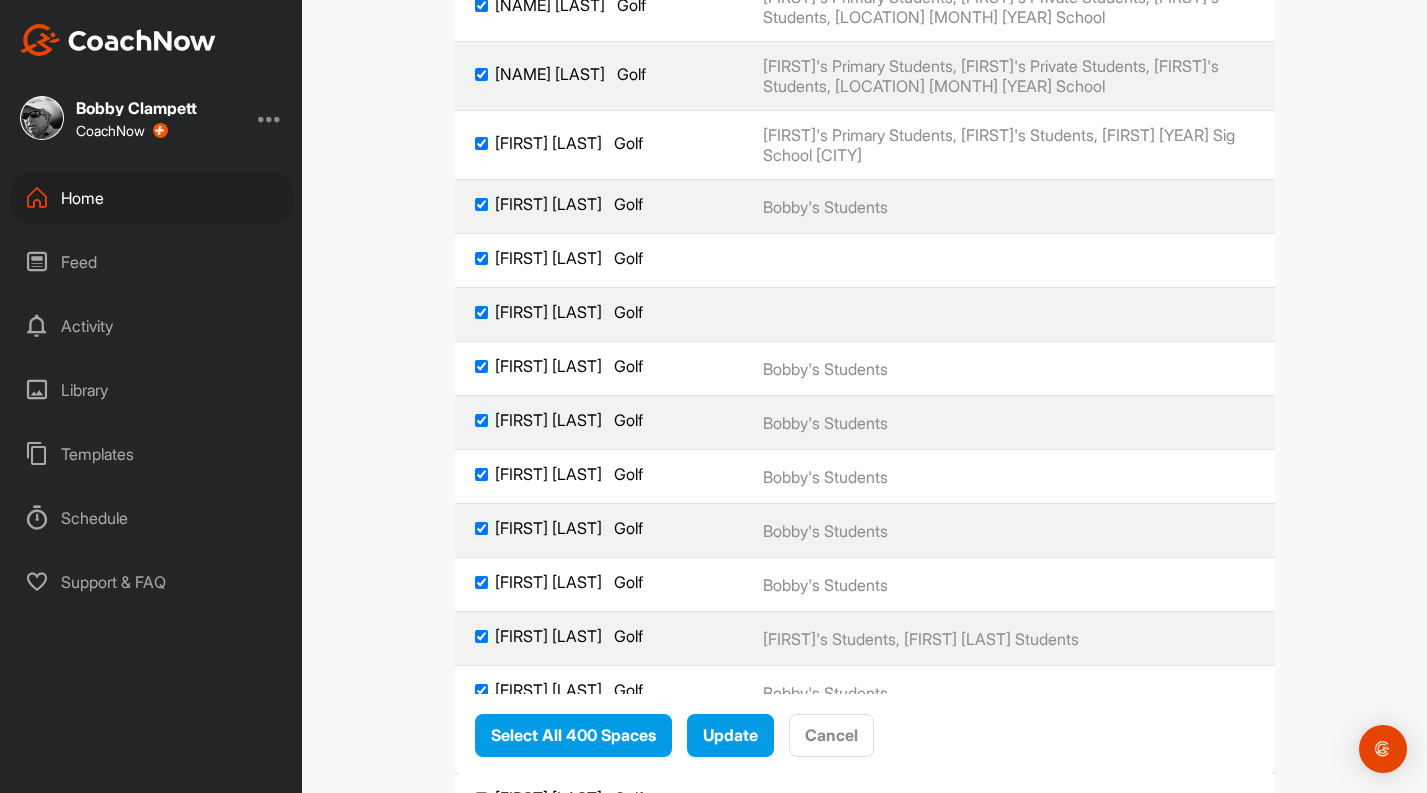 checkbox on "true" 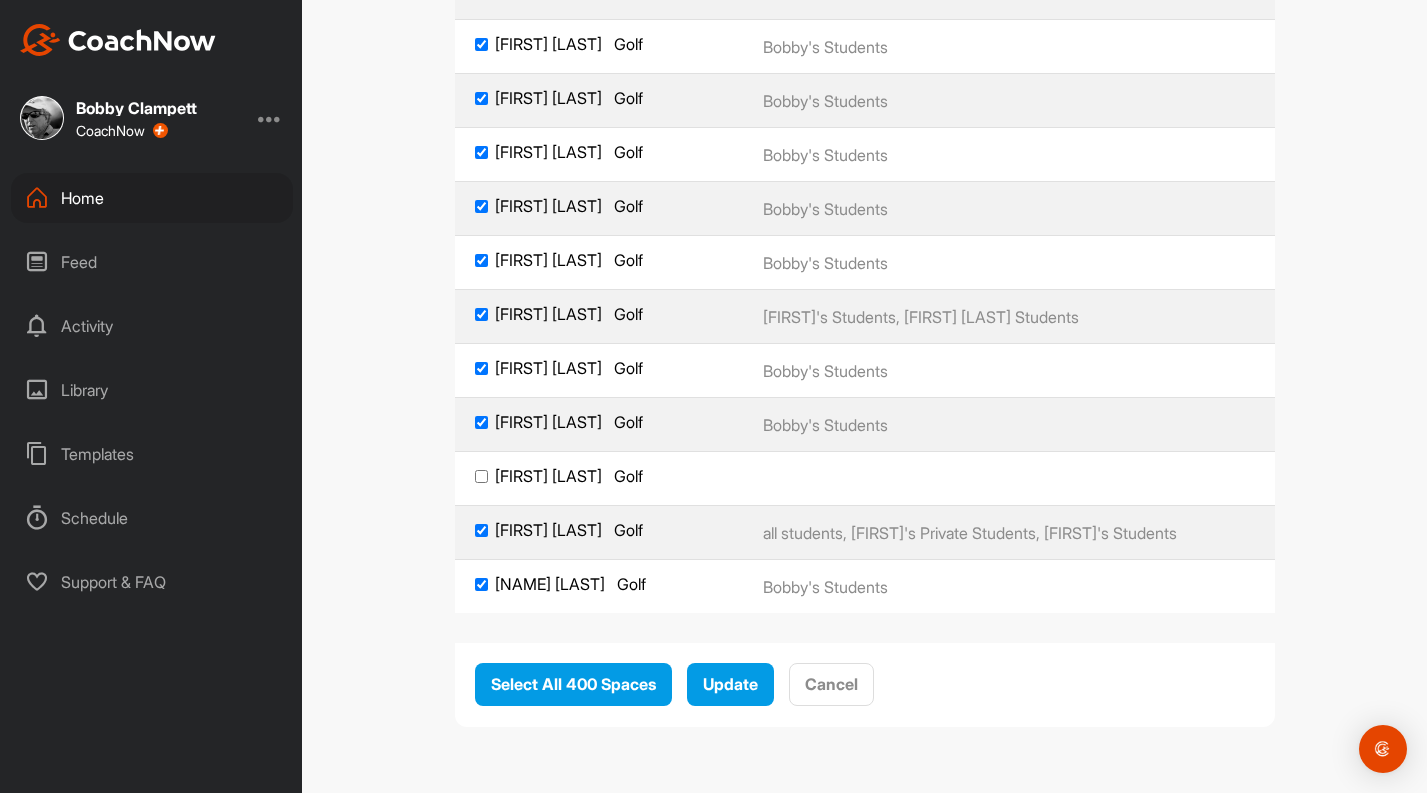 scroll, scrollTop: 22252, scrollLeft: 0, axis: vertical 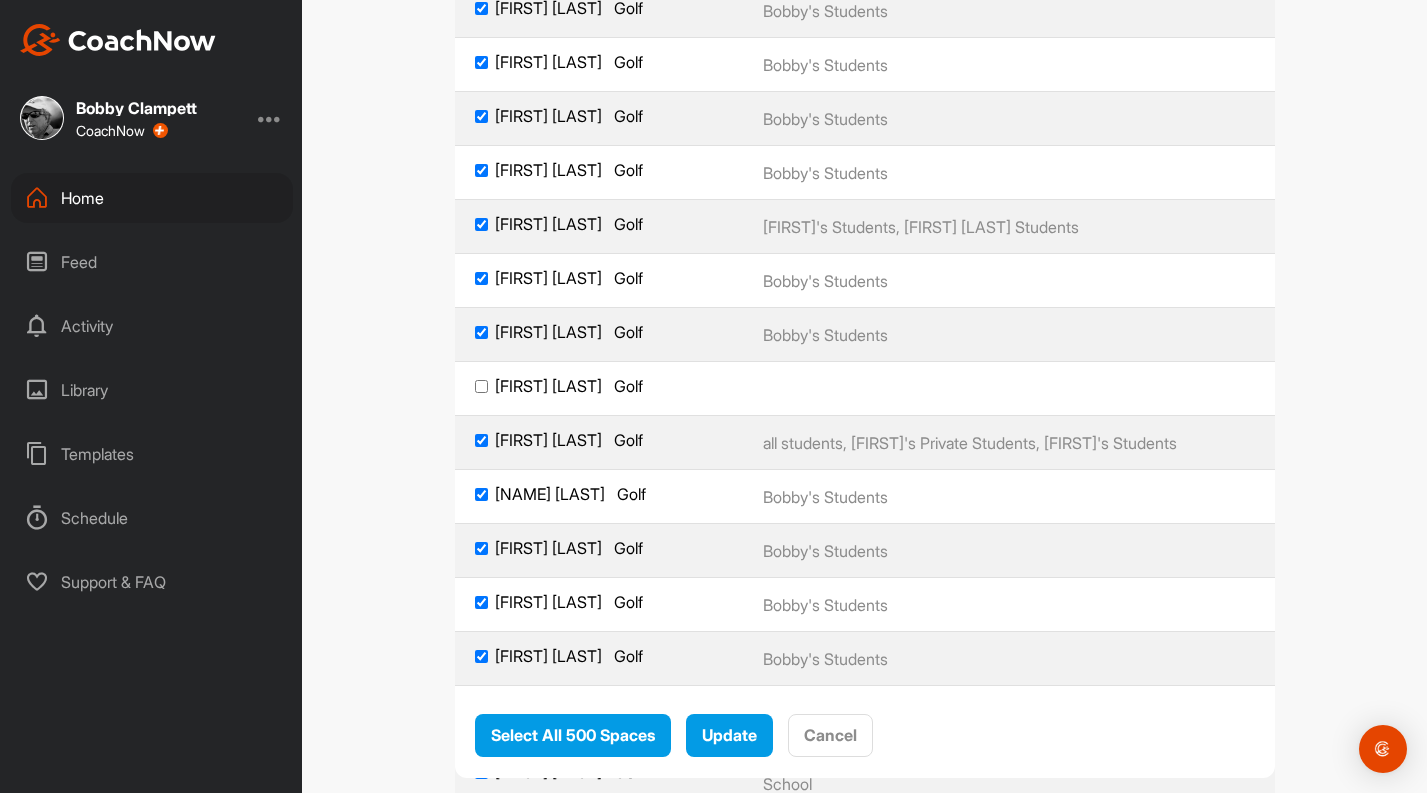 click on "[FIRST] [LAST]     Golf" at bounding box center (481, 386) 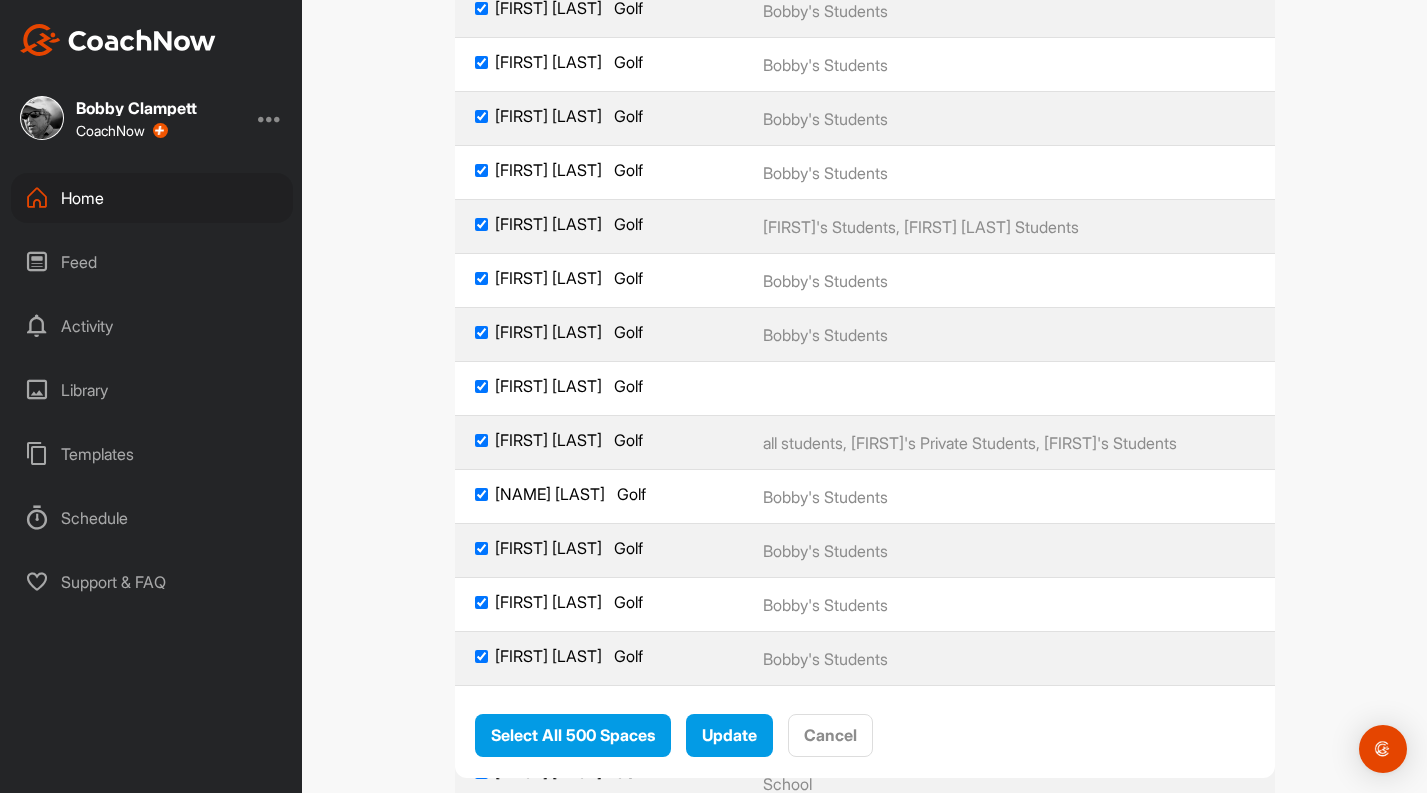 checkbox on "true" 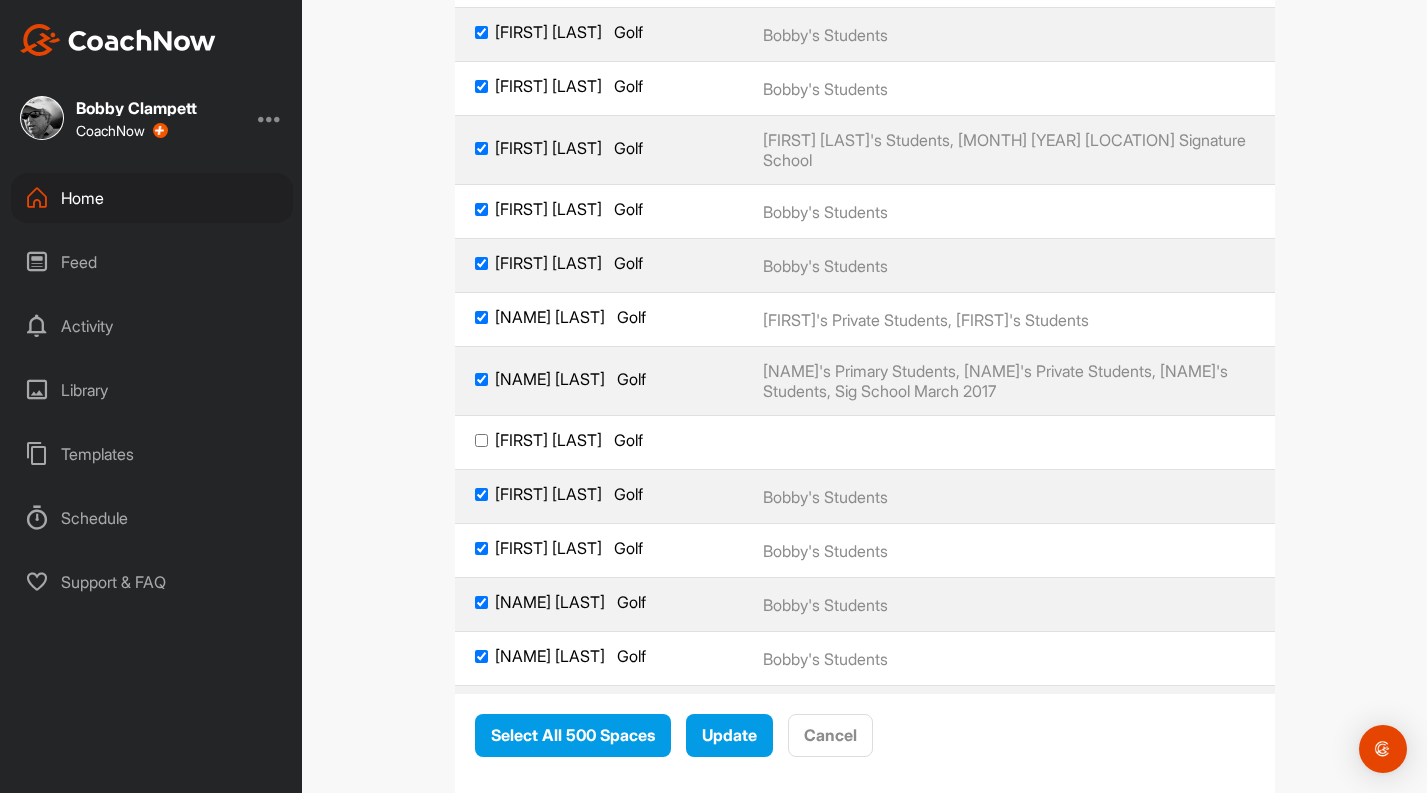 scroll, scrollTop: 22882, scrollLeft: 0, axis: vertical 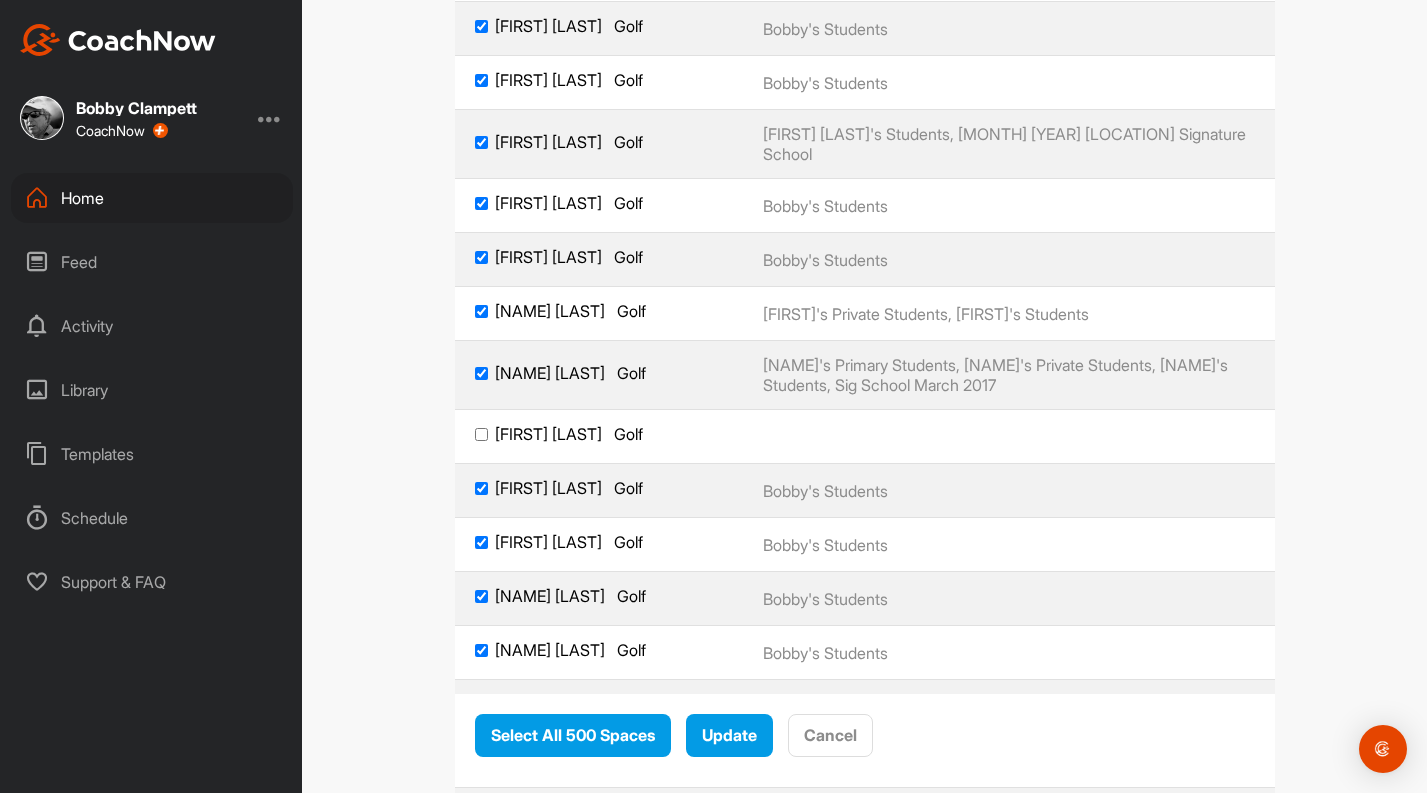 click on "[FIRST] [LAST]     Golf" at bounding box center [481, 434] 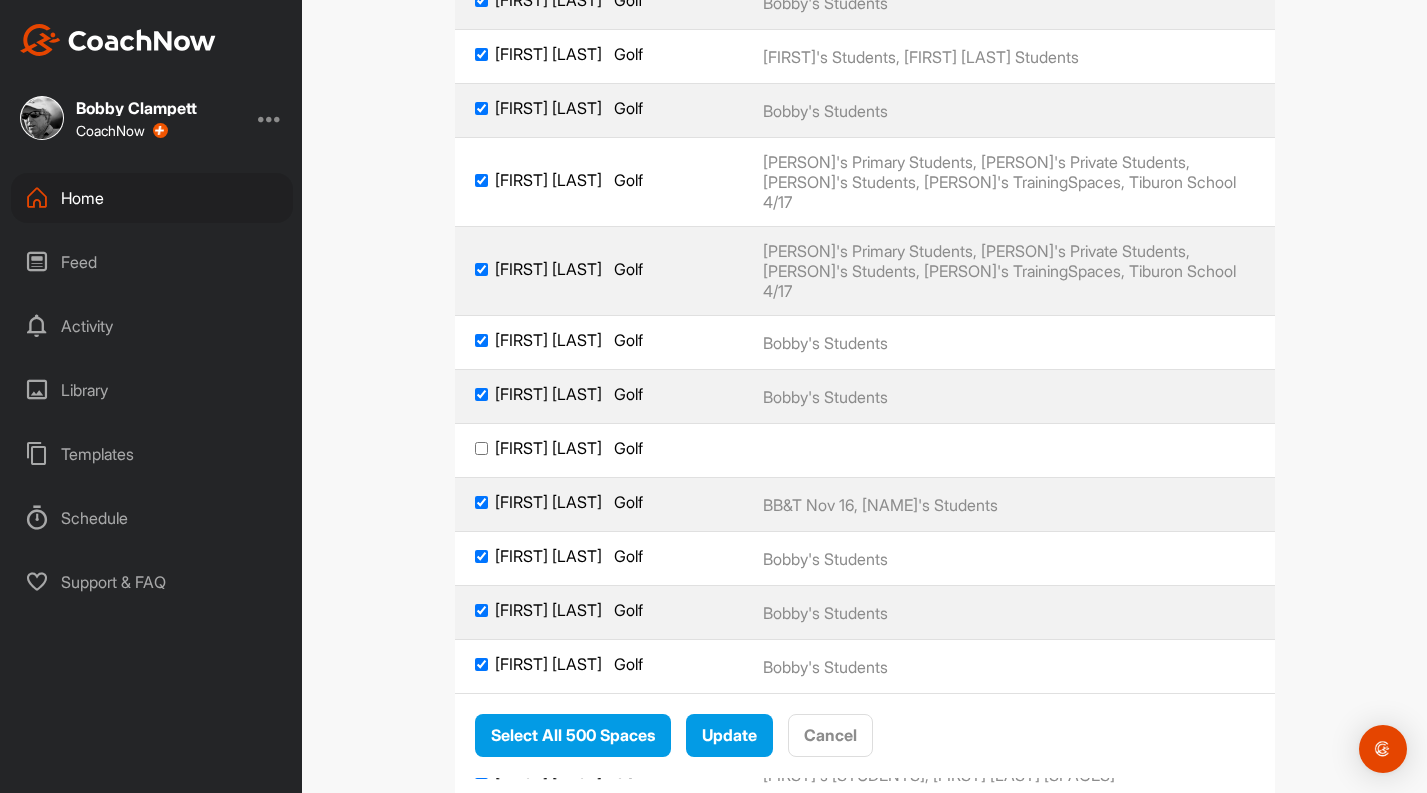 scroll, scrollTop: 24064, scrollLeft: 0, axis: vertical 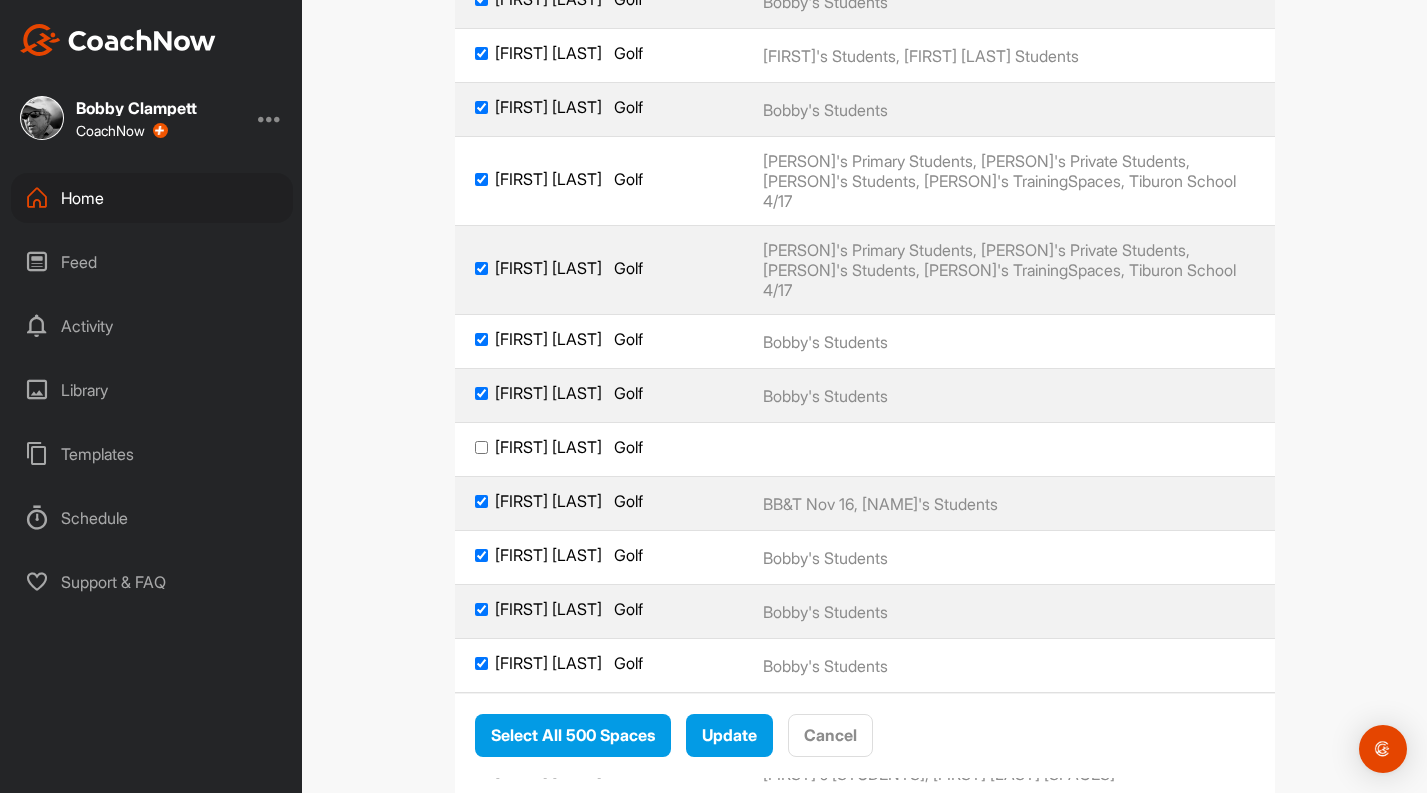 click on "[FIRST] [LAST]     Golf" at bounding box center (481, 447) 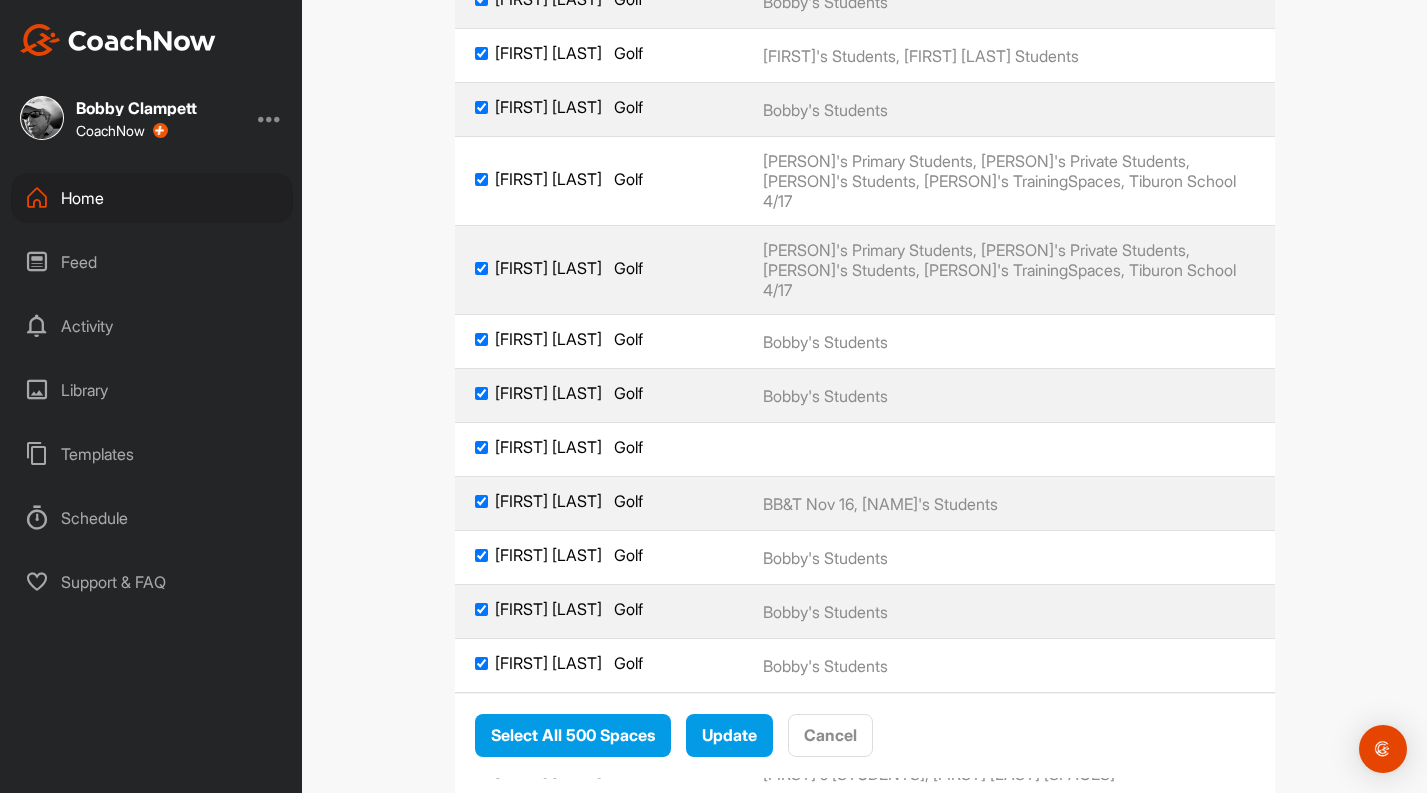 checkbox on "true" 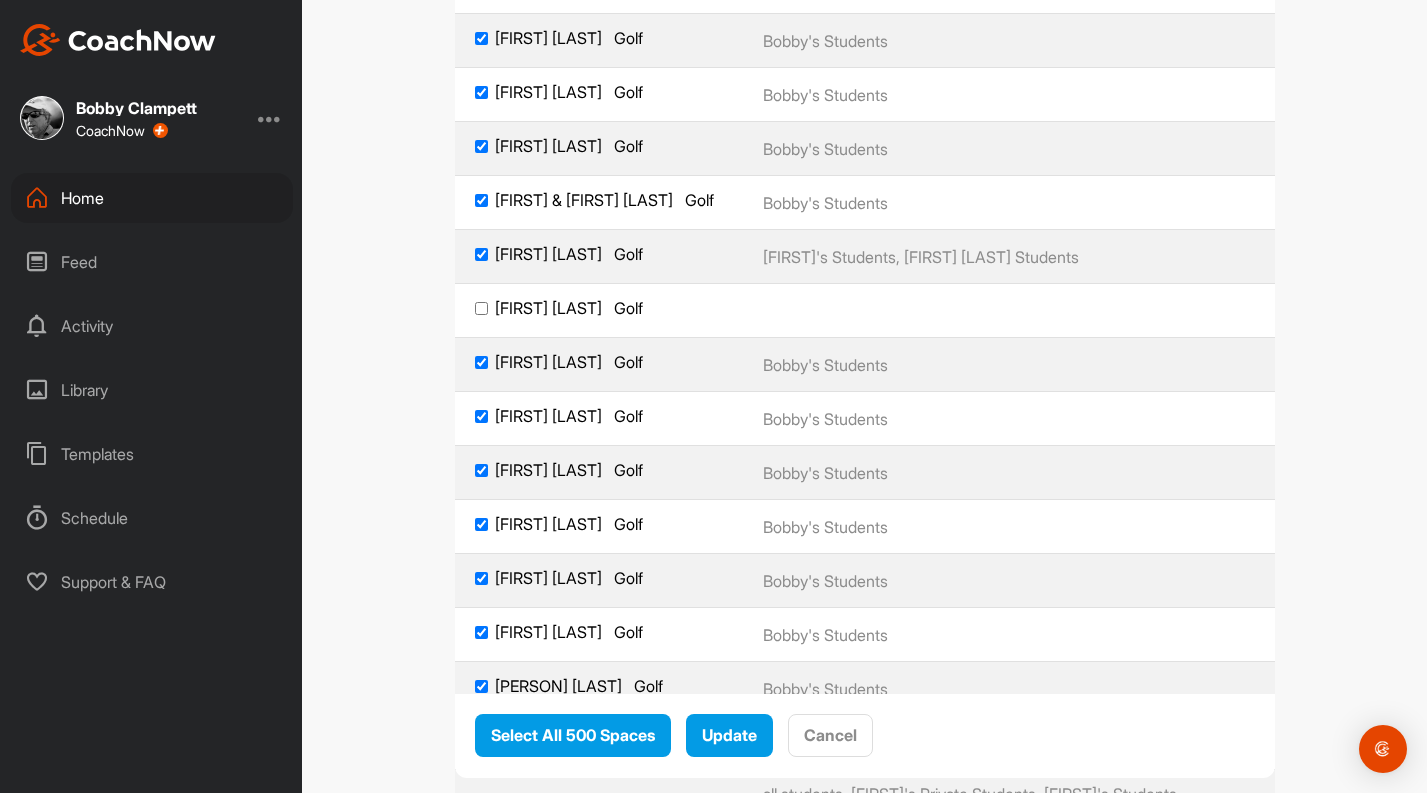 scroll, scrollTop: 25984, scrollLeft: 0, axis: vertical 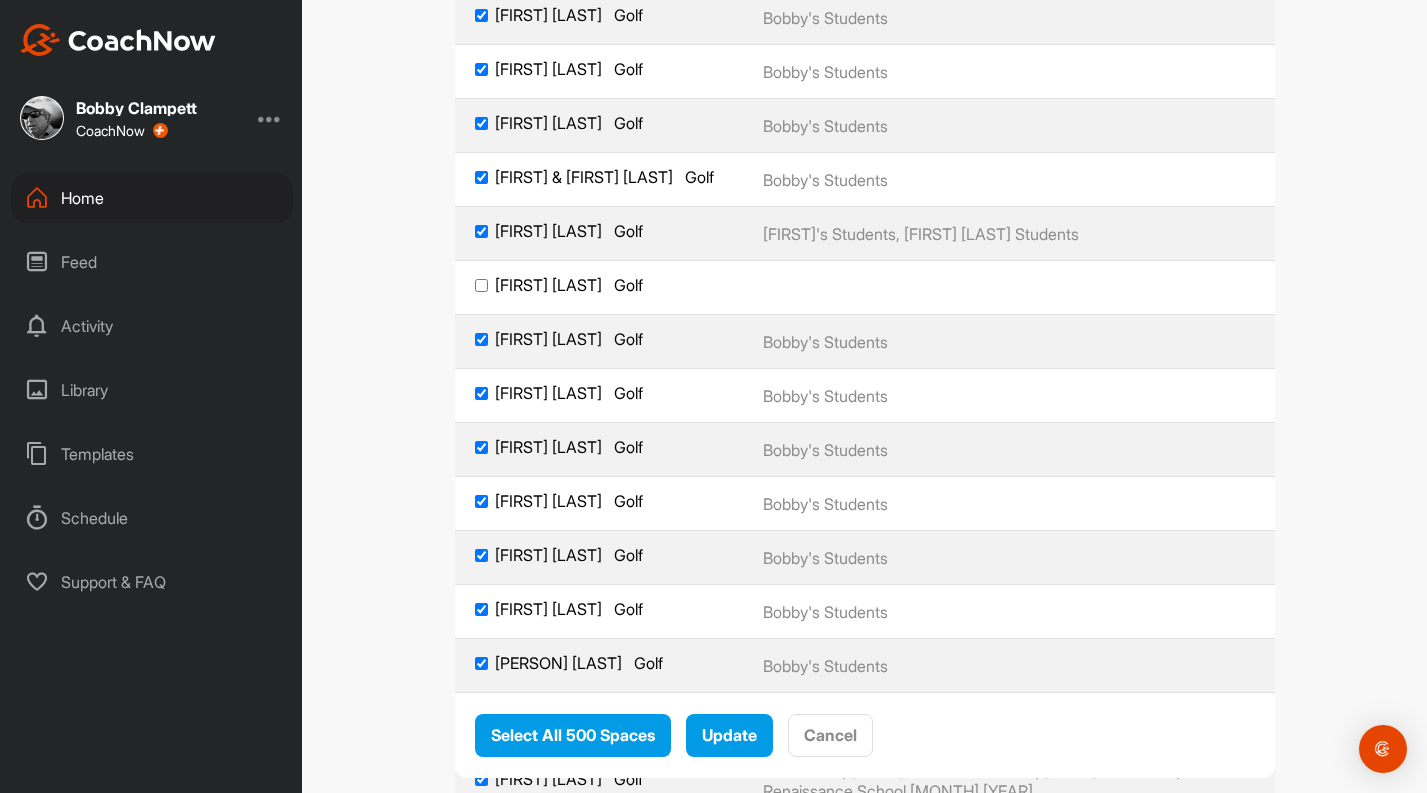 click on "[FIRST] [LAST]     Golf" at bounding box center (481, 285) 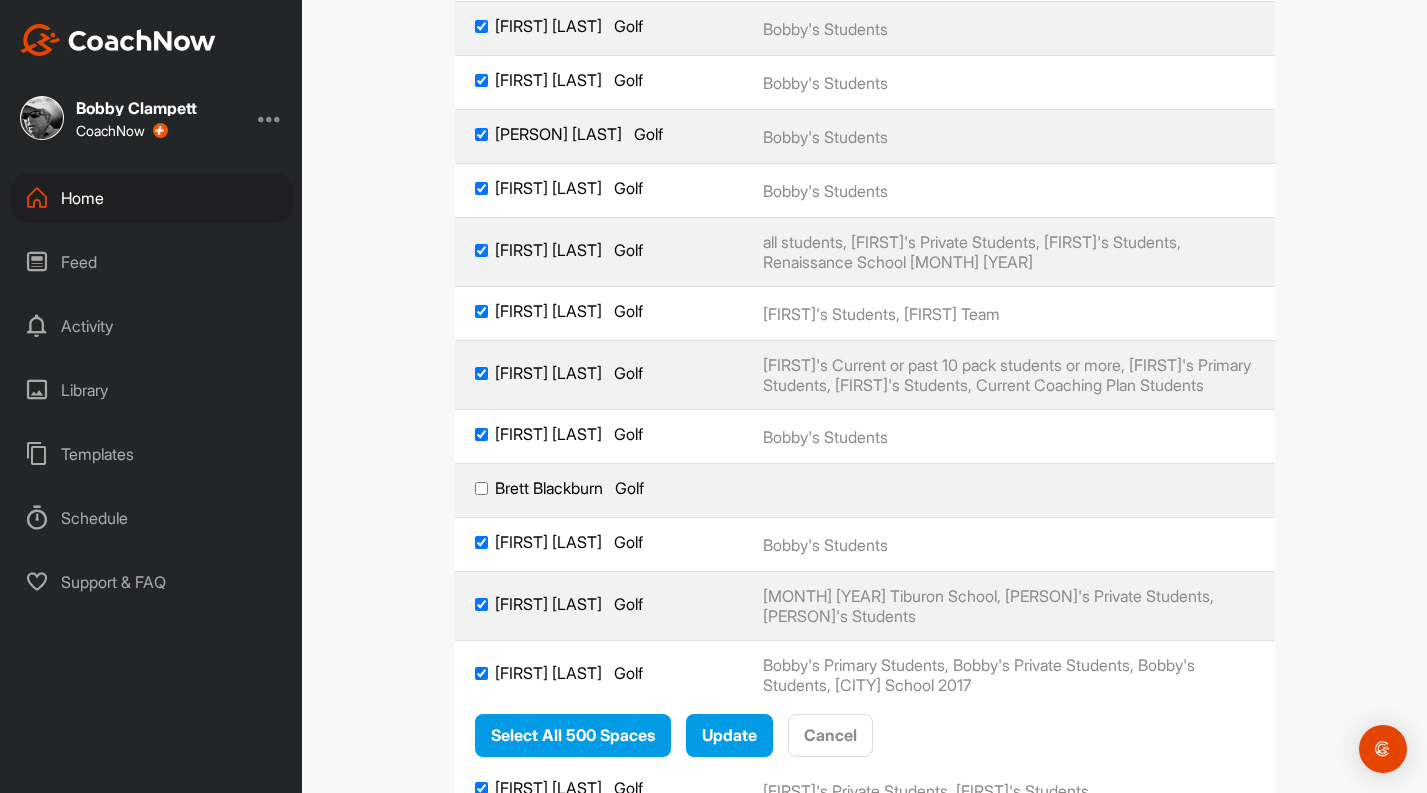 scroll, scrollTop: 26517, scrollLeft: 0, axis: vertical 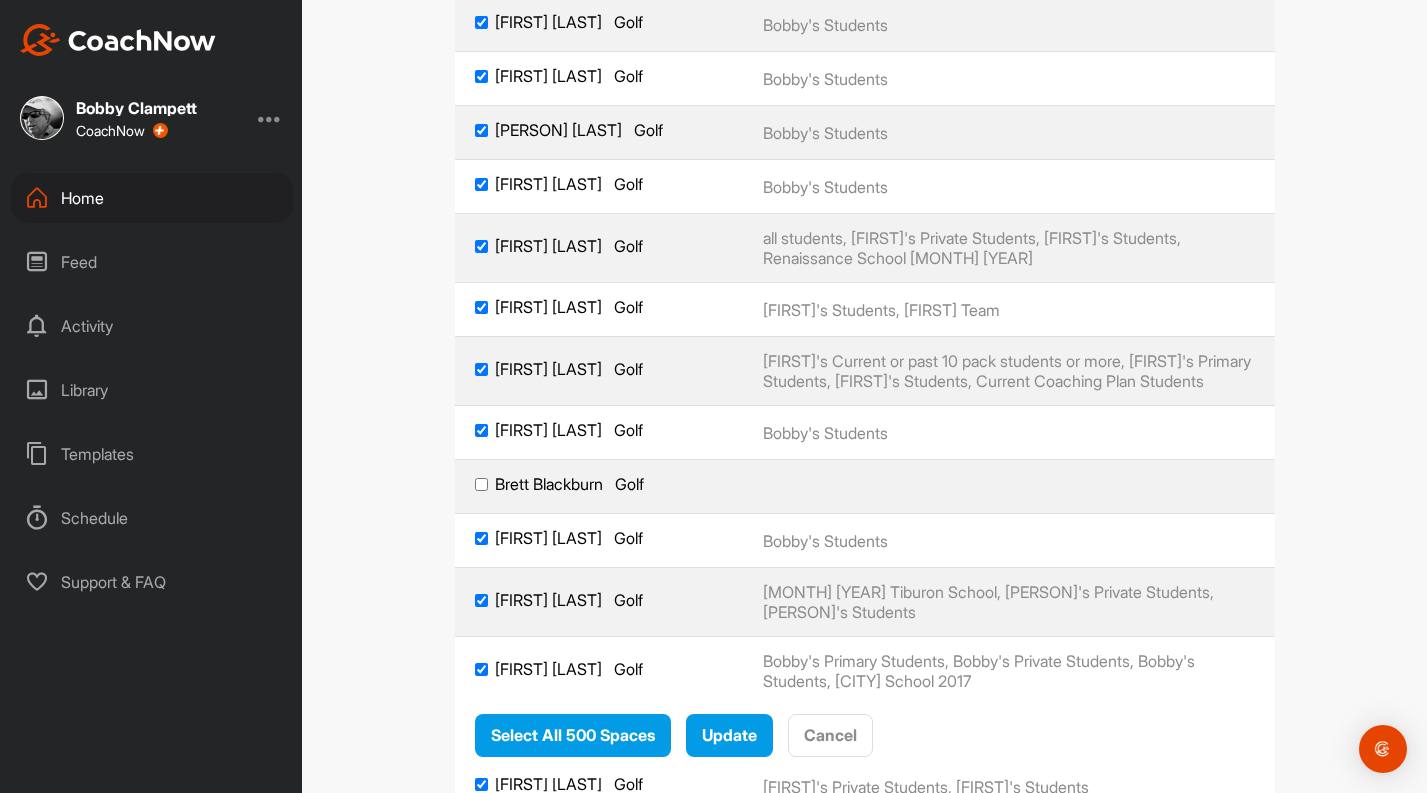 click on "[FIRST] [LAST]     Golf" at bounding box center [599, 484] 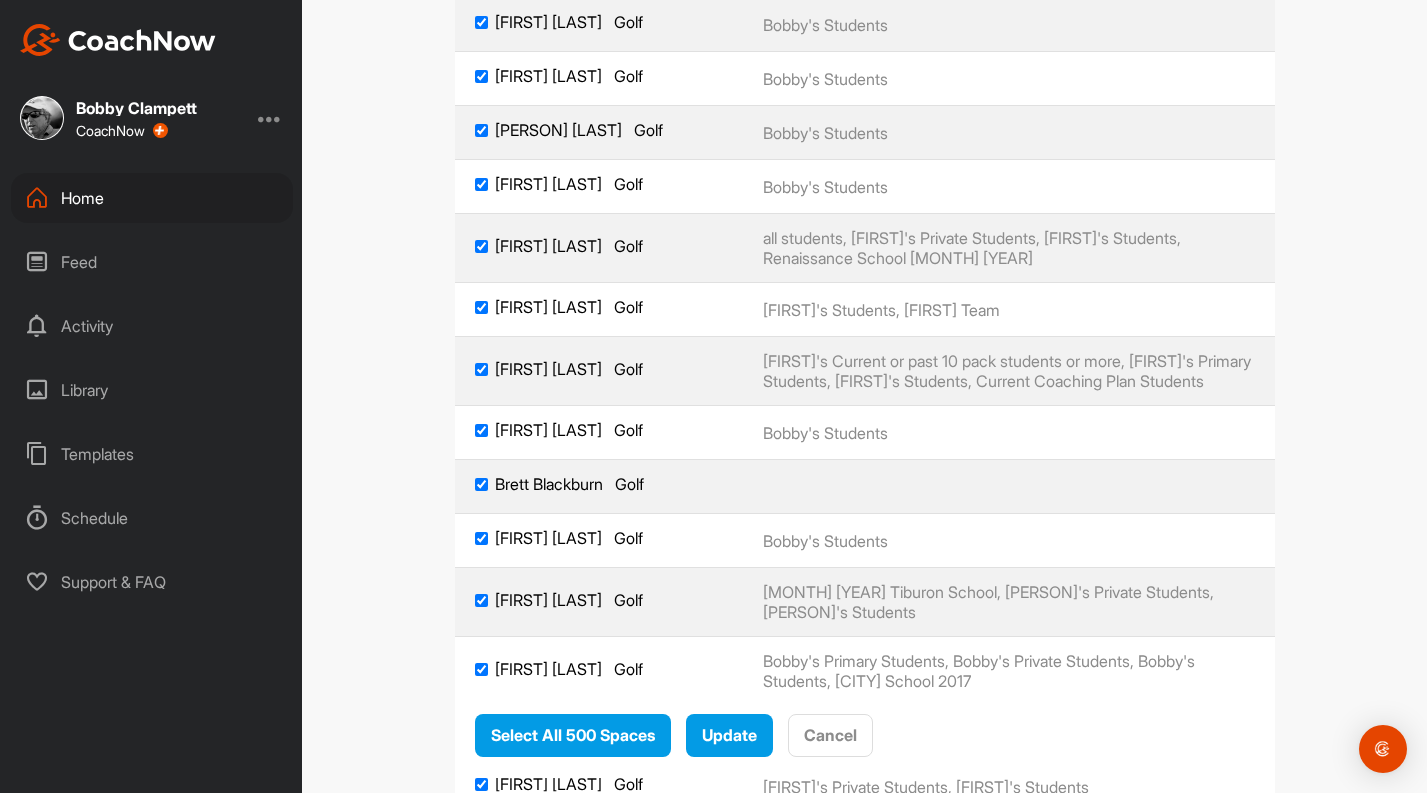 click on "[FIRST] [LAST]     Golf" at bounding box center (599, 484) 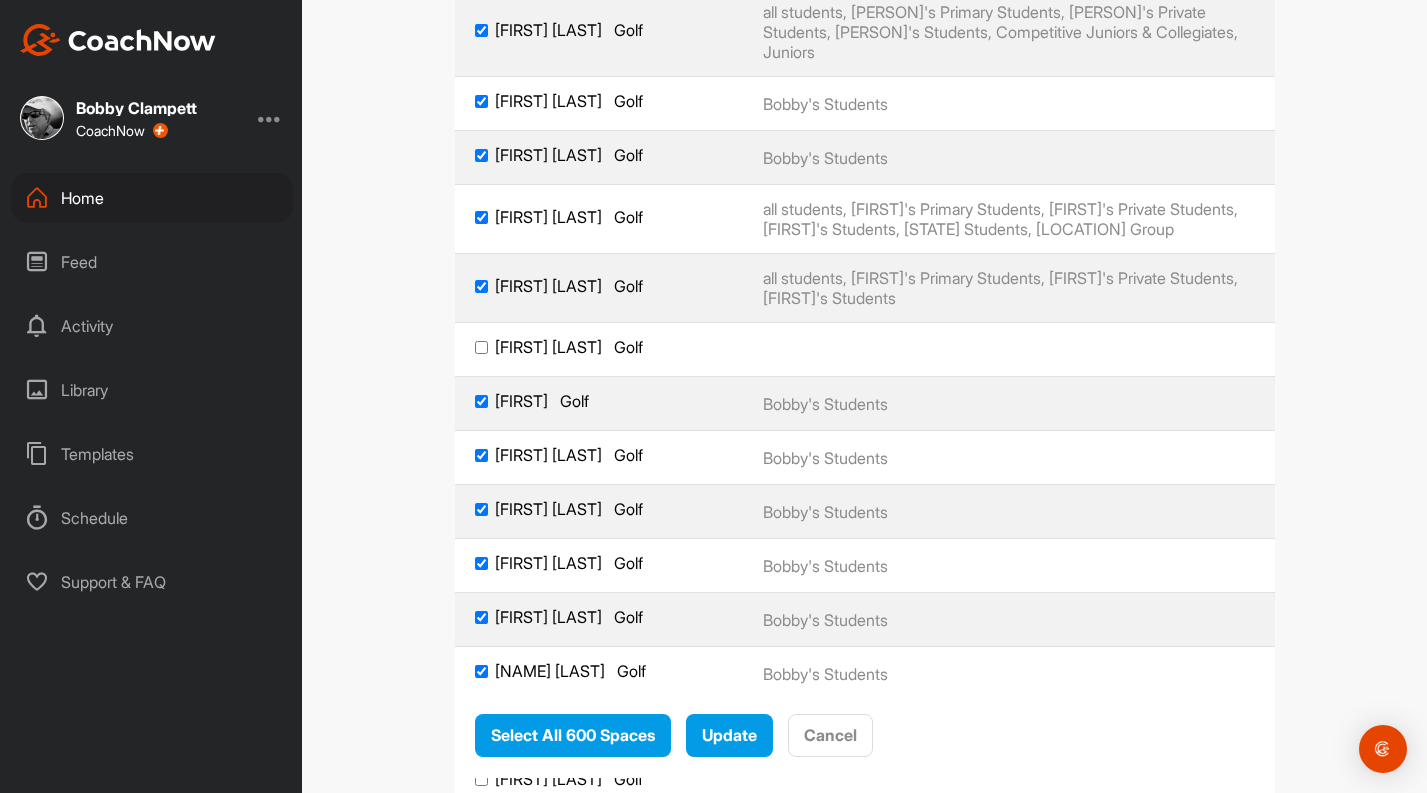 scroll, scrollTop: 29306, scrollLeft: 0, axis: vertical 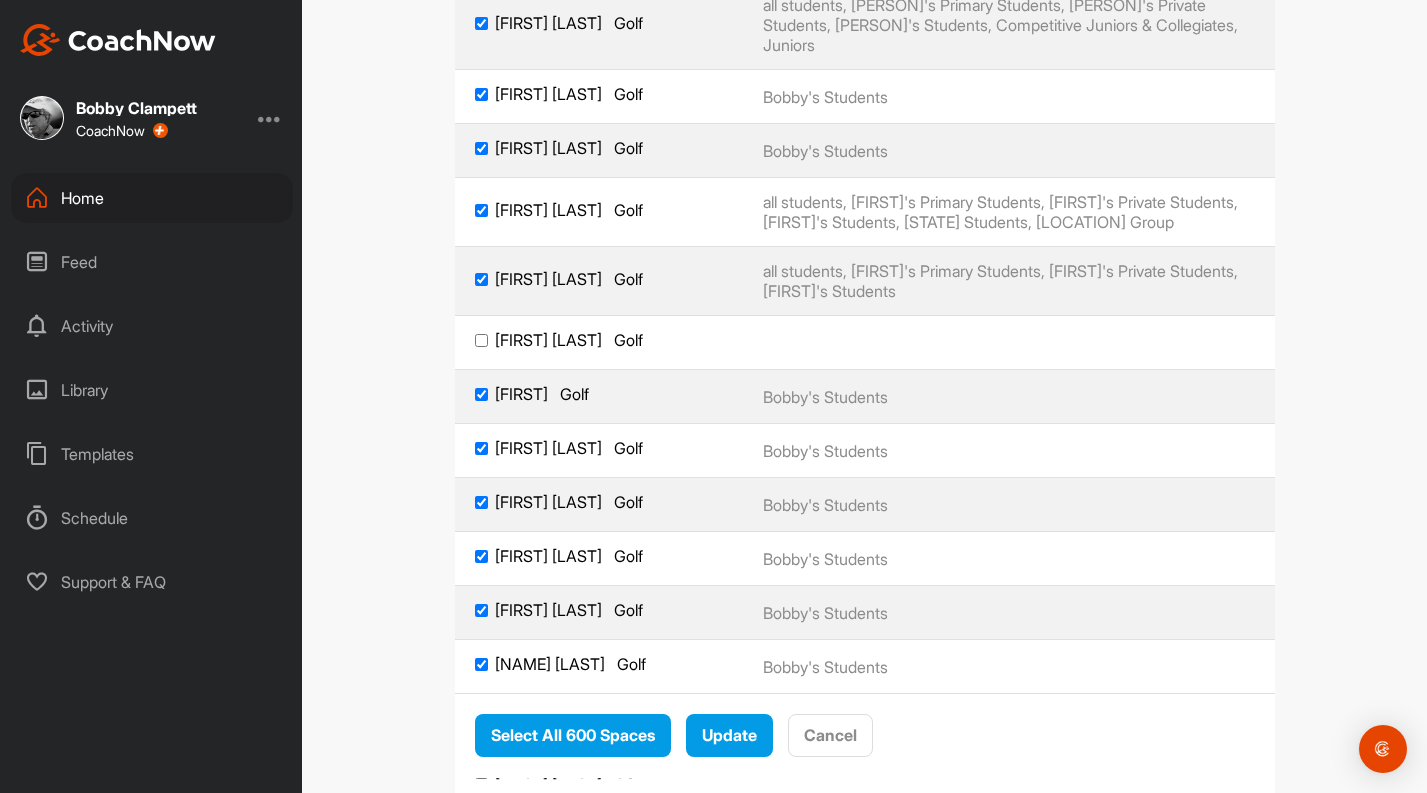 click on "[FIRST] [LAST]     Golf" at bounding box center (481, 340) 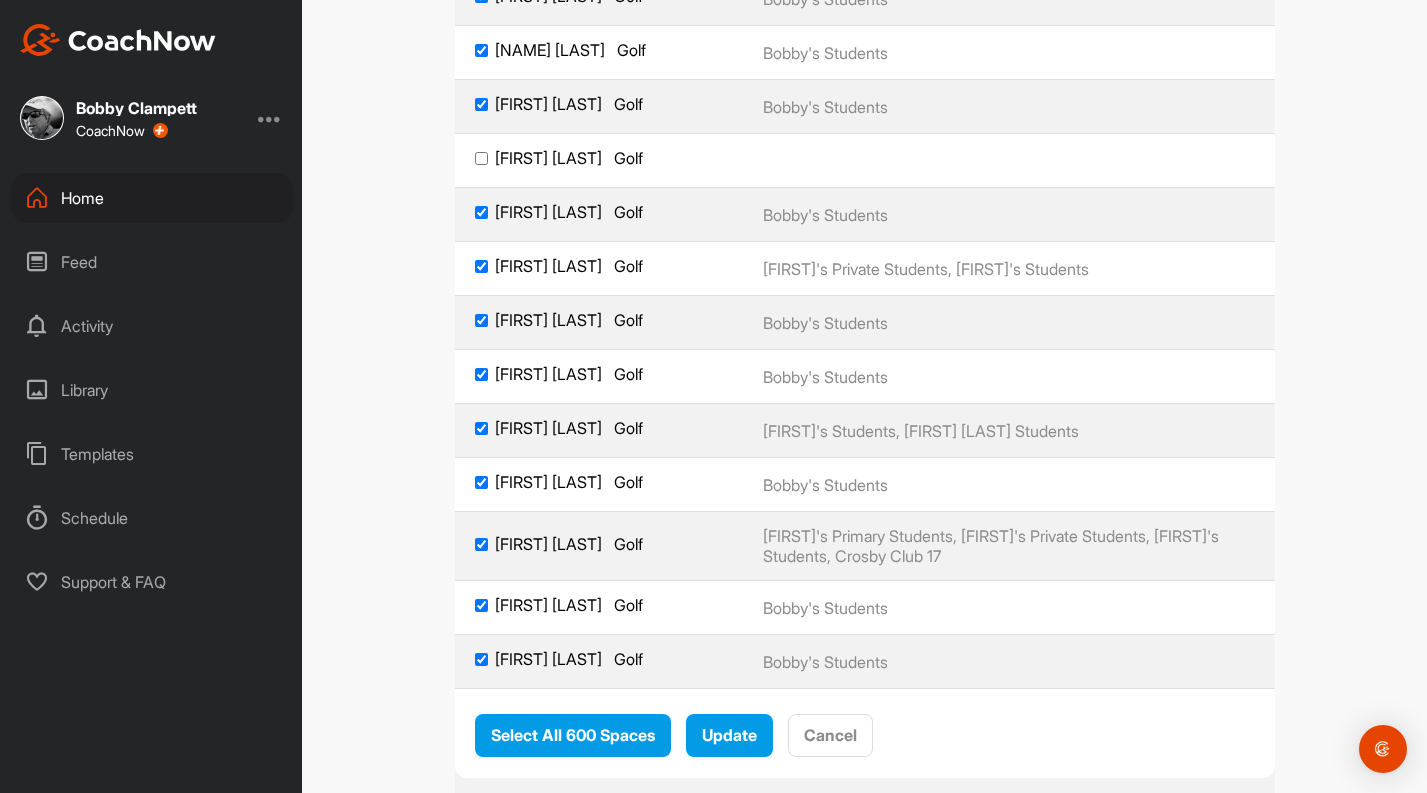 scroll, scrollTop: 29946, scrollLeft: 0, axis: vertical 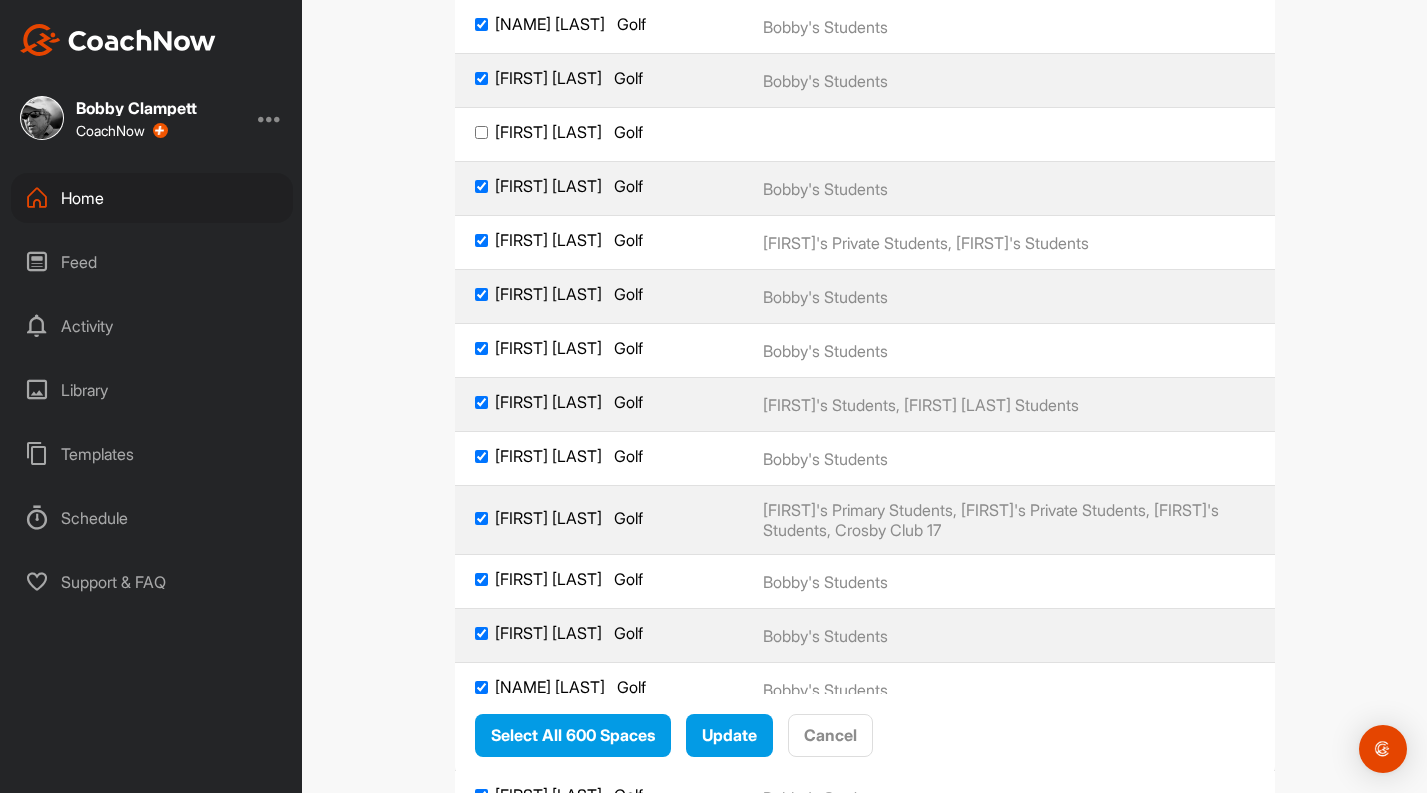 click on "[FIRST] [LAST] Golf" at bounding box center (599, 135) 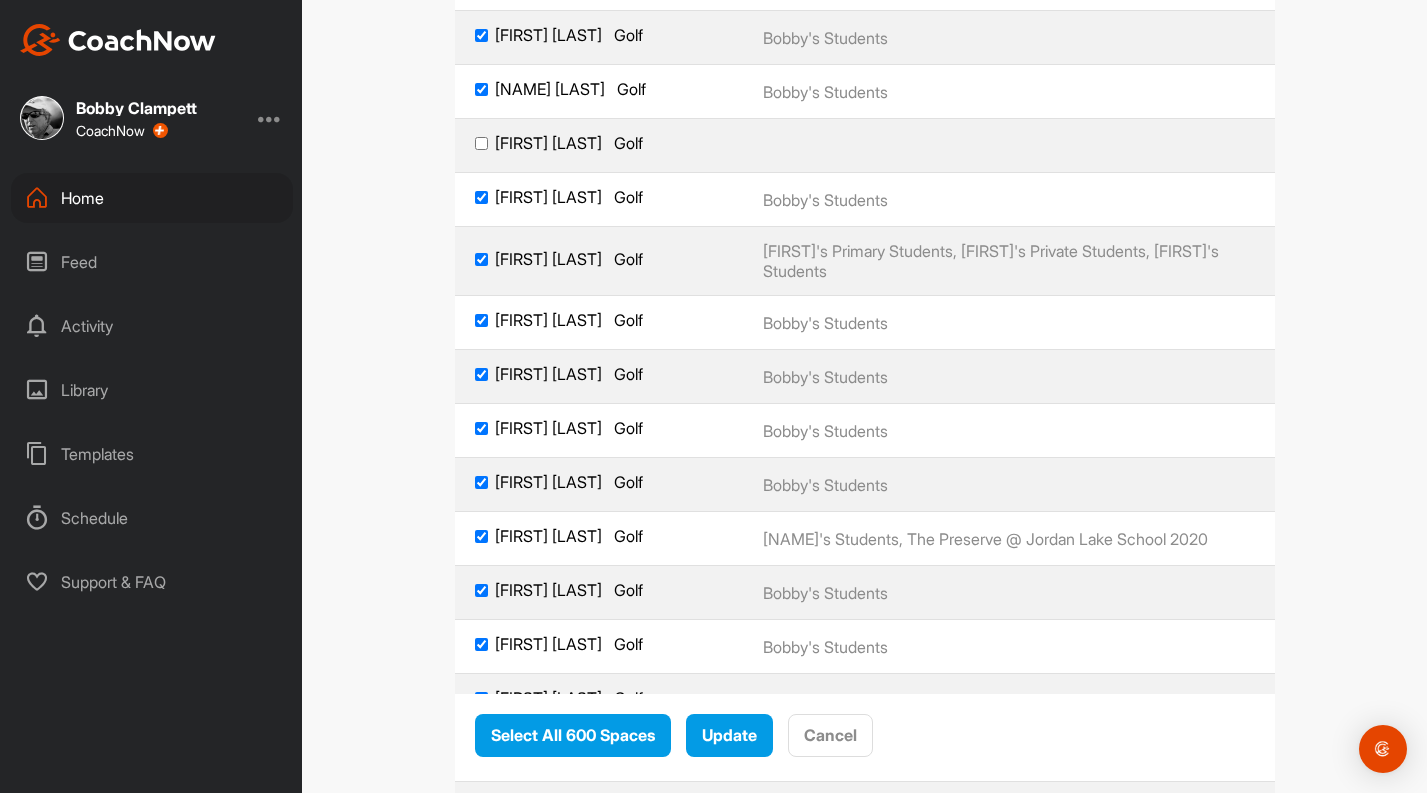 scroll, scrollTop: 30567, scrollLeft: 0, axis: vertical 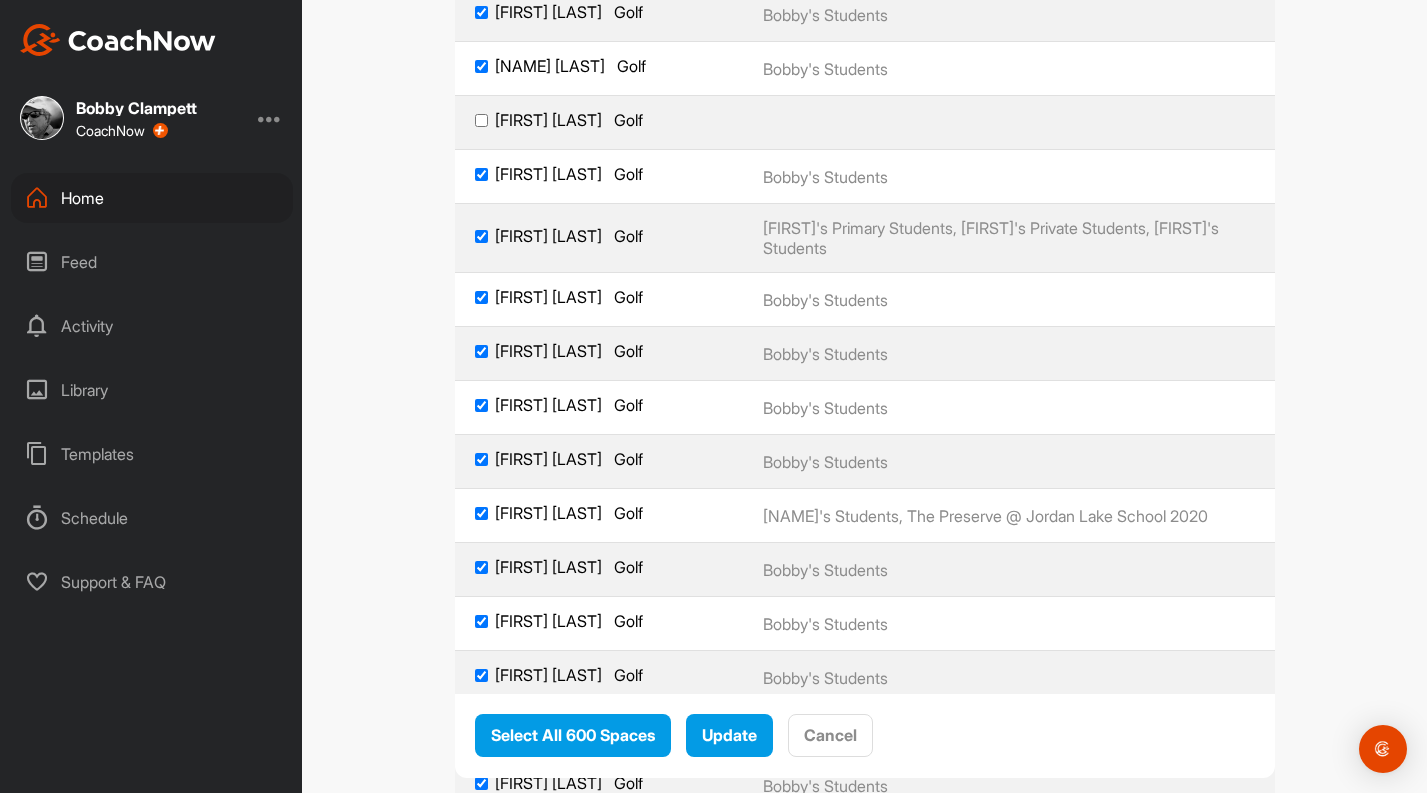 click on "[FIRST] [LAST]  Golf" at bounding box center [481, 120] 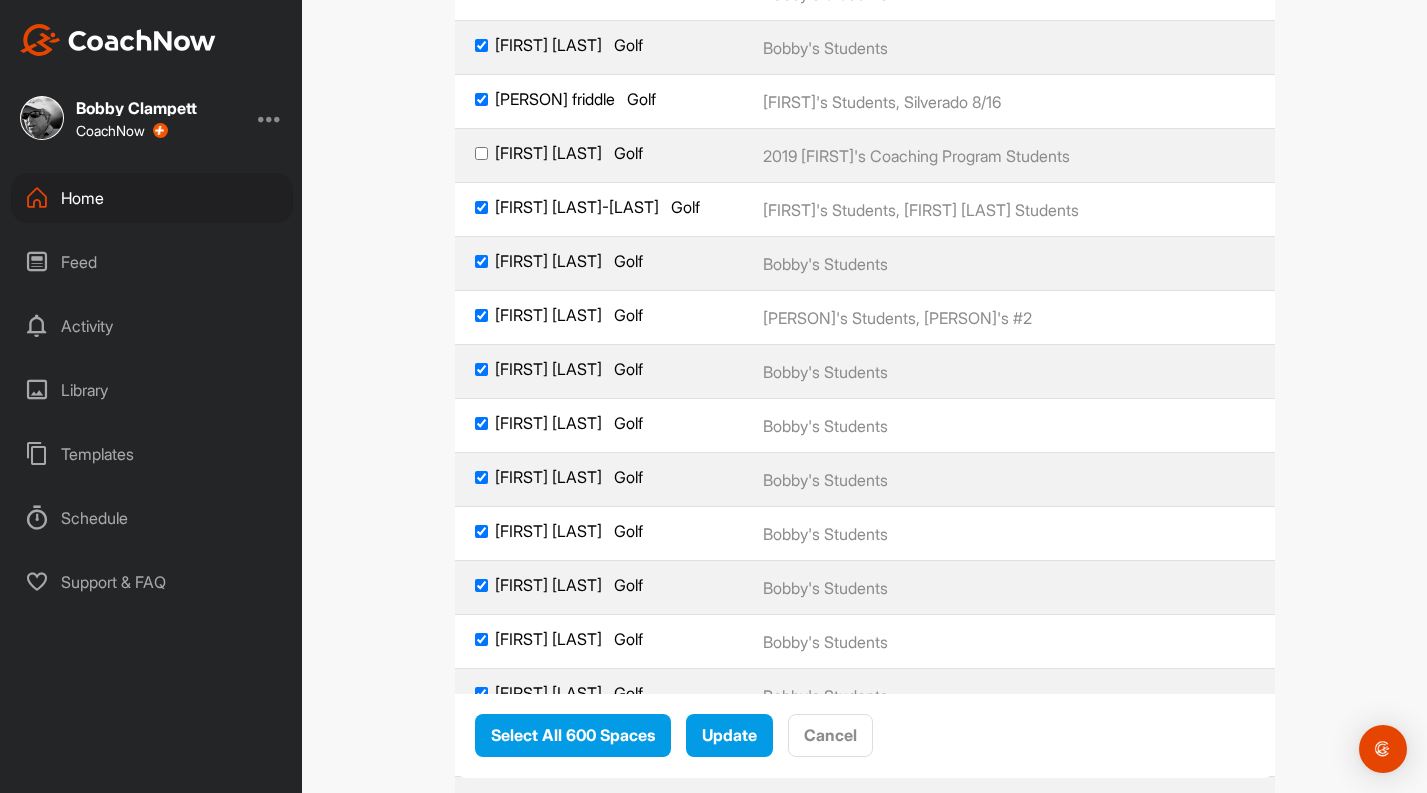 scroll, scrollTop: 32329, scrollLeft: 0, axis: vertical 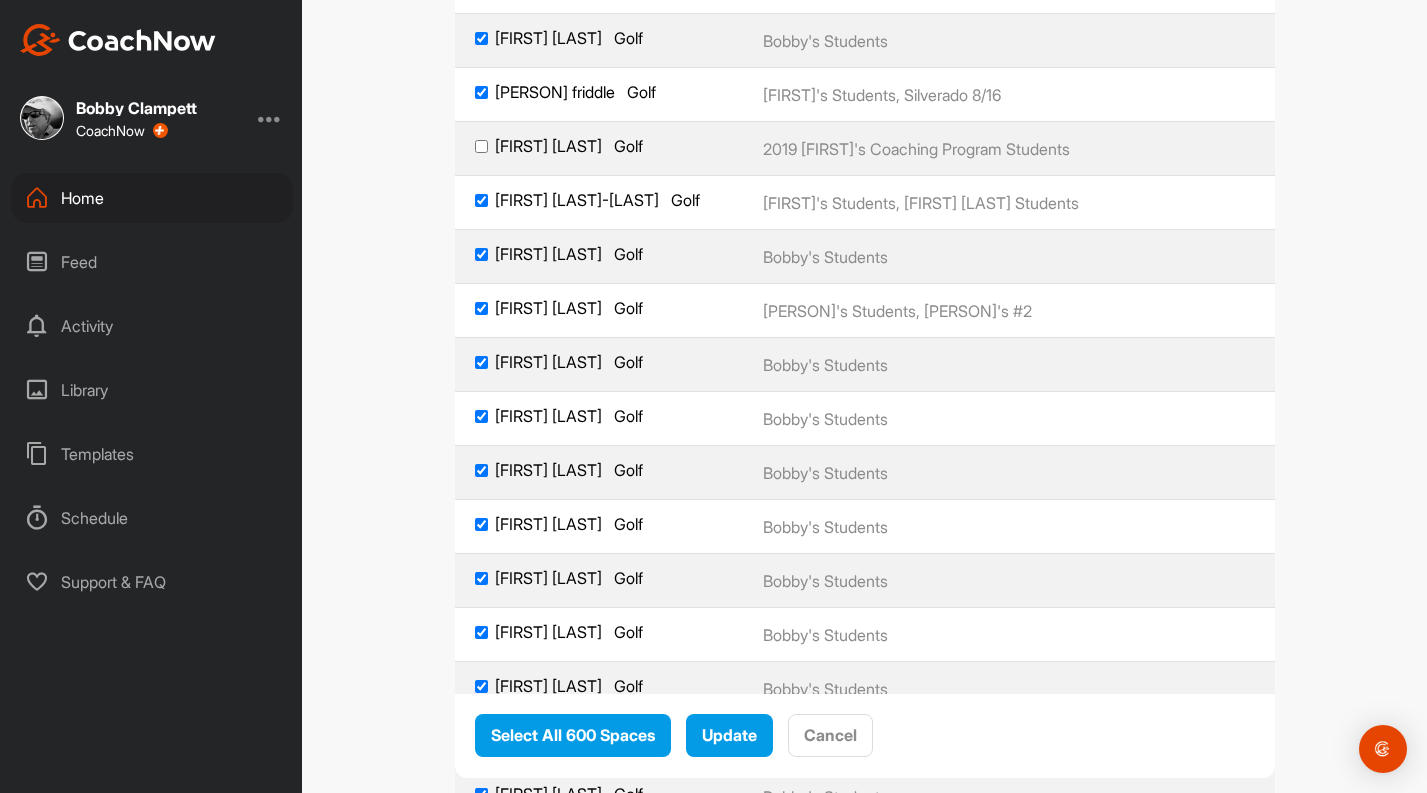click on "[FIRST] [LAST]  Golf" at bounding box center (481, 146) 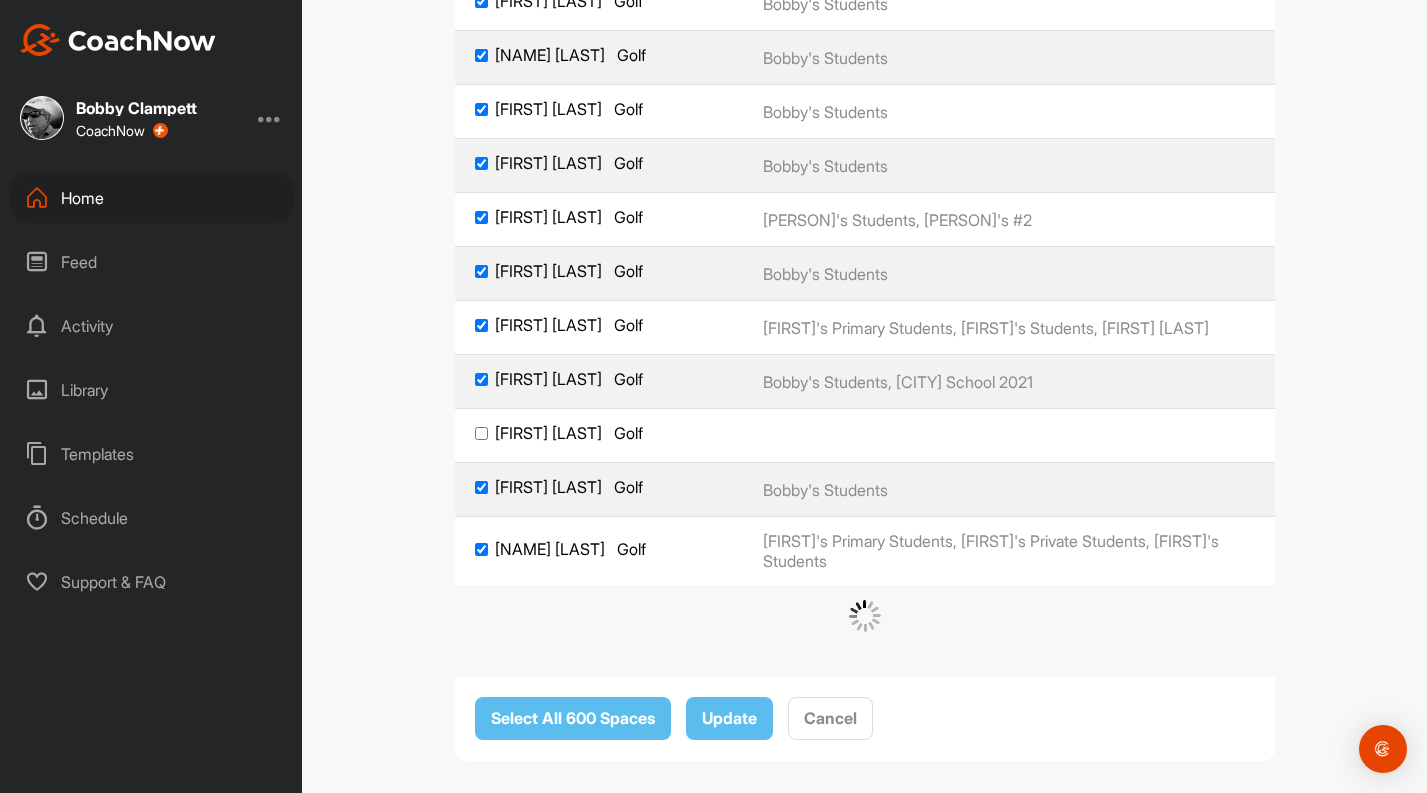 scroll, scrollTop: 33543, scrollLeft: 0, axis: vertical 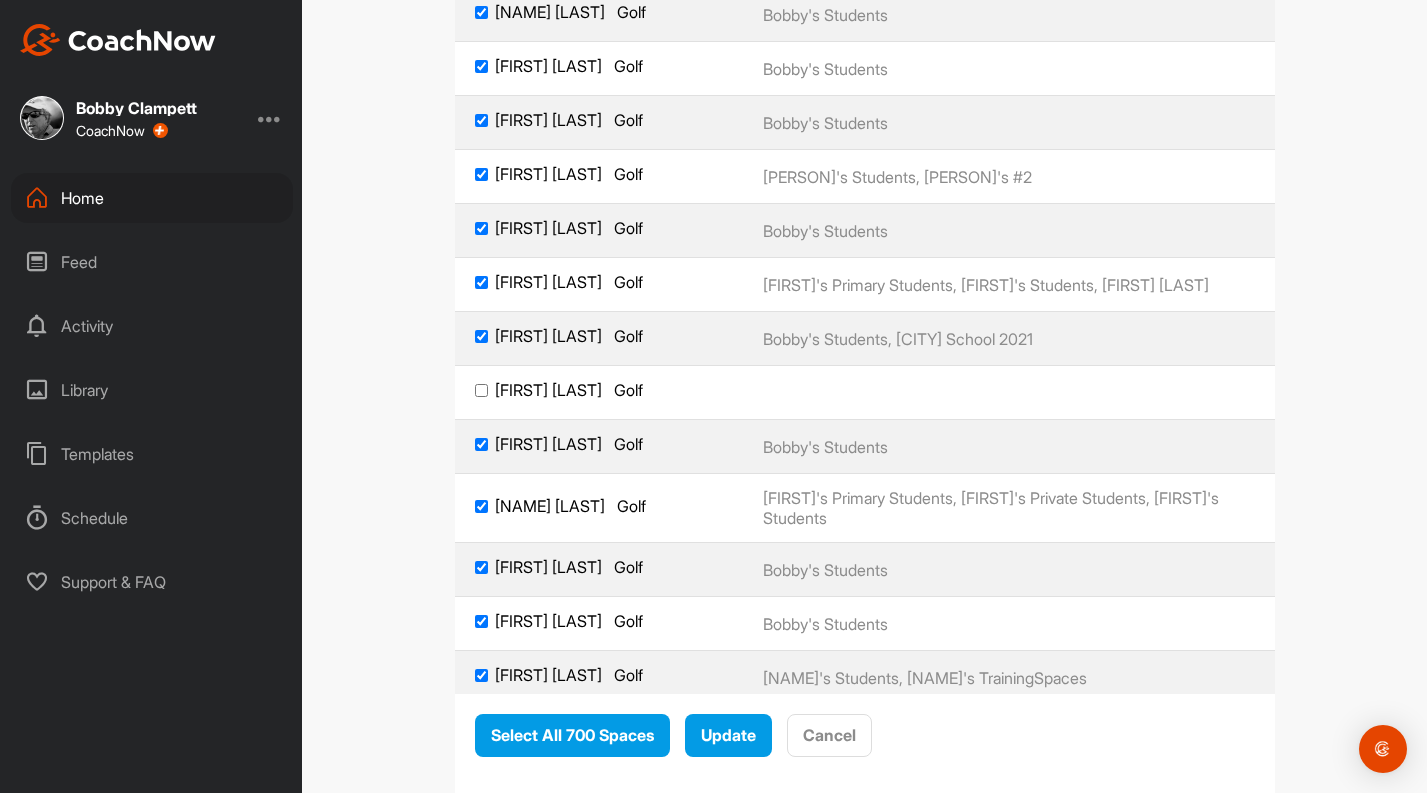 click on "[FIRST] [LAST]  Golf" at bounding box center (599, 390) 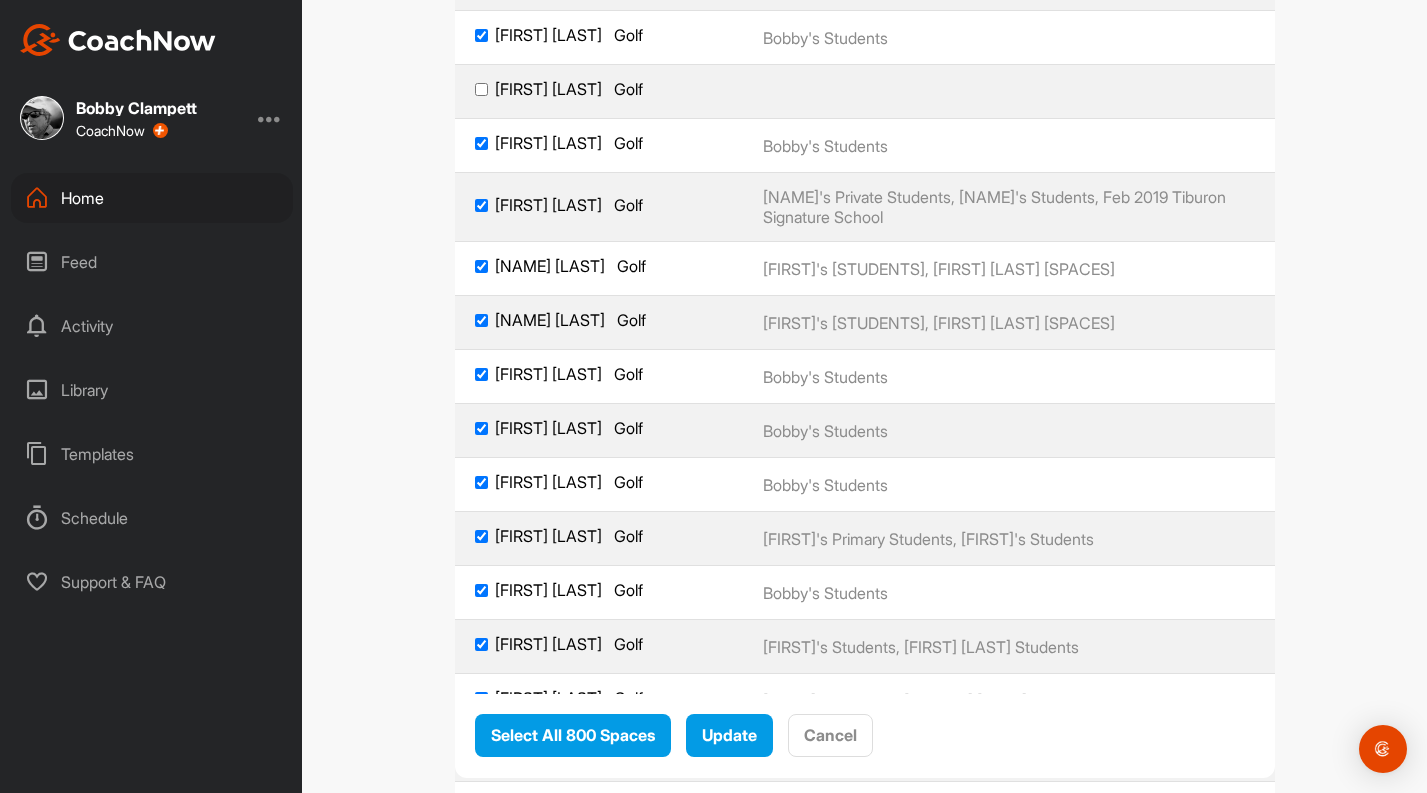 scroll, scrollTop: 40037, scrollLeft: 0, axis: vertical 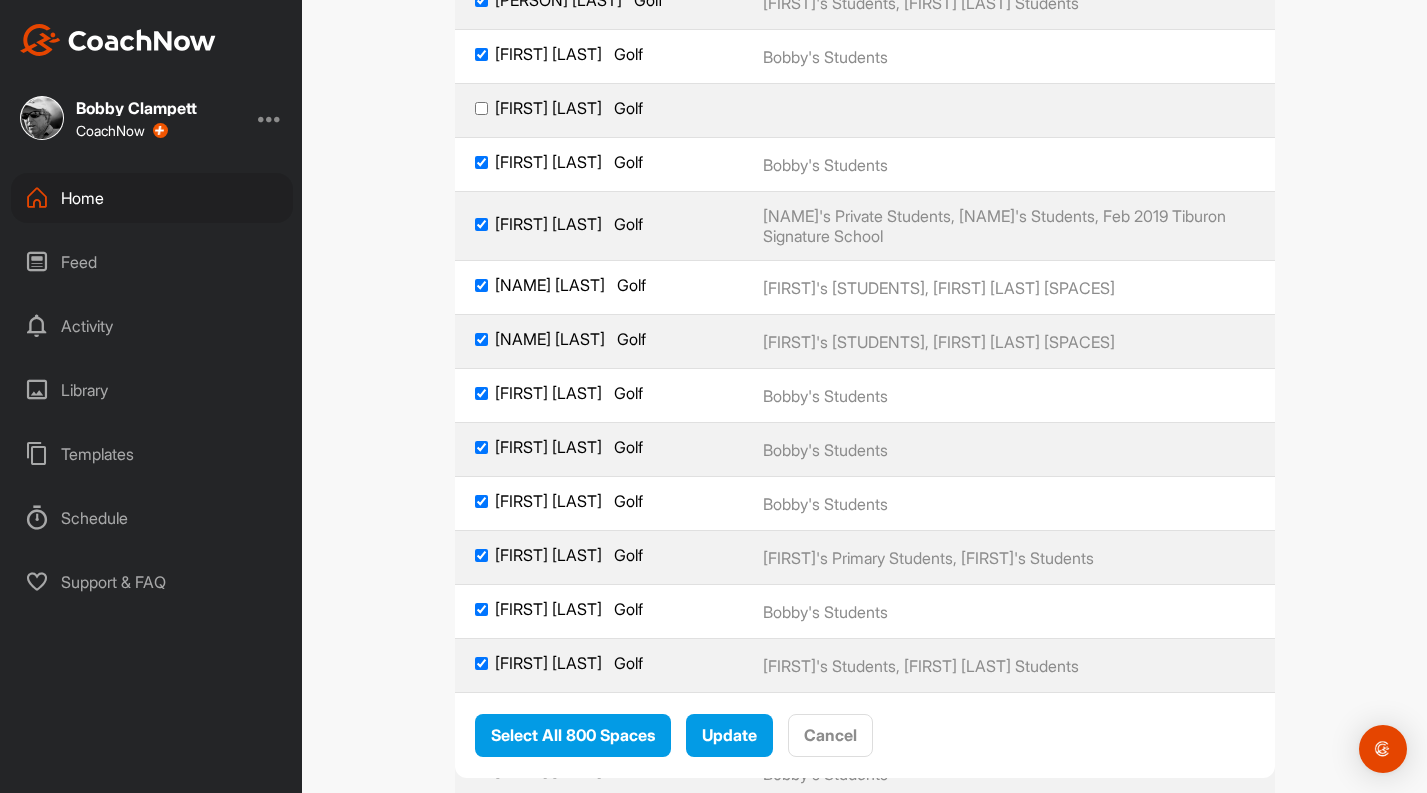 click on "[FIRST] [LAST]     Golf" at bounding box center (481, 108) 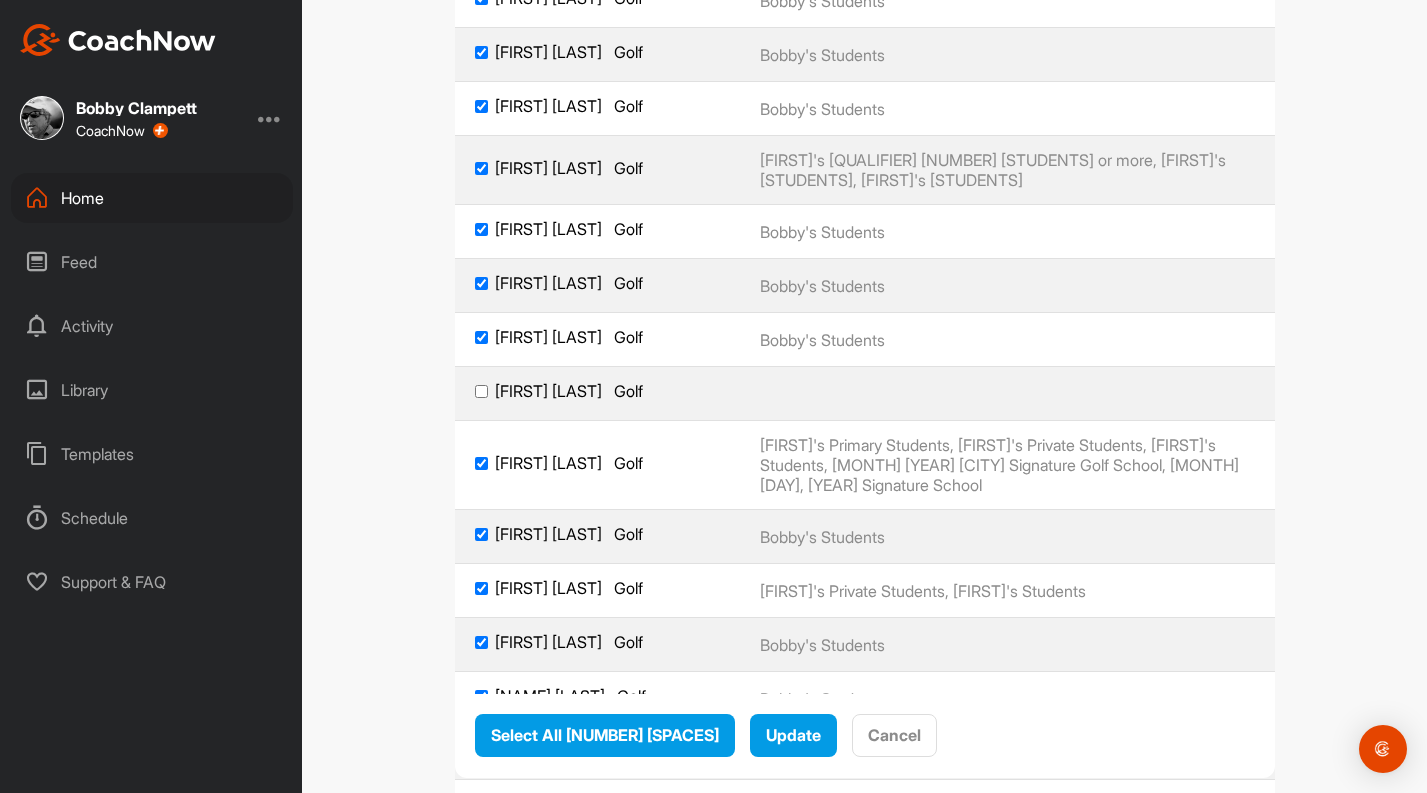 scroll, scrollTop: 45710, scrollLeft: 0, axis: vertical 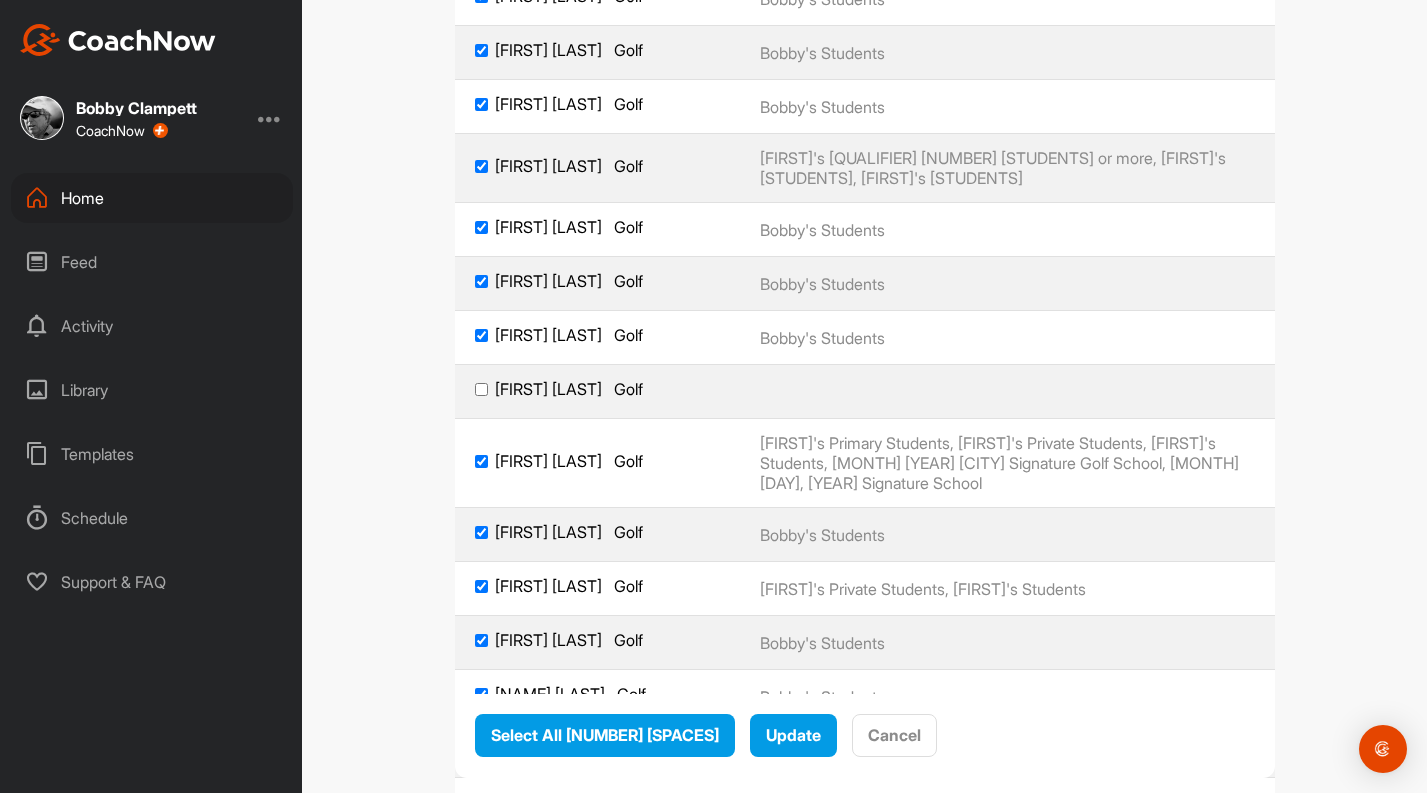 click on "[FIRST] [LAST]  Golf" at bounding box center (597, 389) 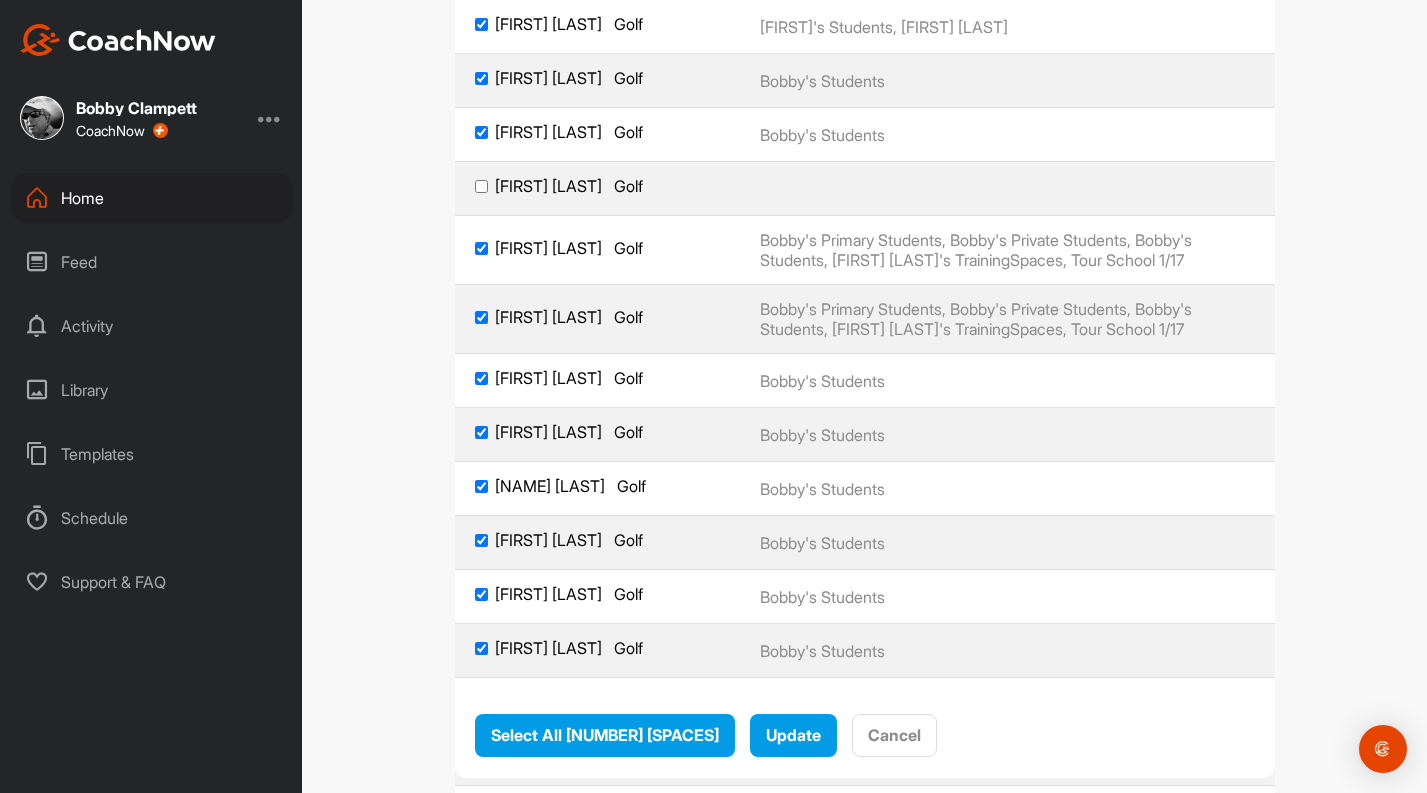 scroll, scrollTop: 47600, scrollLeft: 0, axis: vertical 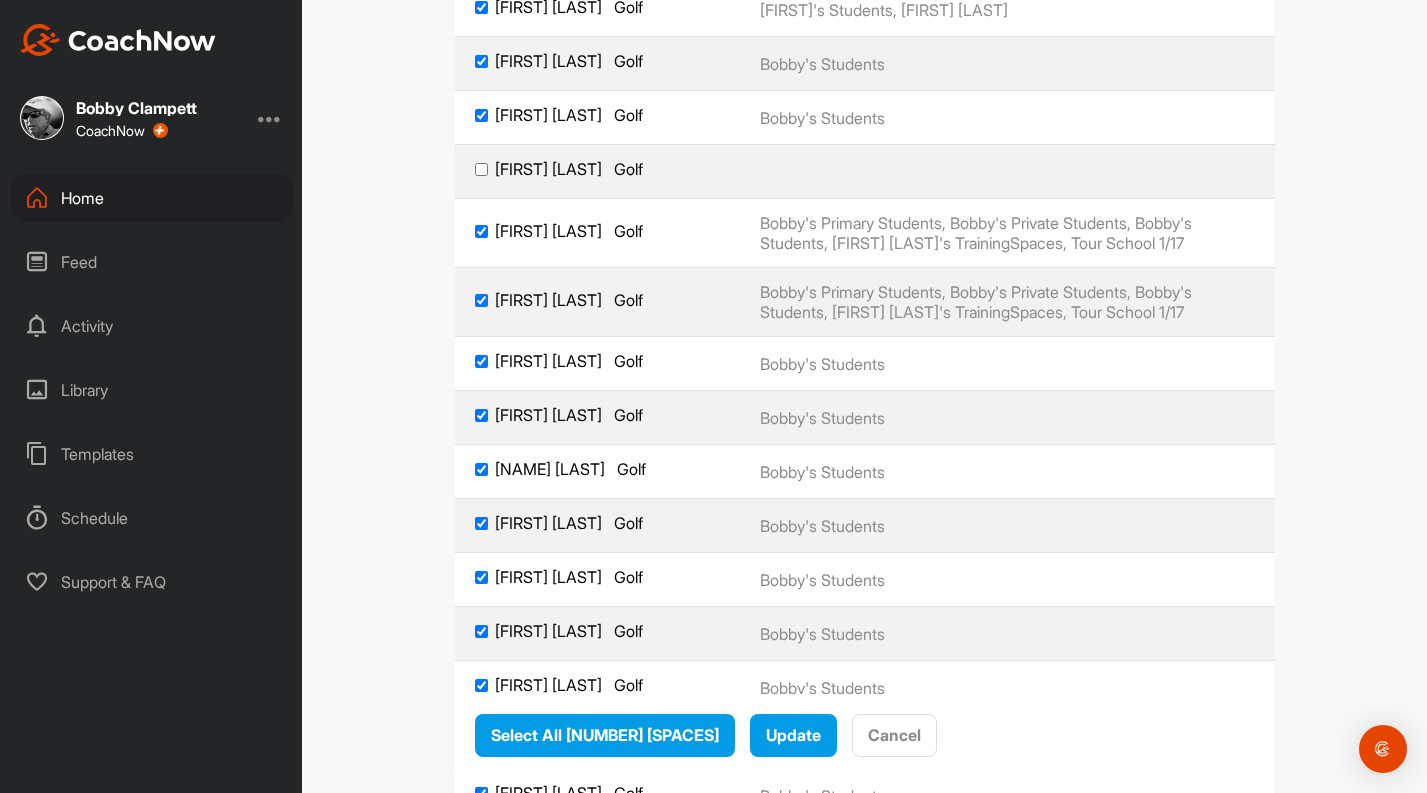 click on "[FIRST] [LAST]     Golf" at bounding box center (481, 169) 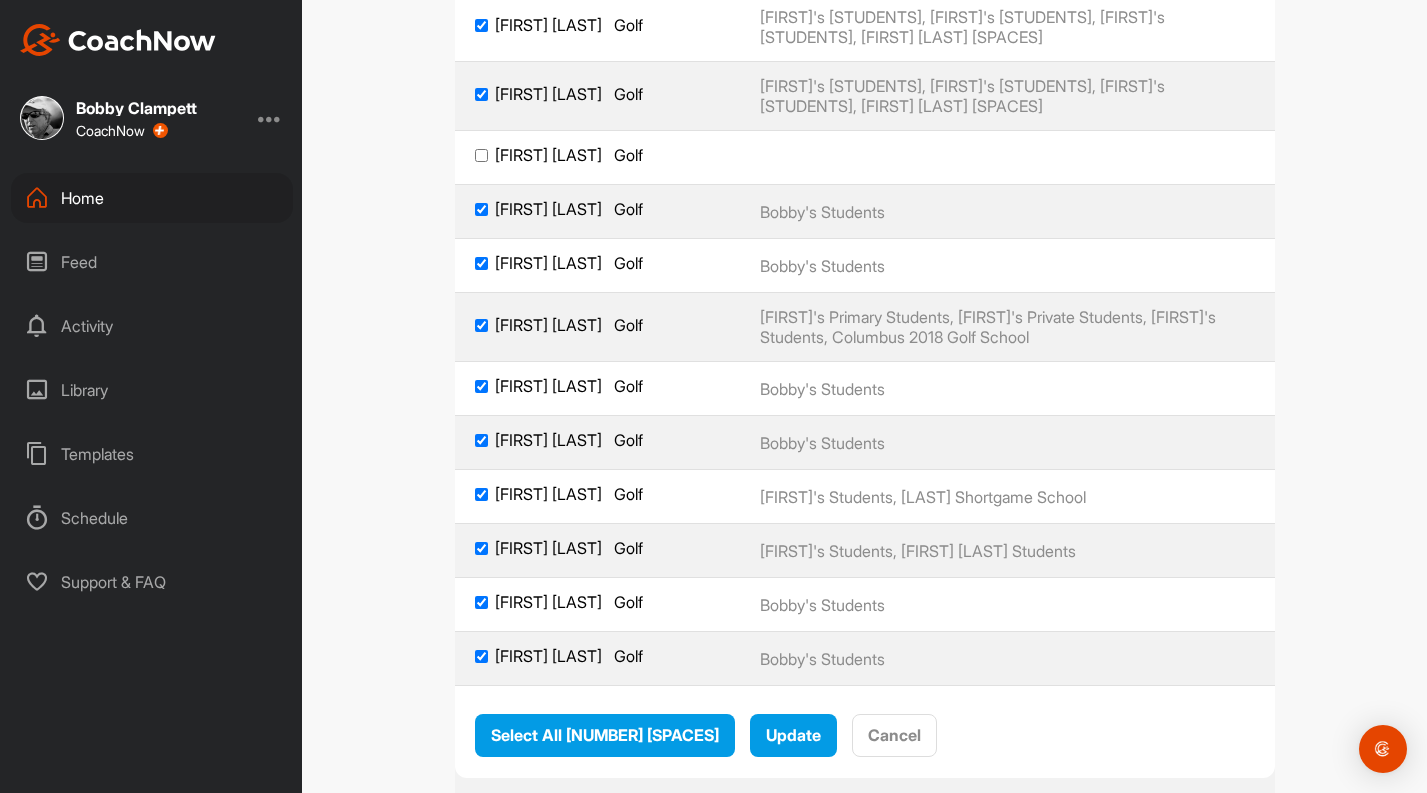 scroll, scrollTop: 48608, scrollLeft: 0, axis: vertical 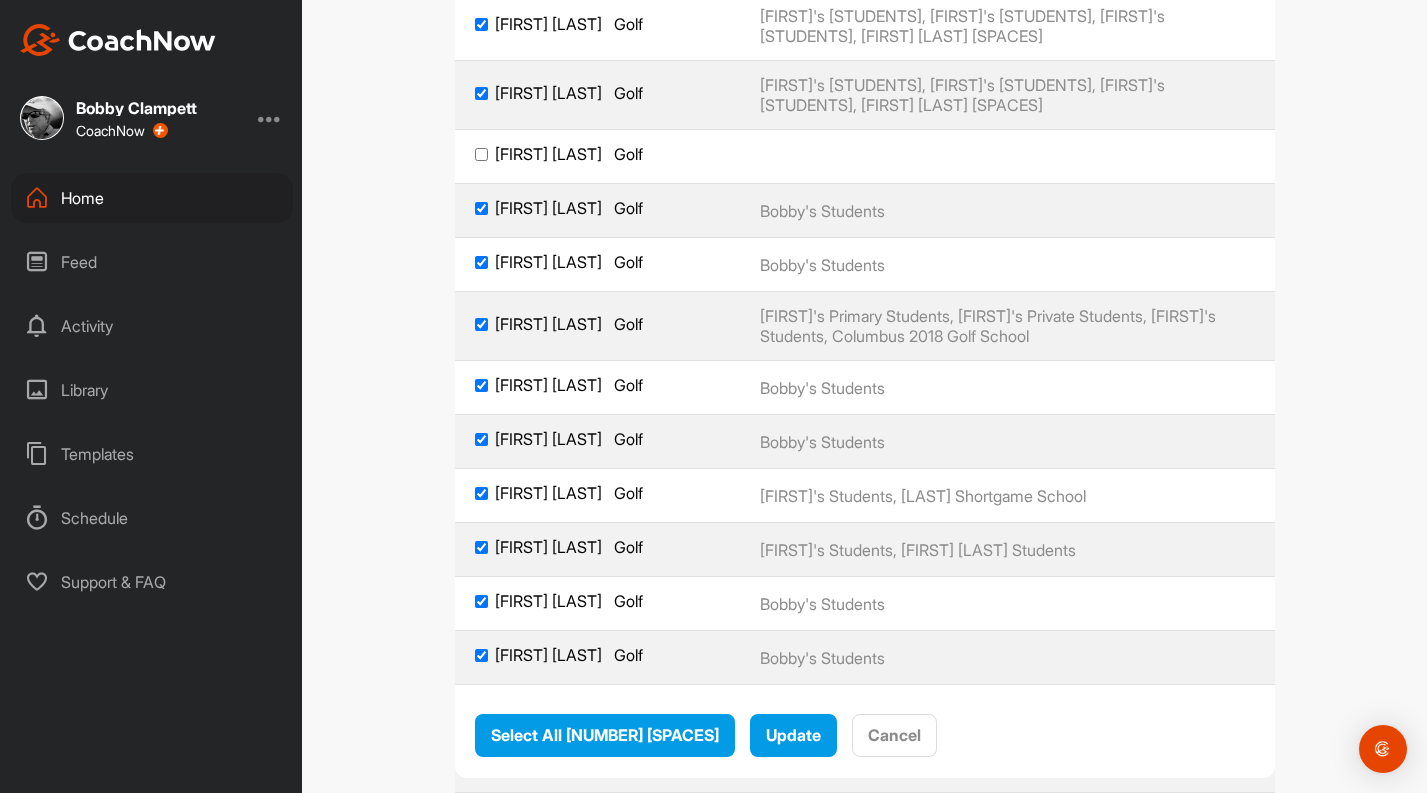 click on "[FIRST] [LAST]     Golf" at bounding box center [597, 154] 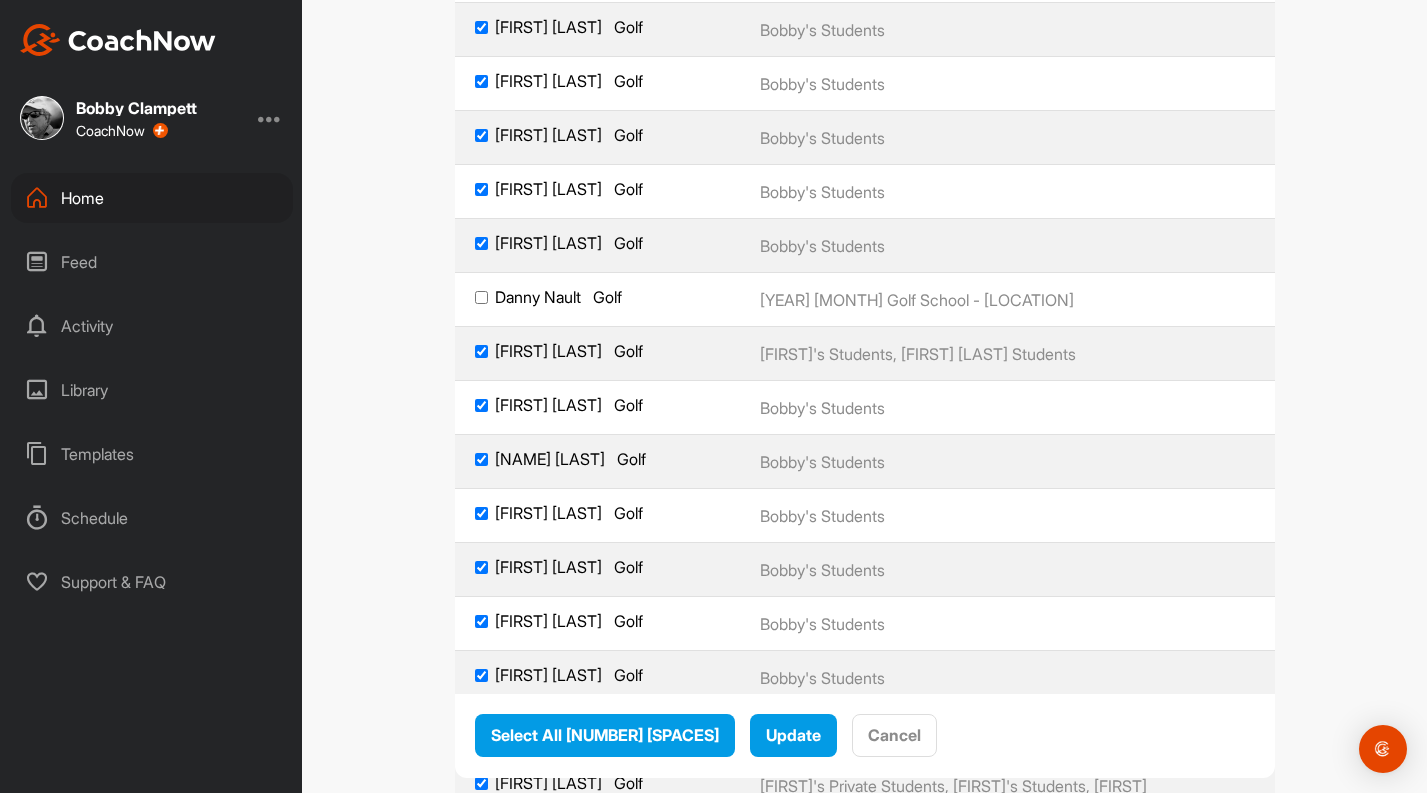 scroll, scrollTop: 49669, scrollLeft: 0, axis: vertical 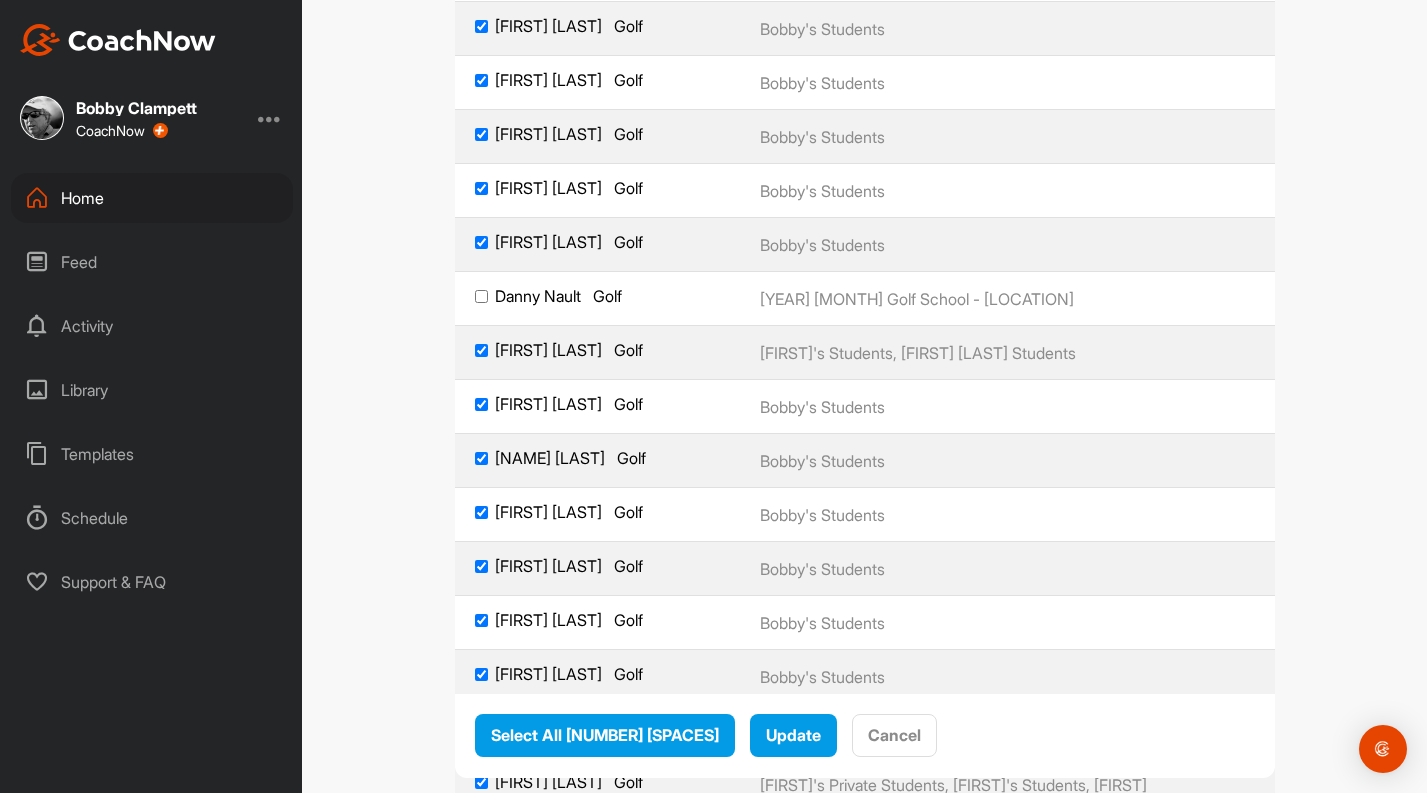 click on "[NAME] [LAST]     Golf" at bounding box center [481, 296] 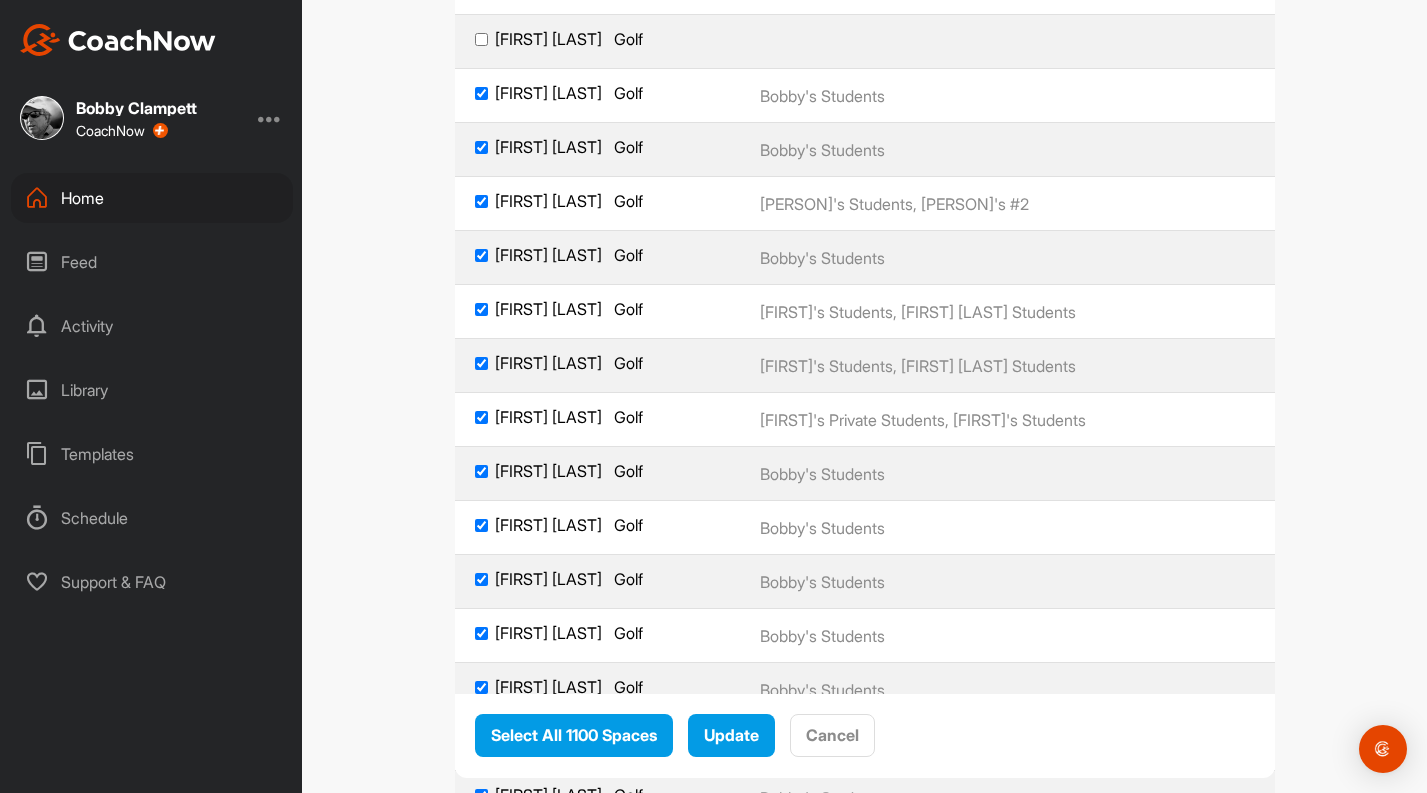 scroll, scrollTop: 58611, scrollLeft: 0, axis: vertical 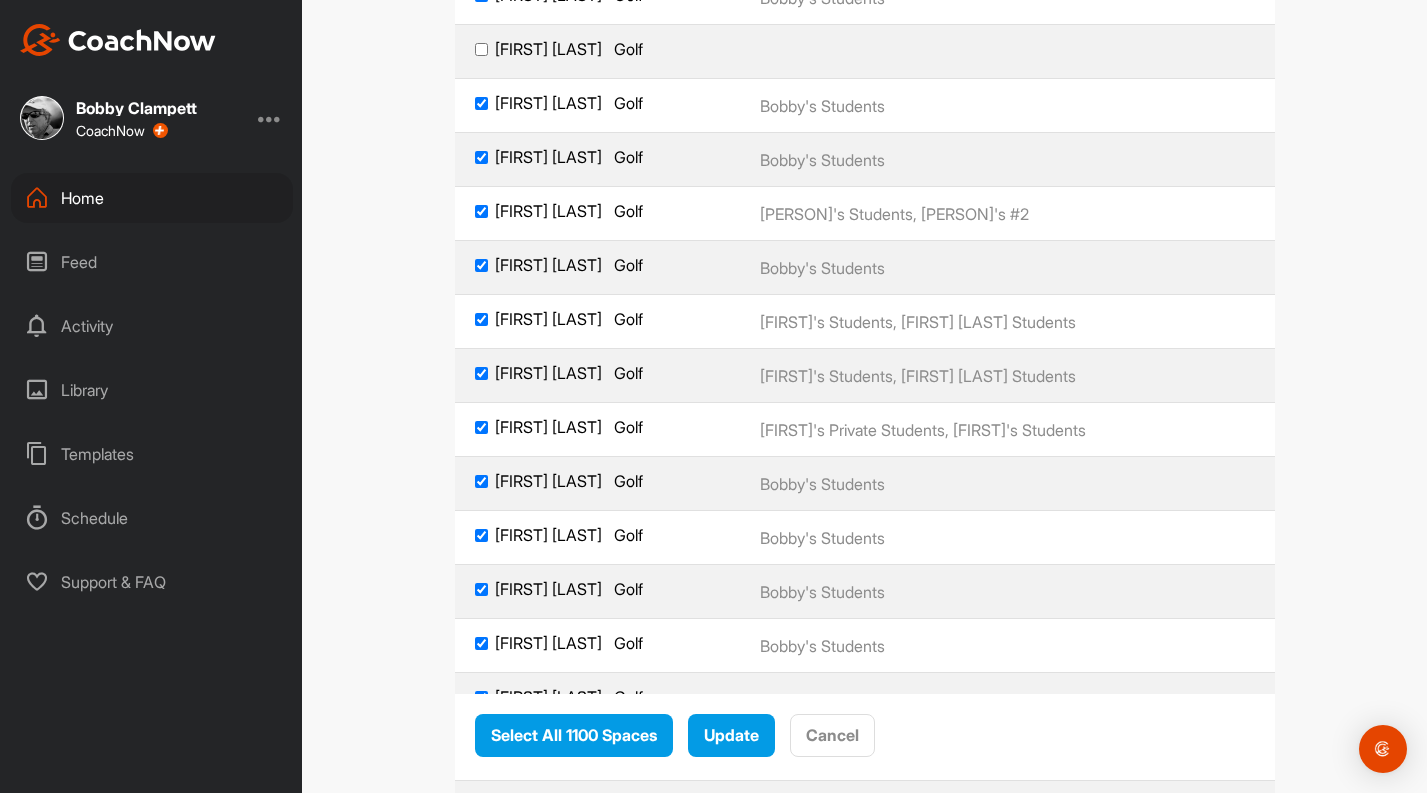 click on "[FIRST] [LAST]     Golf" at bounding box center [481, 49] 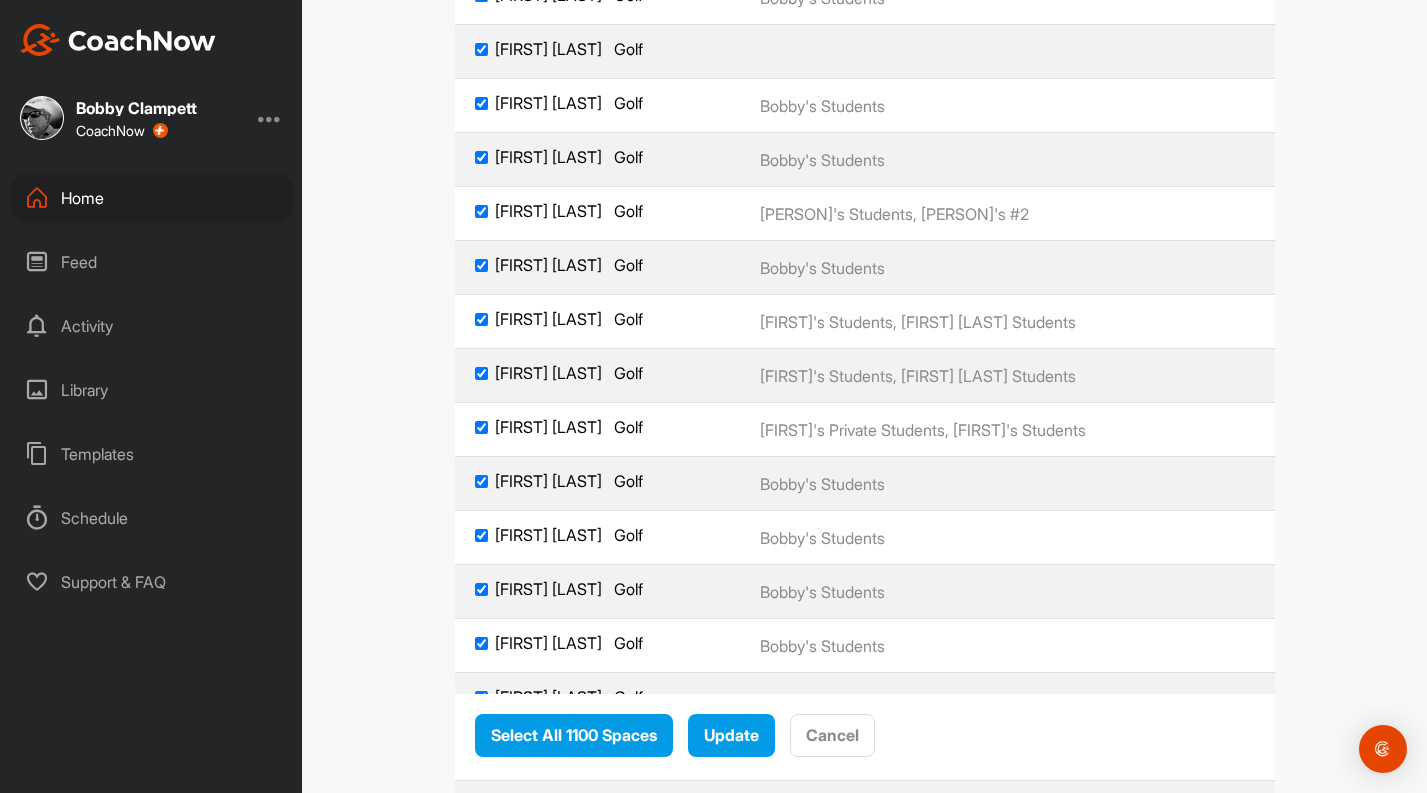 checkbox on "true" 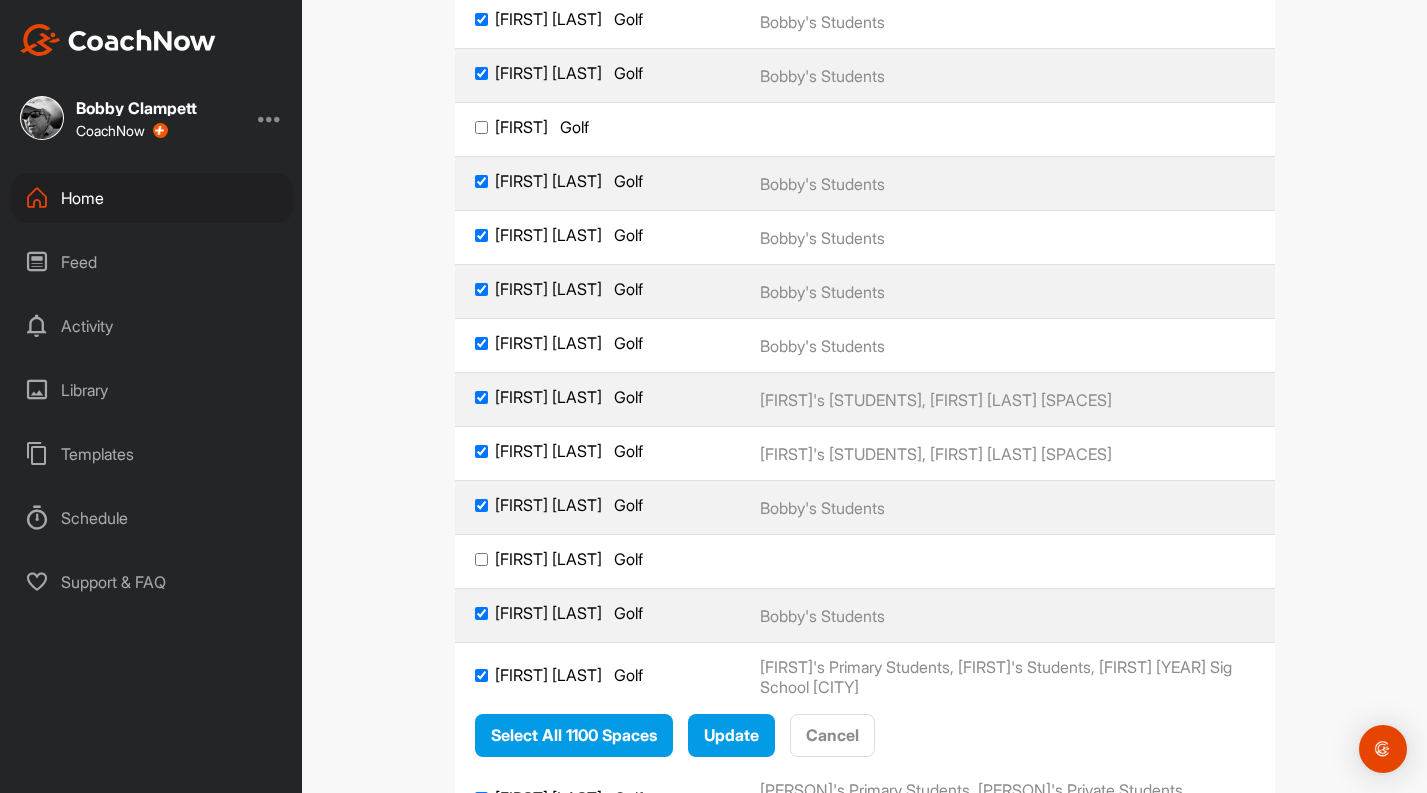 scroll, scrollTop: 60622, scrollLeft: 0, axis: vertical 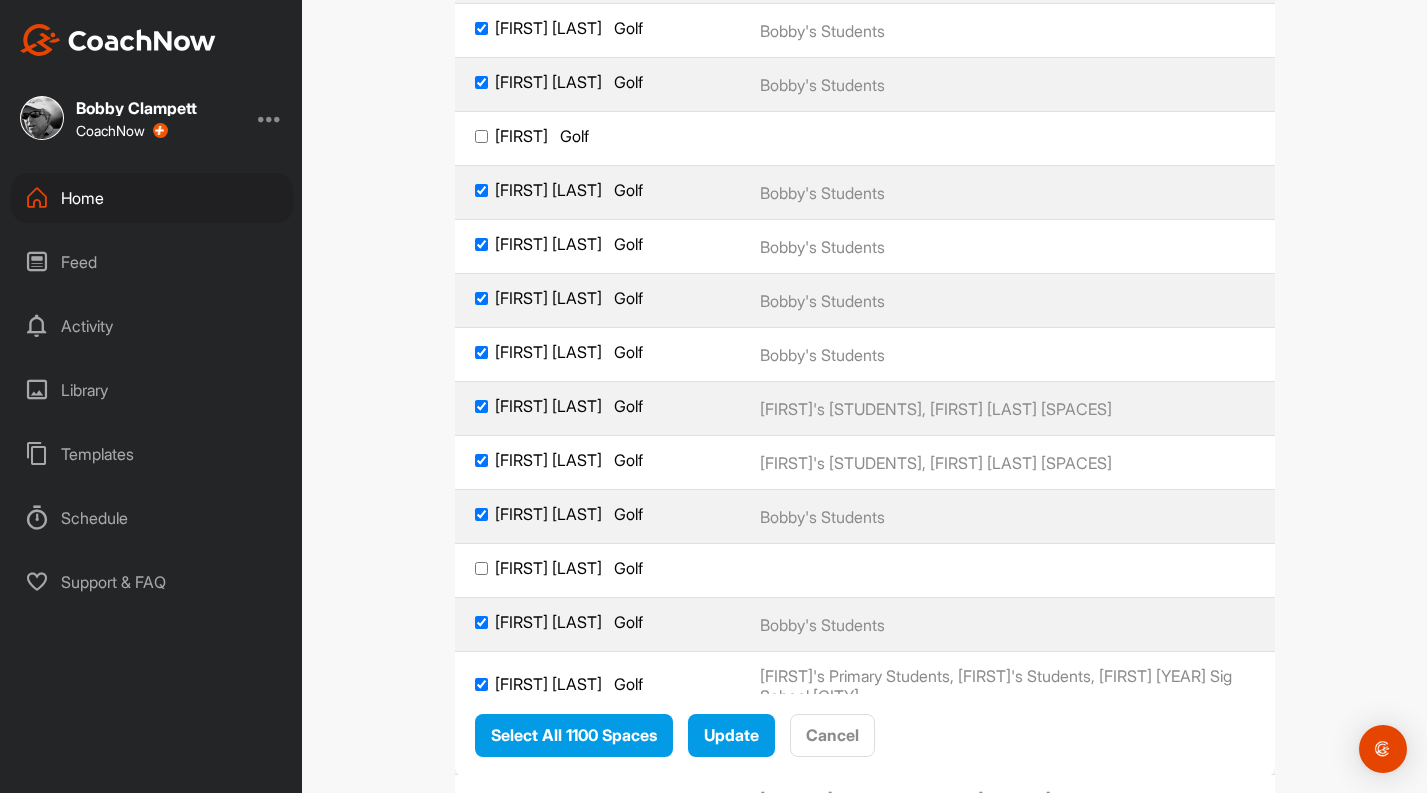 click on "[FIRST]  Golf" at bounding box center [481, 136] 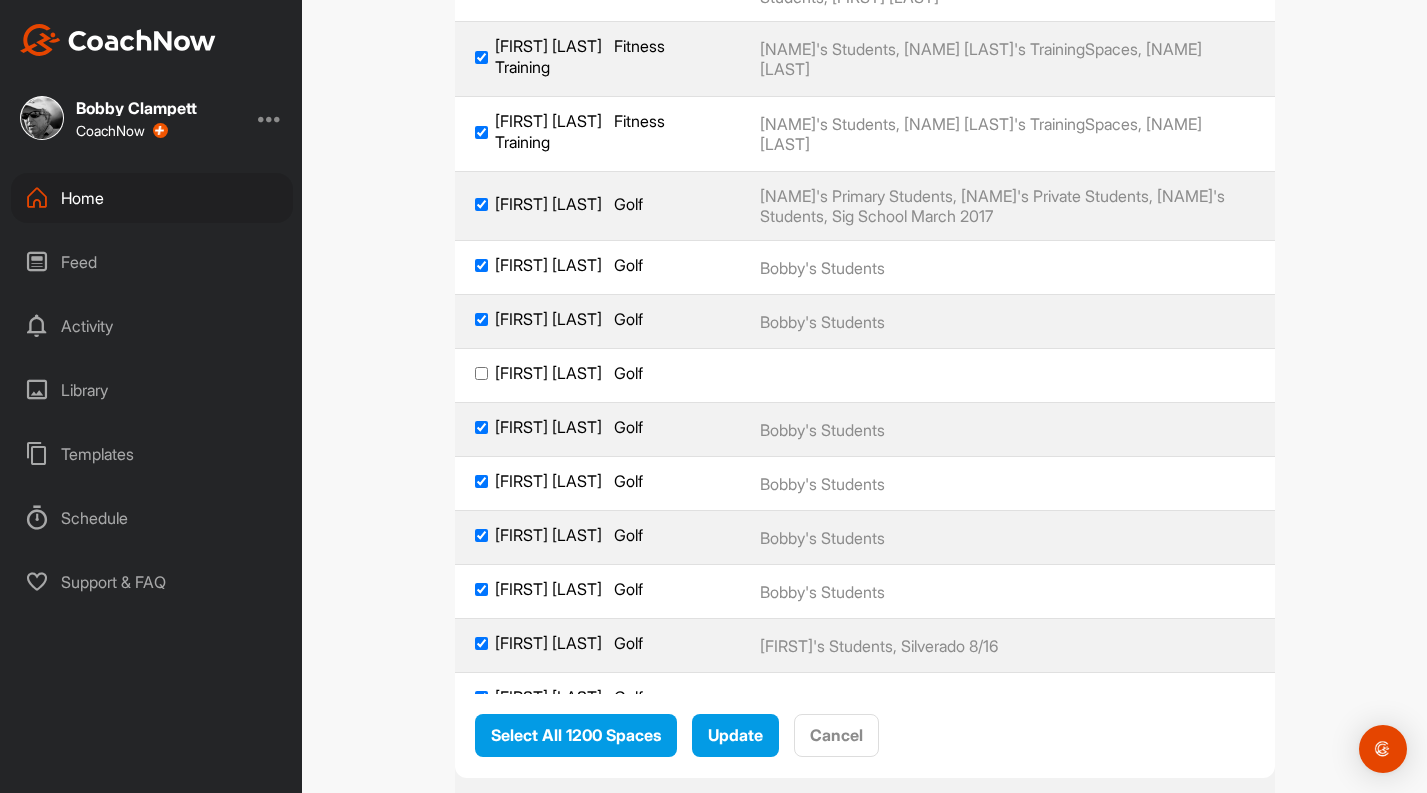 scroll, scrollTop: 62497, scrollLeft: 0, axis: vertical 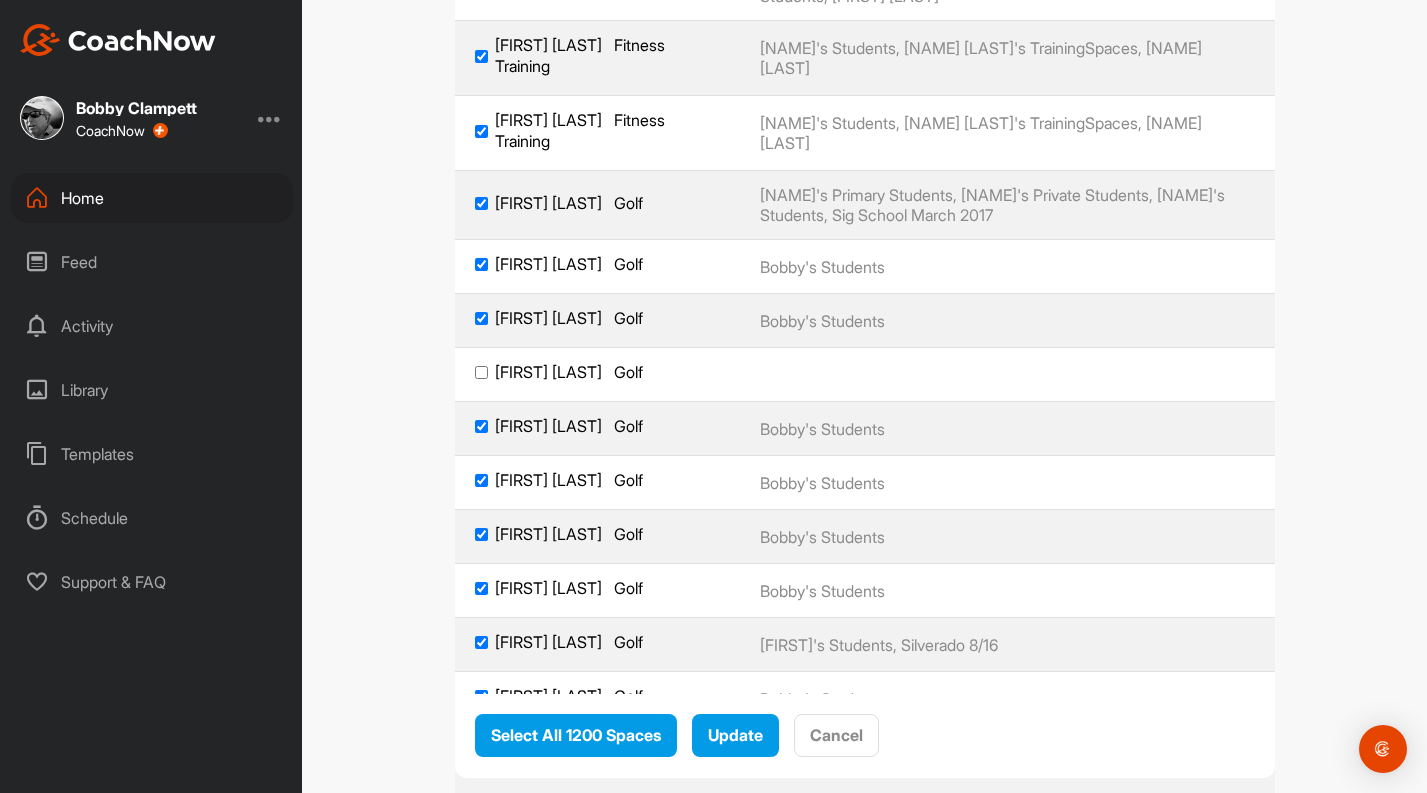 click on "[FIRST] [LAST]     Golf" at bounding box center (481, 372) 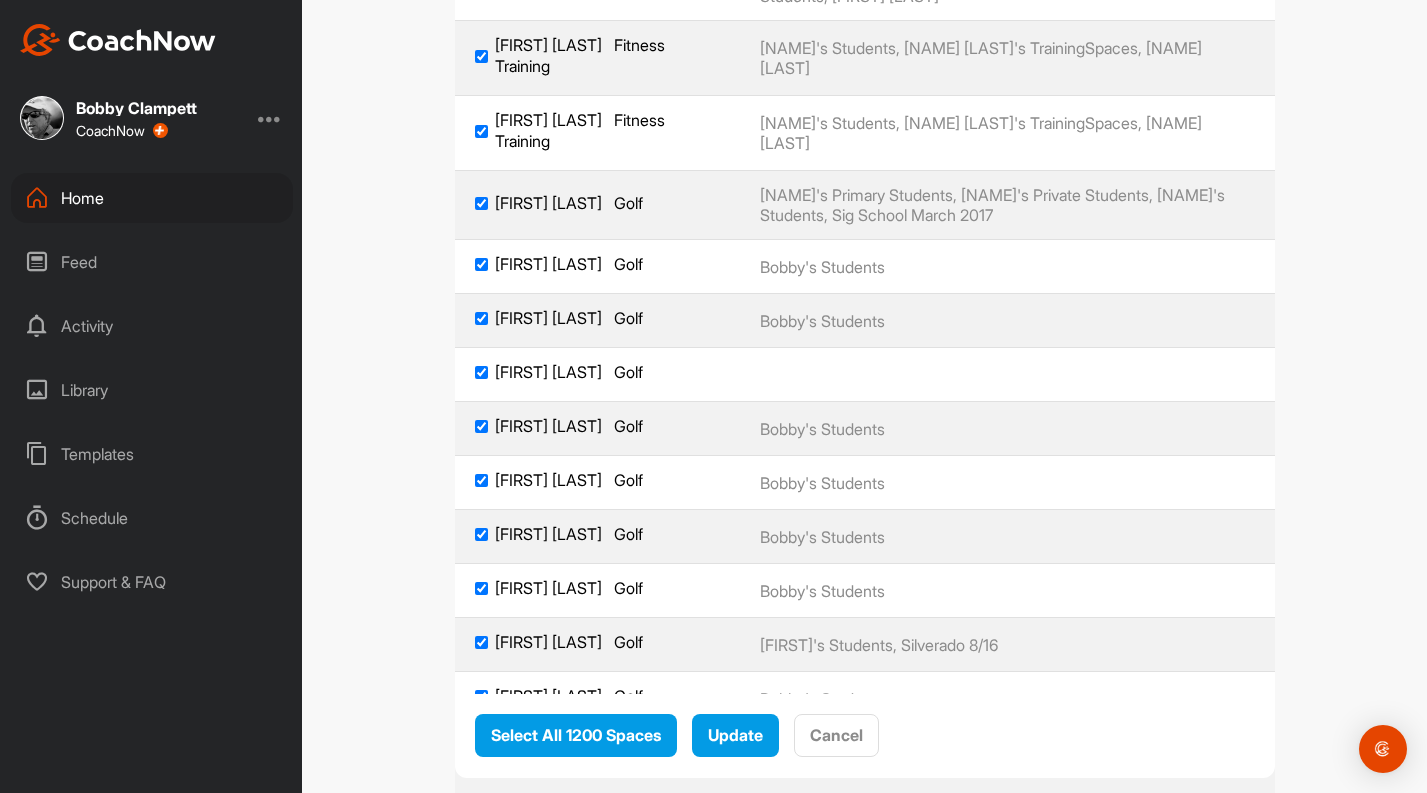 checkbox on "true" 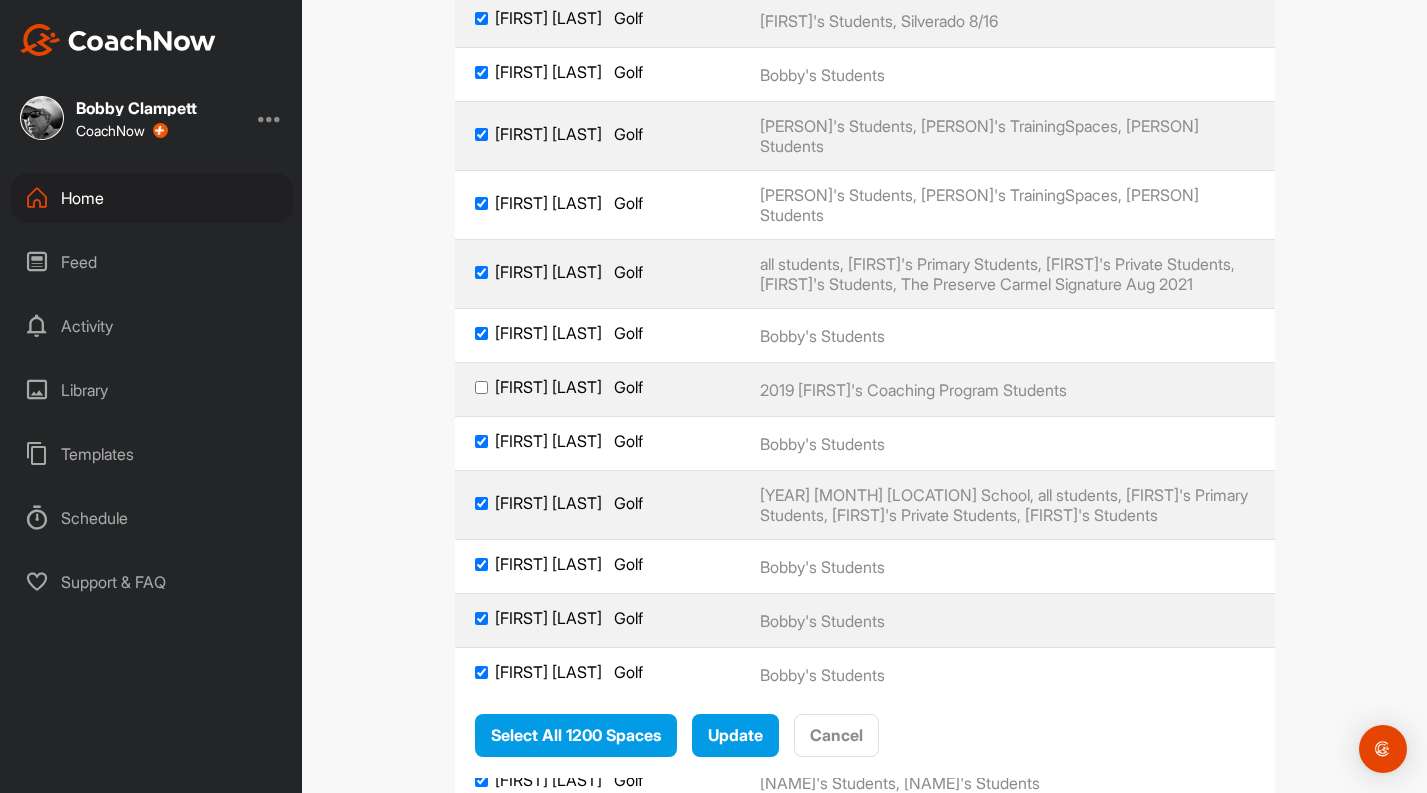 scroll, scrollTop: 63128, scrollLeft: 0, axis: vertical 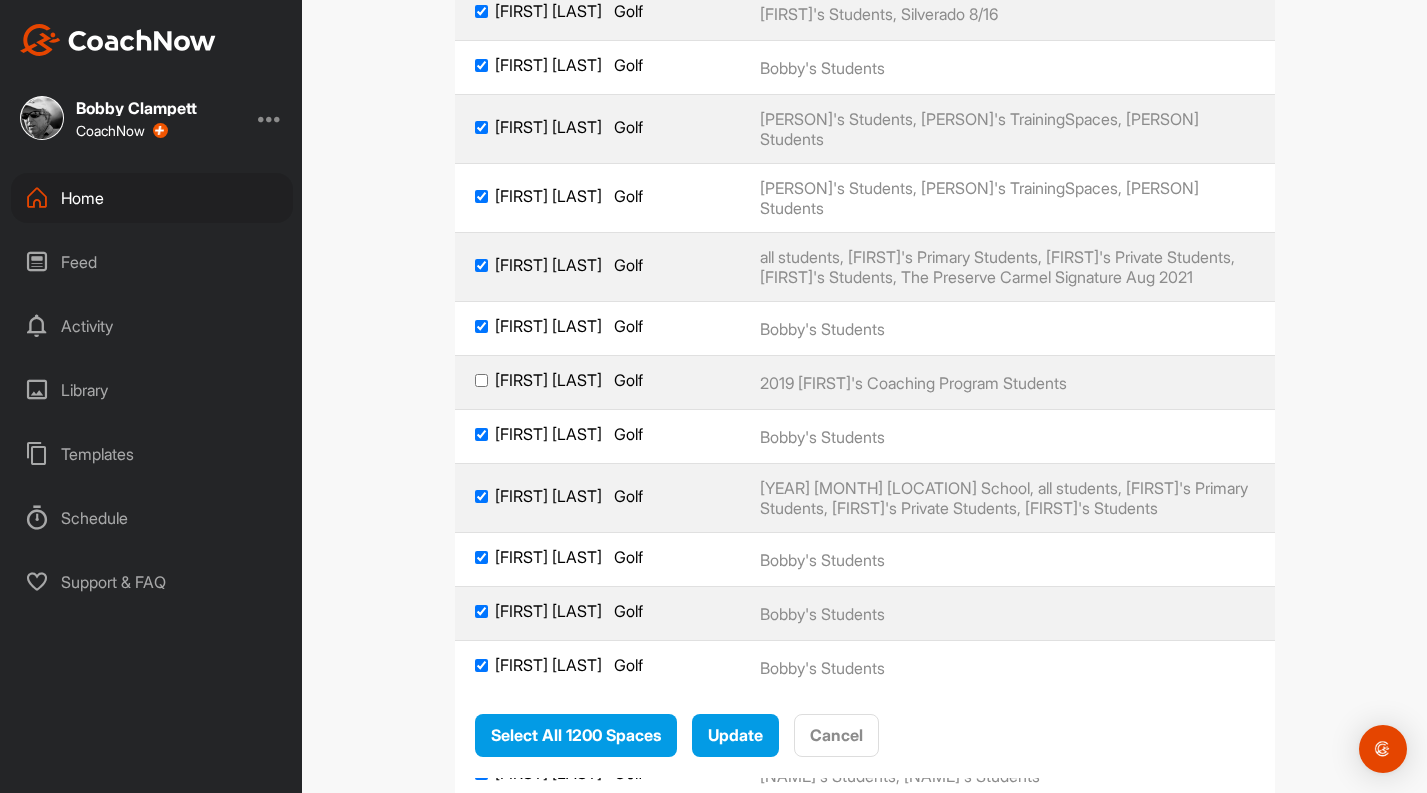 click on "[FIRST] [LAST]     Golf" at bounding box center [481, 380] 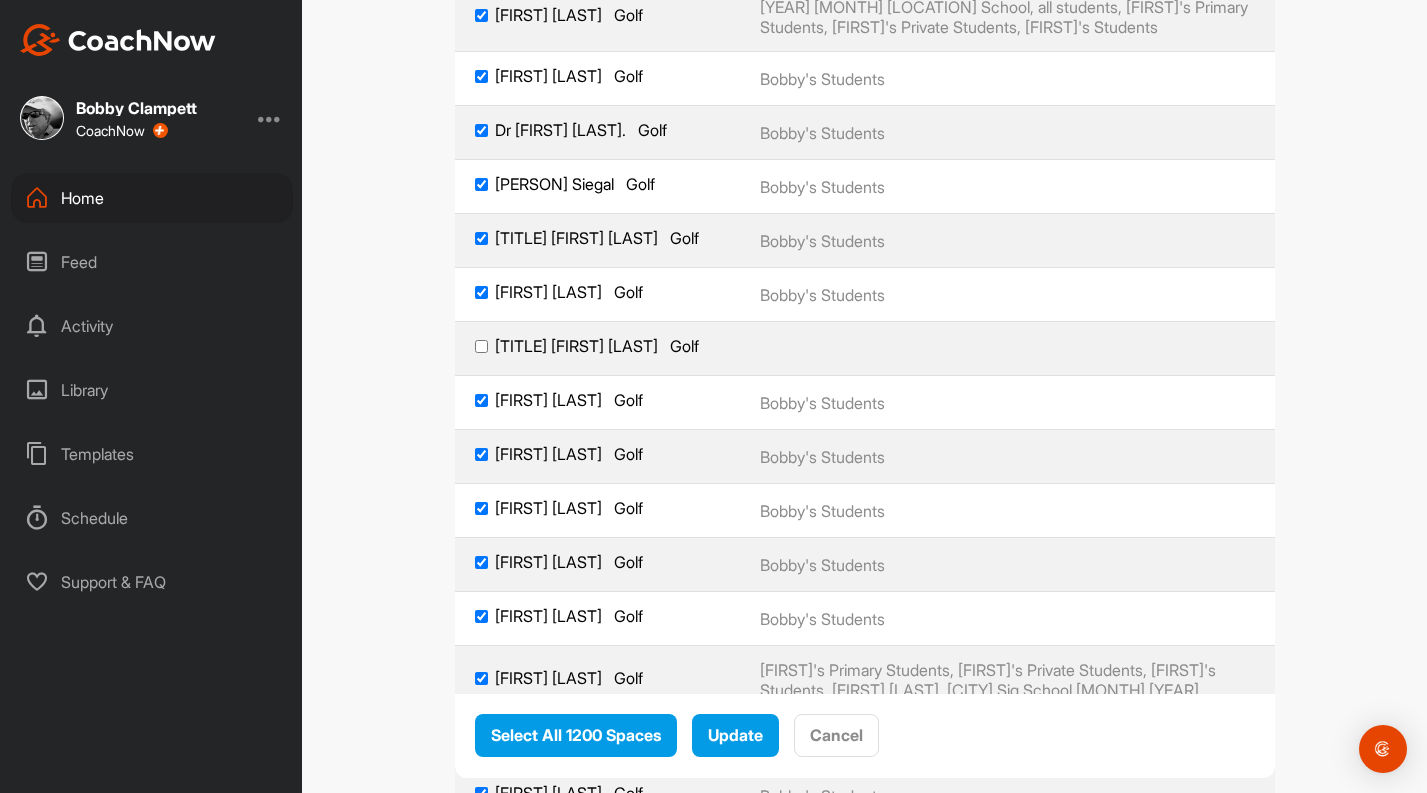 scroll, scrollTop: 66669, scrollLeft: 0, axis: vertical 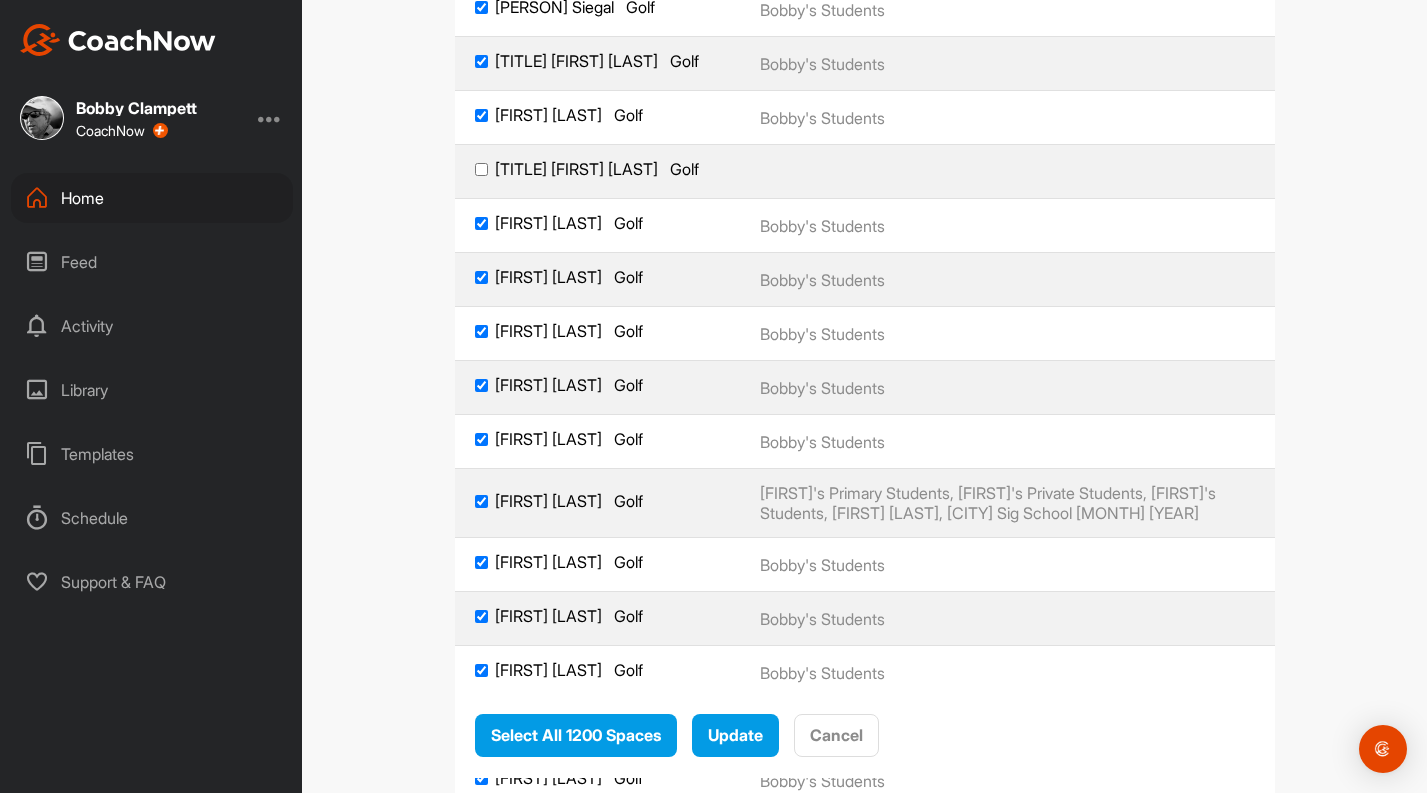 click on "Dr. [FIRST] [LAST] Golf" at bounding box center (481, 169) 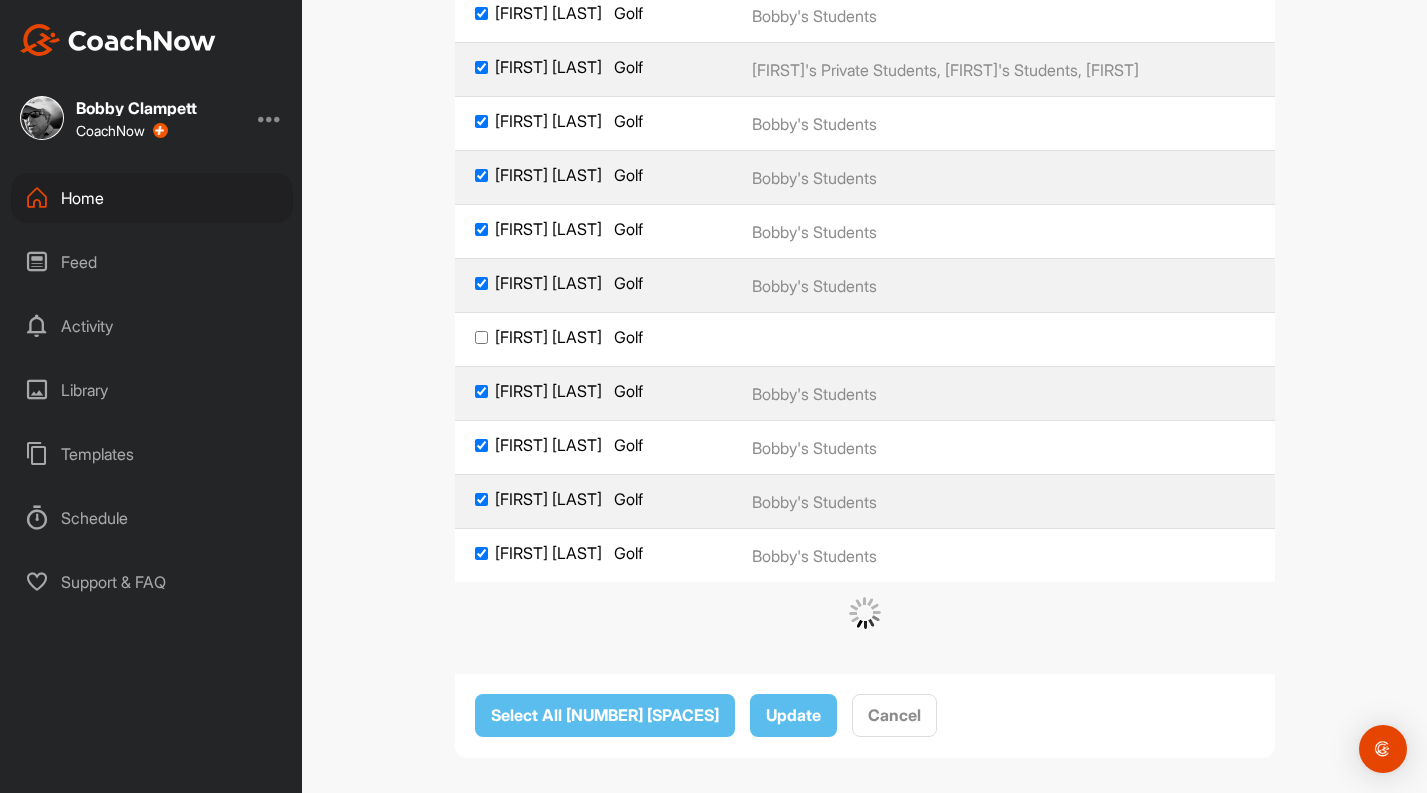 scroll, scrollTop: 72970, scrollLeft: 0, axis: vertical 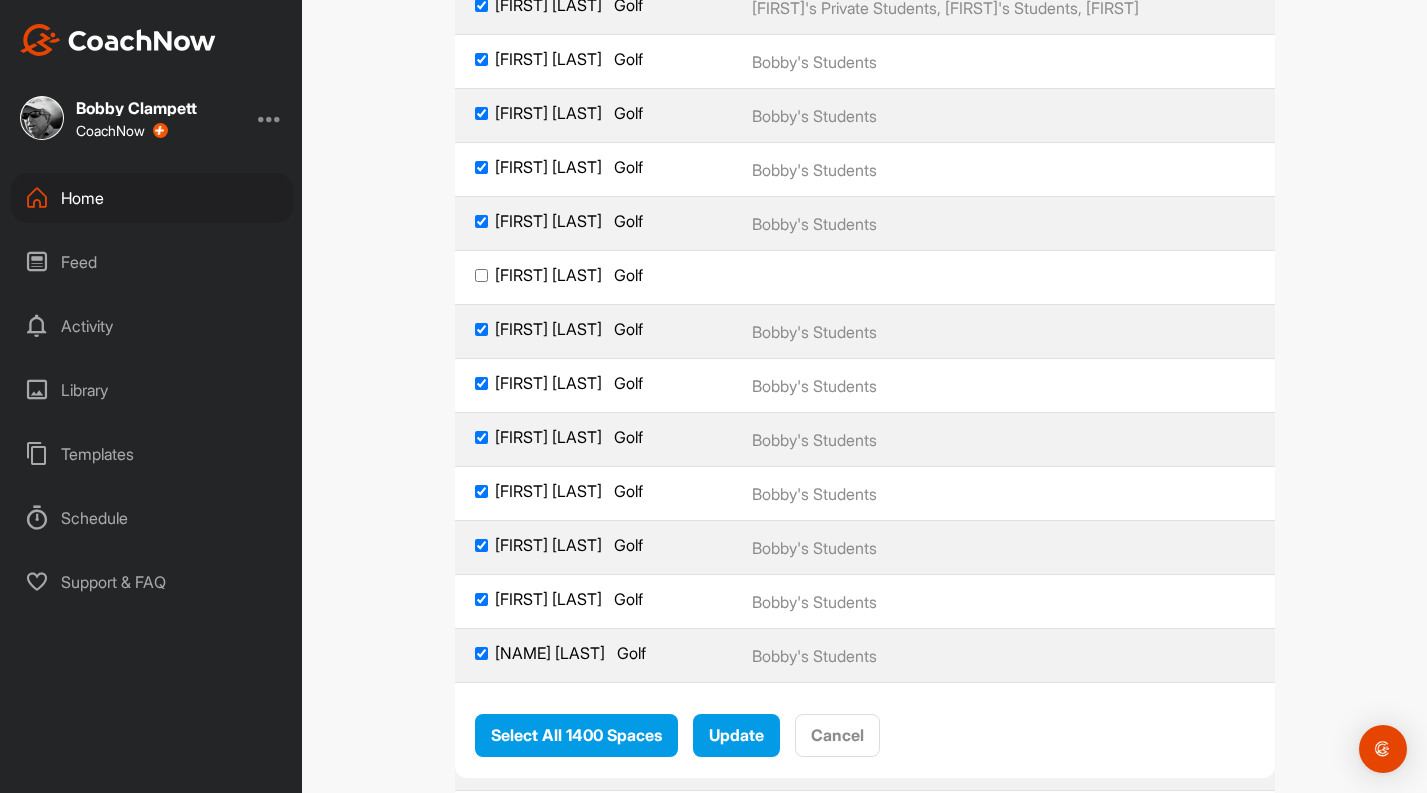 click on "[FIRST] [LAST]     Golf" at bounding box center [481, 275] 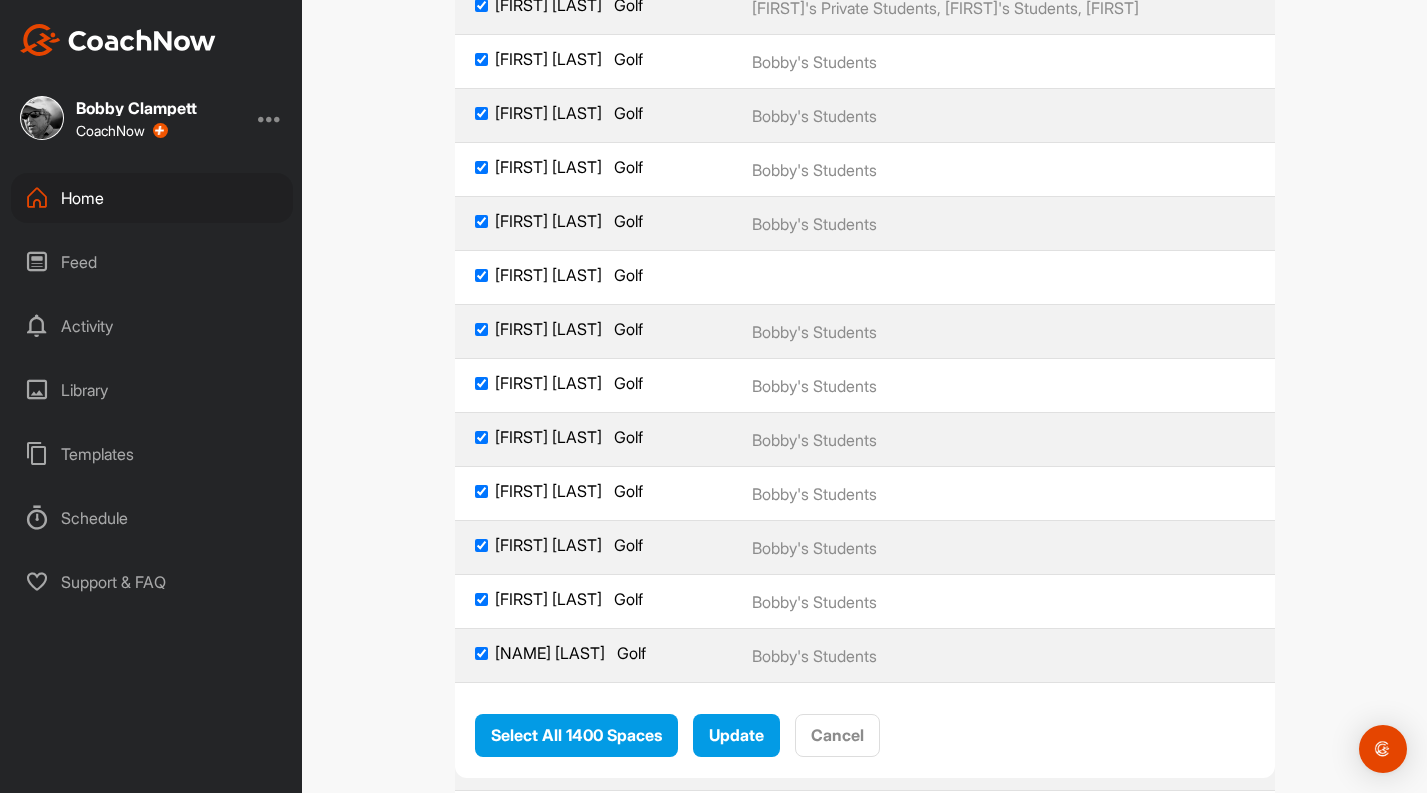 checkbox on "true" 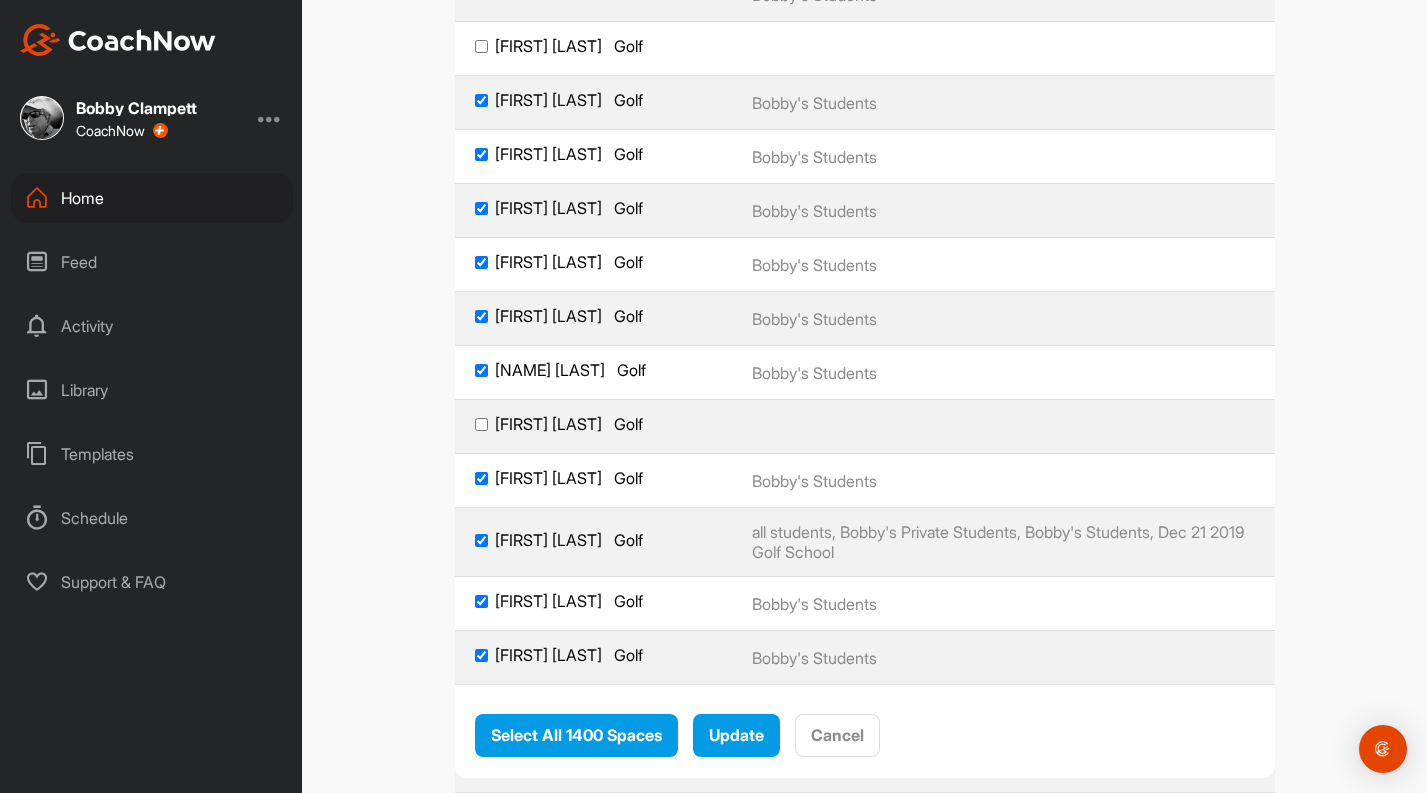 scroll, scrollTop: 73834, scrollLeft: 0, axis: vertical 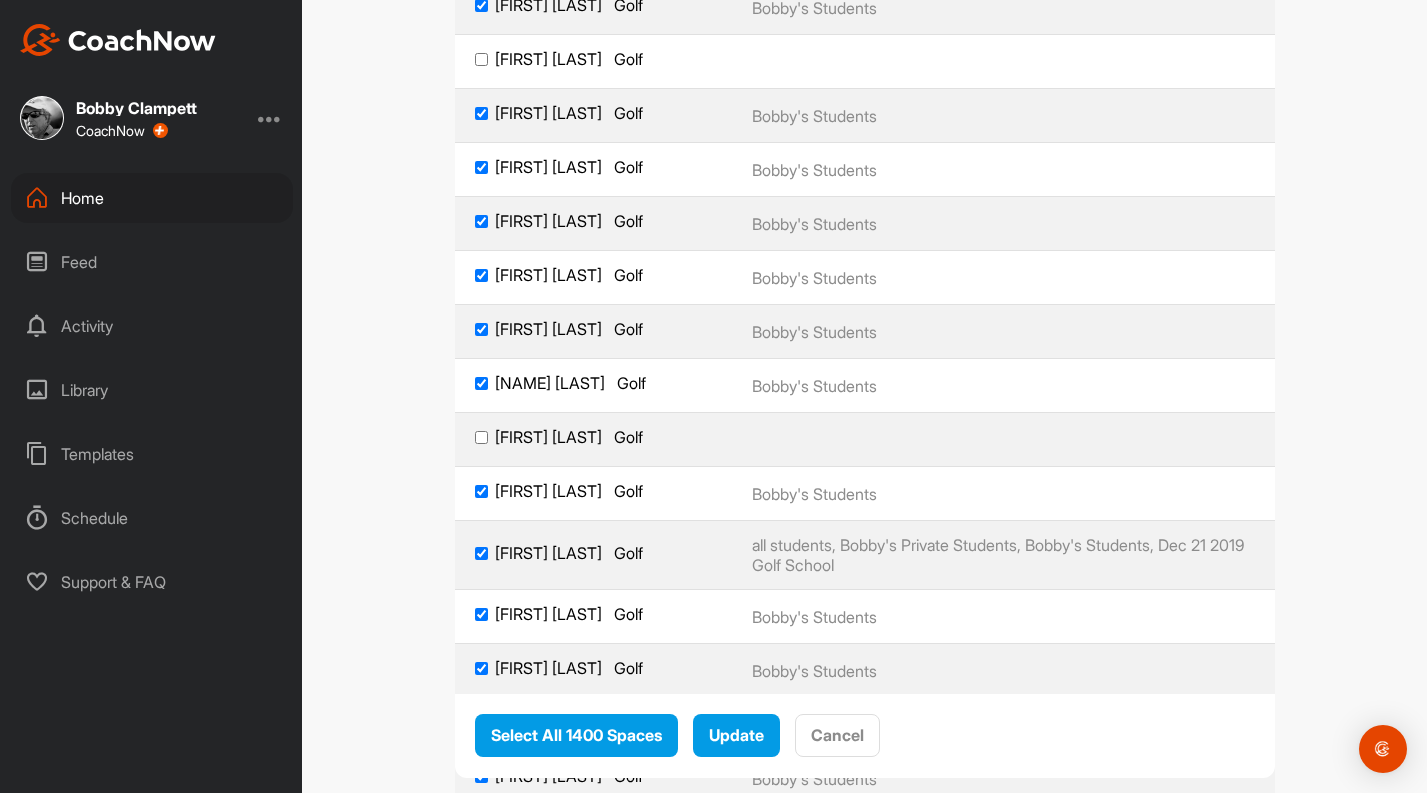 click on "[FIRST] [LAST]     Golf" at bounding box center [594, 59] 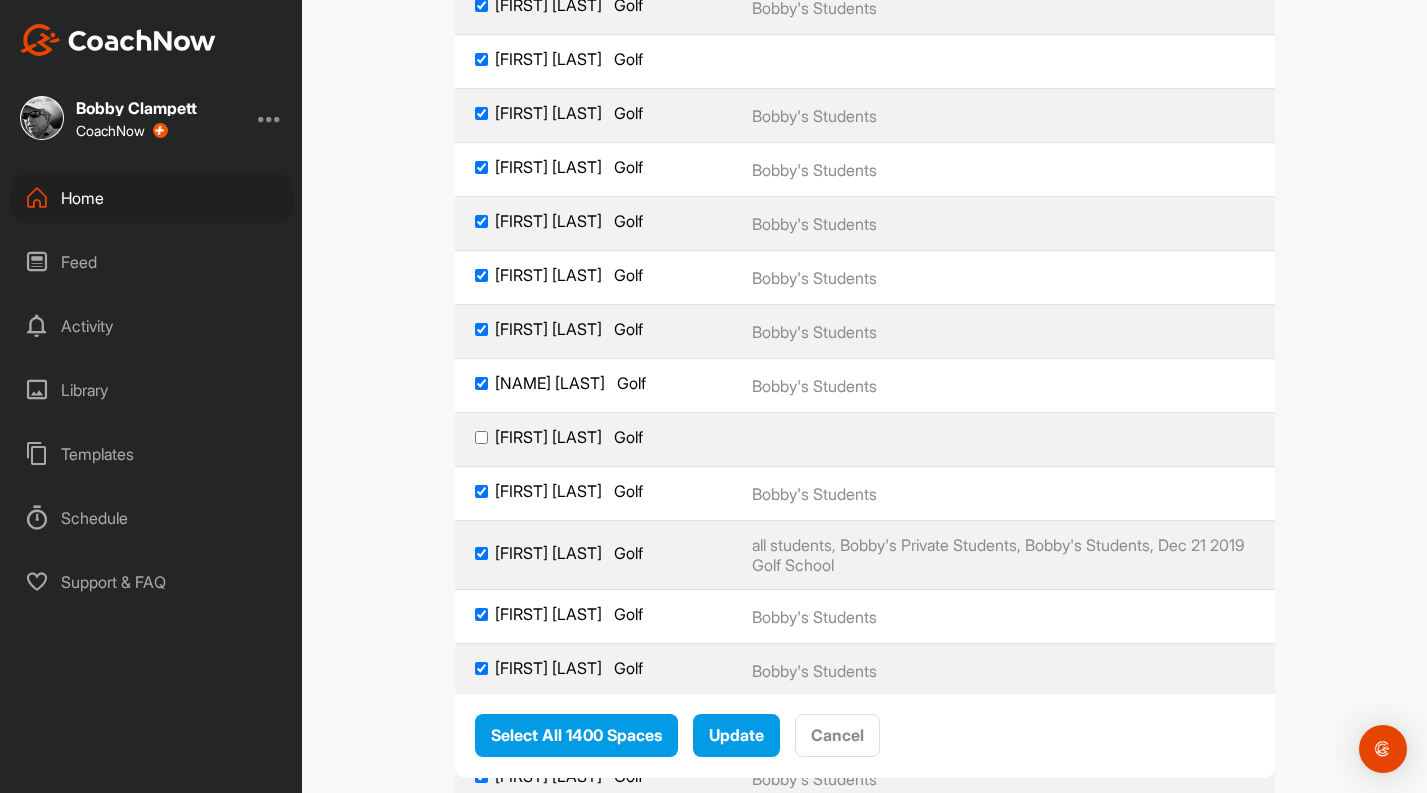 click on "[FIRST] [LAST]     Golf" at bounding box center (481, 437) 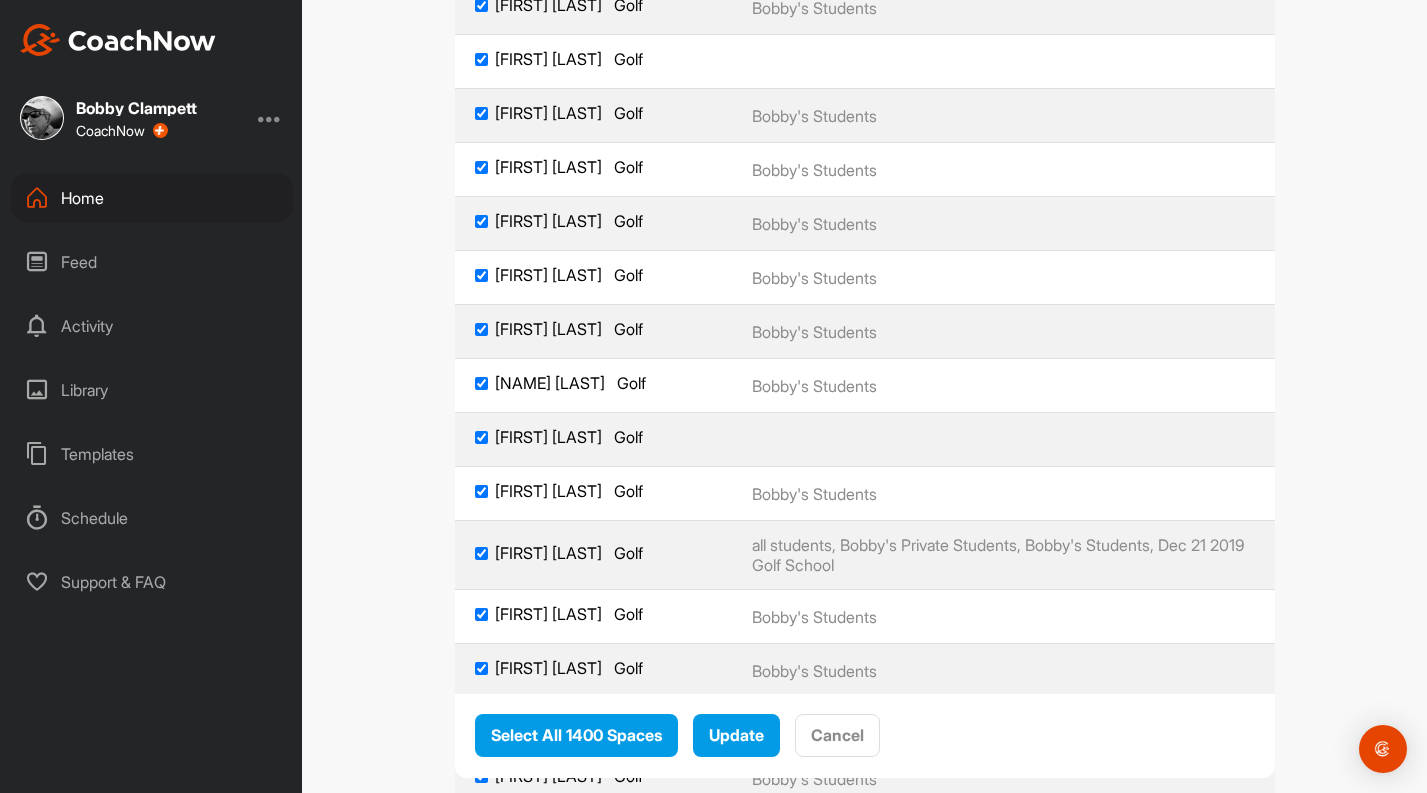 checkbox on "true" 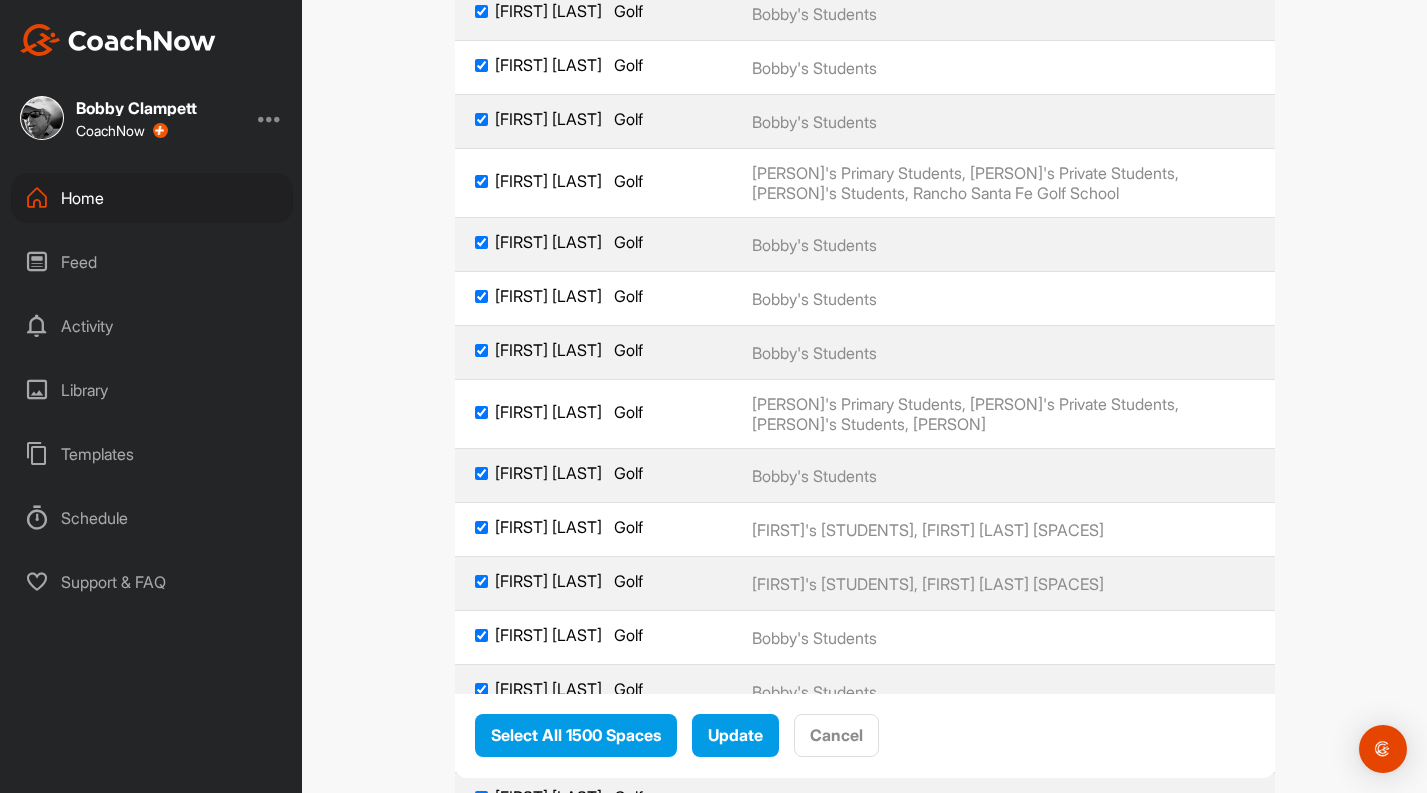 scroll, scrollTop: 80449, scrollLeft: 0, axis: vertical 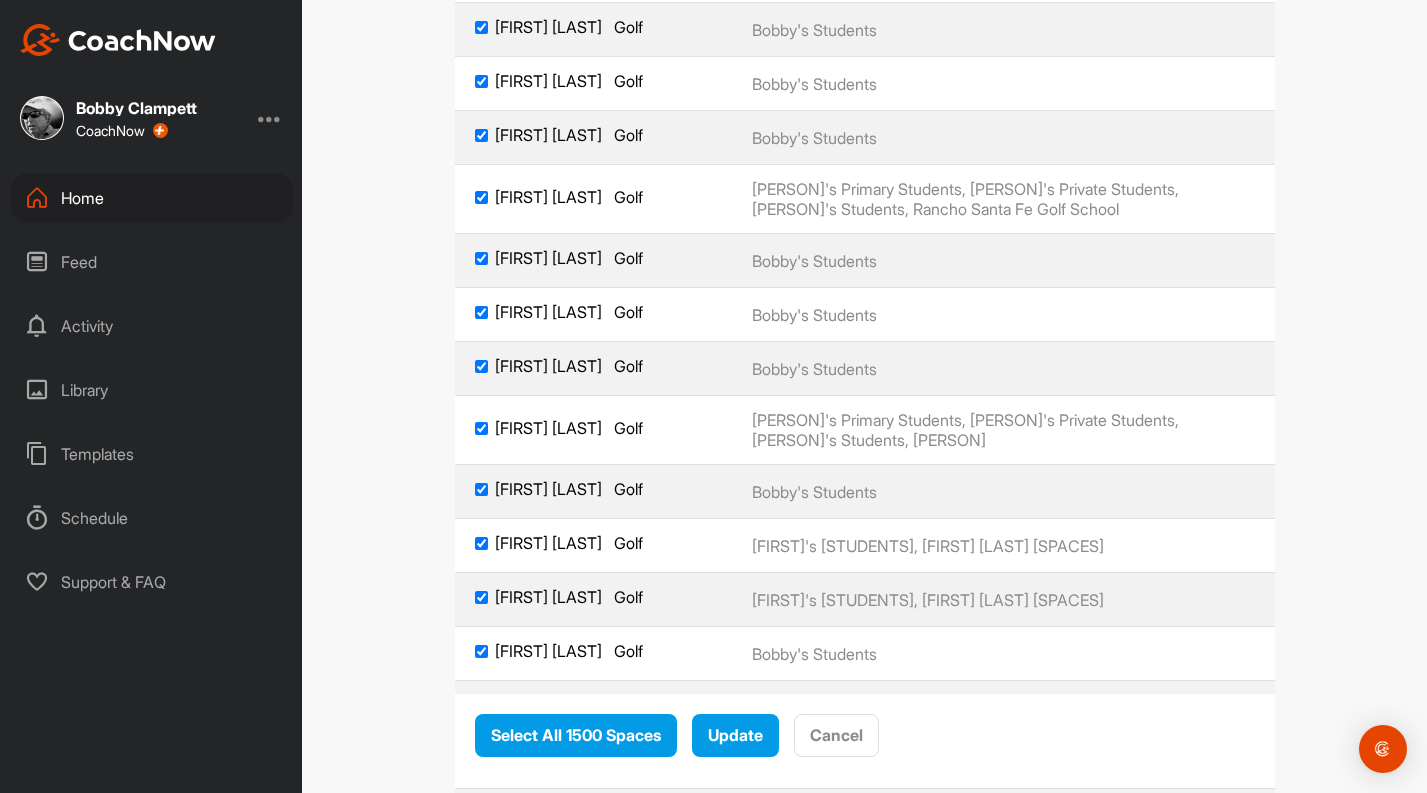click on "[FIRST] [LAST]     Golf" at bounding box center (594, -27) 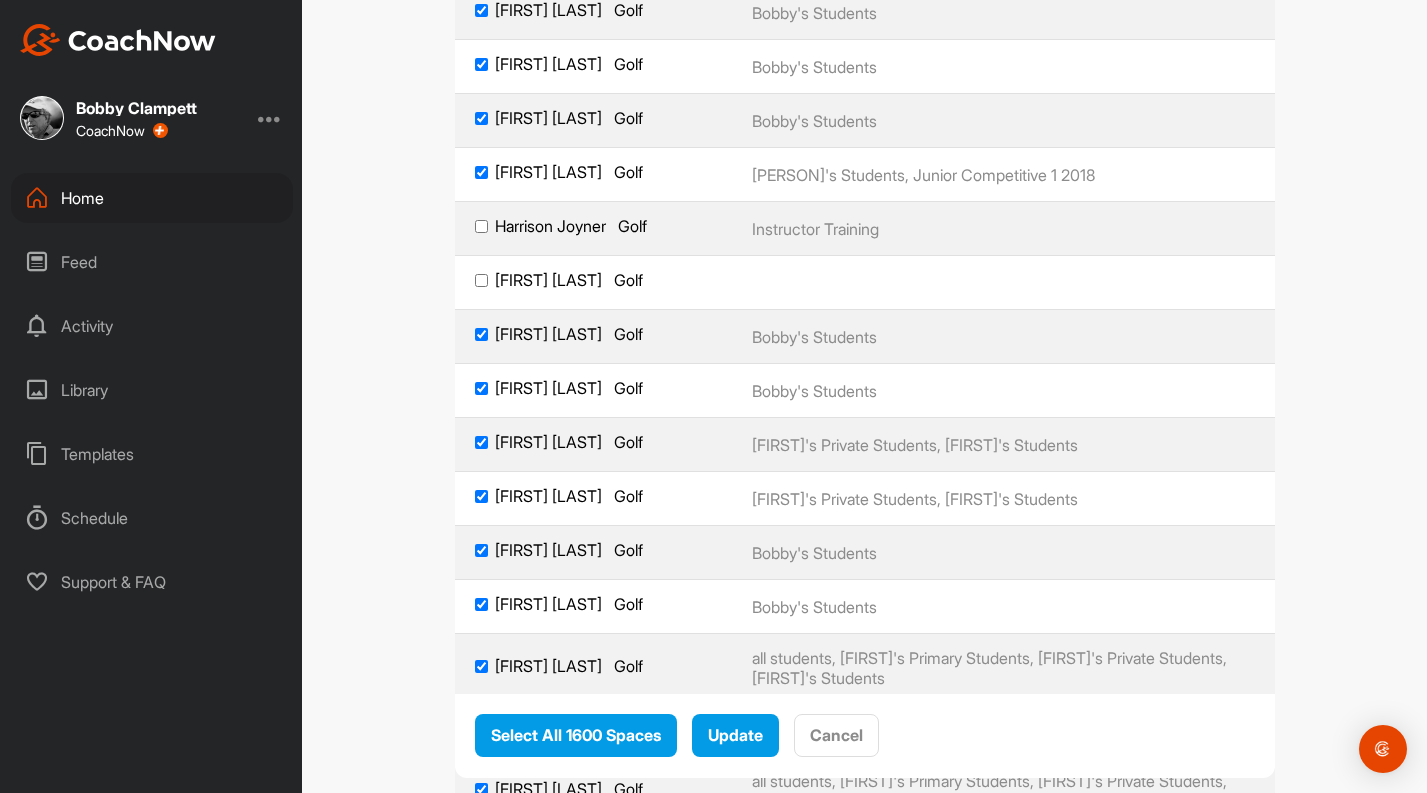 scroll, scrollTop: 89493, scrollLeft: 0, axis: vertical 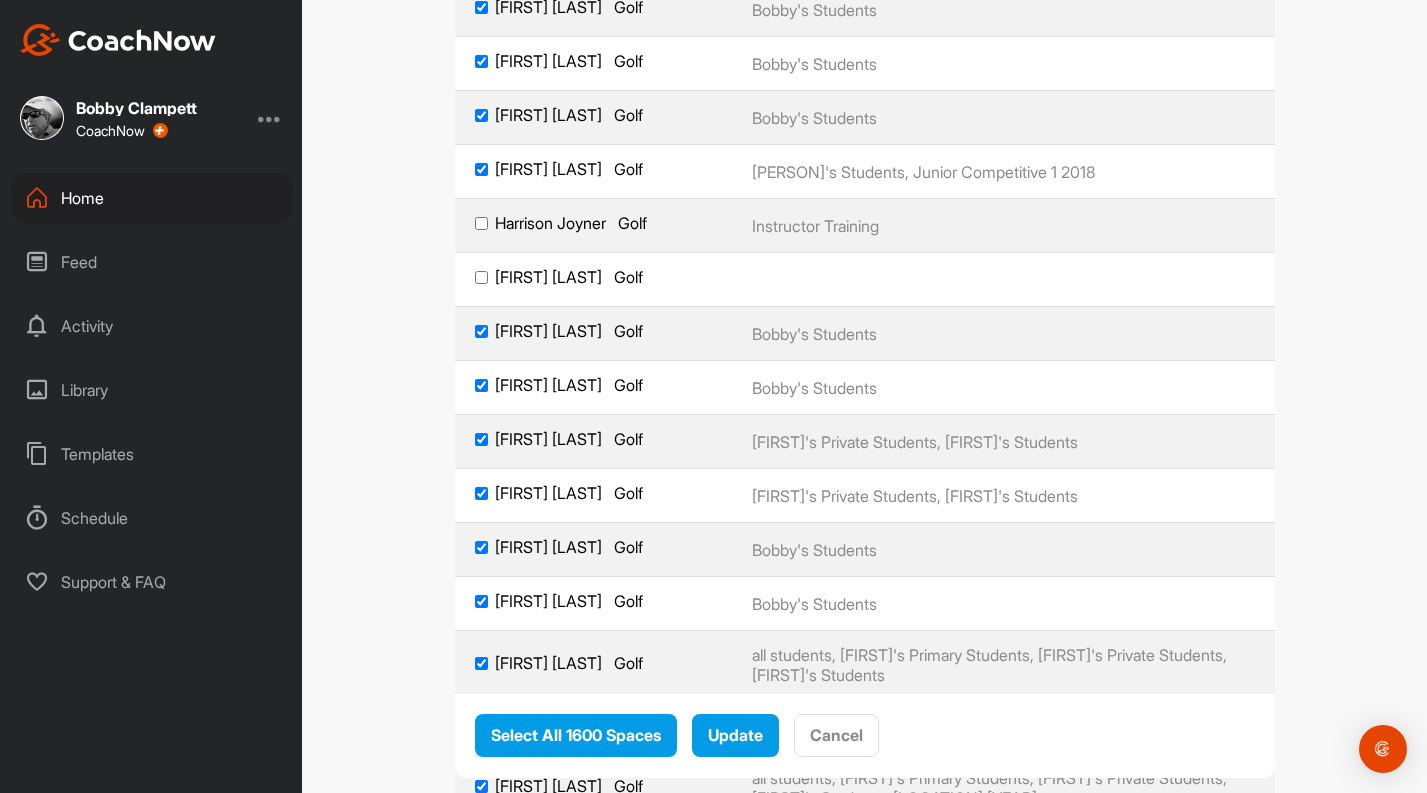 click on "[FIRST] [LAST]     Golf" at bounding box center [481, 277] 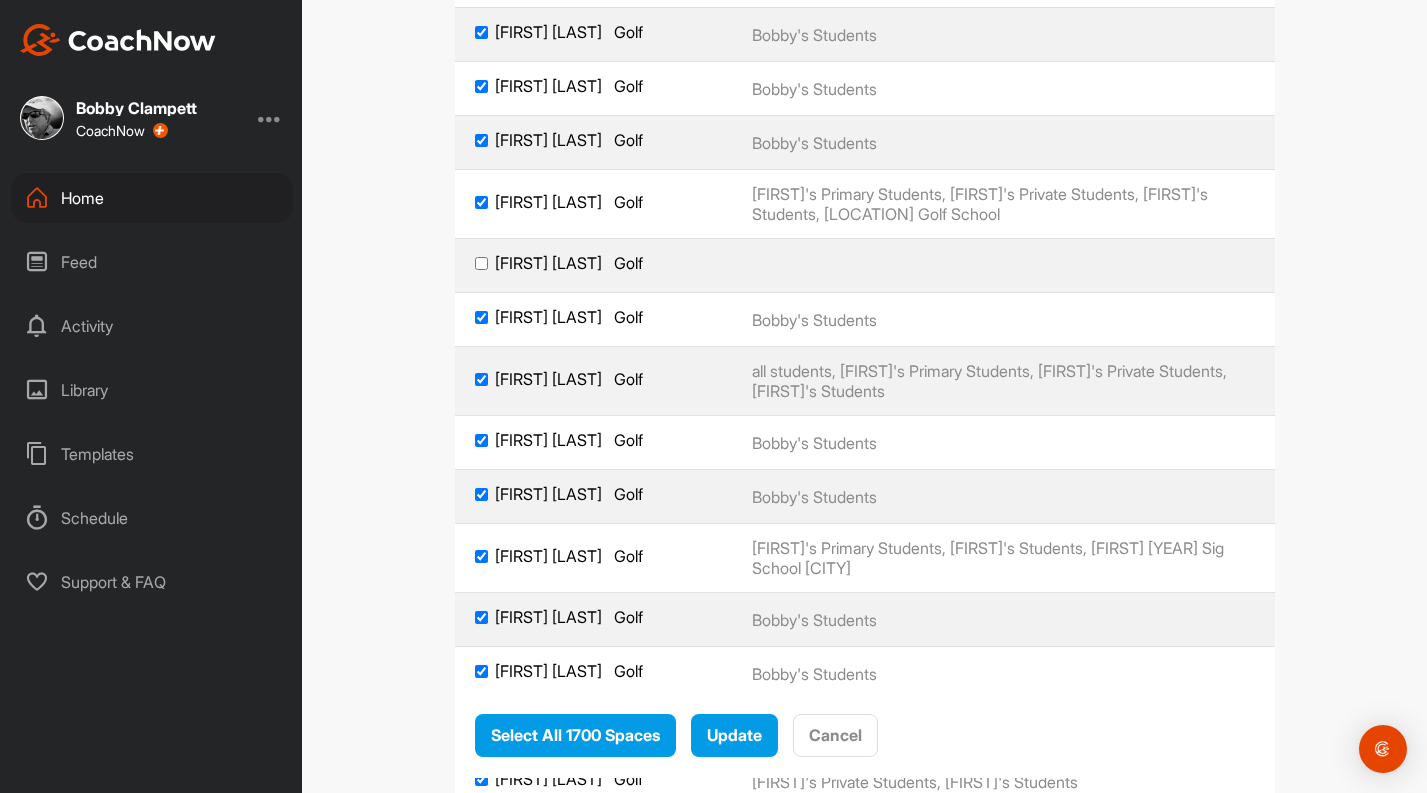 scroll, scrollTop: 90693, scrollLeft: 0, axis: vertical 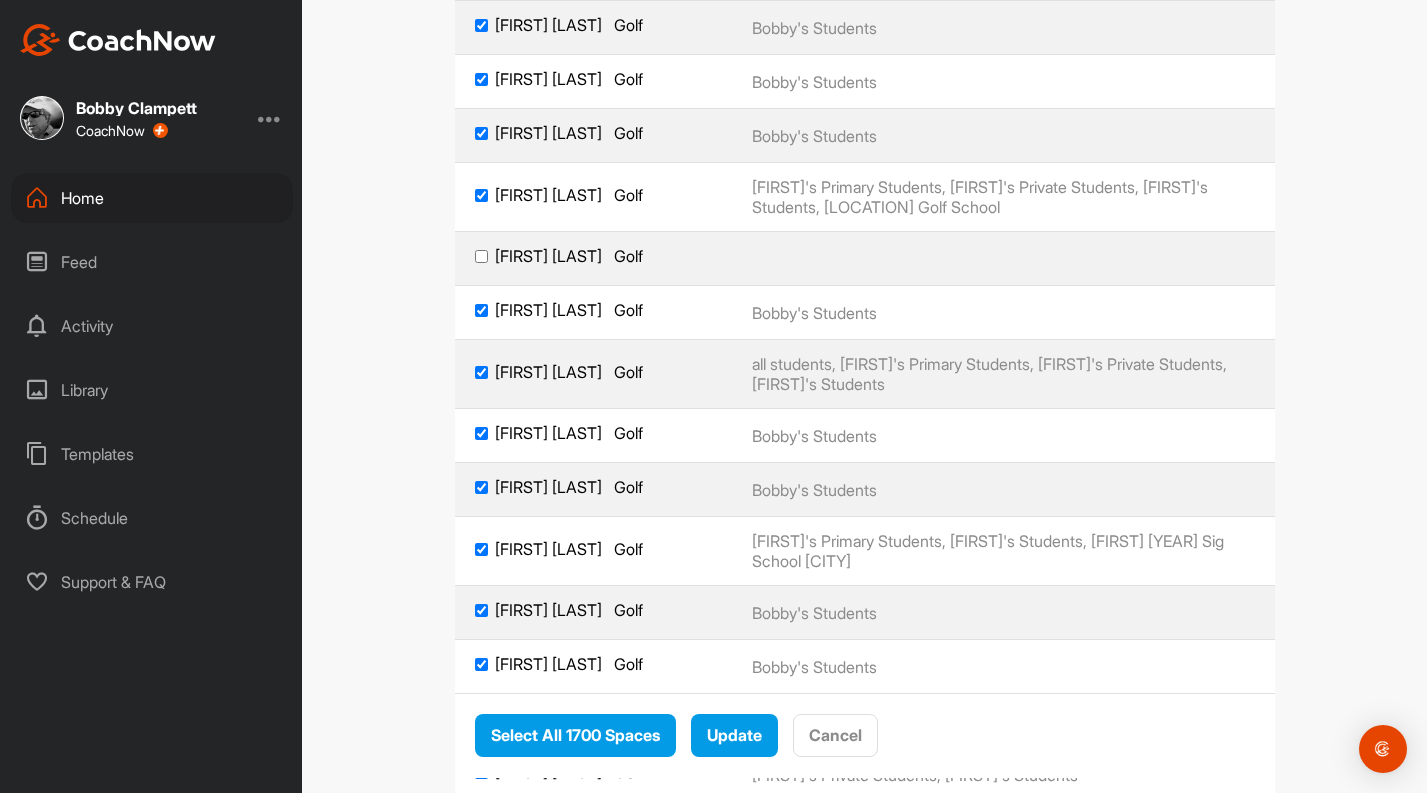 click on "[FIRST] [LAST]     Golf" at bounding box center [481, 256] 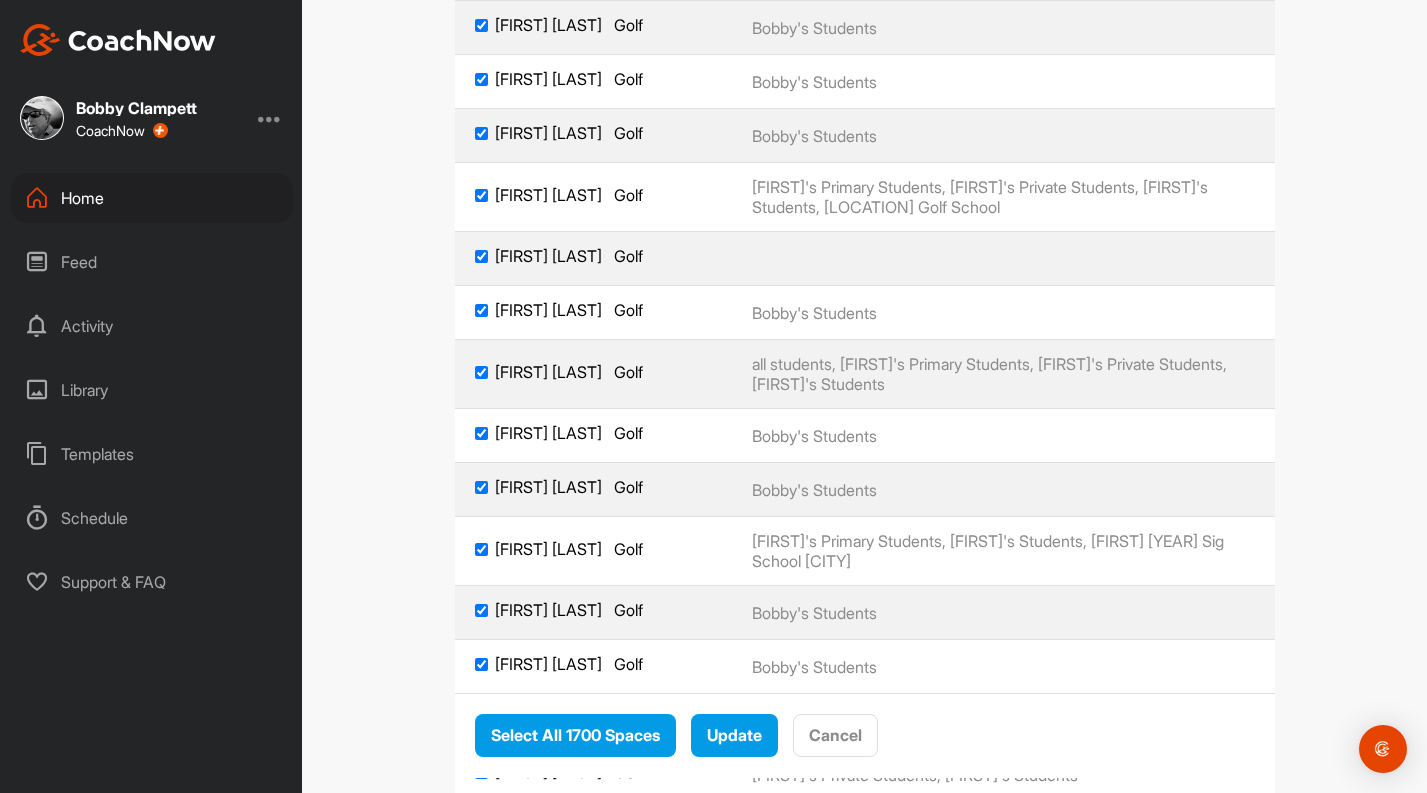 checkbox on "true" 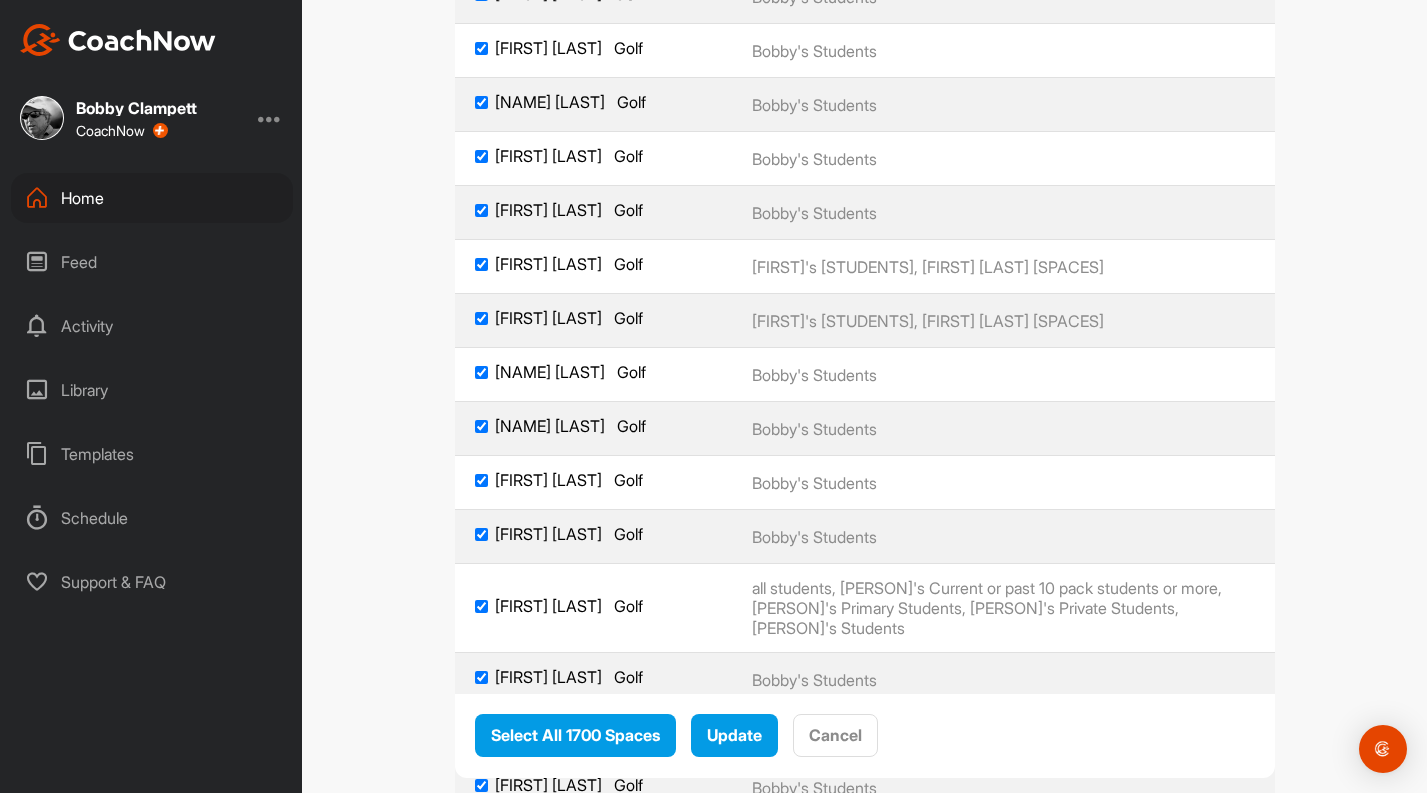scroll, scrollTop: 91990, scrollLeft: 0, axis: vertical 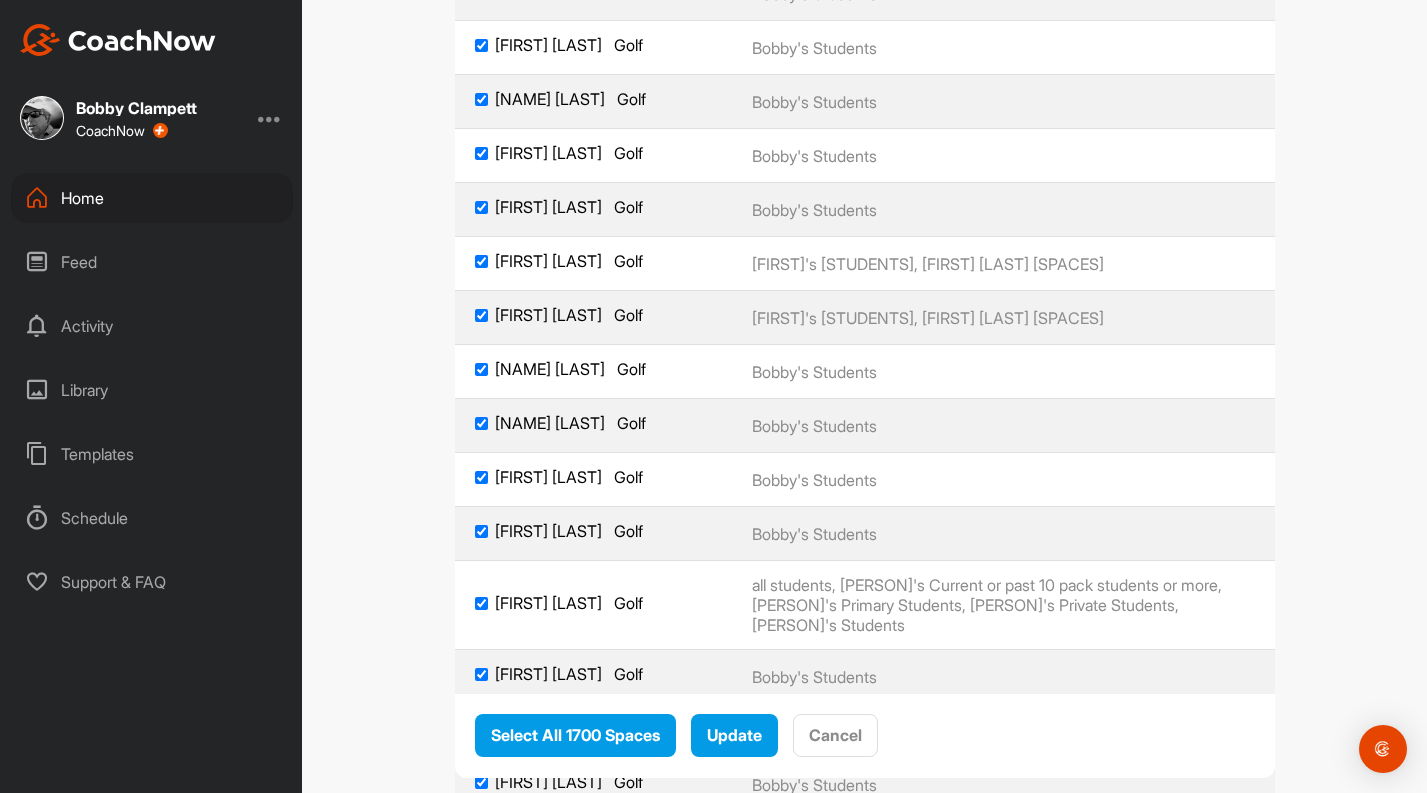 click on "[FIRST] [LAST]     Golf" at bounding box center (481, -63) 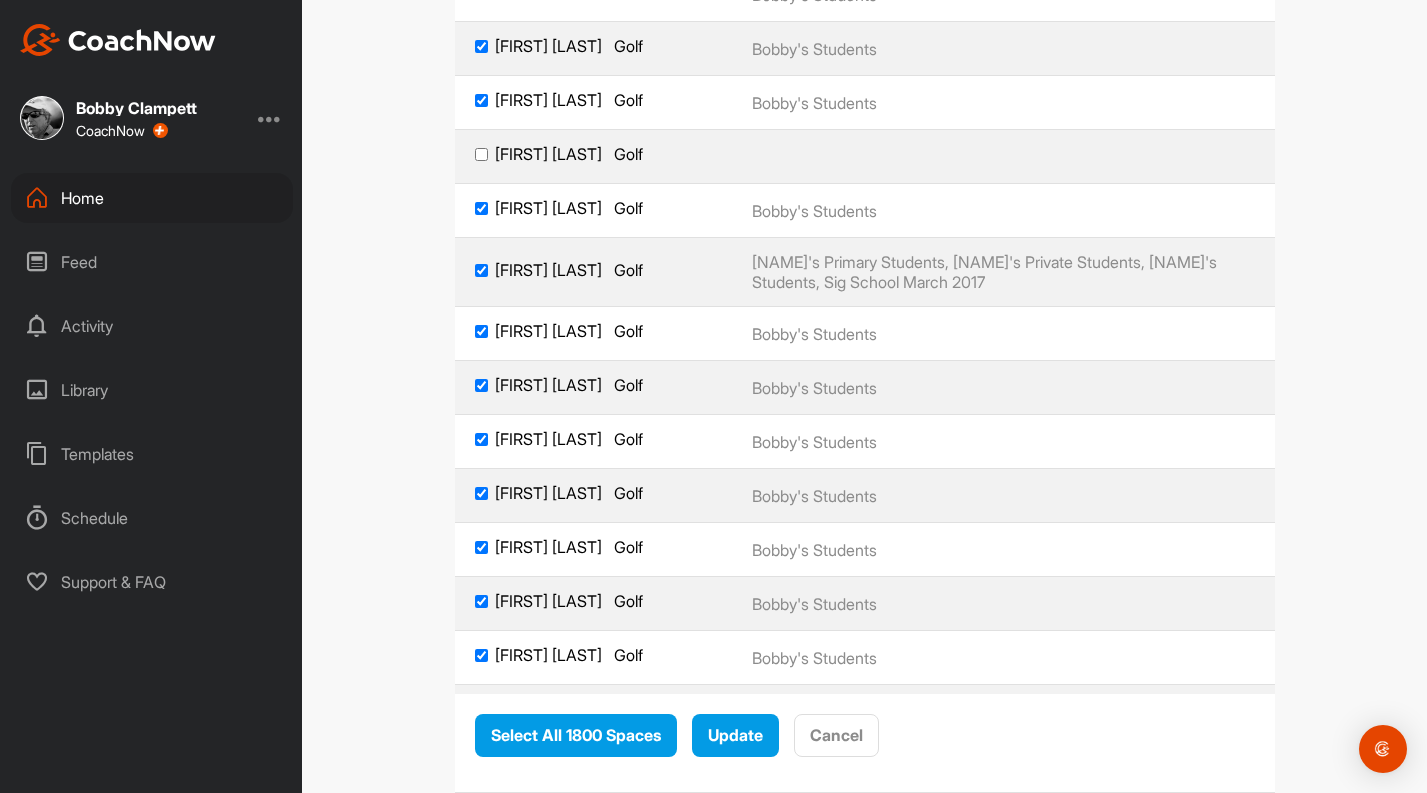 scroll, scrollTop: 95938, scrollLeft: 0, axis: vertical 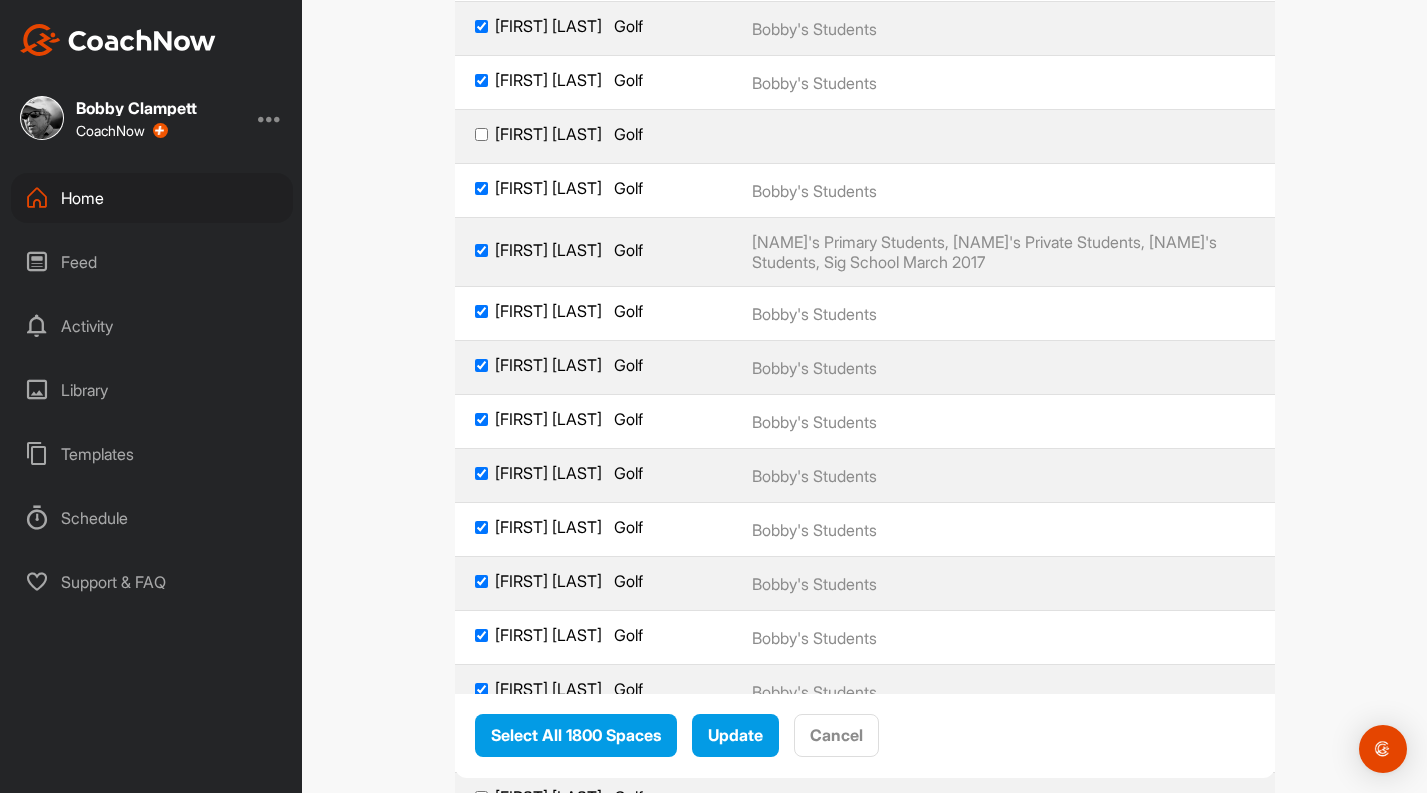 click on "[FIRST] [LAST]     Golf" at bounding box center [594, 134] 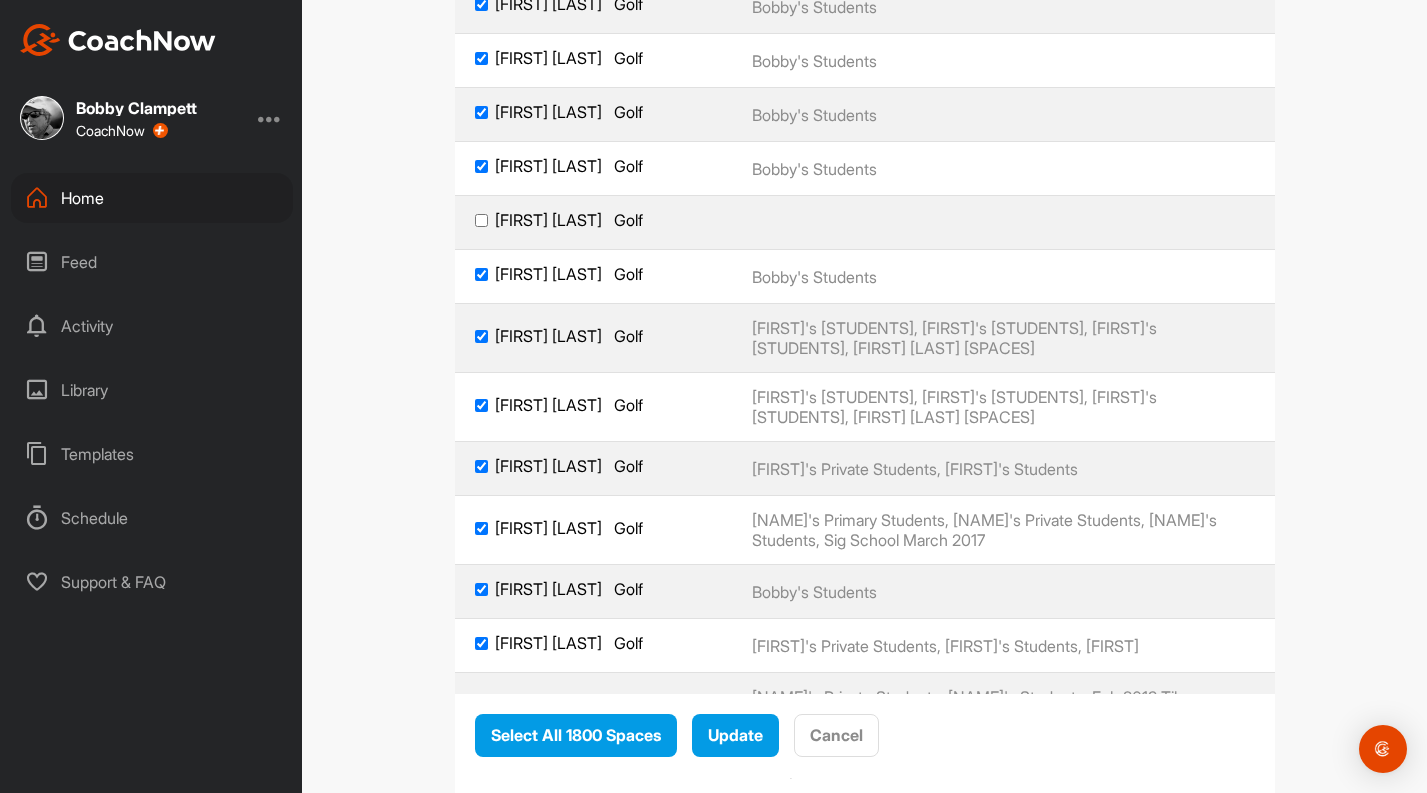 scroll, scrollTop: 96524, scrollLeft: 0, axis: vertical 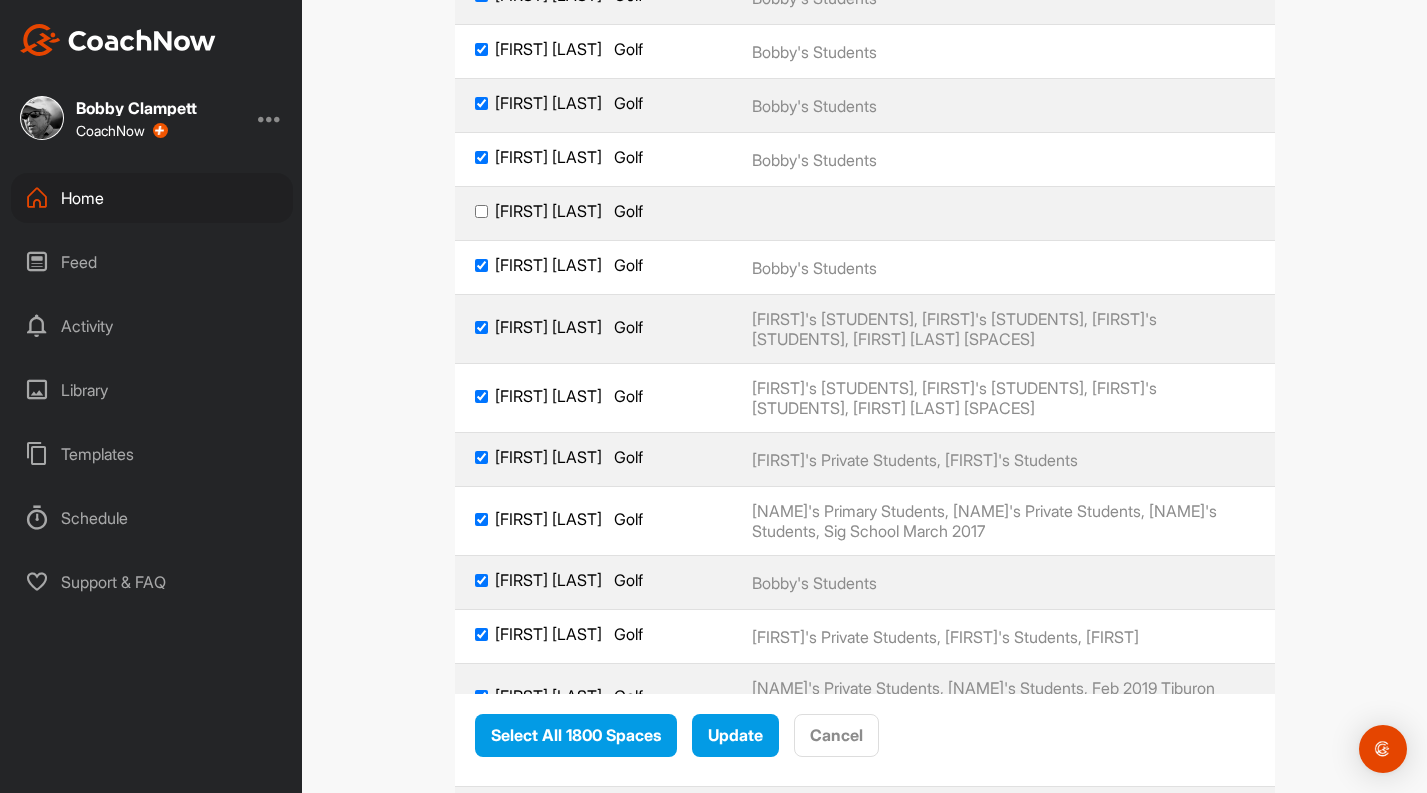 click on "[FIRST] [LAST]     Golf" at bounding box center [594, 211] 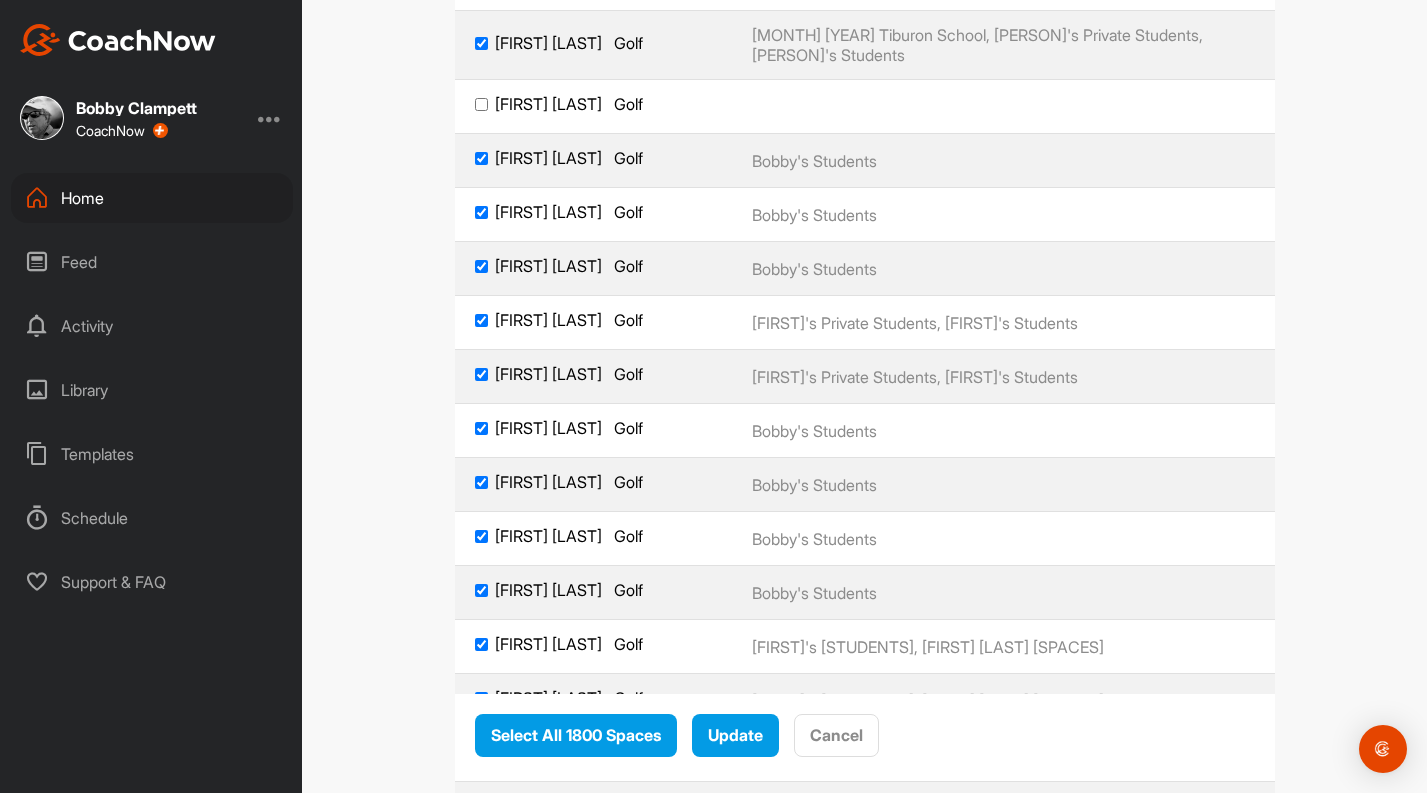 scroll, scrollTop: 99362, scrollLeft: 0, axis: vertical 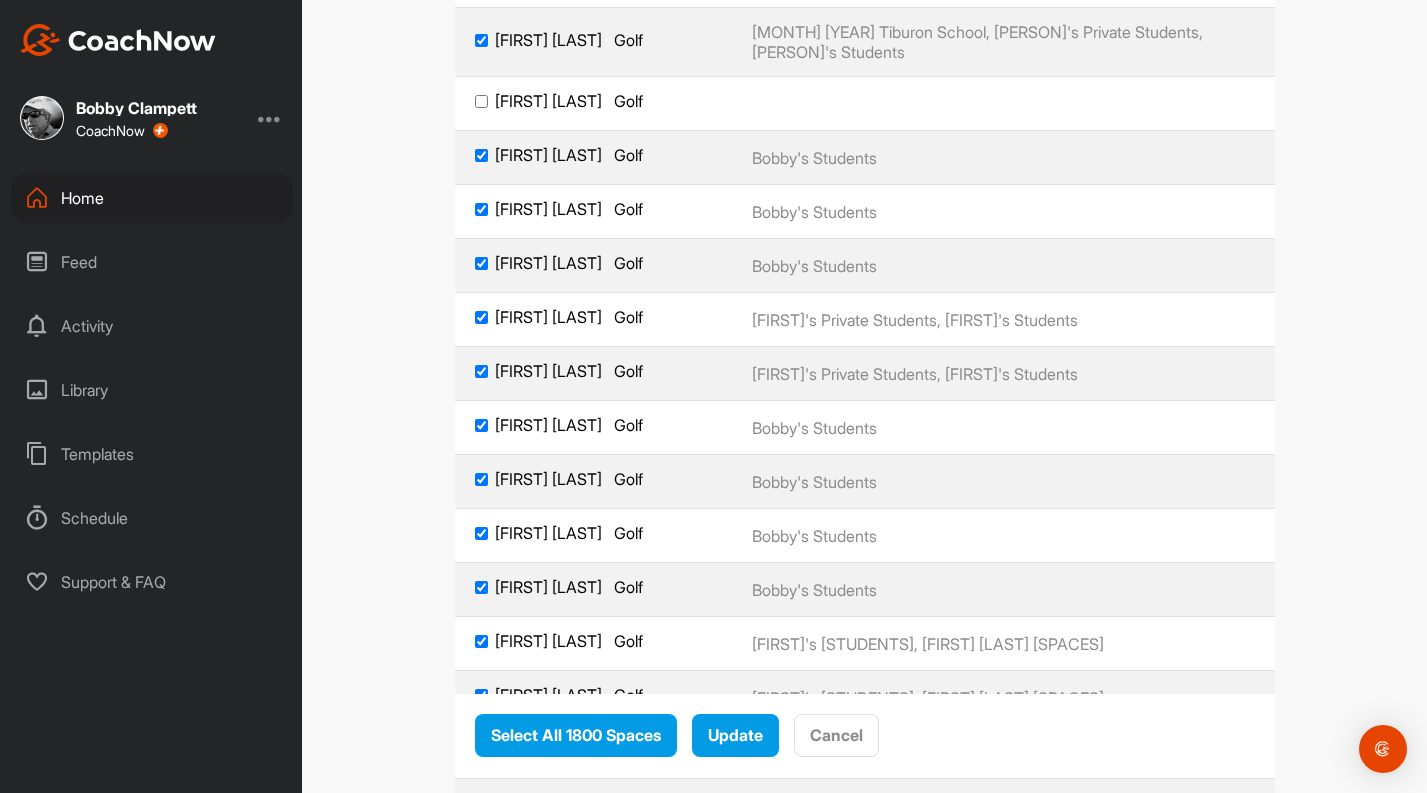 click on "[FIRST] [LAST]     Golf" at bounding box center (594, -19) 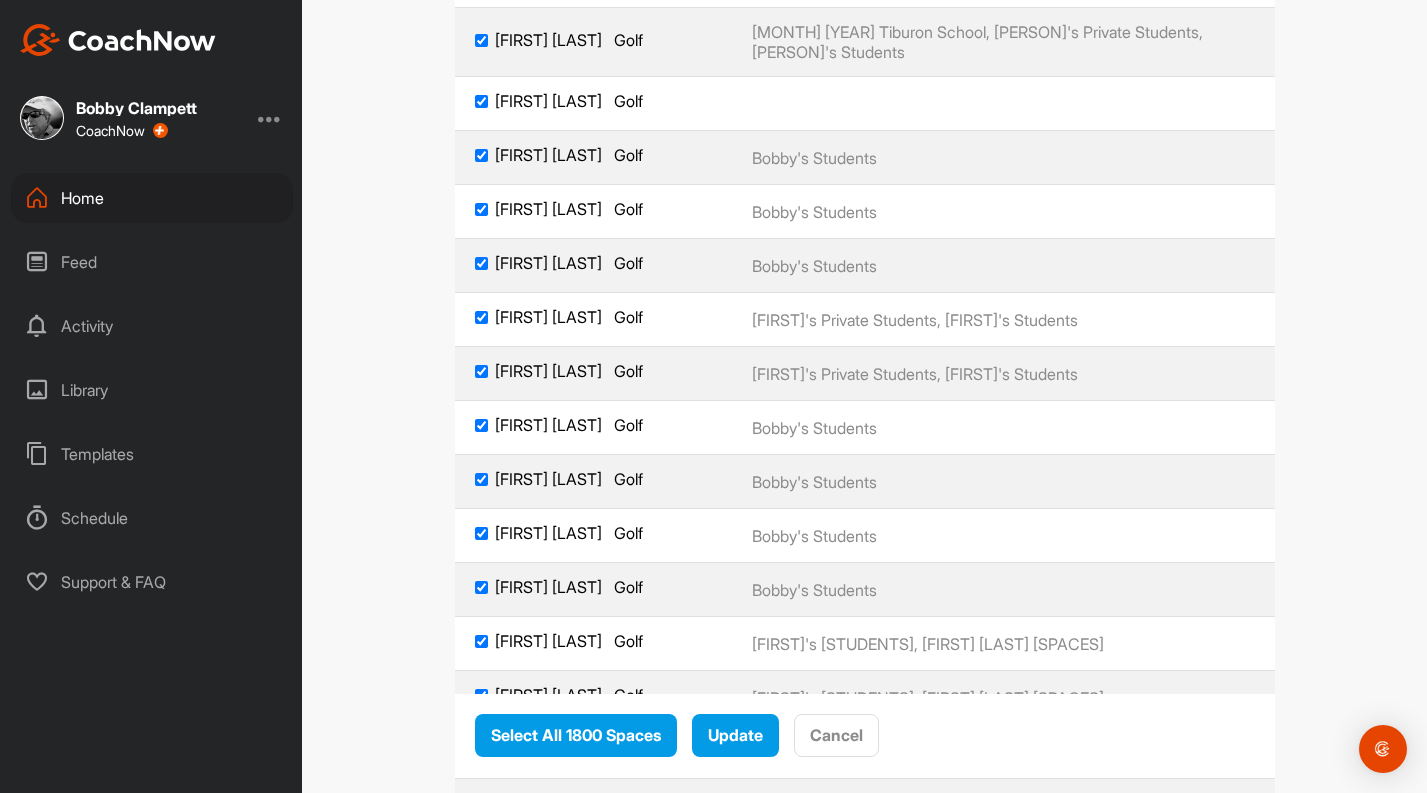 checkbox on "true" 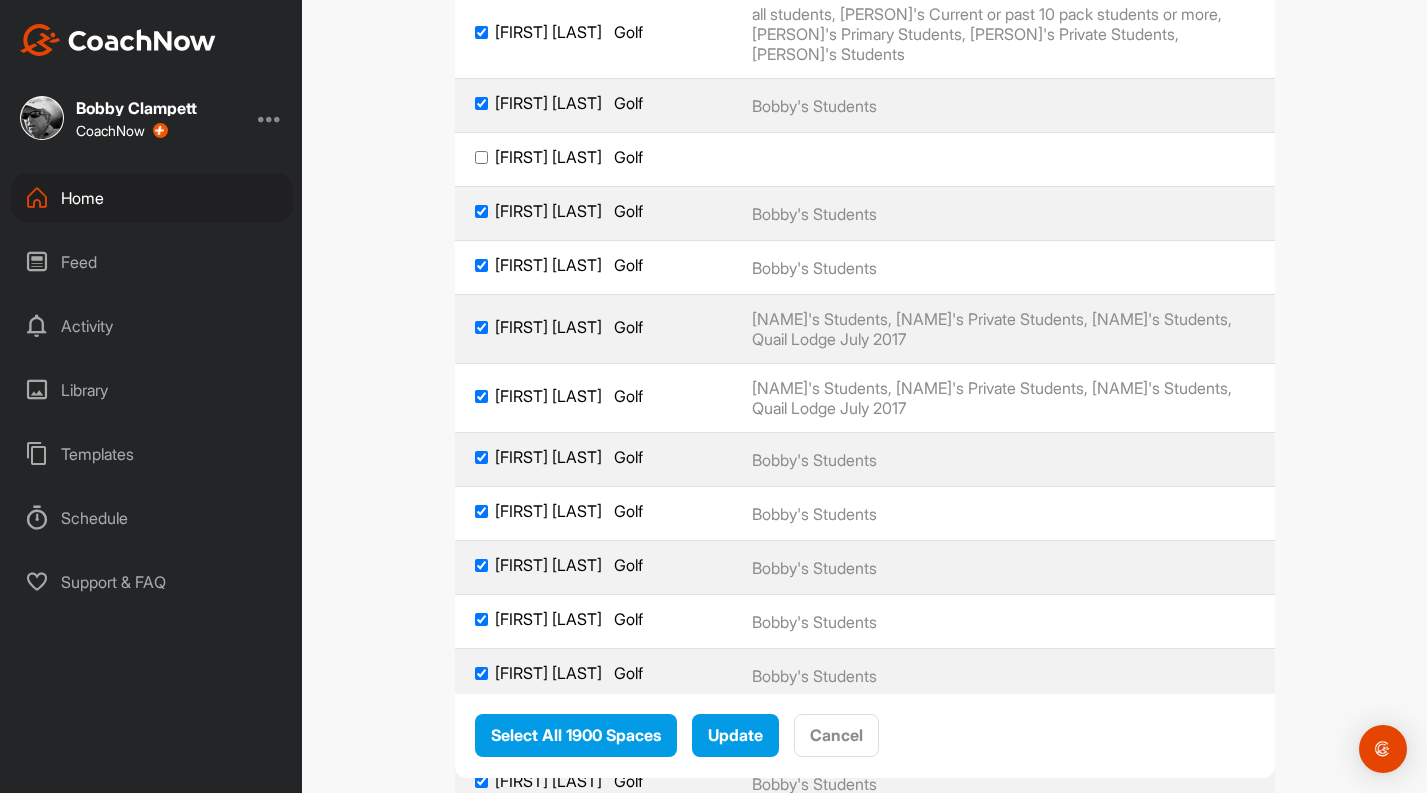 scroll, scrollTop: 102771, scrollLeft: 0, axis: vertical 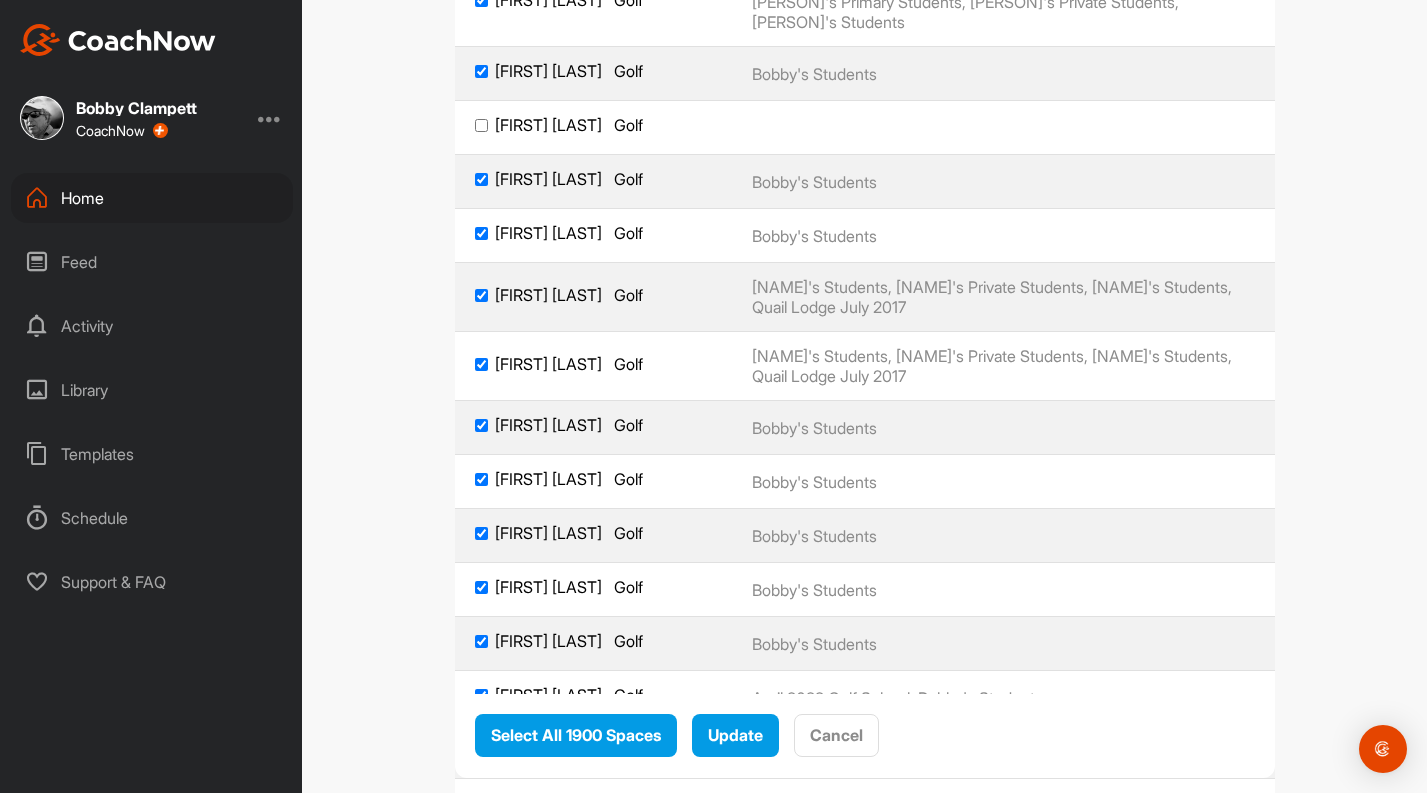click on "[FIRST] [LAST]     Golf" at bounding box center (594, 125) 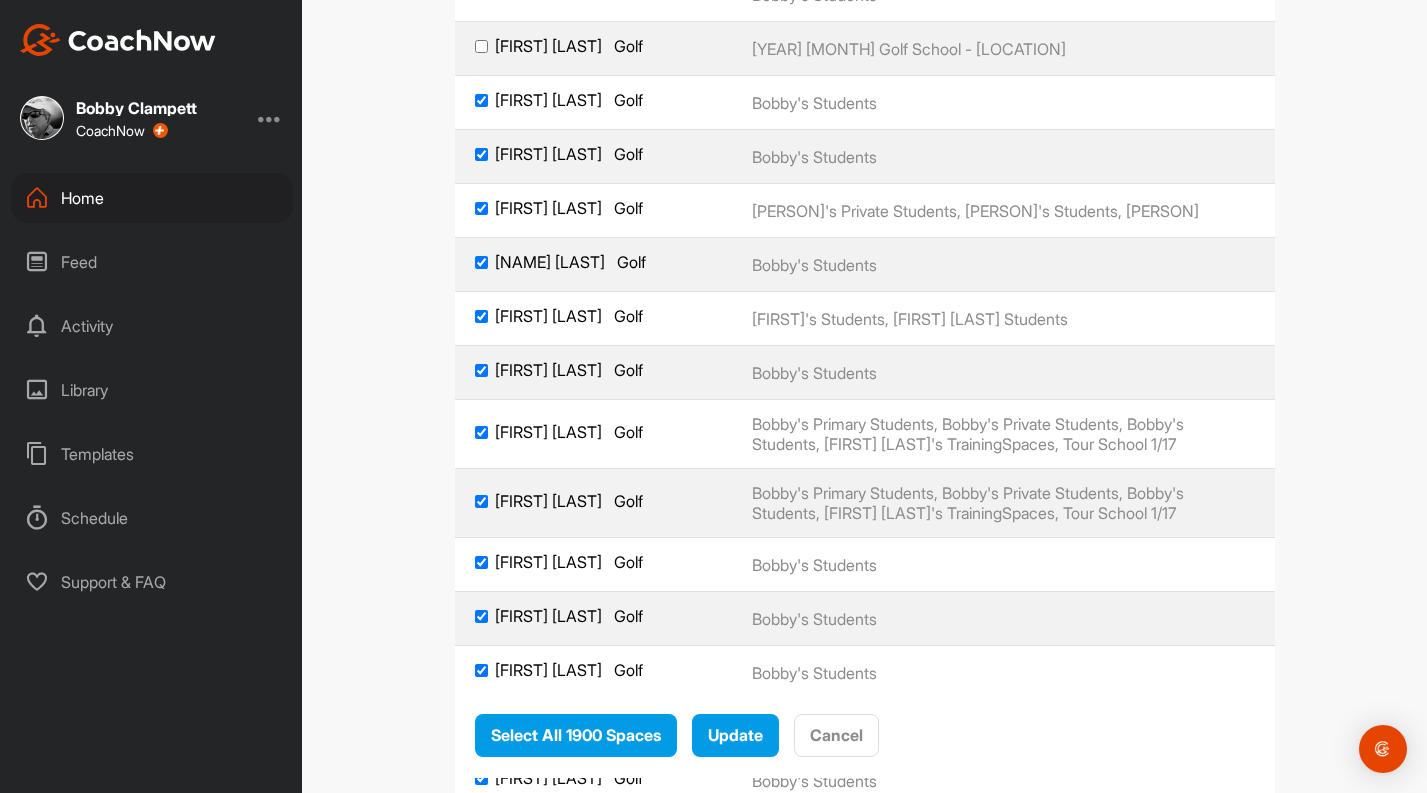 scroll, scrollTop: 104839, scrollLeft: 0, axis: vertical 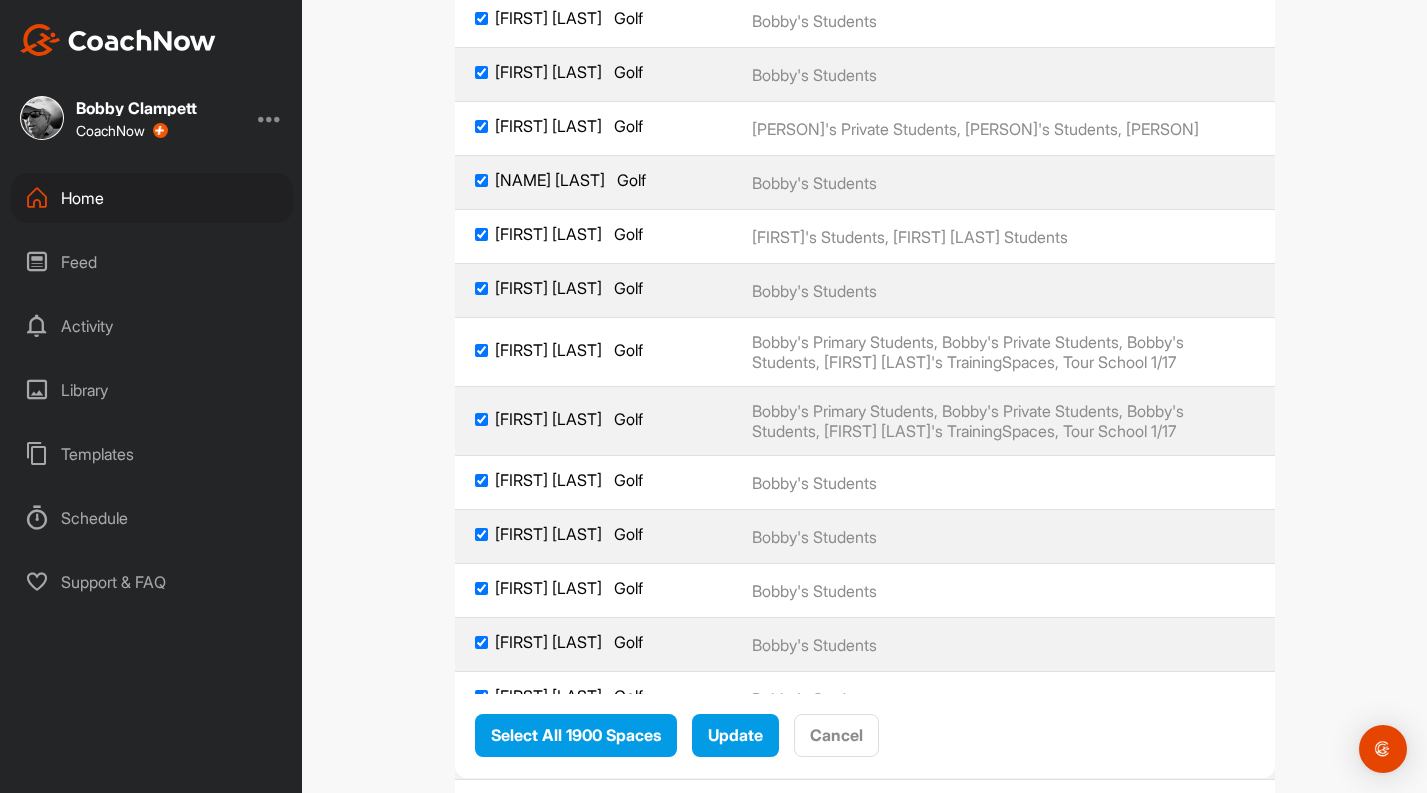 click on "[FIRST] [LAST]     Golf" at bounding box center (481, -36) 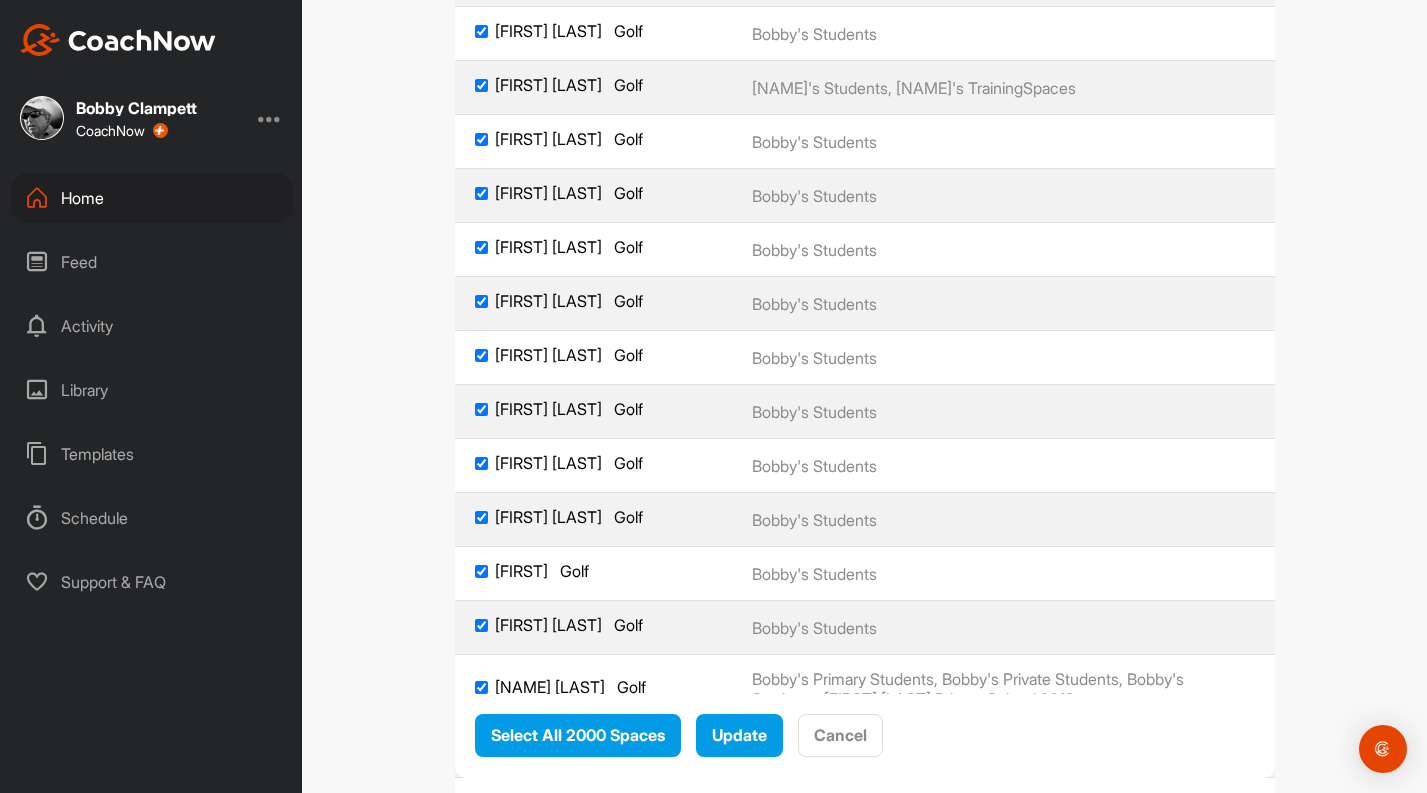 scroll, scrollTop: 107598, scrollLeft: 0, axis: vertical 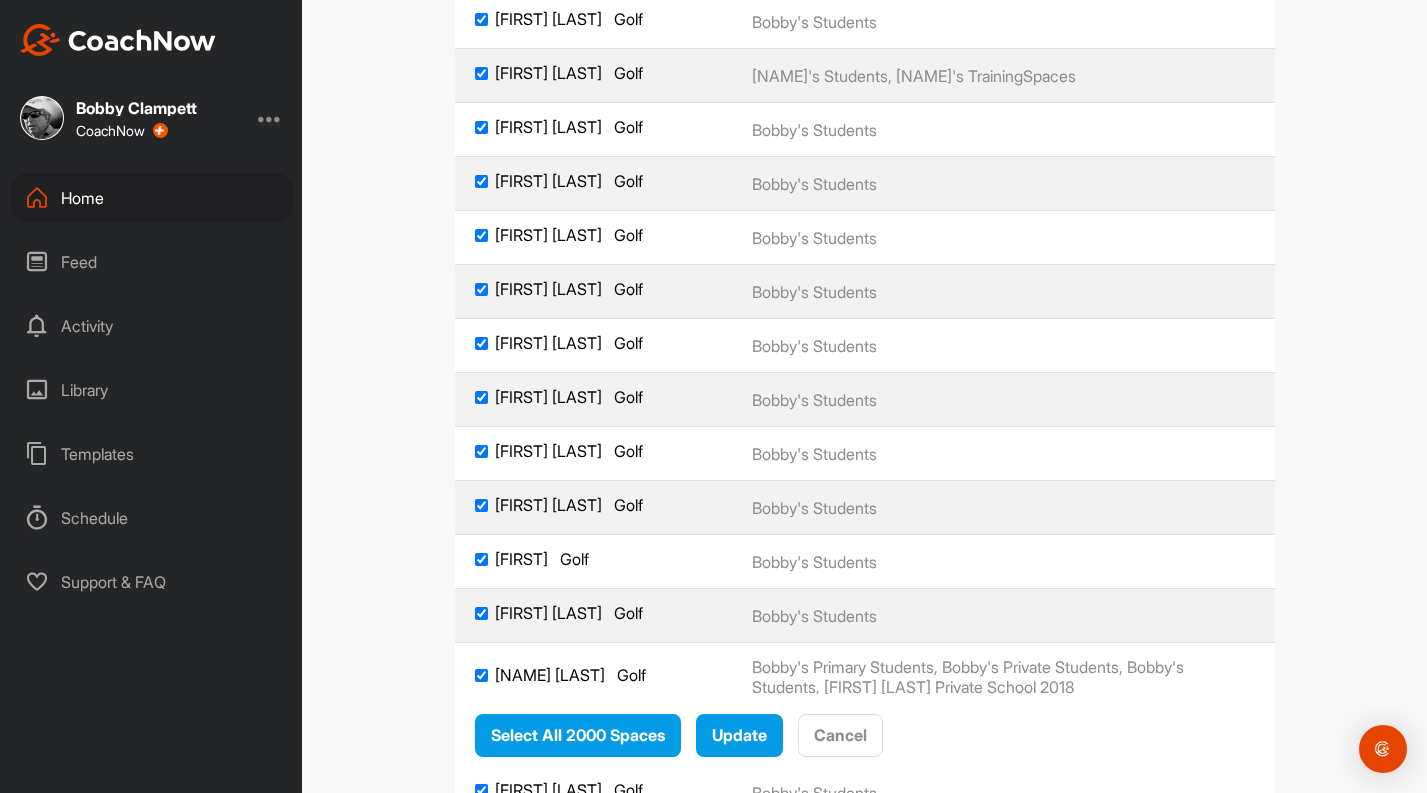 click on "[NAME] [LAST]     Golf" at bounding box center (481, -35) 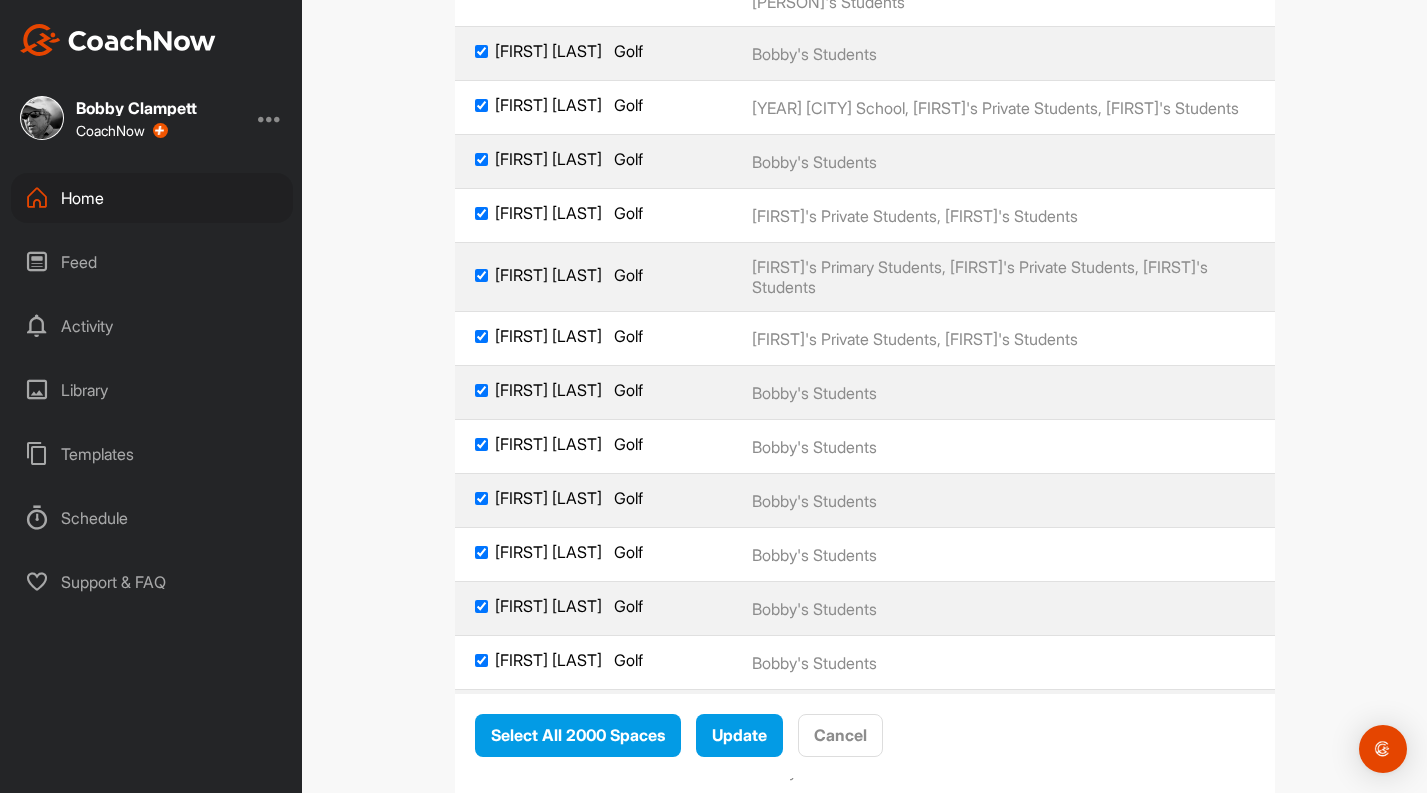 scroll, scrollTop: 109892, scrollLeft: 0, axis: vertical 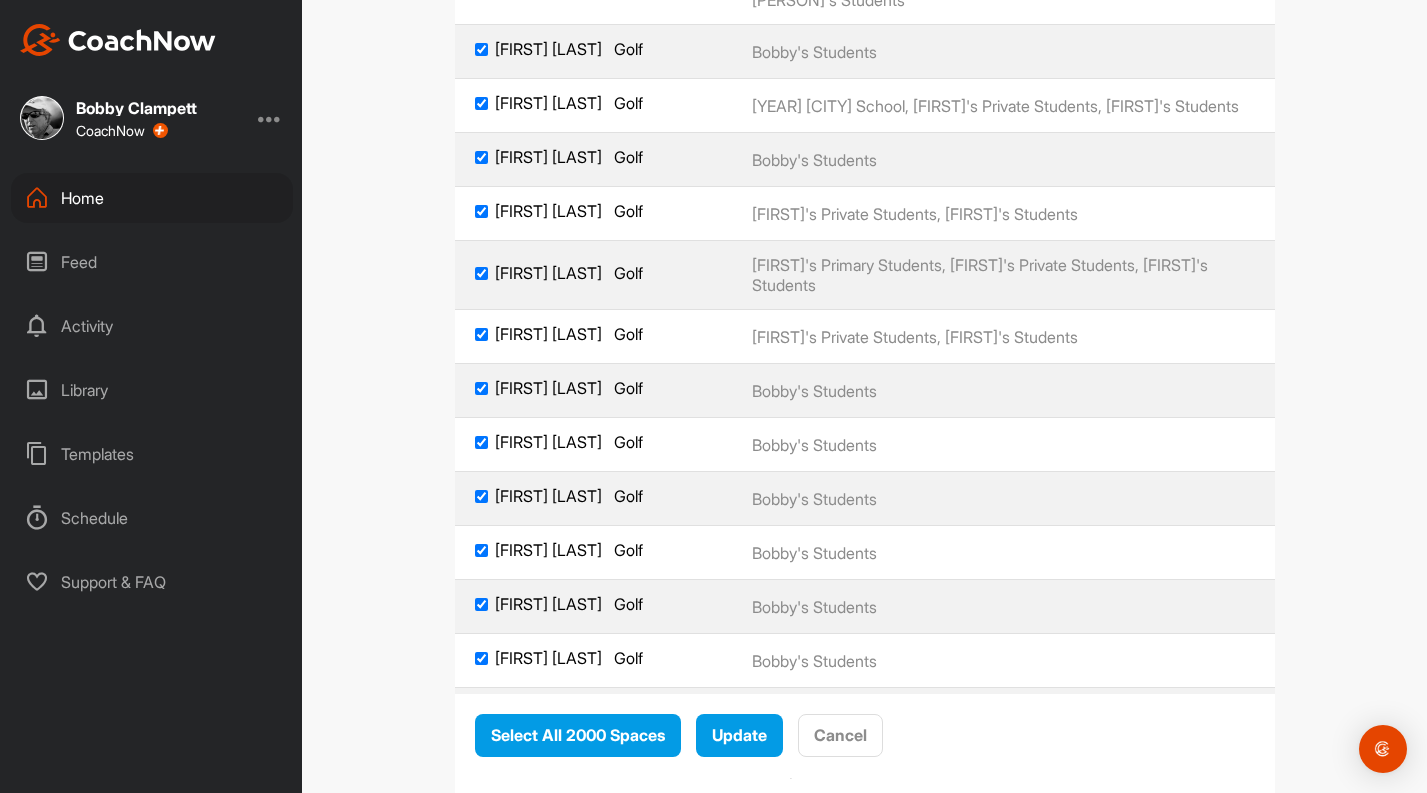 click on "[FIRST] [LAST]     Golf" at bounding box center (481, -94) 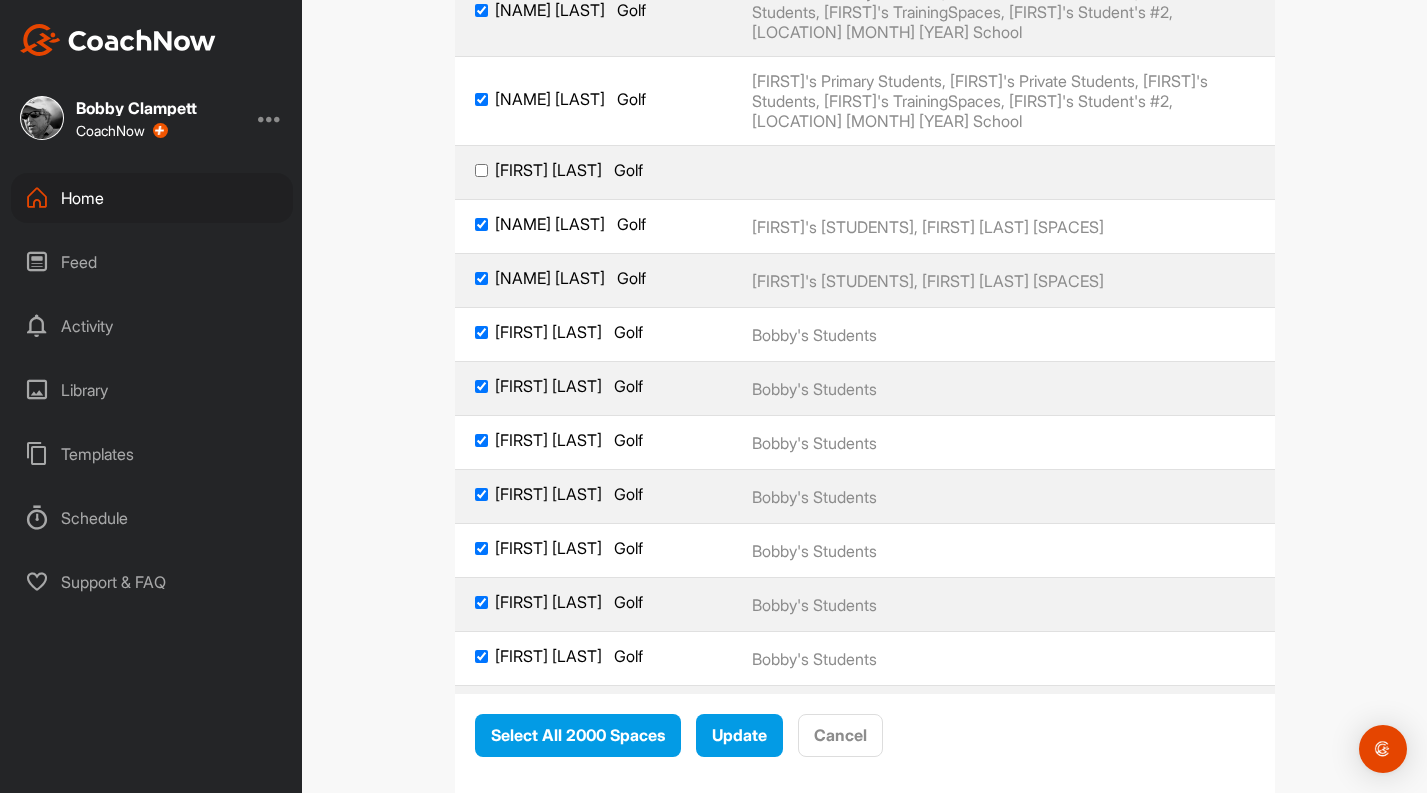 click on "[NAME] [LAST]     Golf" at bounding box center [594, 170] 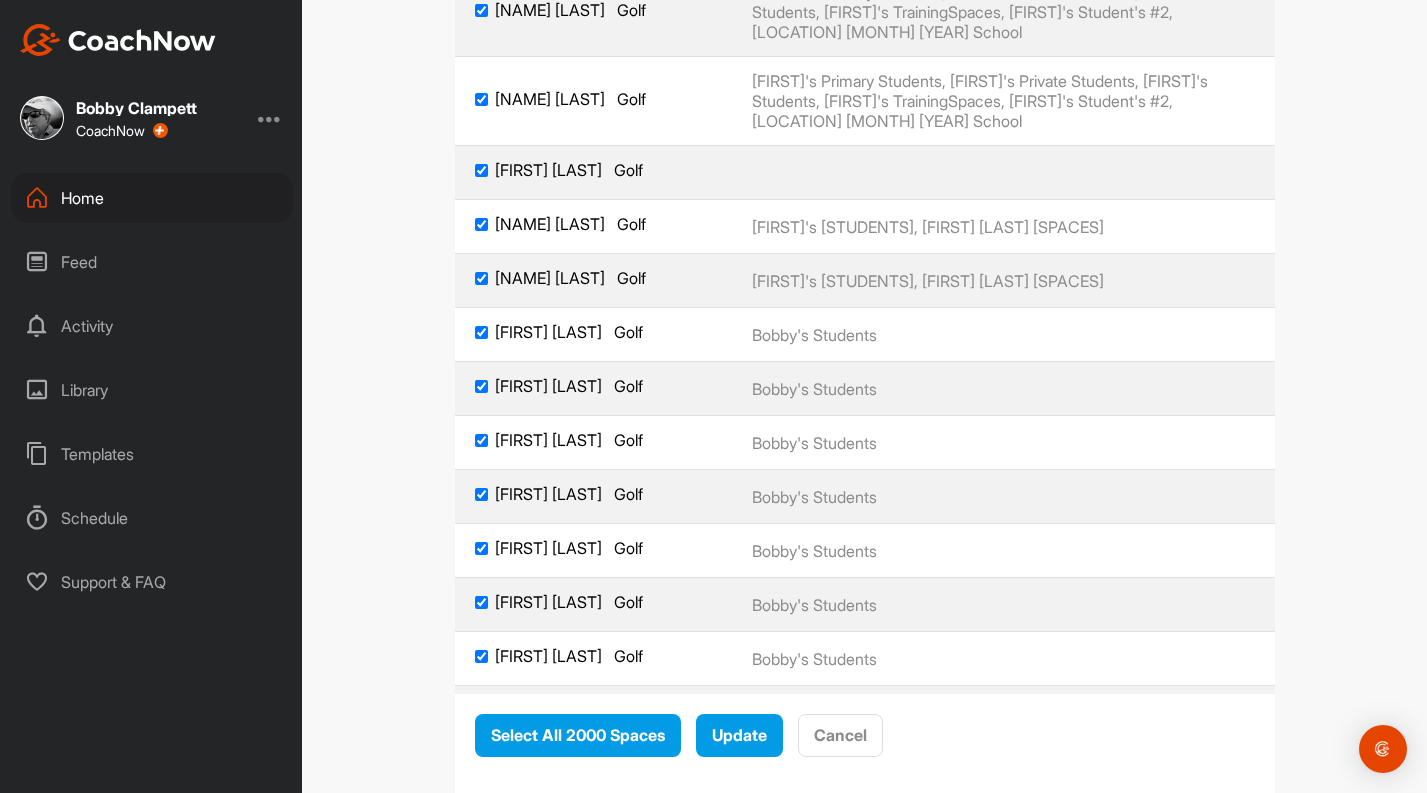 checkbox on "true" 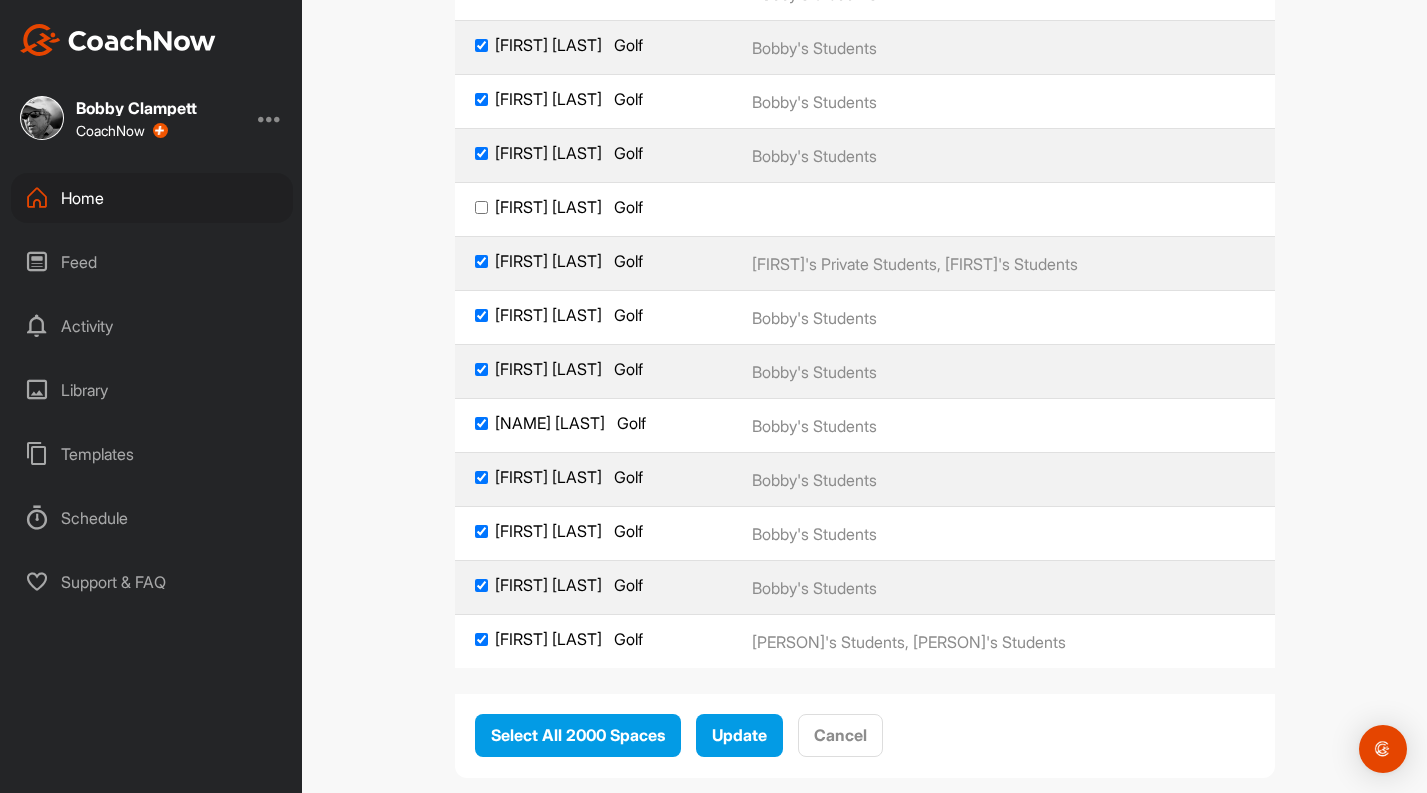 scroll, scrollTop: 112278, scrollLeft: 0, axis: vertical 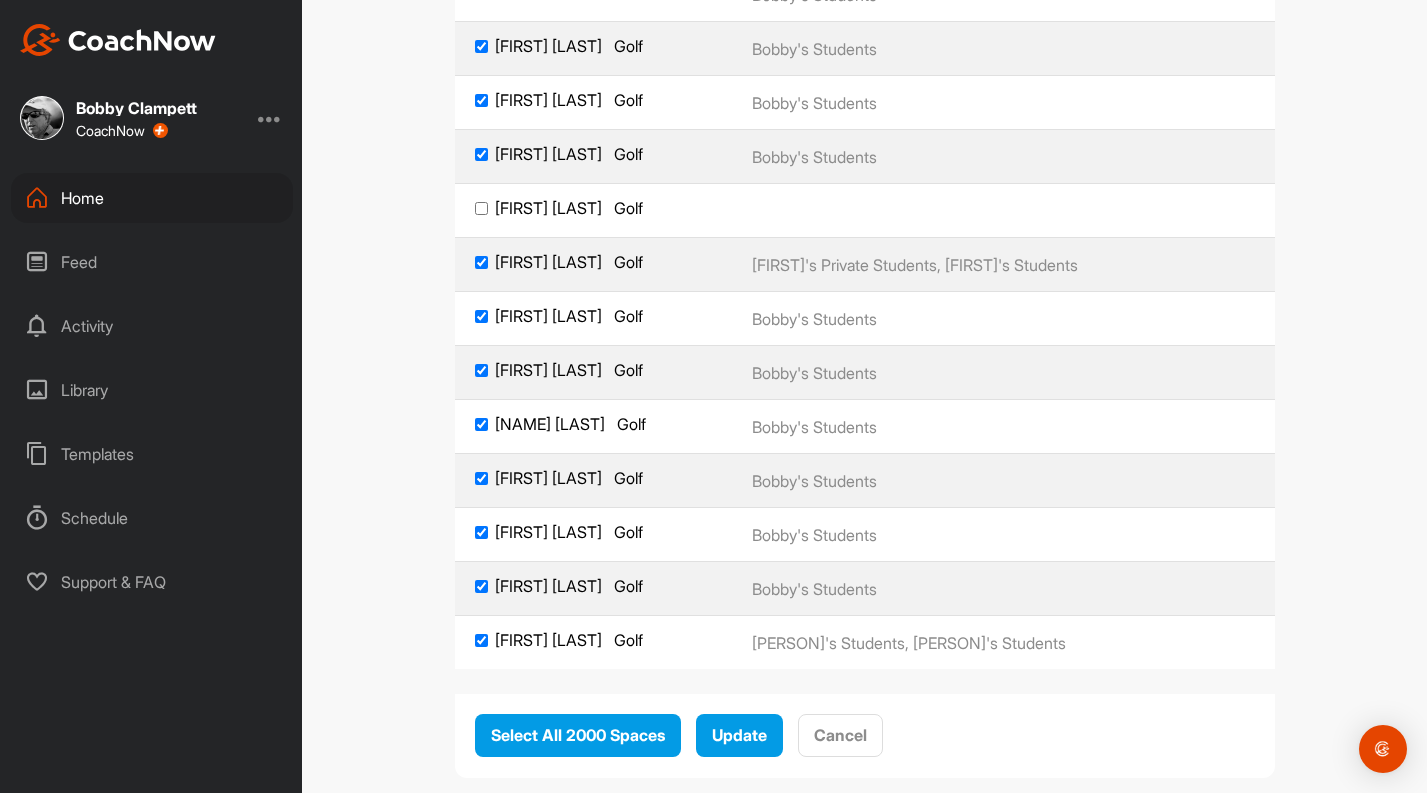 click on "[FIRST] [LAST] Golf" at bounding box center (594, 208) 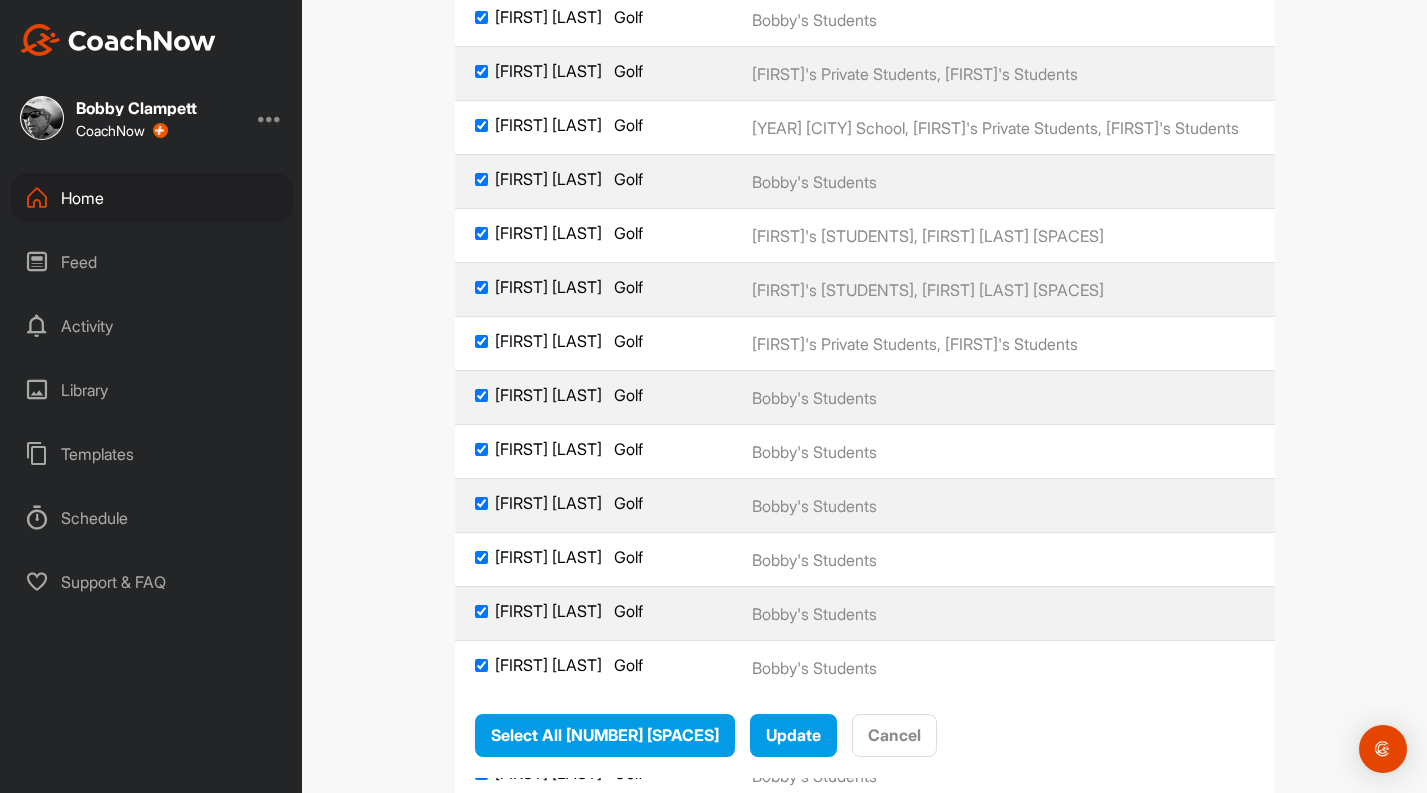 scroll, scrollTop: 113982, scrollLeft: 0, axis: vertical 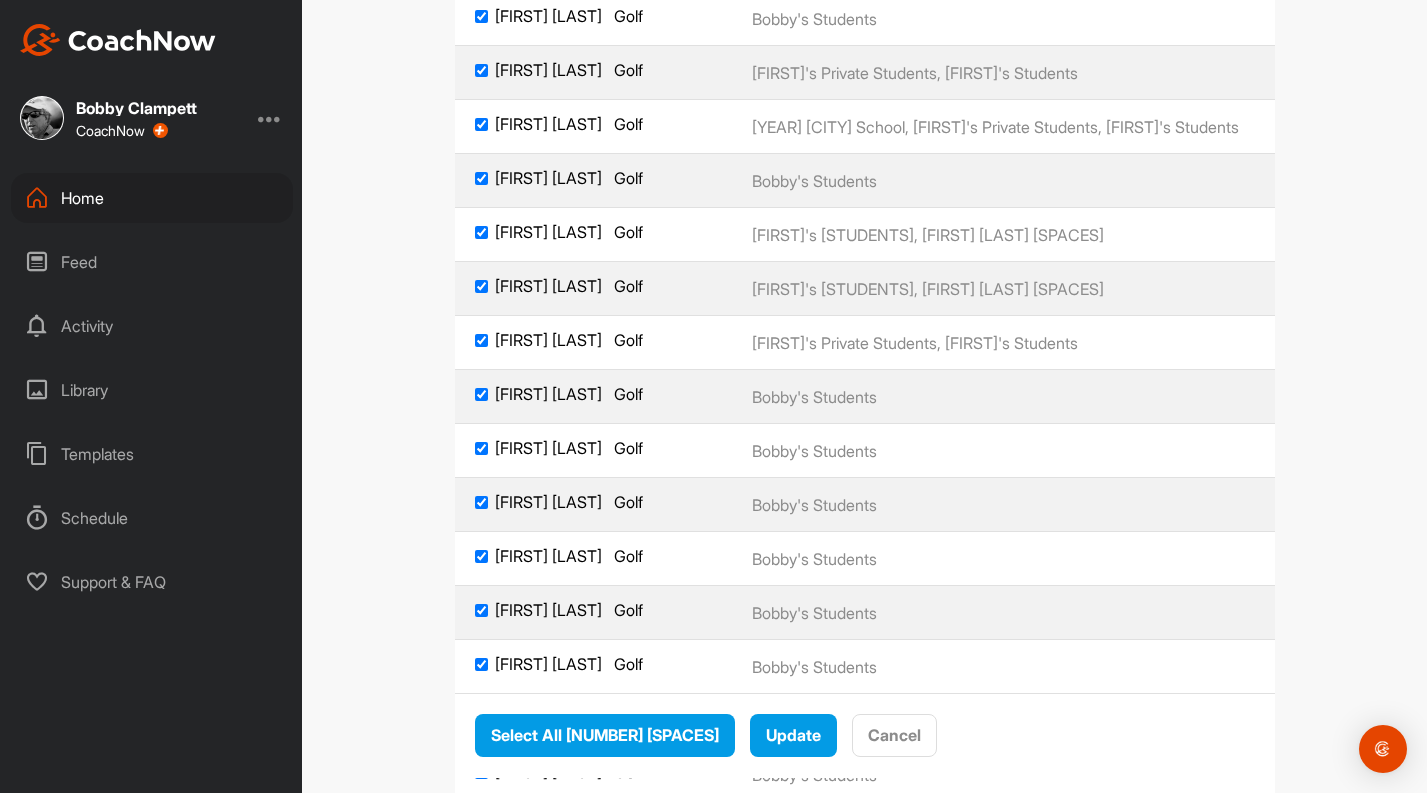 click on "[NAME] [LAST]     Golf" at bounding box center [481, -200] 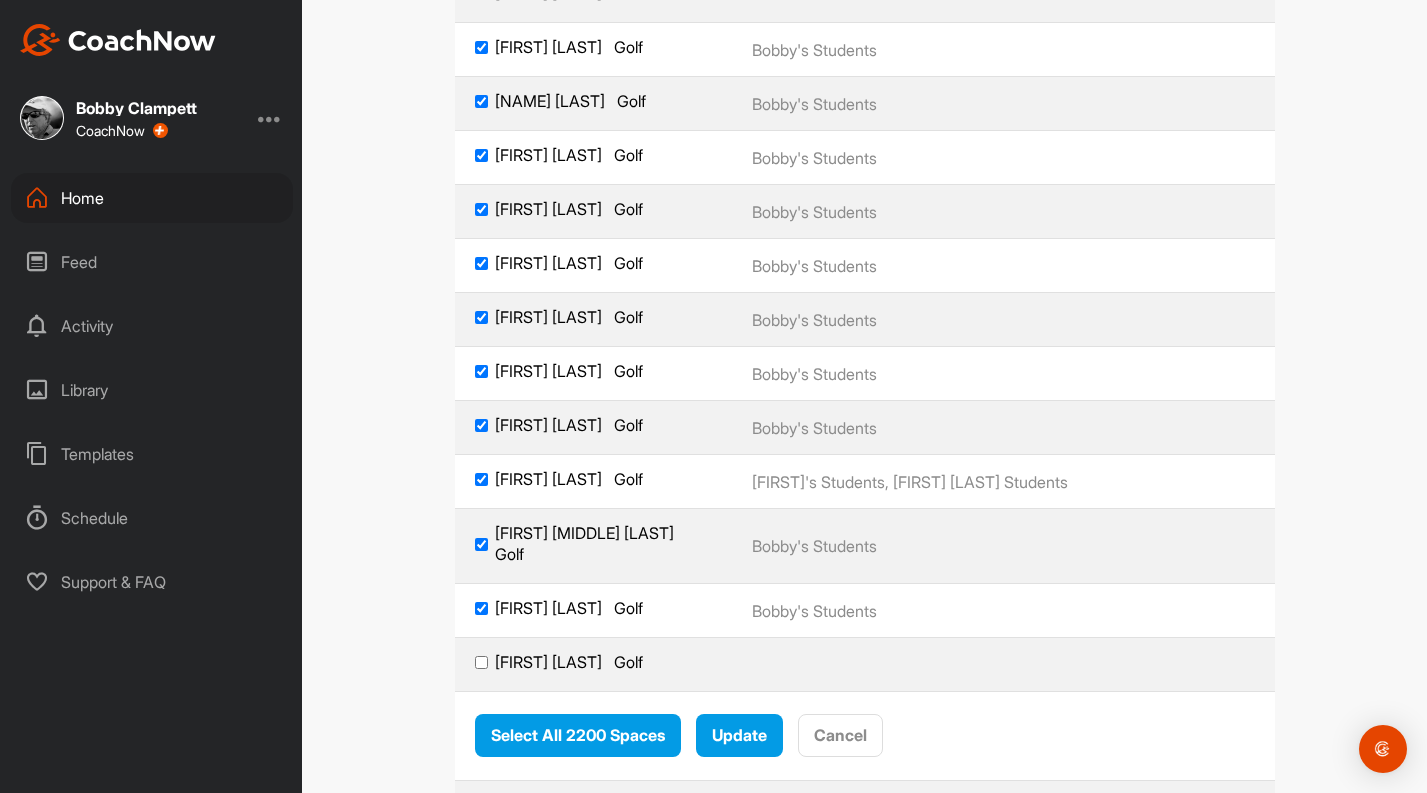 scroll, scrollTop: 121954, scrollLeft: 0, axis: vertical 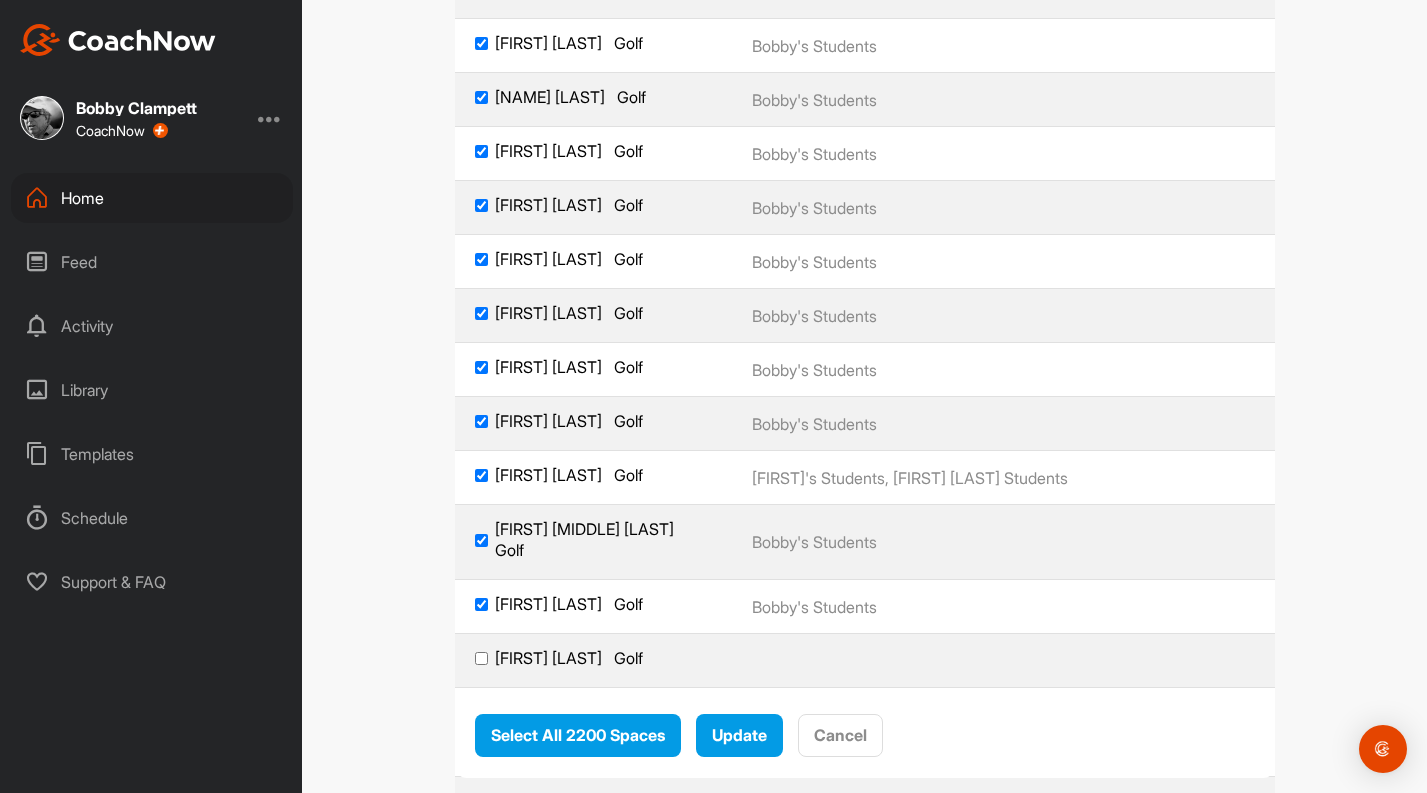 click on "[FIRST] [LAST]     Golf" at bounding box center (481, -11) 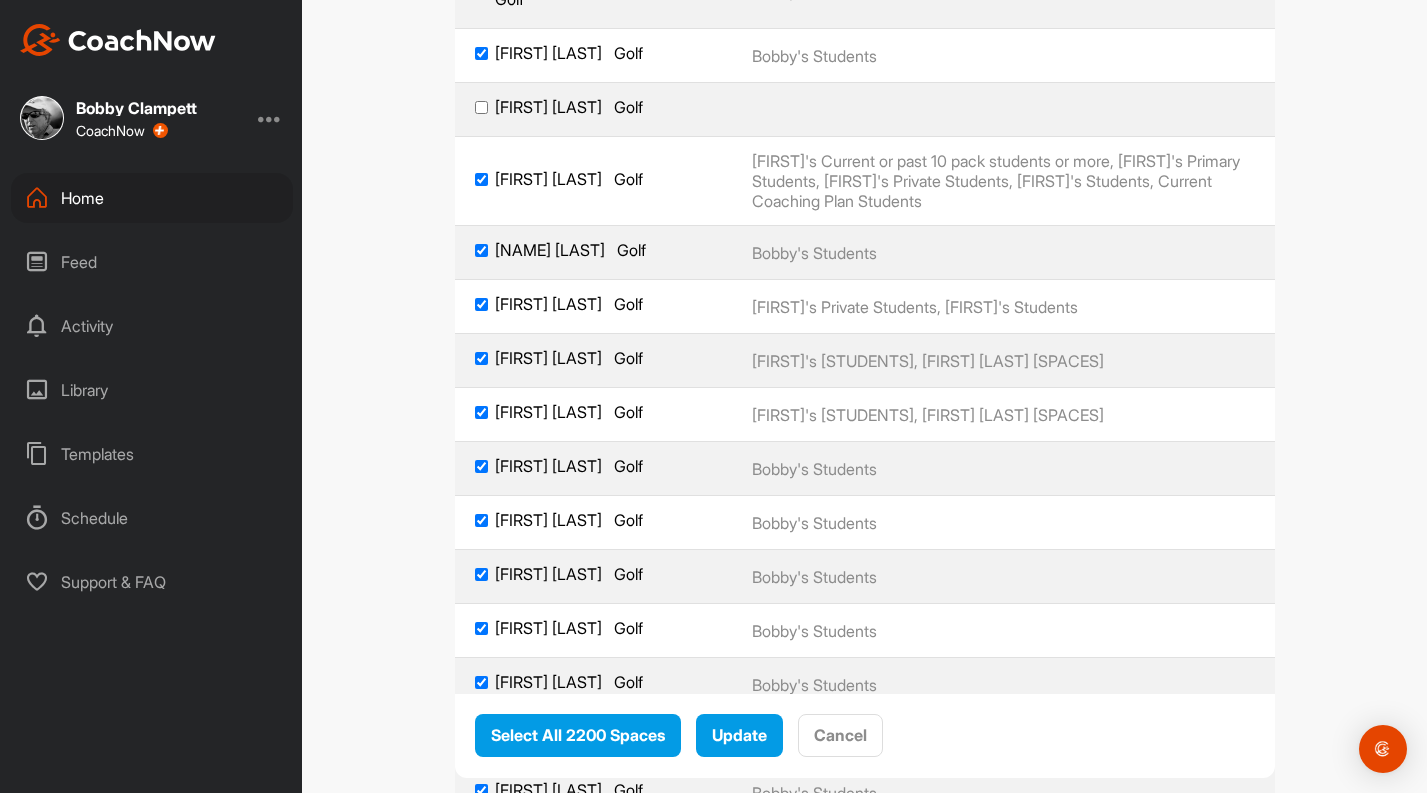 scroll, scrollTop: 122520, scrollLeft: 0, axis: vertical 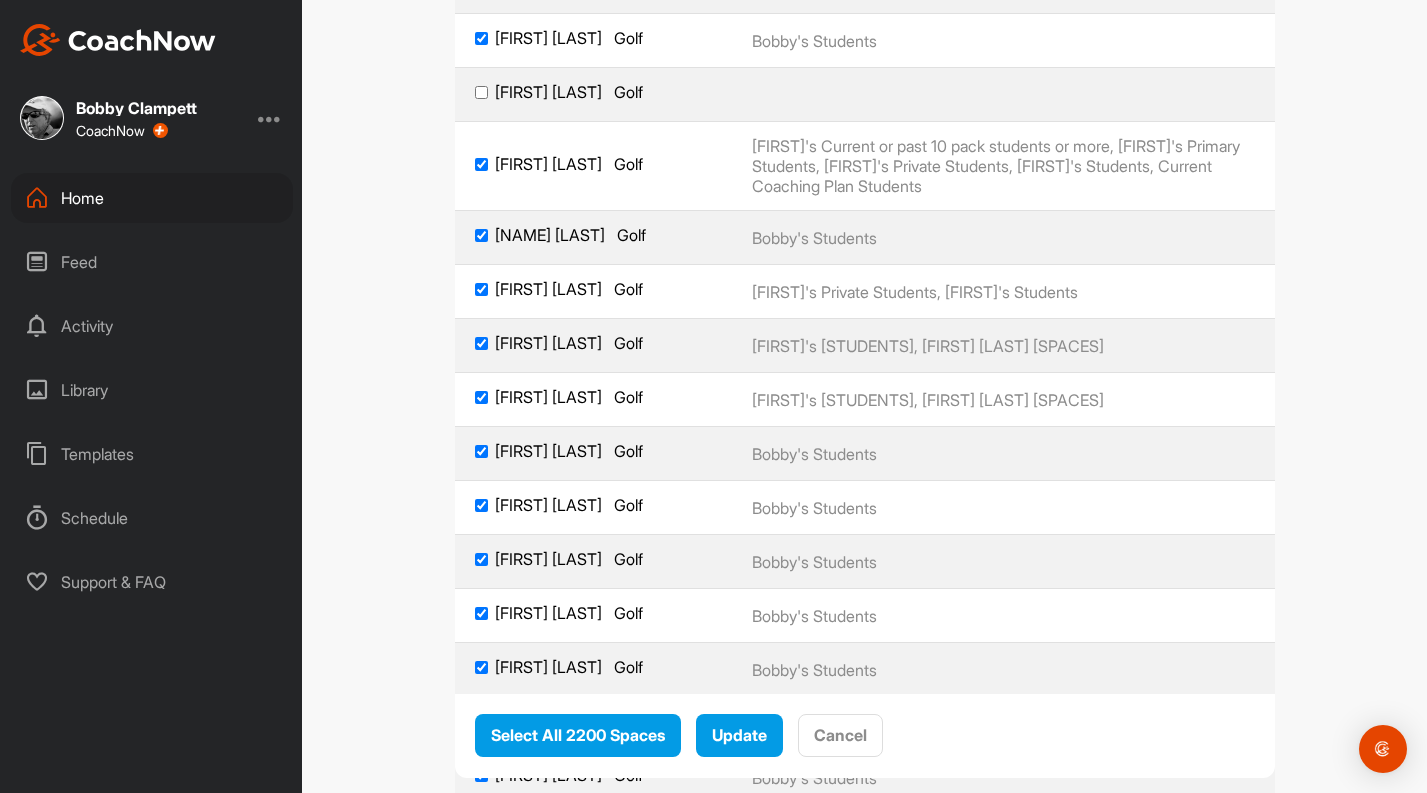 click on "[FIRST] [LAST]  Golf" at bounding box center [594, 92] 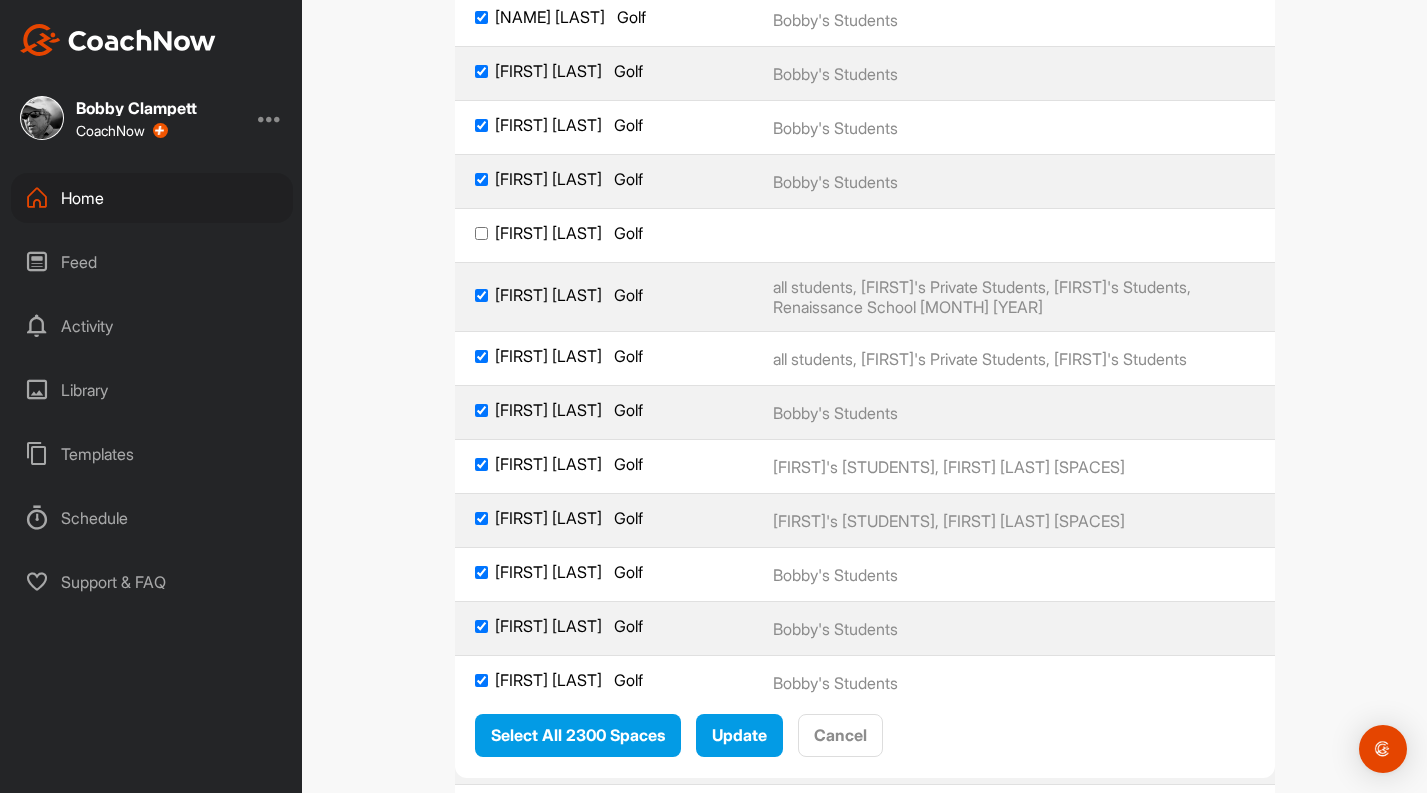 scroll, scrollTop: 126159, scrollLeft: 0, axis: vertical 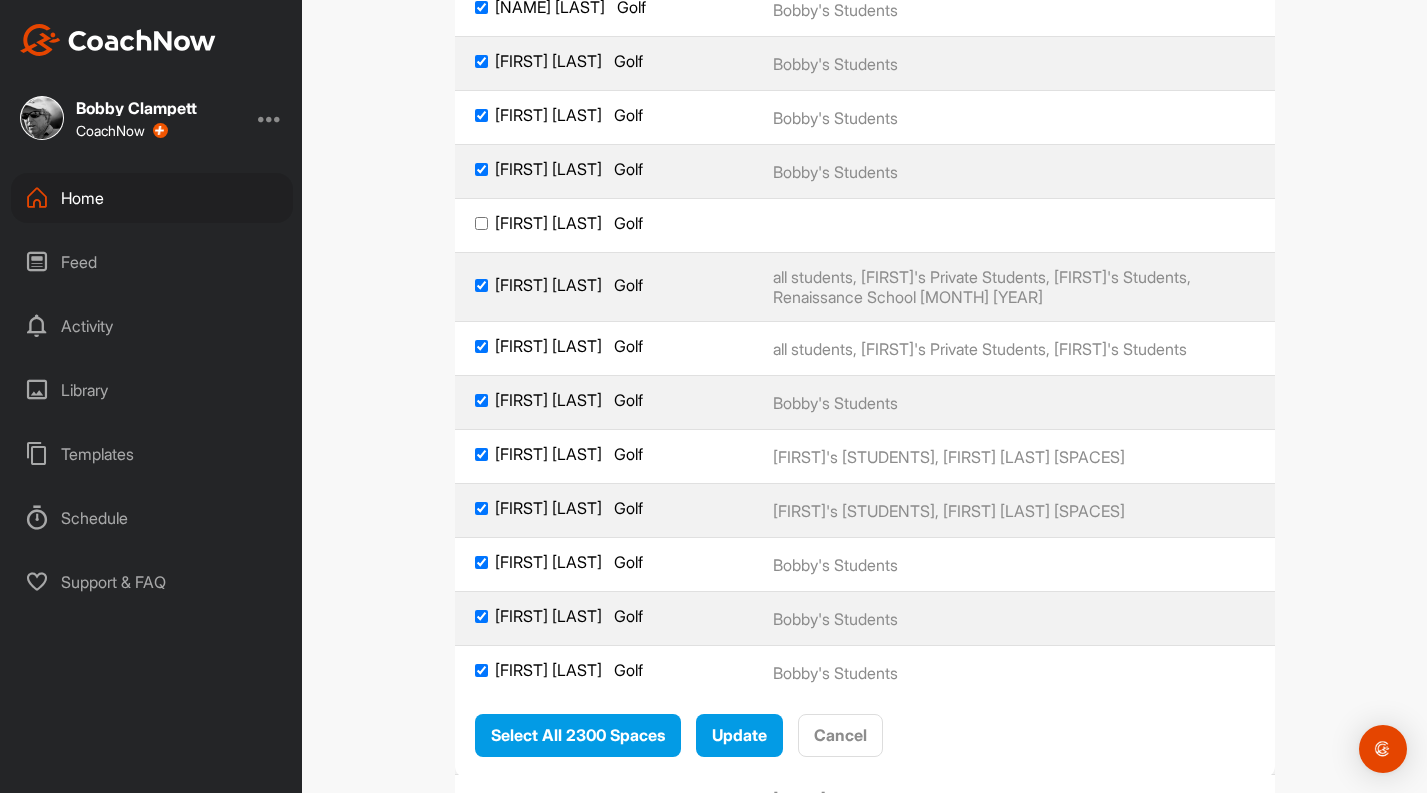 click on "[FIRST] [LAST]  Golf" at bounding box center [604, -701] 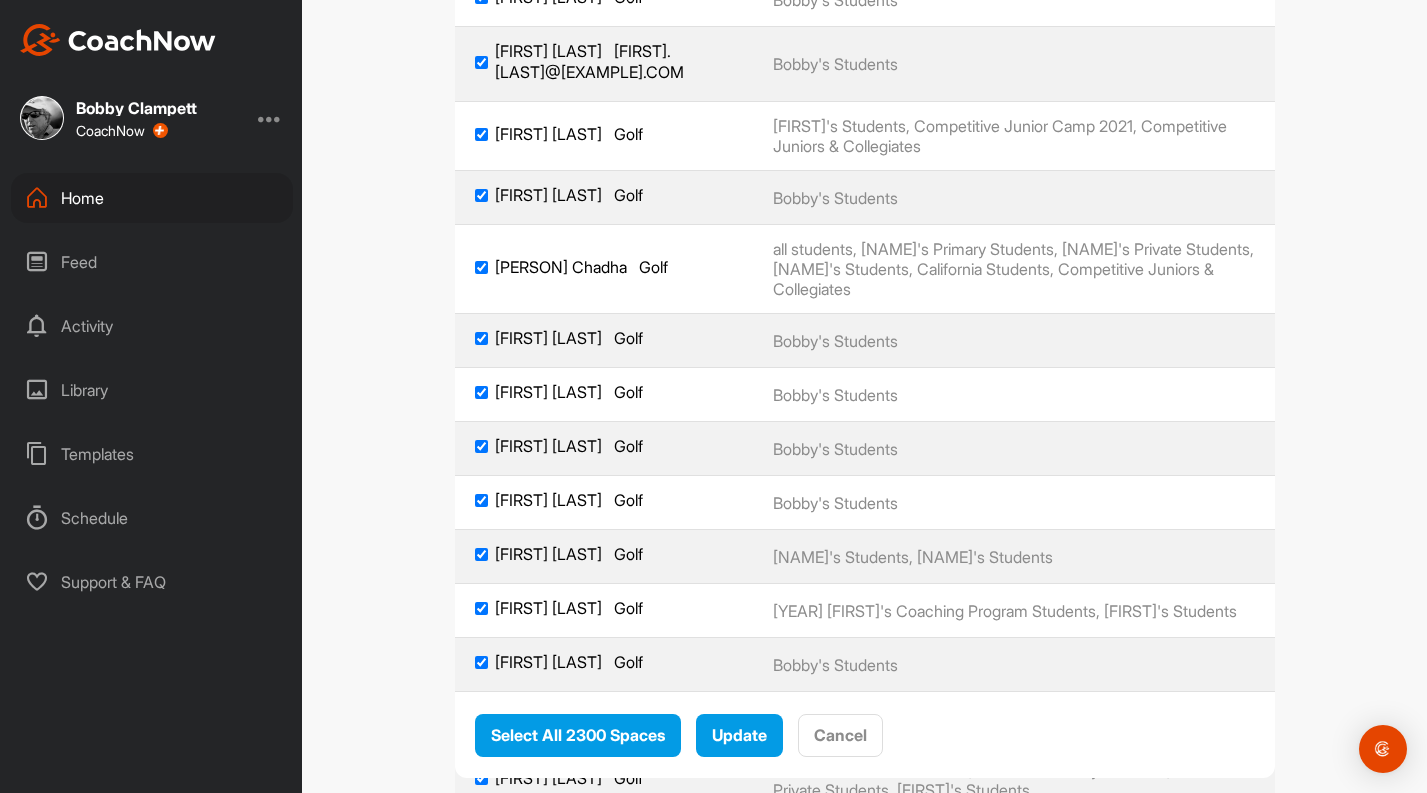 scroll, scrollTop: 126838, scrollLeft: 0, axis: vertical 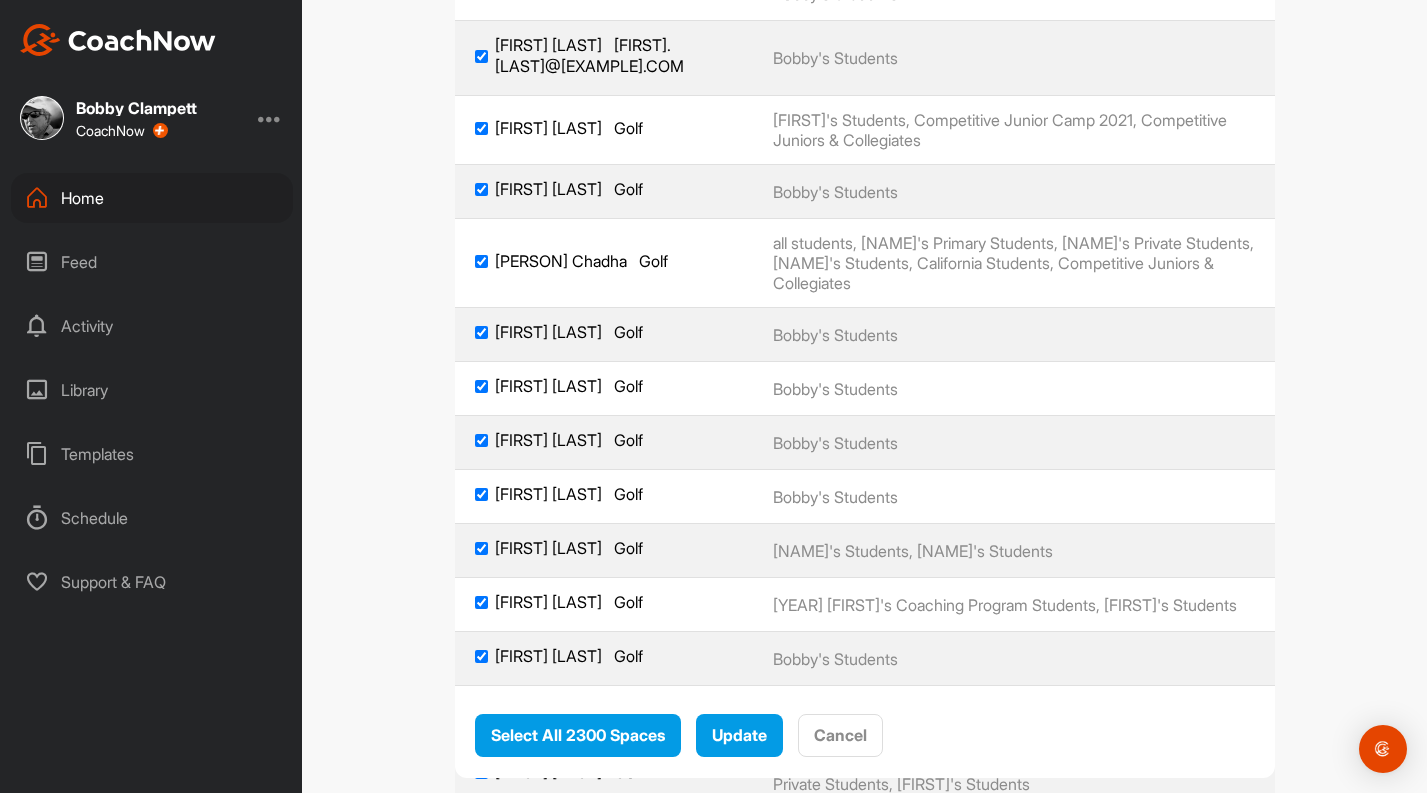 click on "[FIRST] [LAST]     Golf" at bounding box center [481, -456] 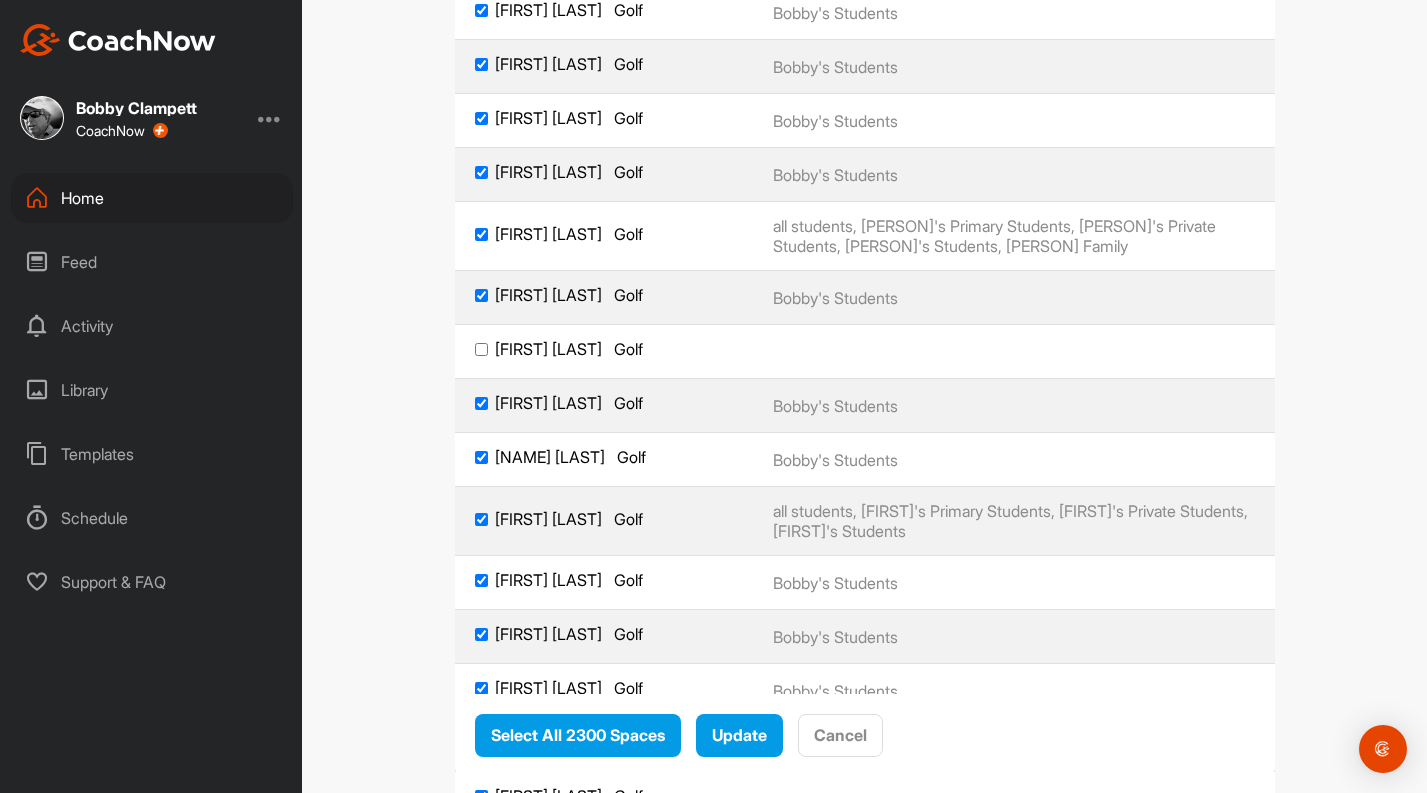 scroll, scrollTop: 128881, scrollLeft: 0, axis: vertical 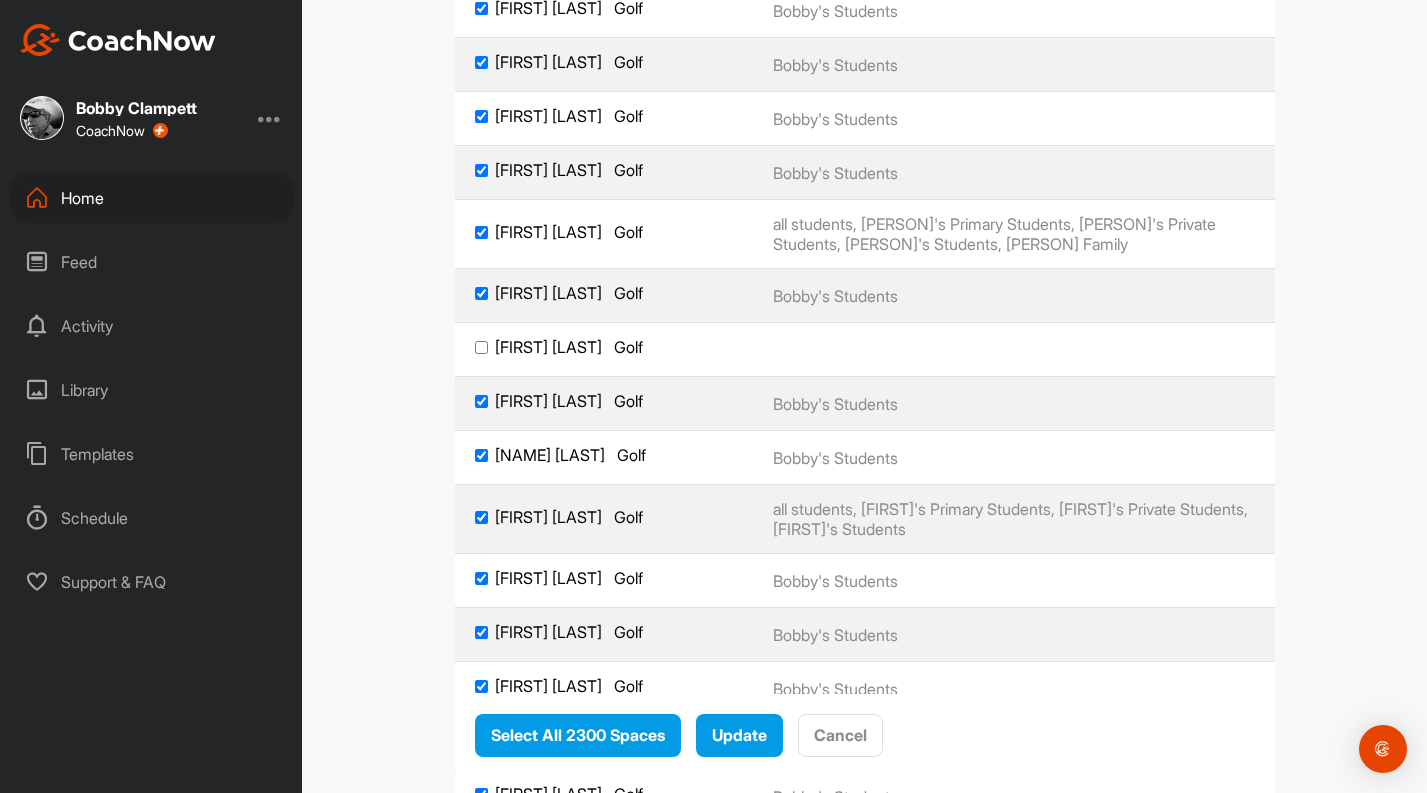 click on "[FIRST] [LAST]     Golf" at bounding box center (481, -424) 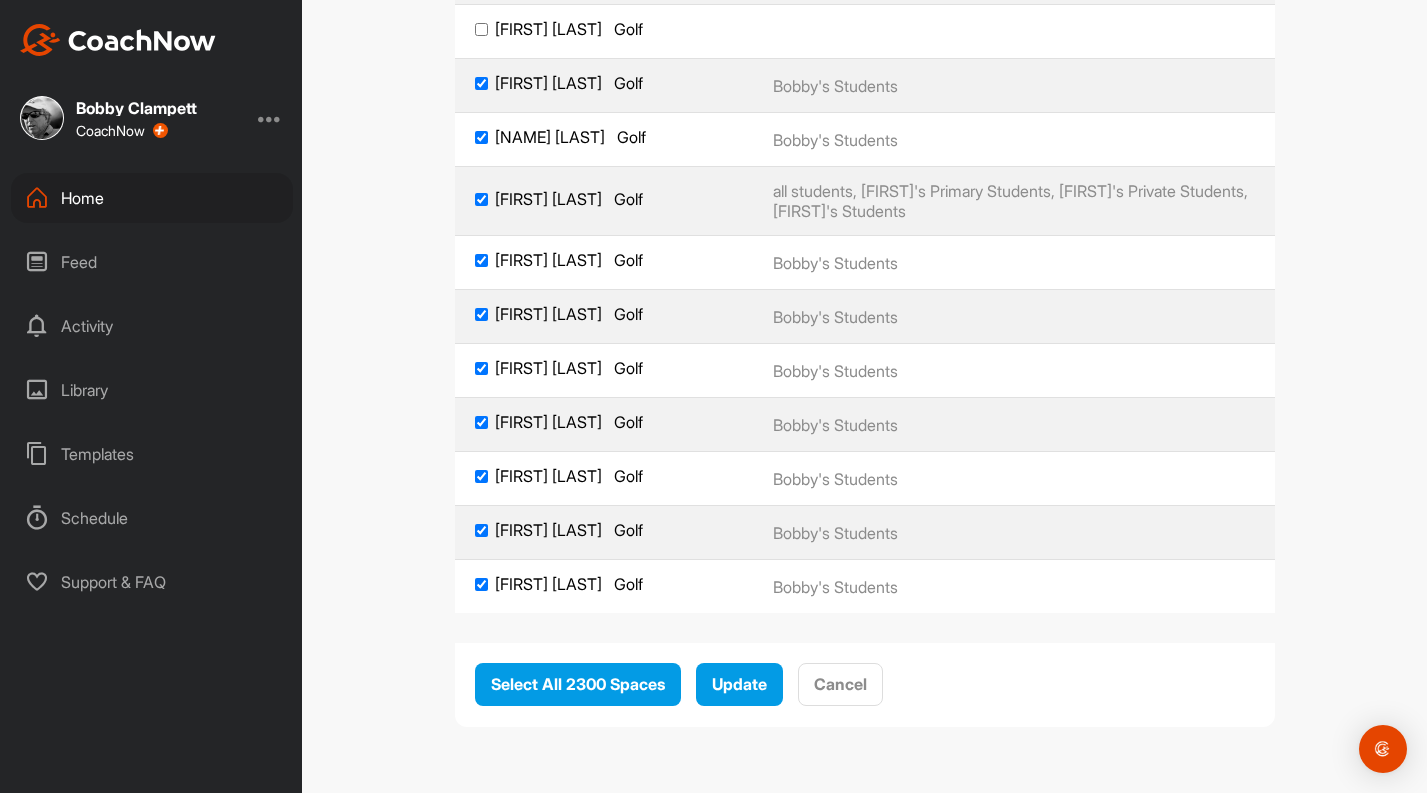scroll, scrollTop: 129802, scrollLeft: 0, axis: vertical 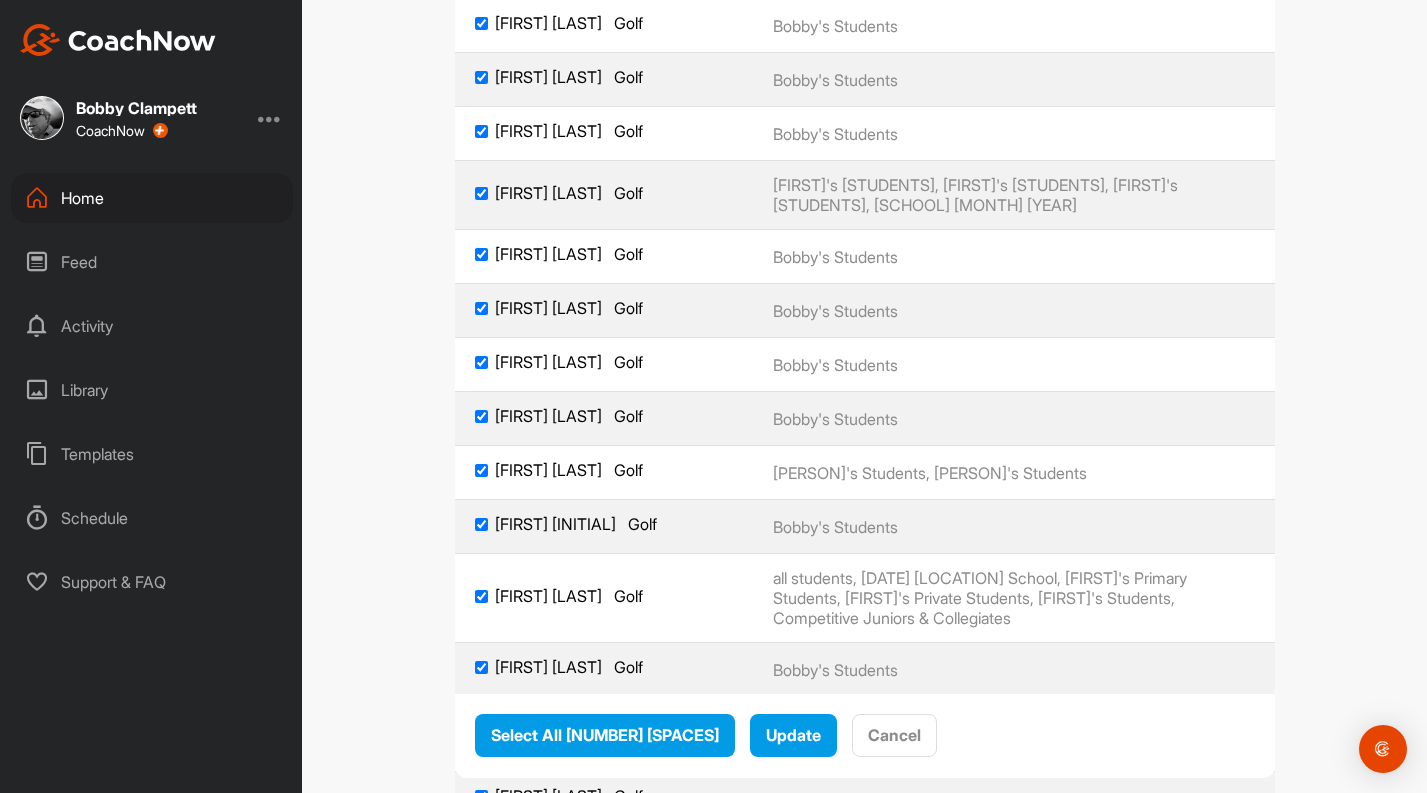 click on "[FIRST] [LAST]     Golf" at bounding box center (604, -733) 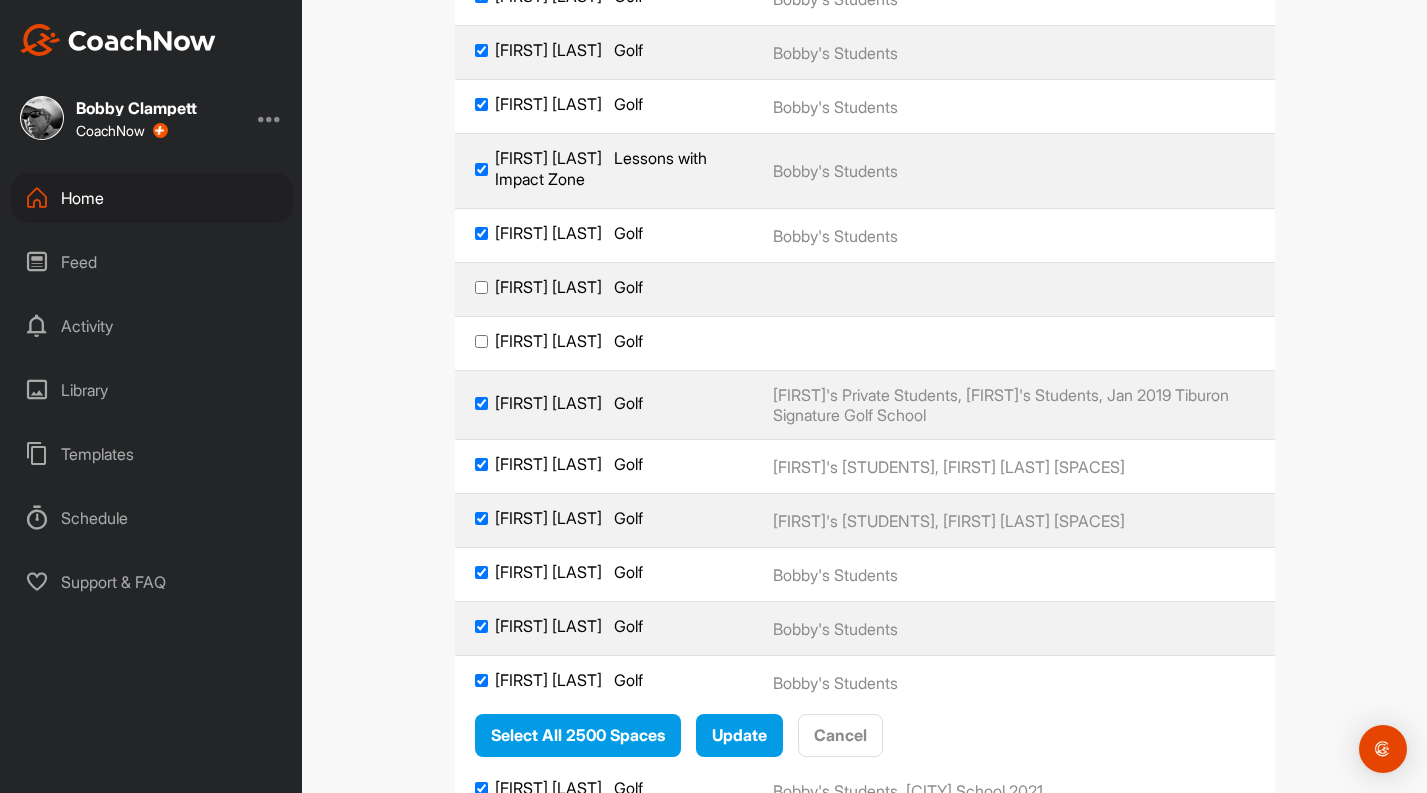 scroll, scrollTop: 138204, scrollLeft: 0, axis: vertical 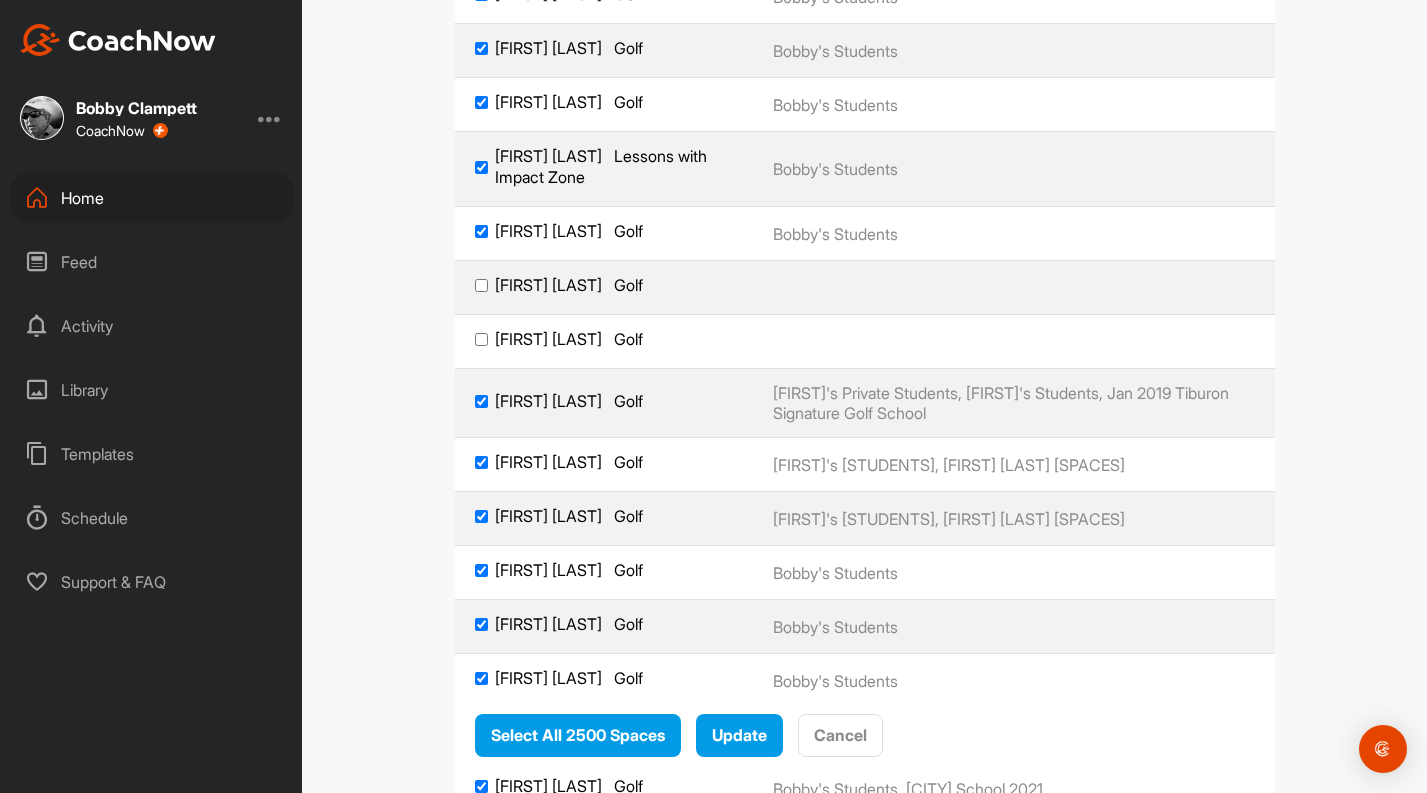 click on "[FIRST] [LAST] Golf" at bounding box center (604, -439) 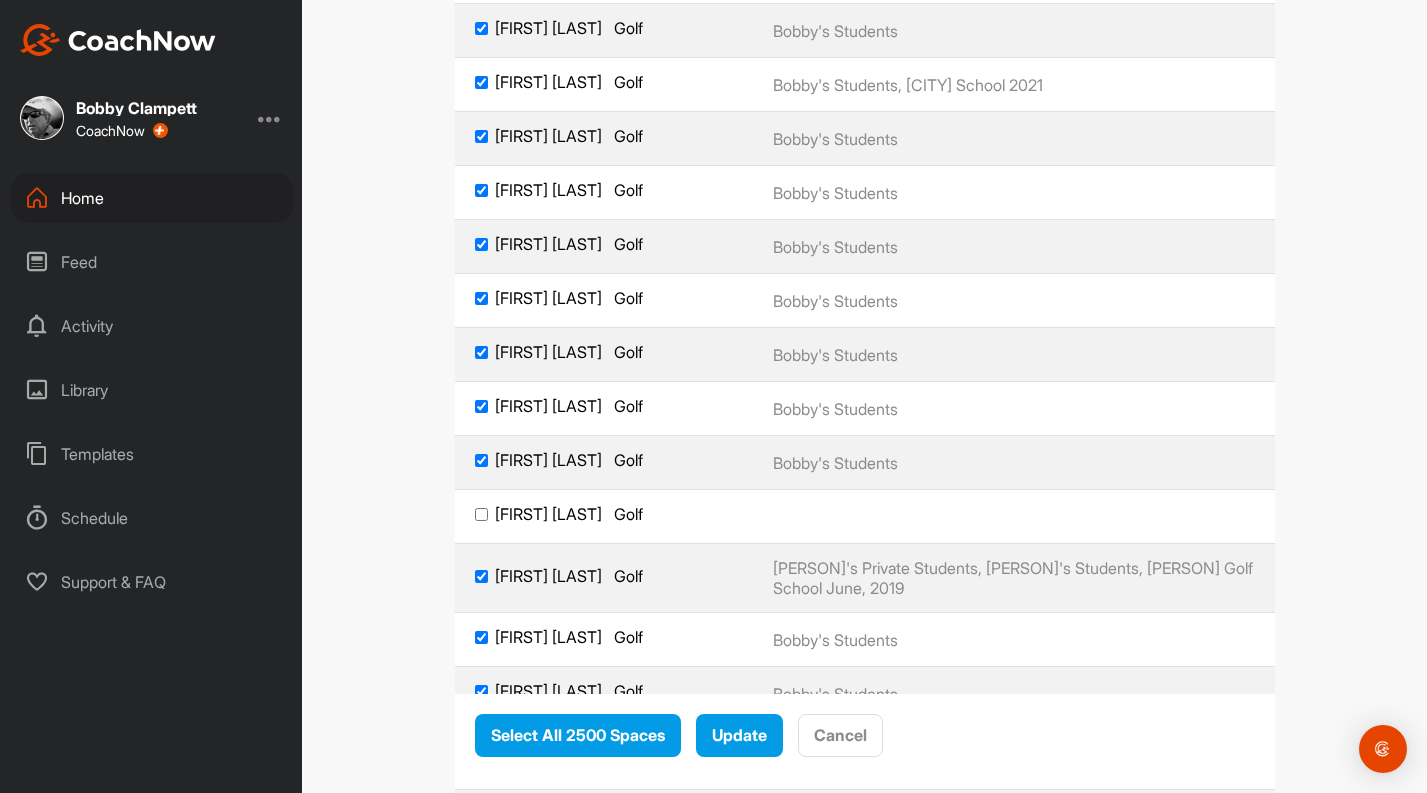 scroll, scrollTop: 138917, scrollLeft: 0, axis: vertical 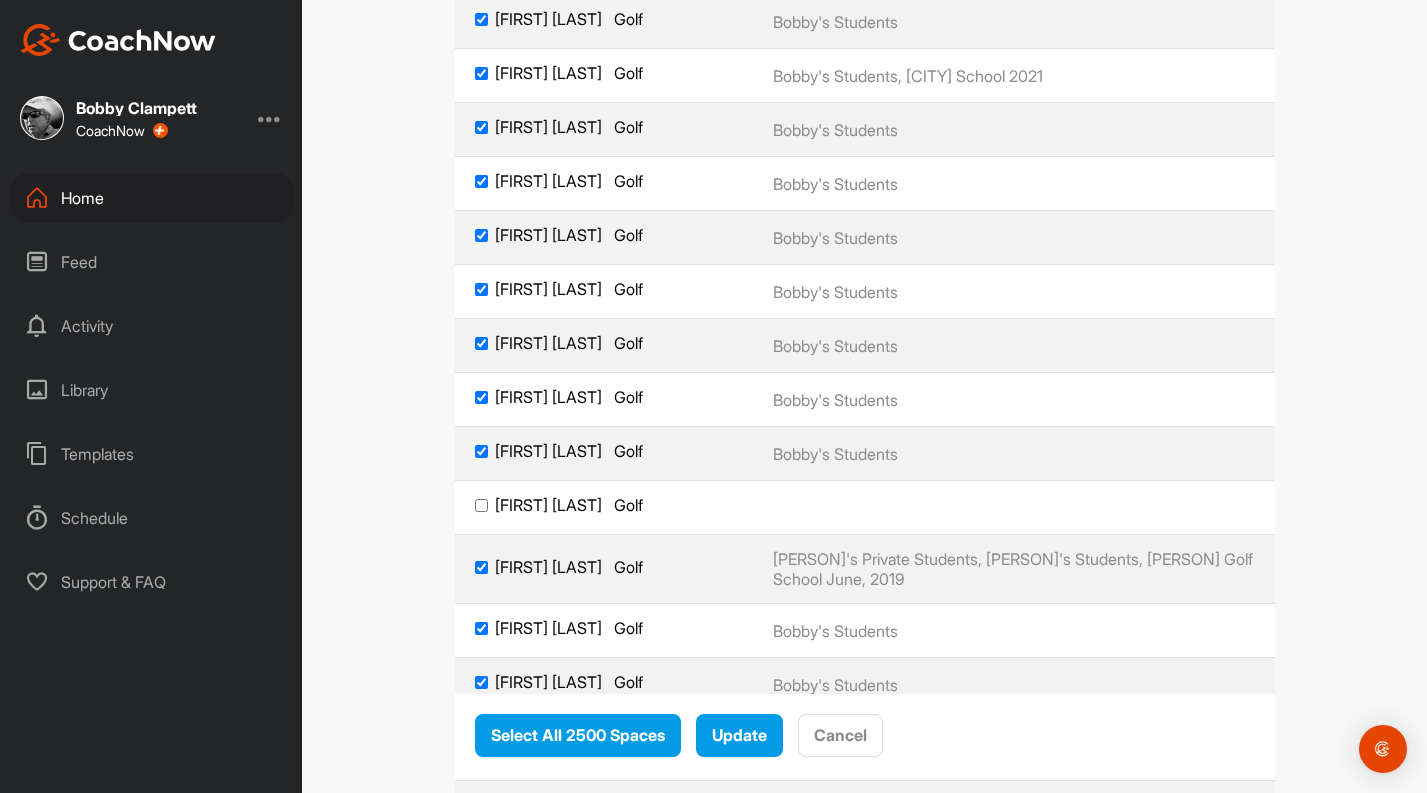 click on "[FIRST] [LAST]  Golf" at bounding box center [604, -428] 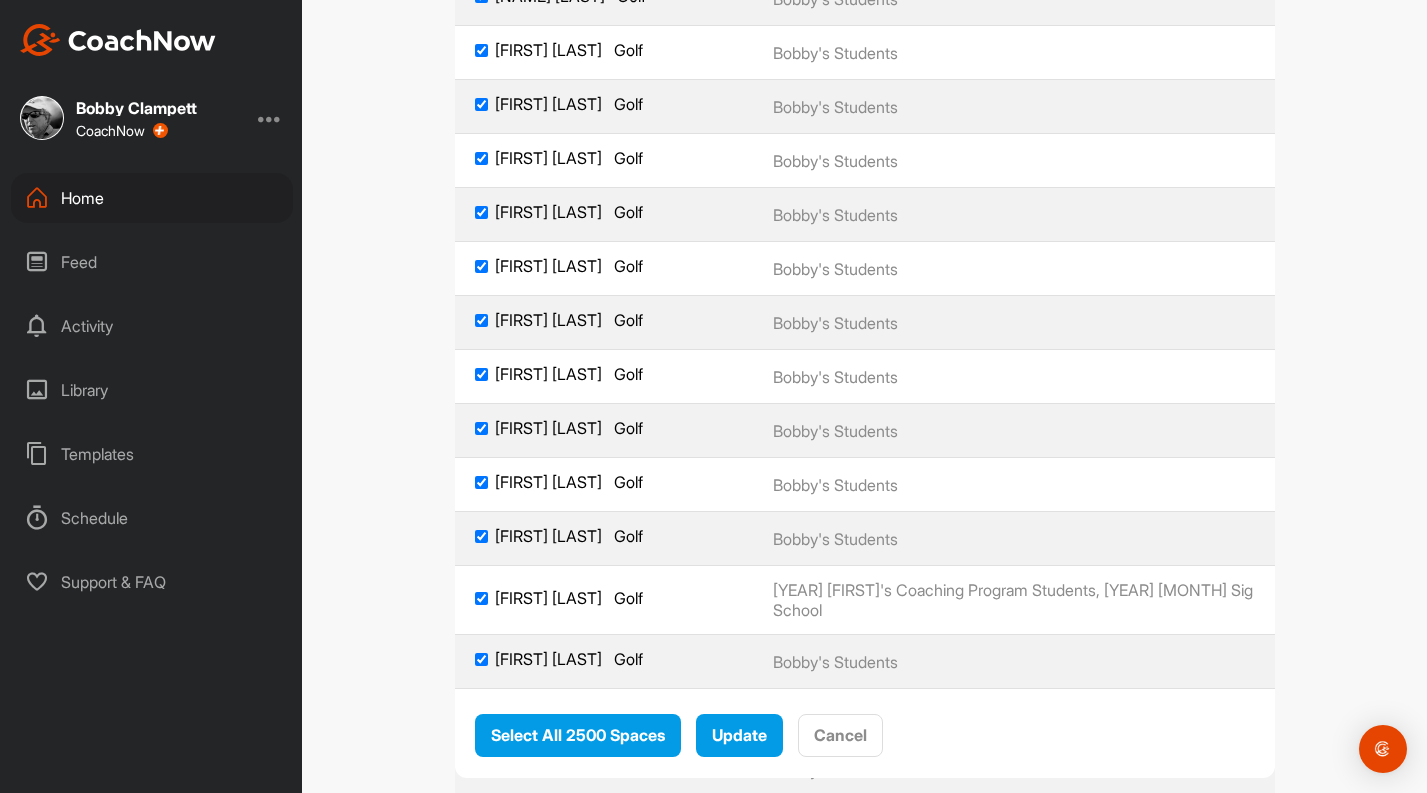 scroll, scrollTop: 139731, scrollLeft: 0, axis: vertical 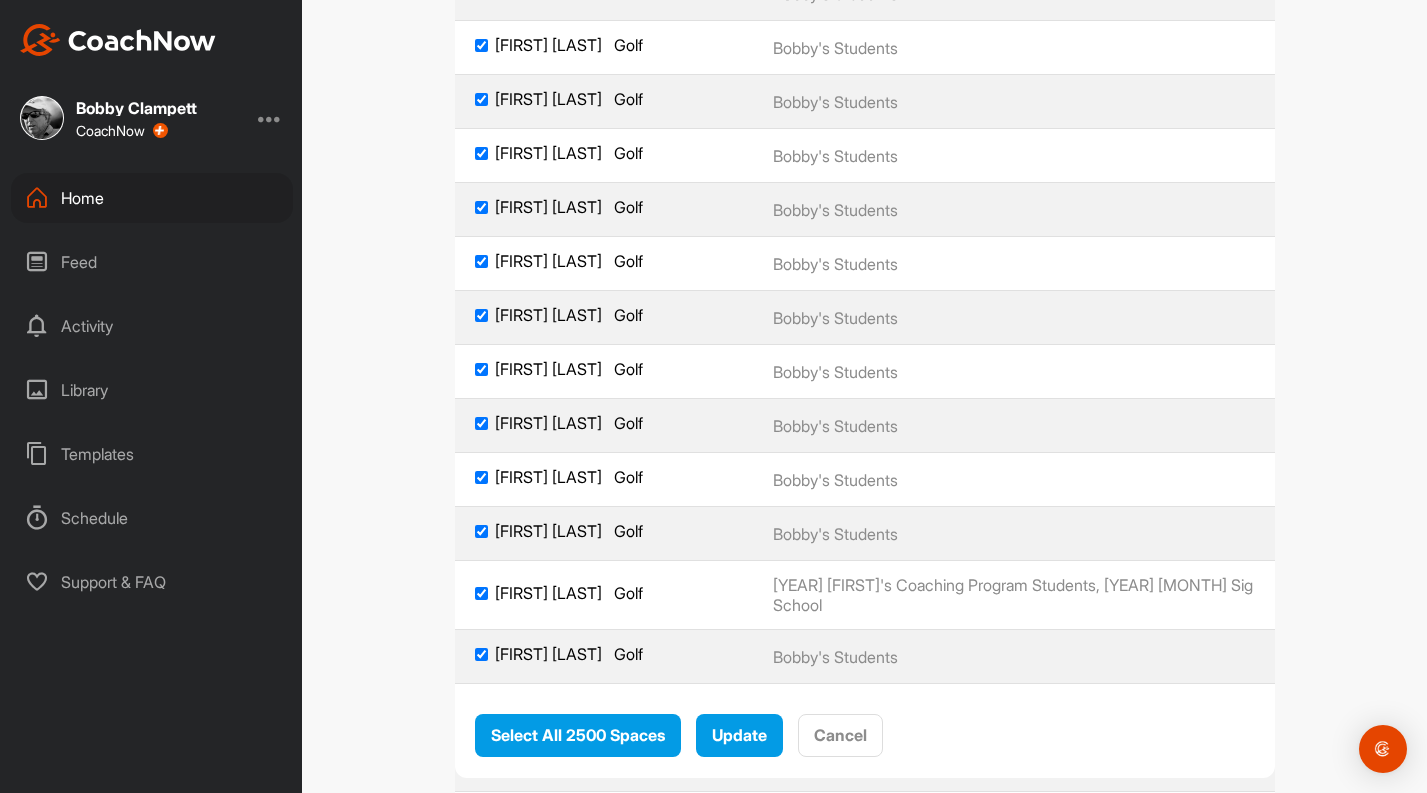click on "[FIRST] [LAST] Golf" at bounding box center [481, -309] 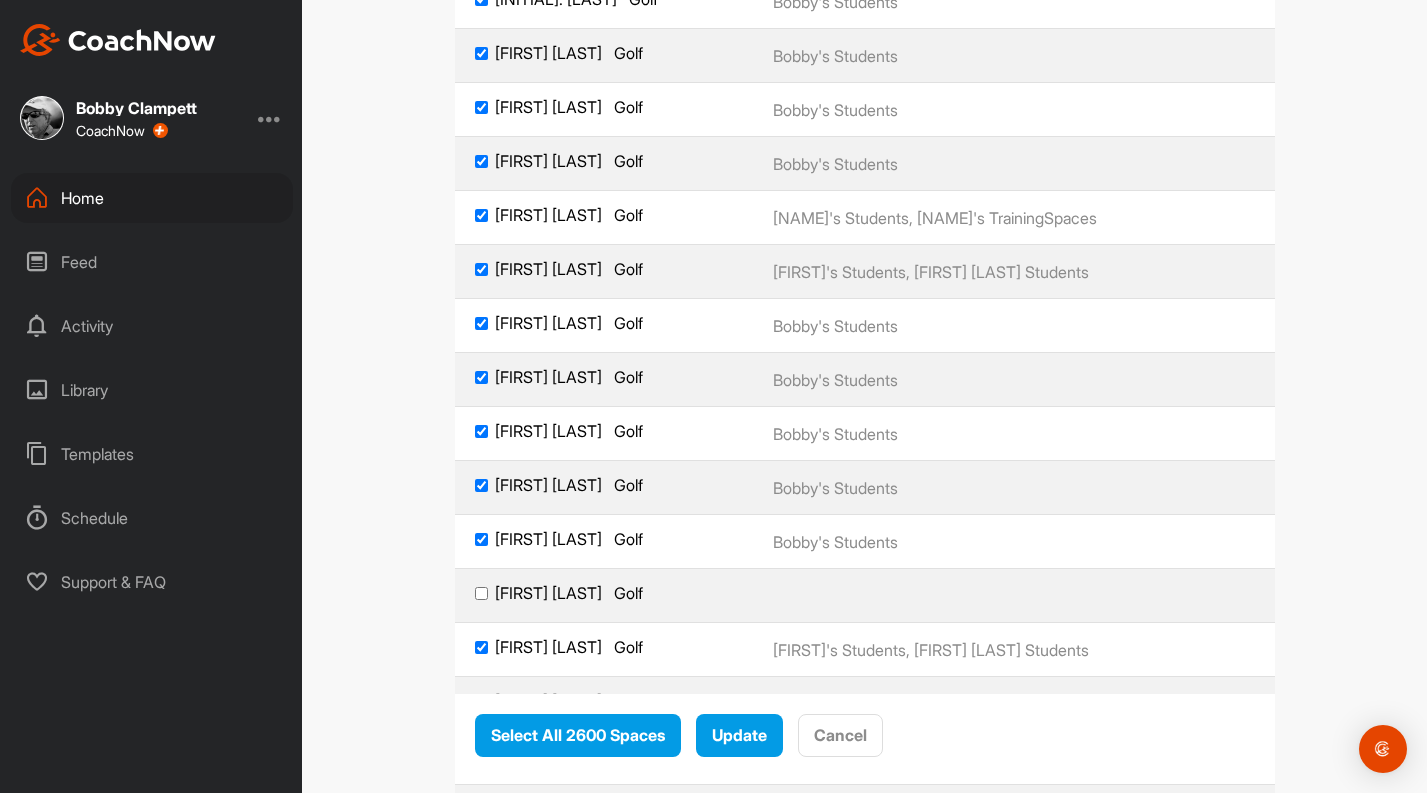 scroll, scrollTop: 142972, scrollLeft: 0, axis: vertical 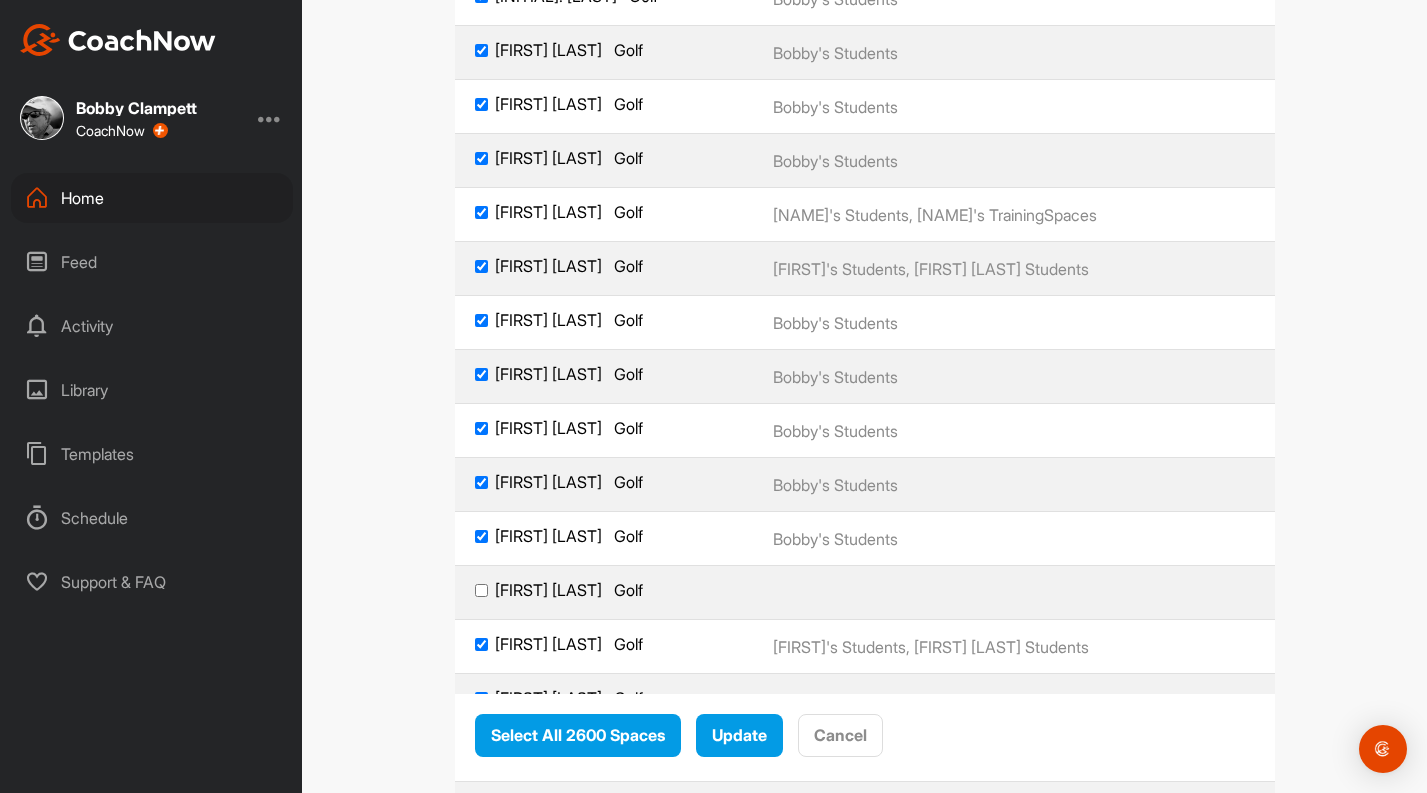 click on "[FIRST] [LAST]     Golf" at bounding box center (604, -328) 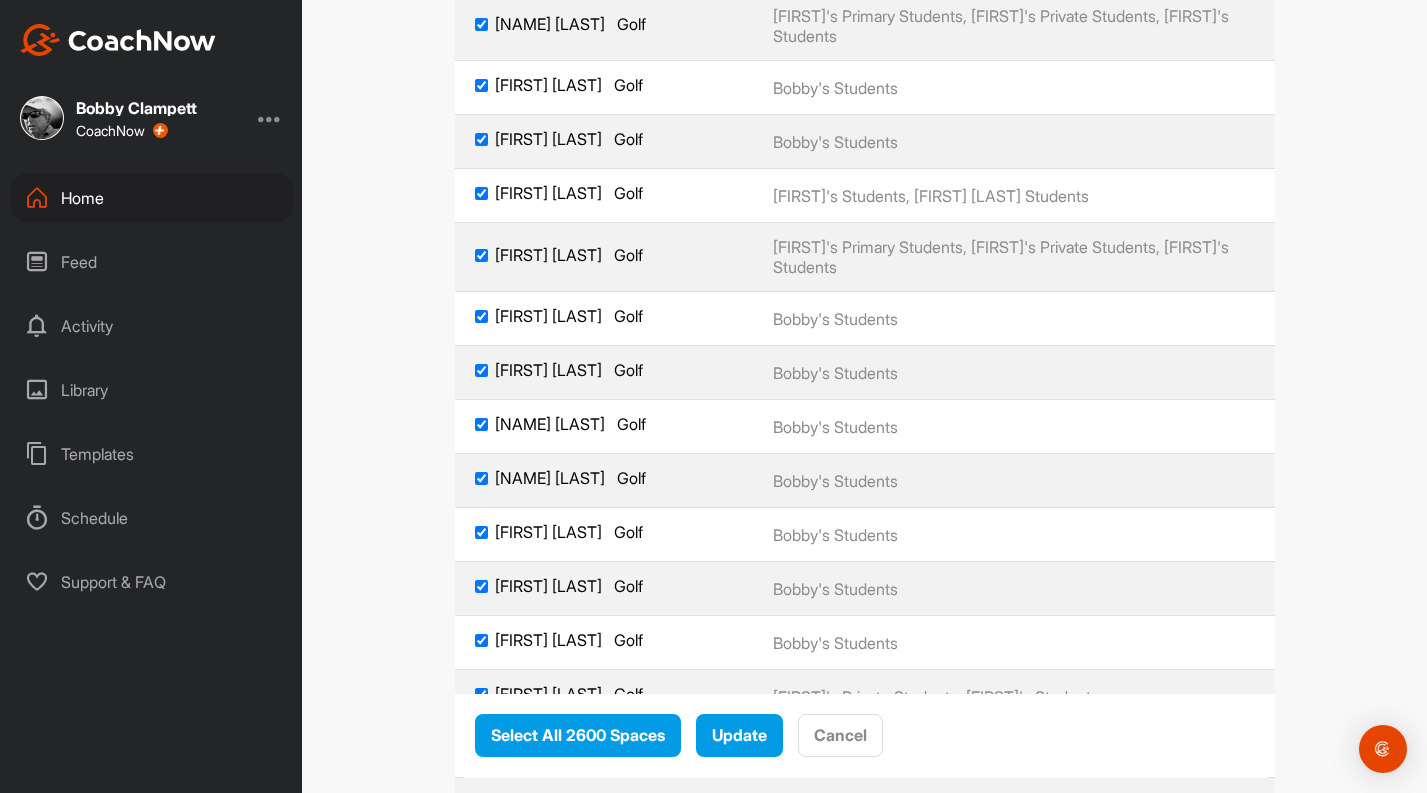 scroll, scrollTop: 144094, scrollLeft: 0, axis: vertical 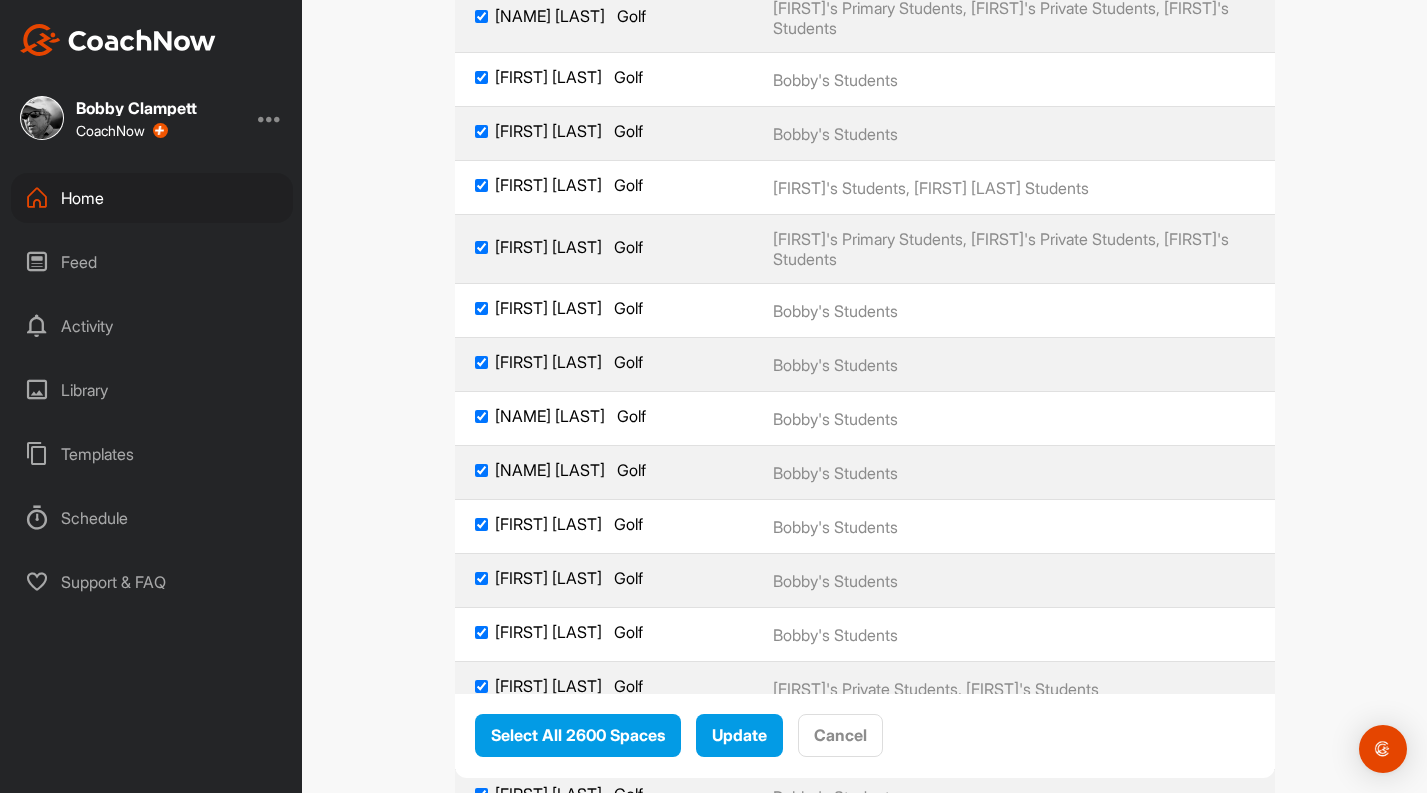 click on "[FIRST] [LAST]     Golf" at bounding box center [481, -532] 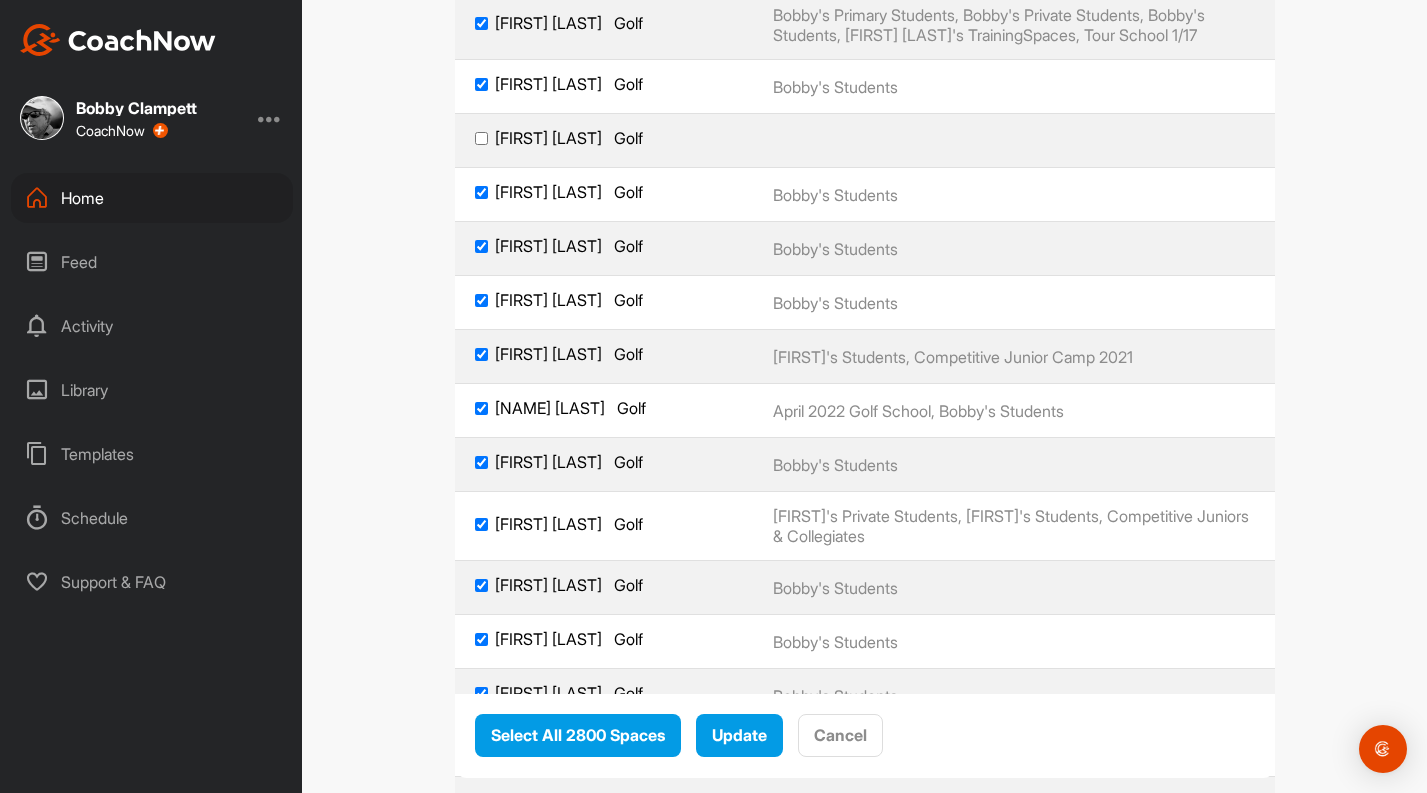 scroll, scrollTop: 153074, scrollLeft: 0, axis: vertical 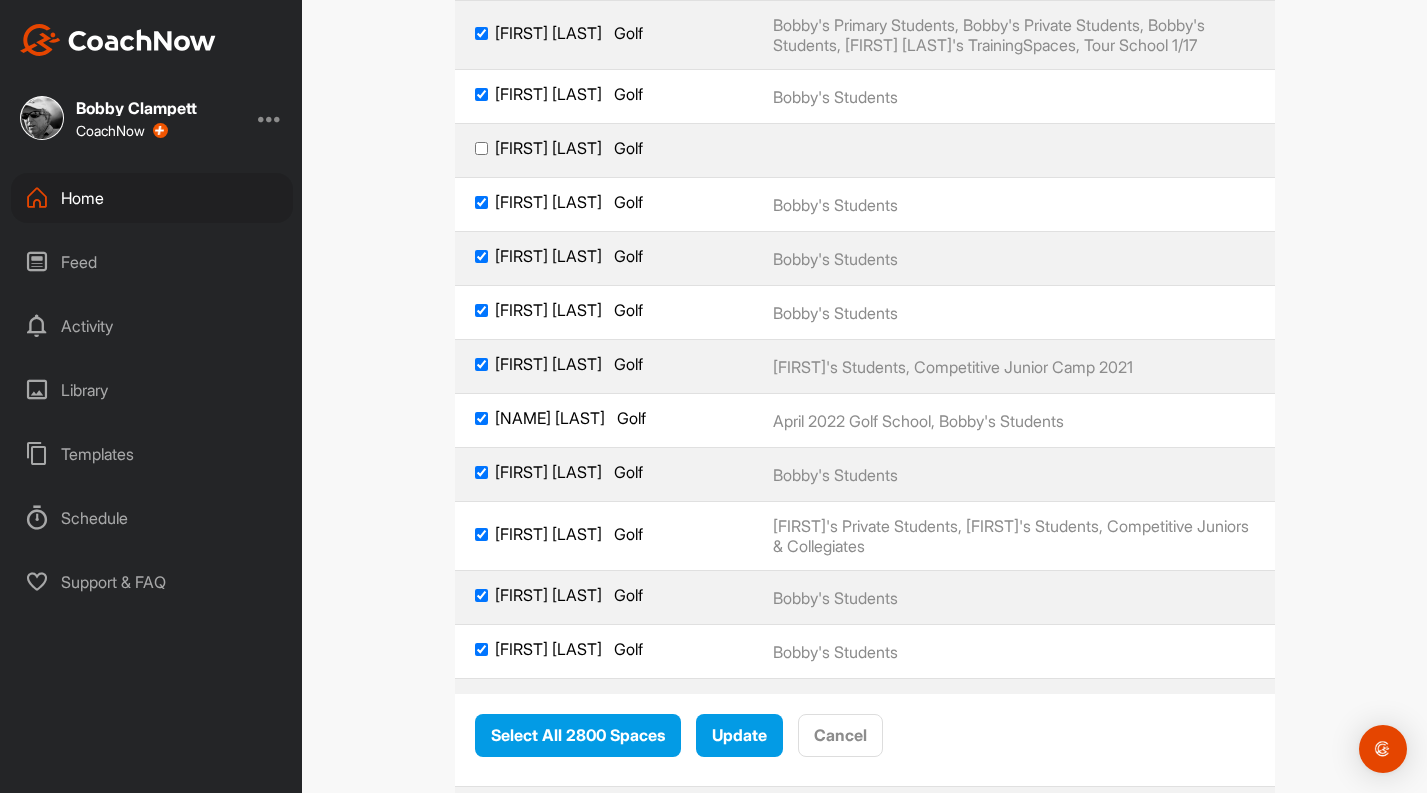 click on "[FIRST] [LAST]     Golf" at bounding box center [604, -383] 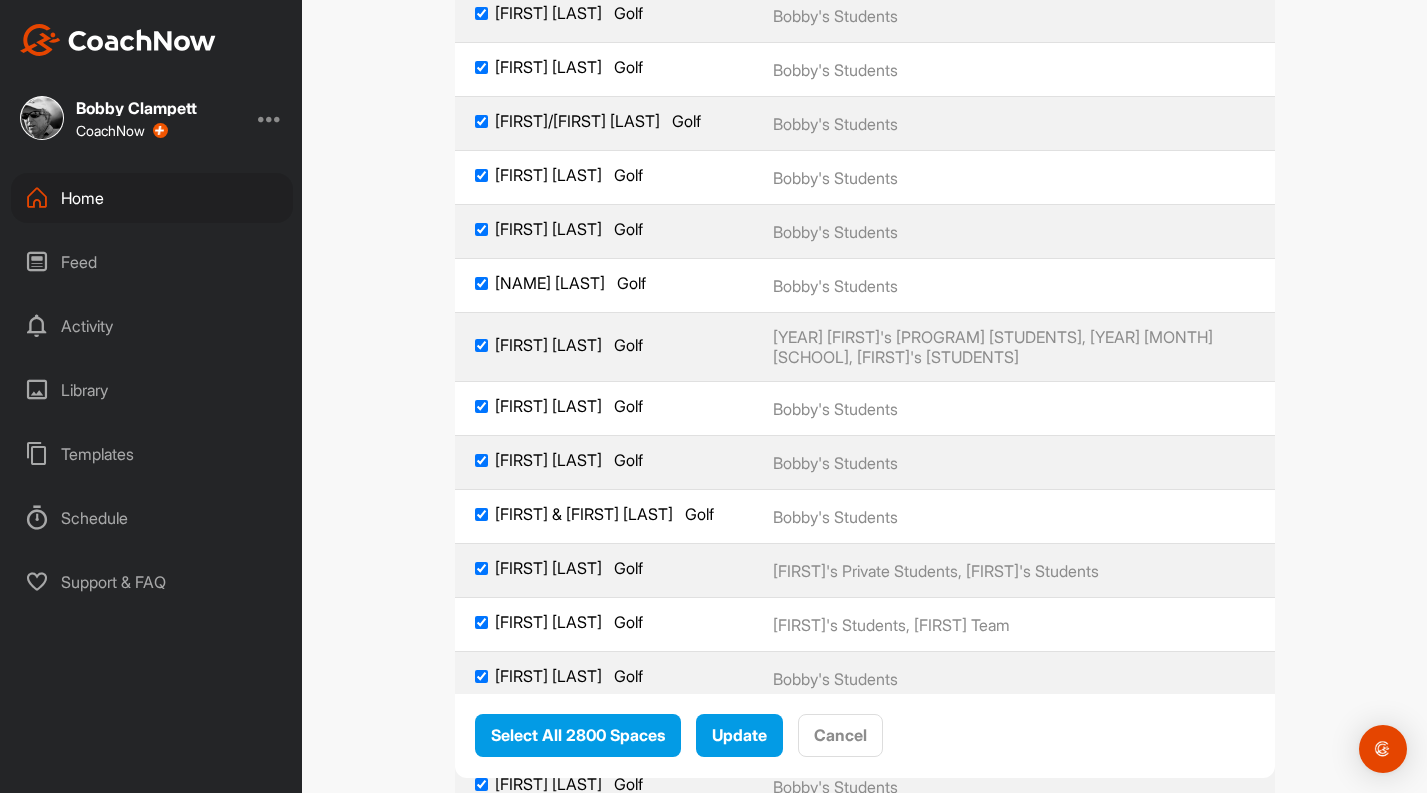 scroll, scrollTop: 153767, scrollLeft: 0, axis: vertical 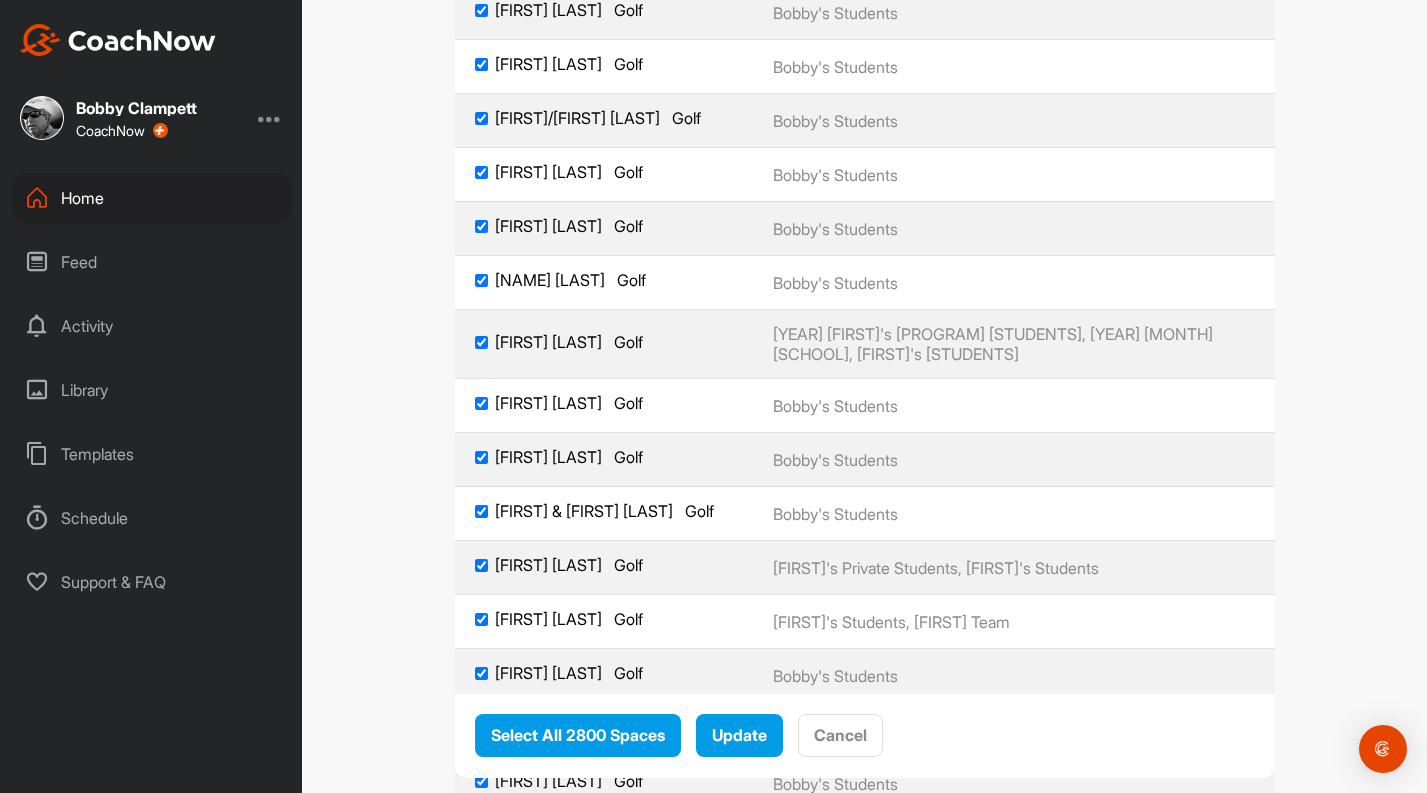 click on "[FIRST] [LAST]     Golf" at bounding box center [604, -545] 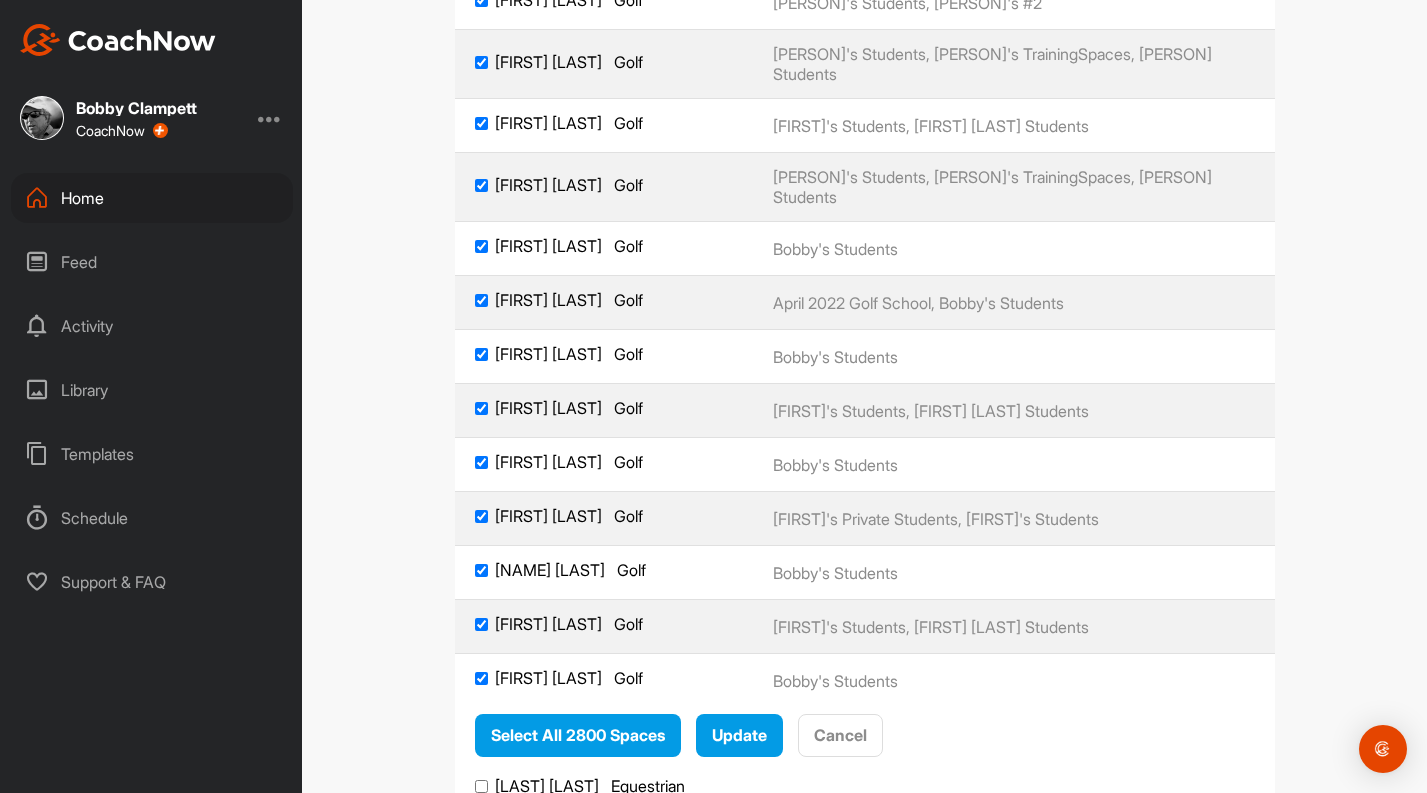 scroll, scrollTop: 154927, scrollLeft: 0, axis: vertical 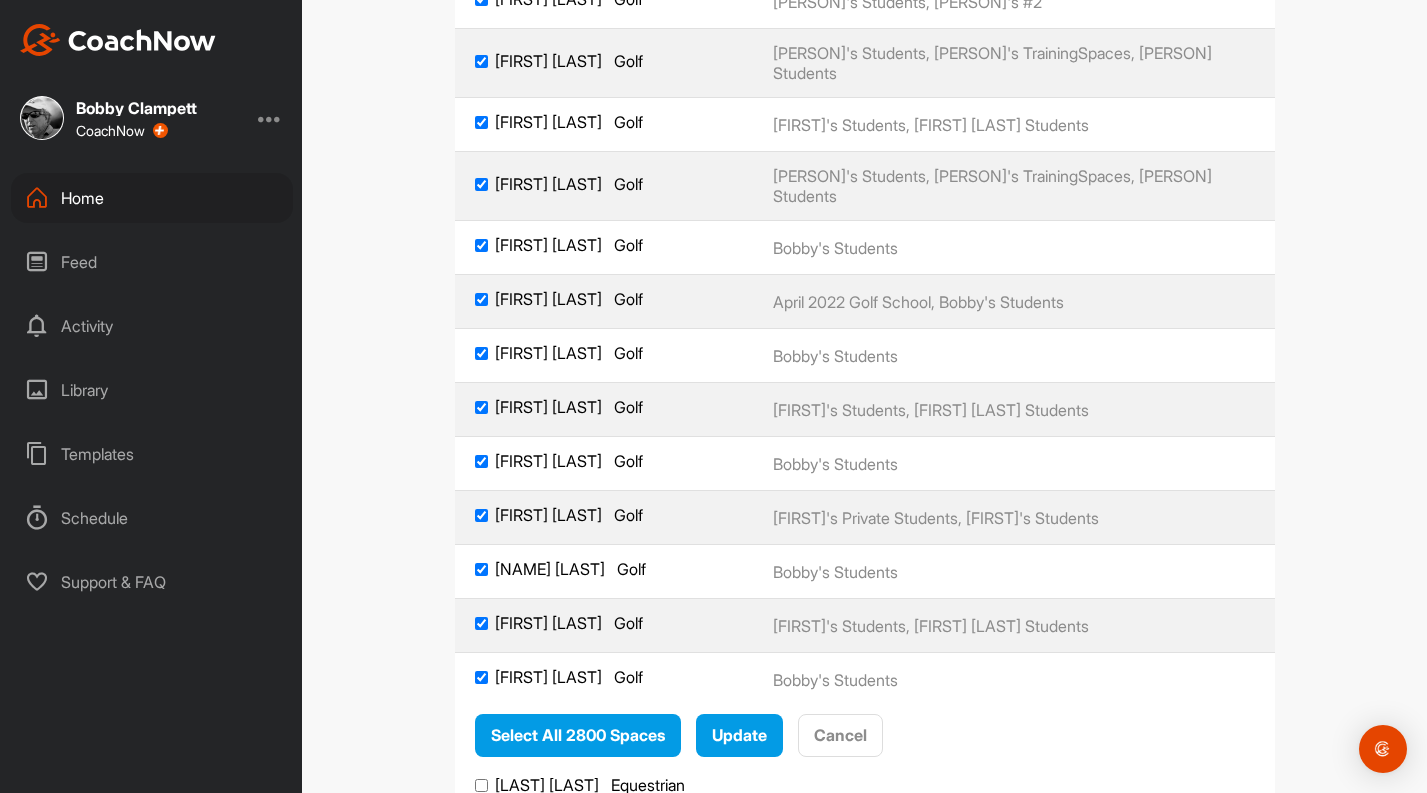 click on "[FIRST] [LAST]     Golf" at bounding box center (604, -430) 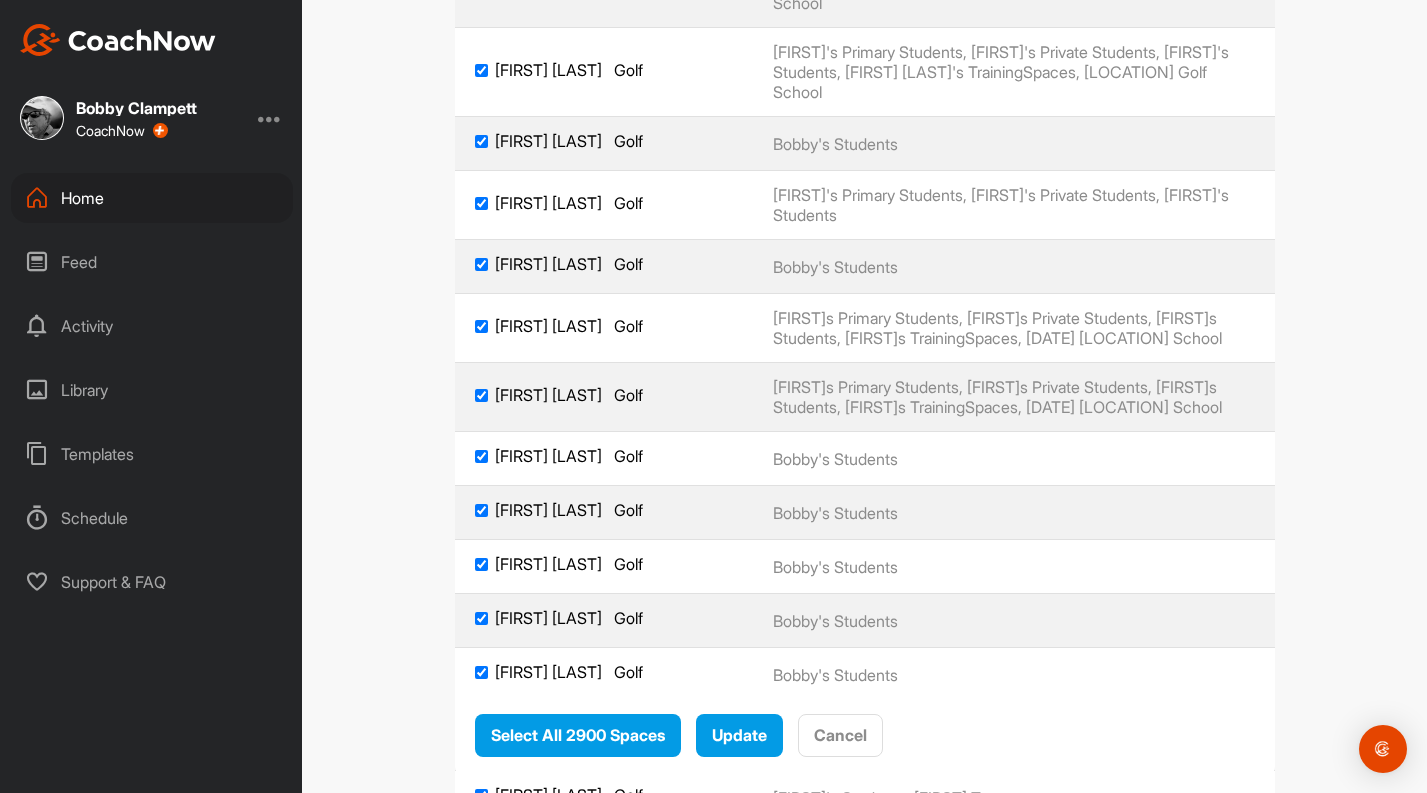 scroll, scrollTop: 159981, scrollLeft: 0, axis: vertical 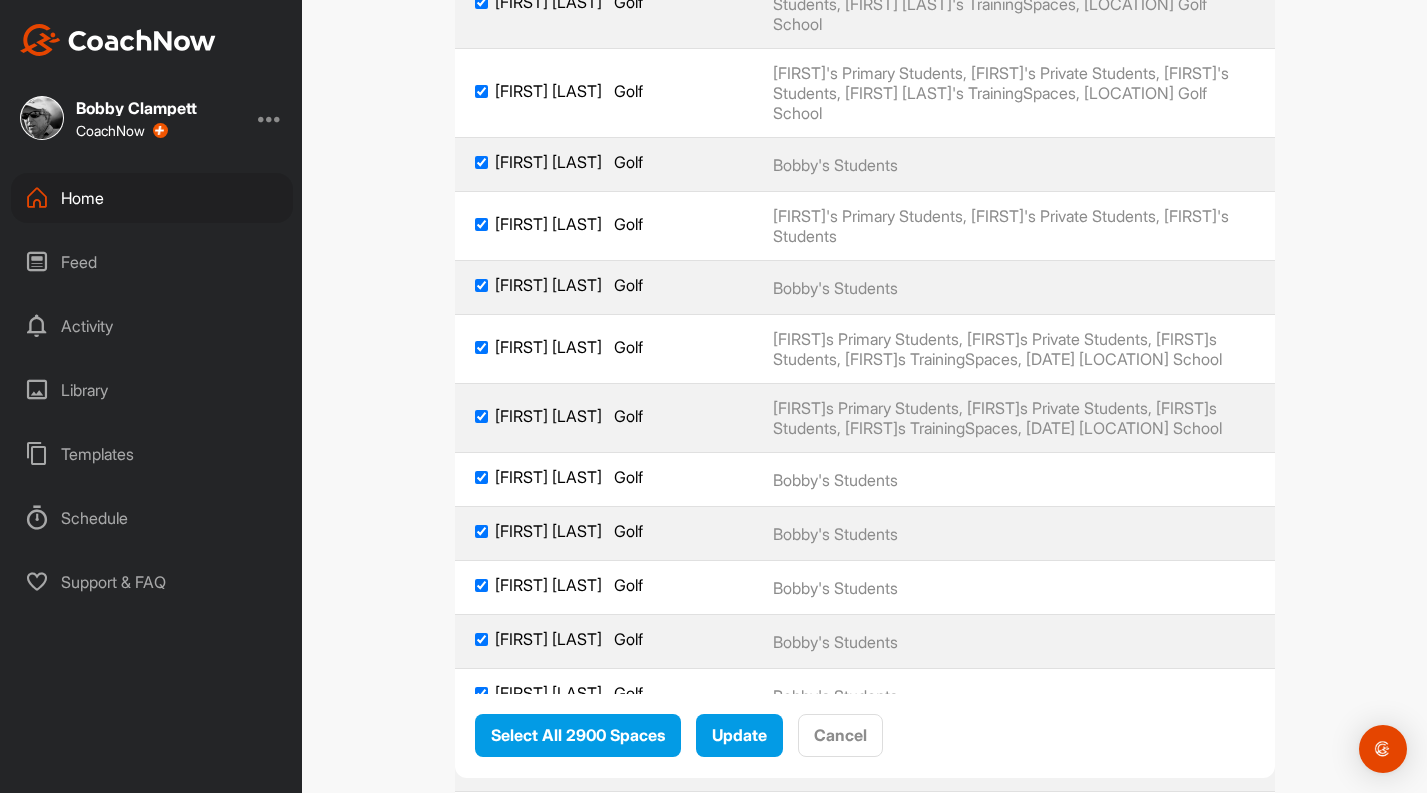 click on "[FIRST] [LAST]     Golf" at bounding box center [604, -394] 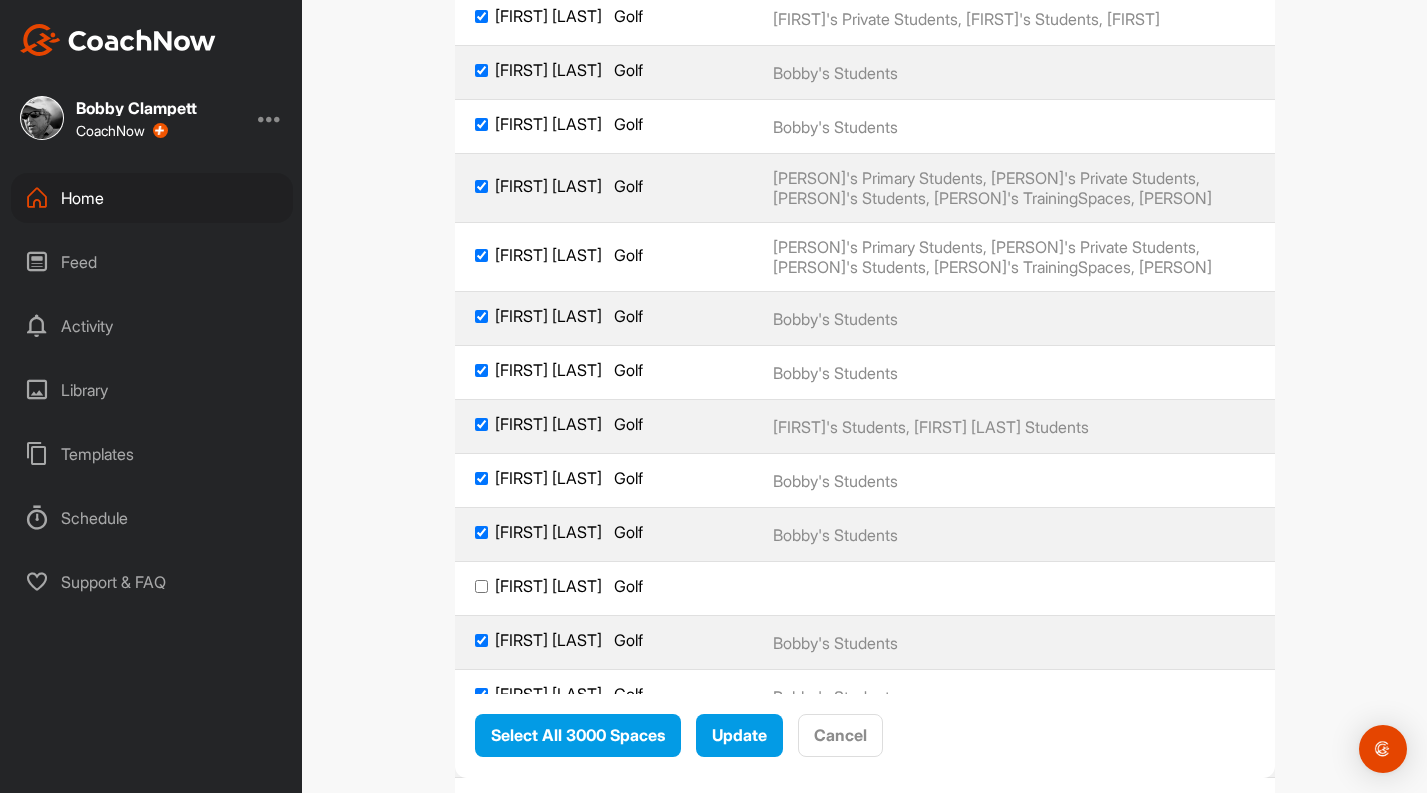 scroll, scrollTop: 164413, scrollLeft: 0, axis: vertical 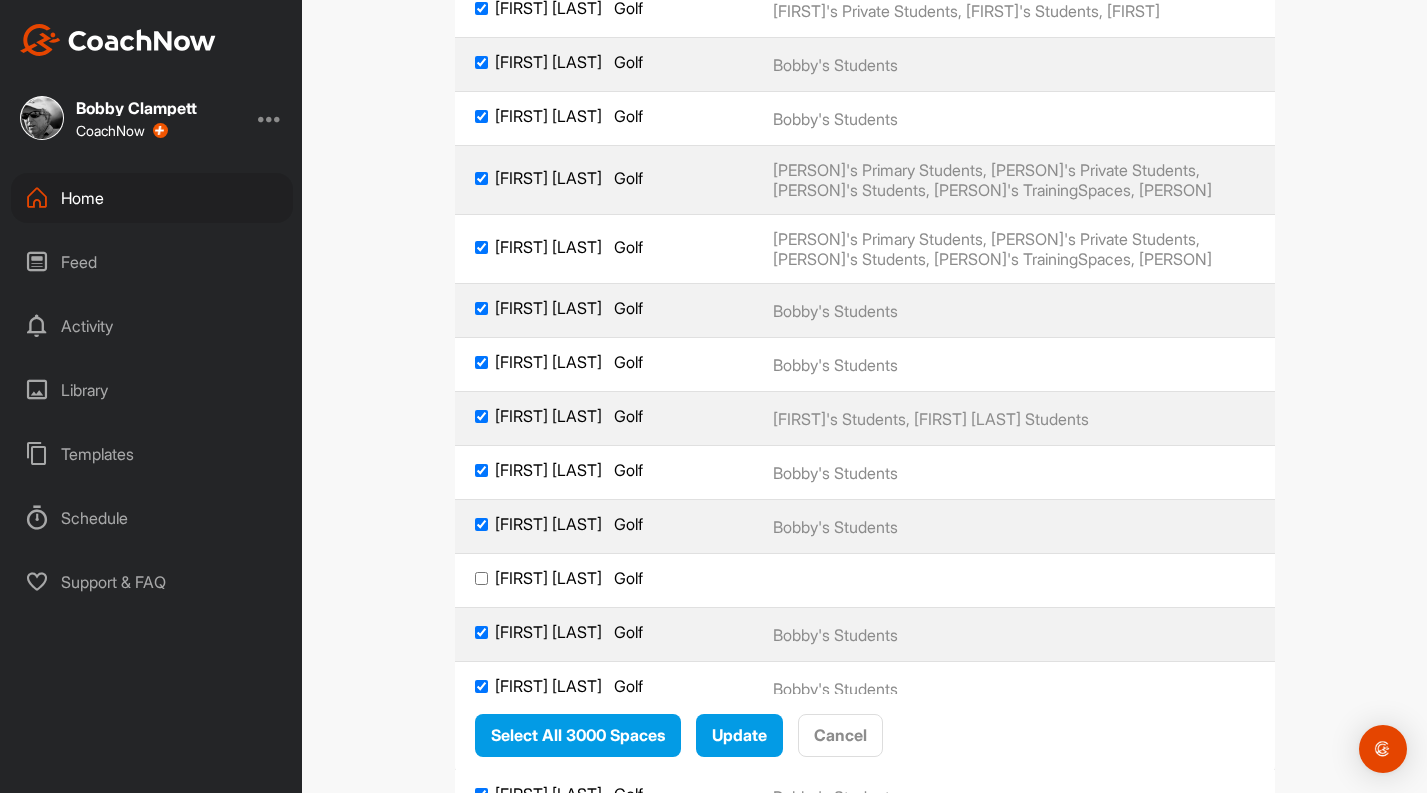 click on "[FIRST] [LAST]     Golf" at bounding box center [604, -478] 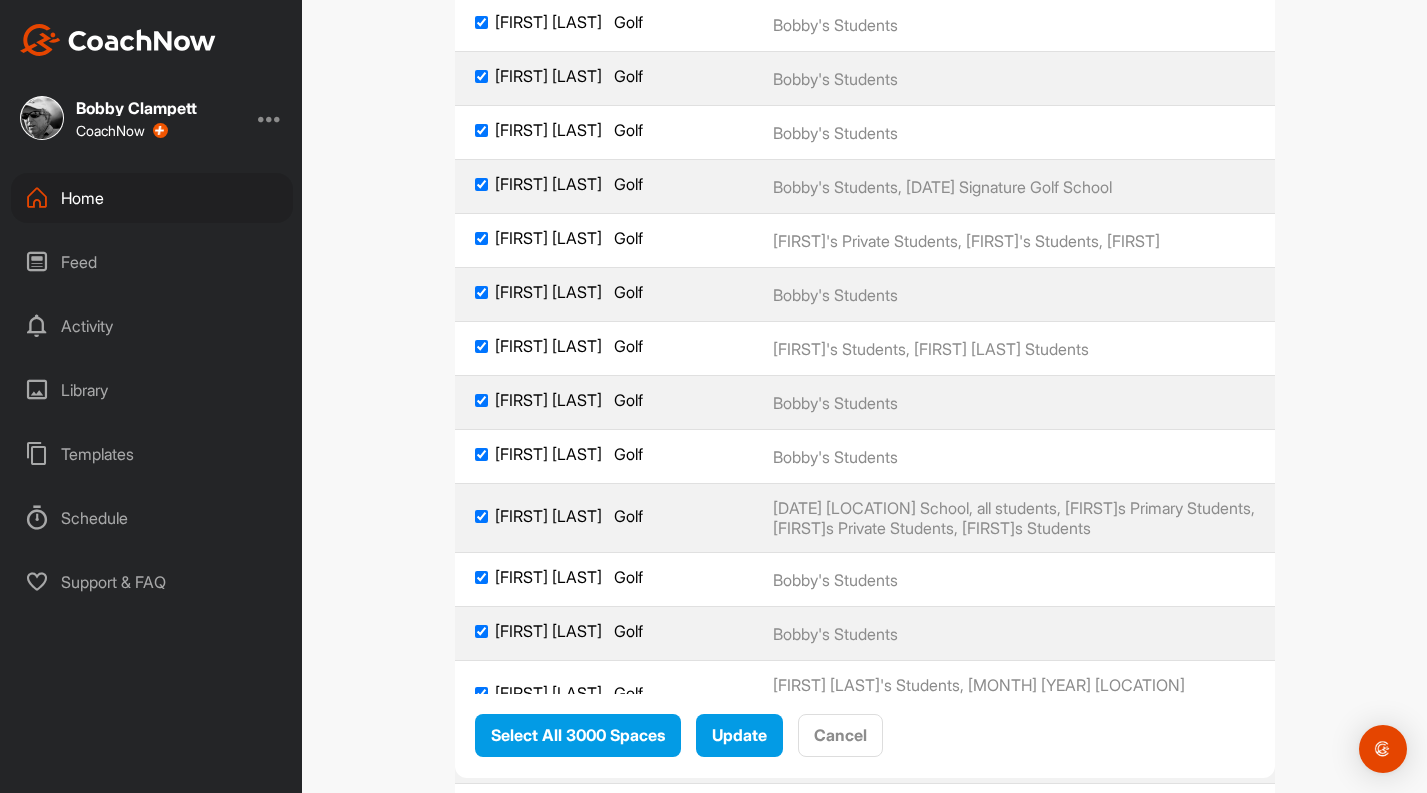 scroll, scrollTop: 165852, scrollLeft: 0, axis: vertical 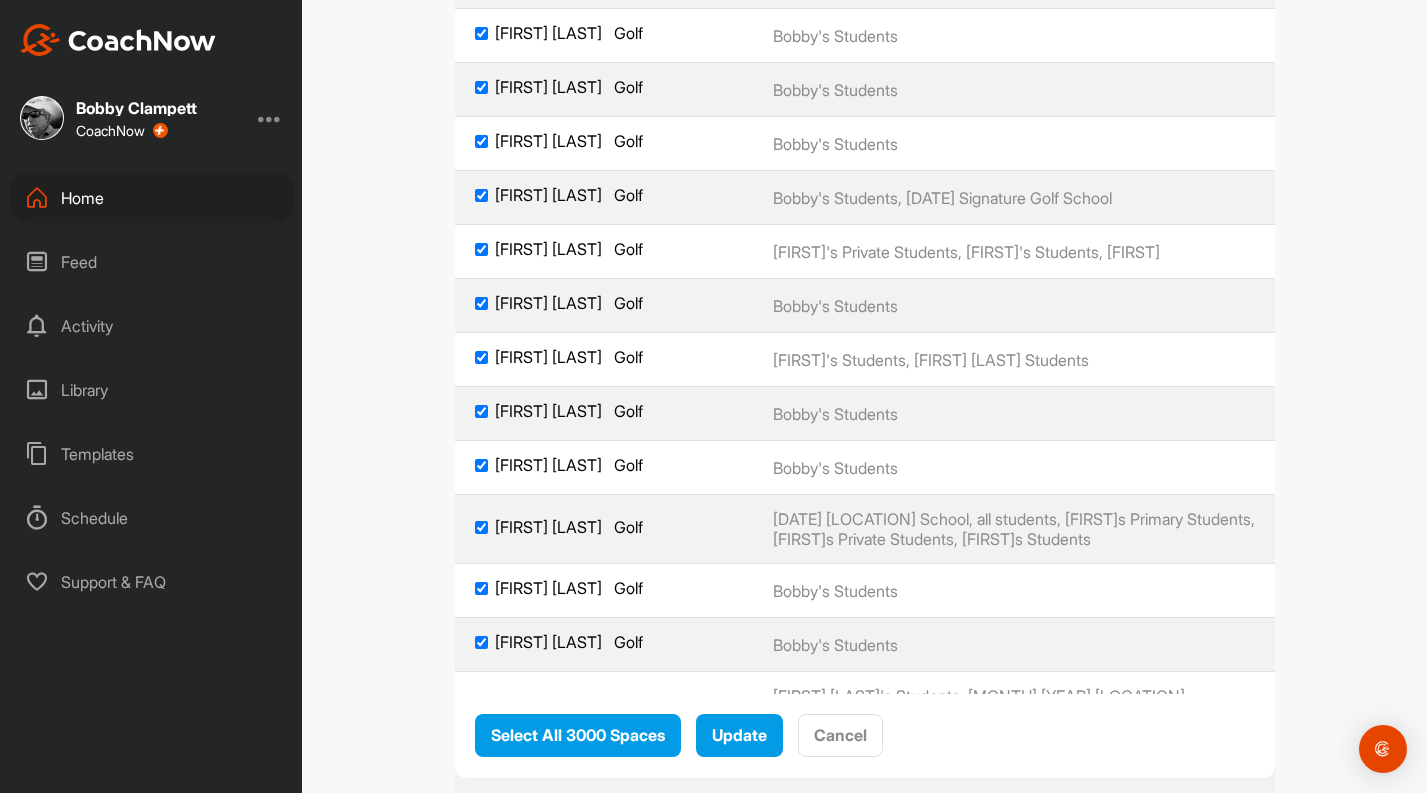click on "[FIRST] [LAST]     Golf" at bounding box center [481, -861] 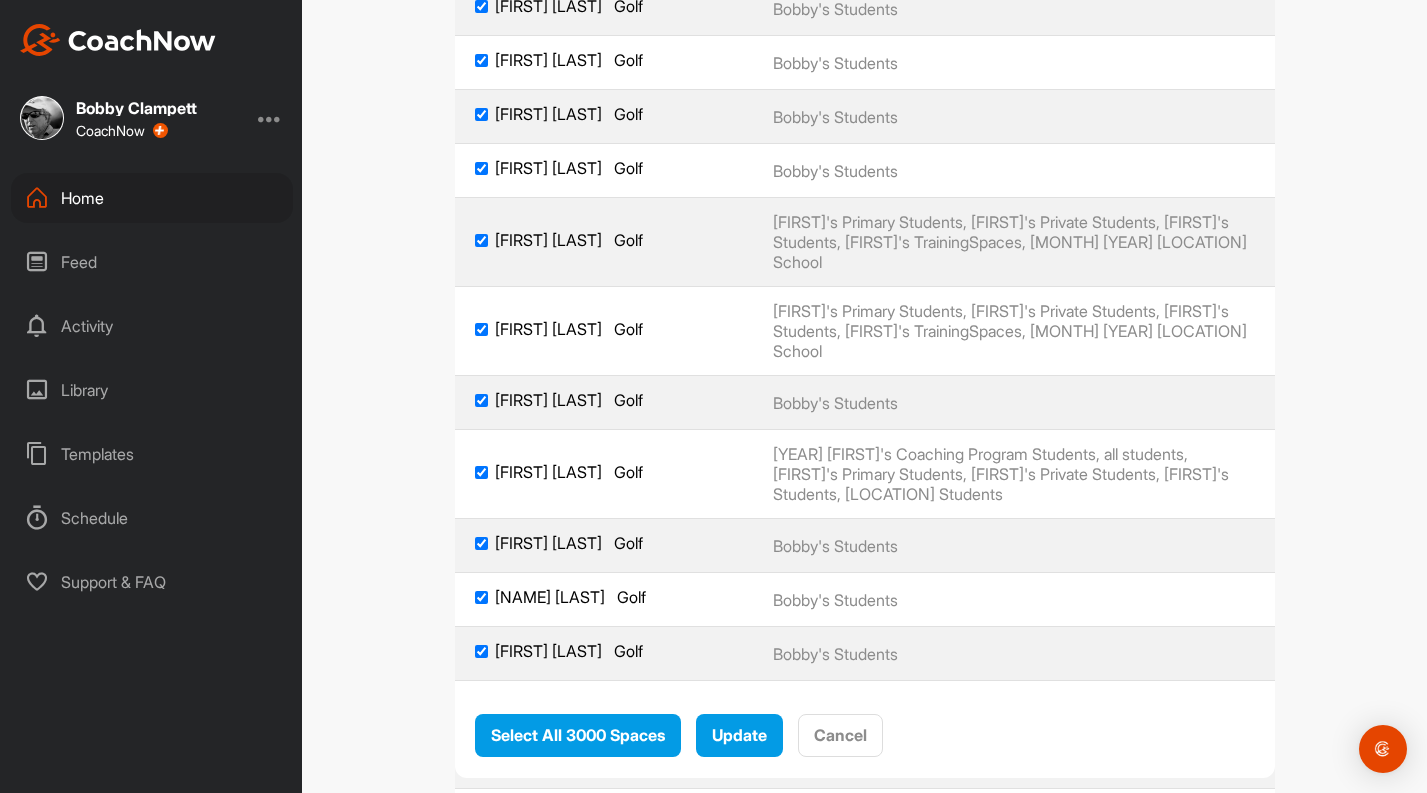 scroll, scrollTop: 167476, scrollLeft: 0, axis: vertical 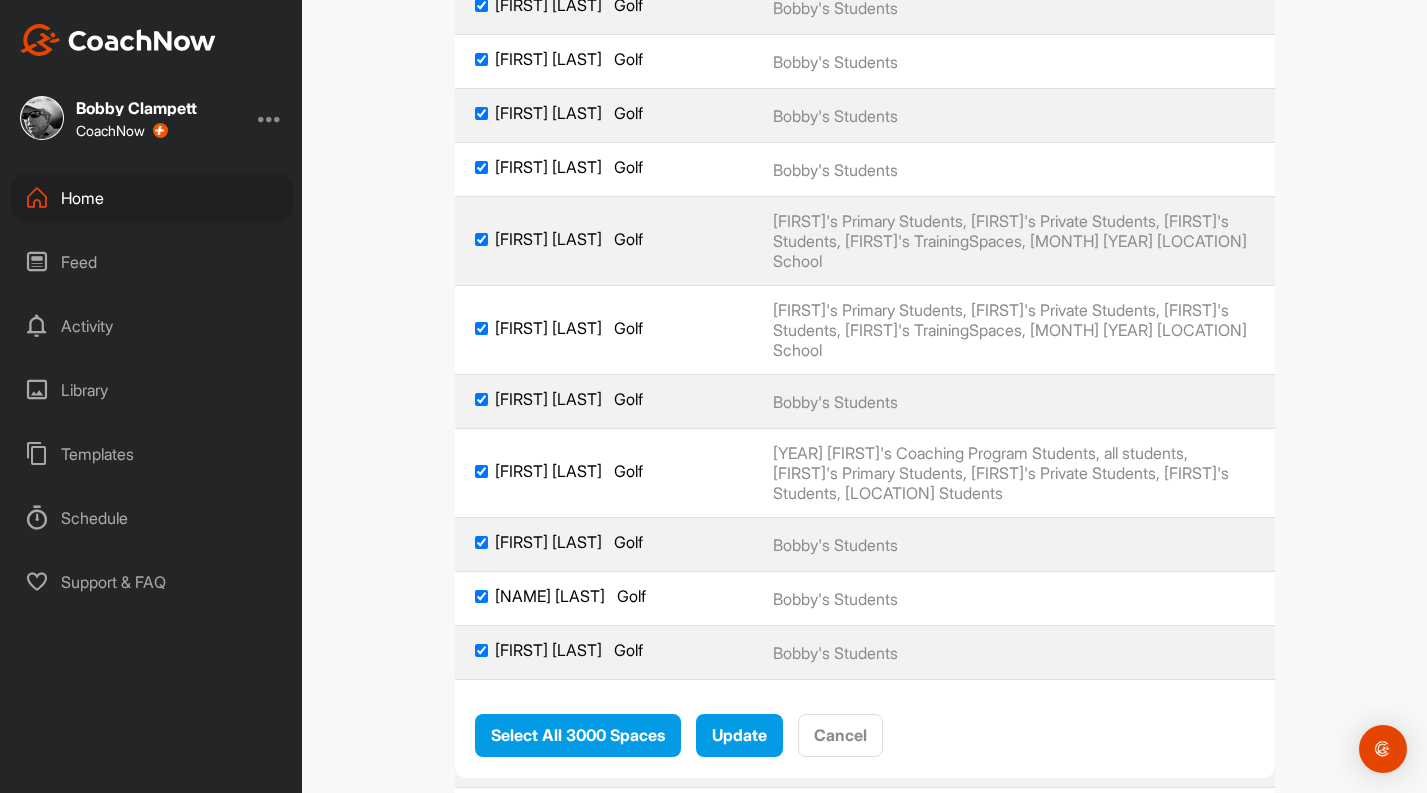 click on "[FIRST] [LAST]     Golf" at bounding box center (604, -535) 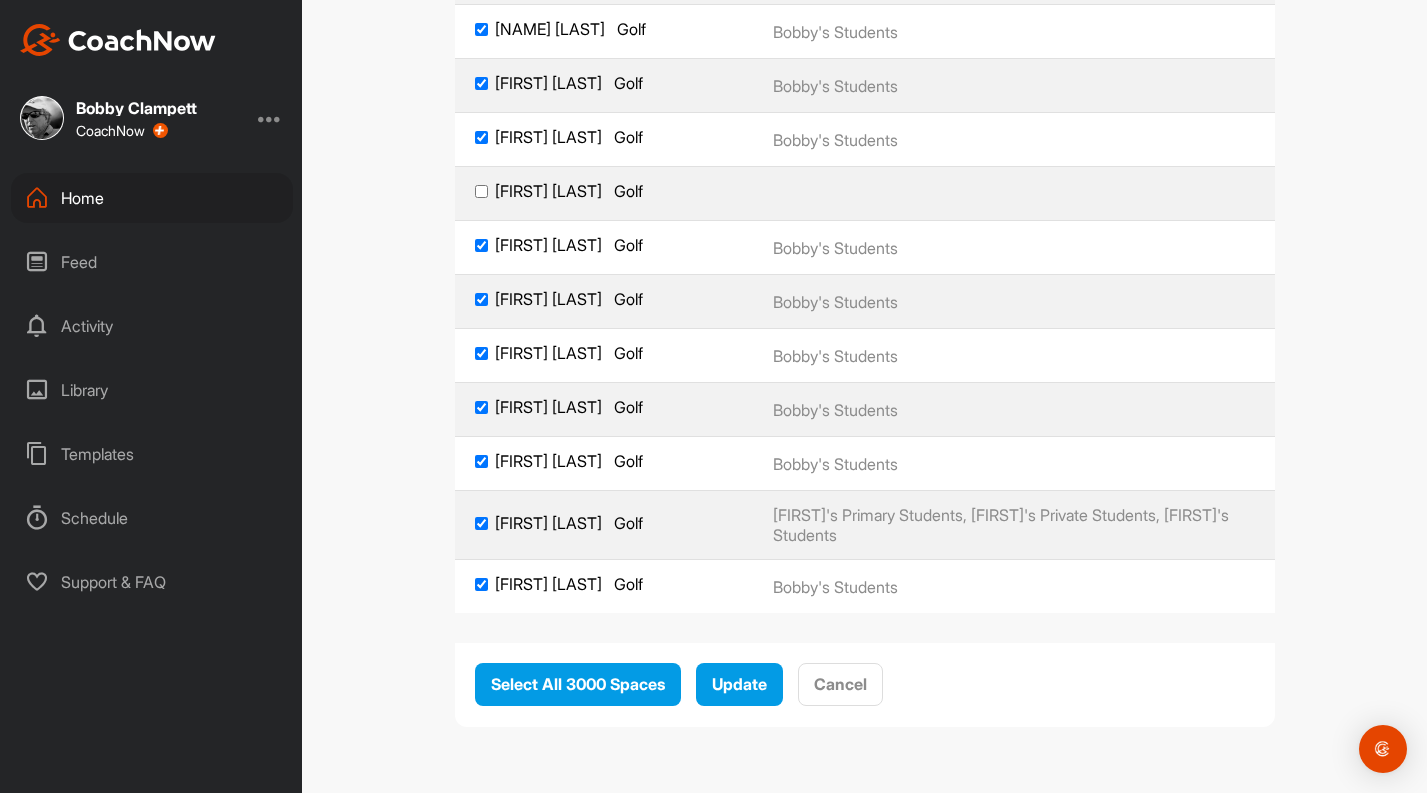 scroll, scrollTop: 169056, scrollLeft: 0, axis: vertical 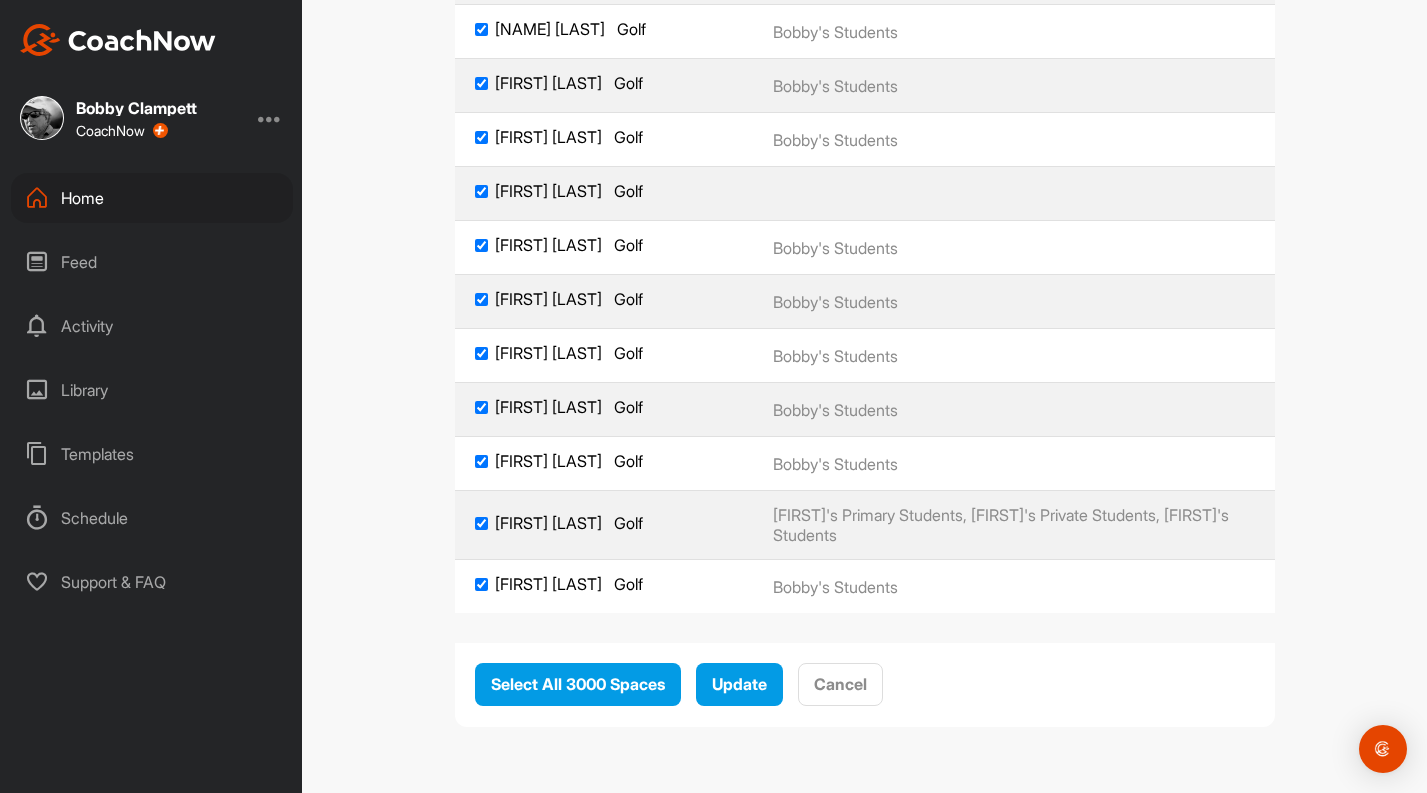 checkbox on "true" 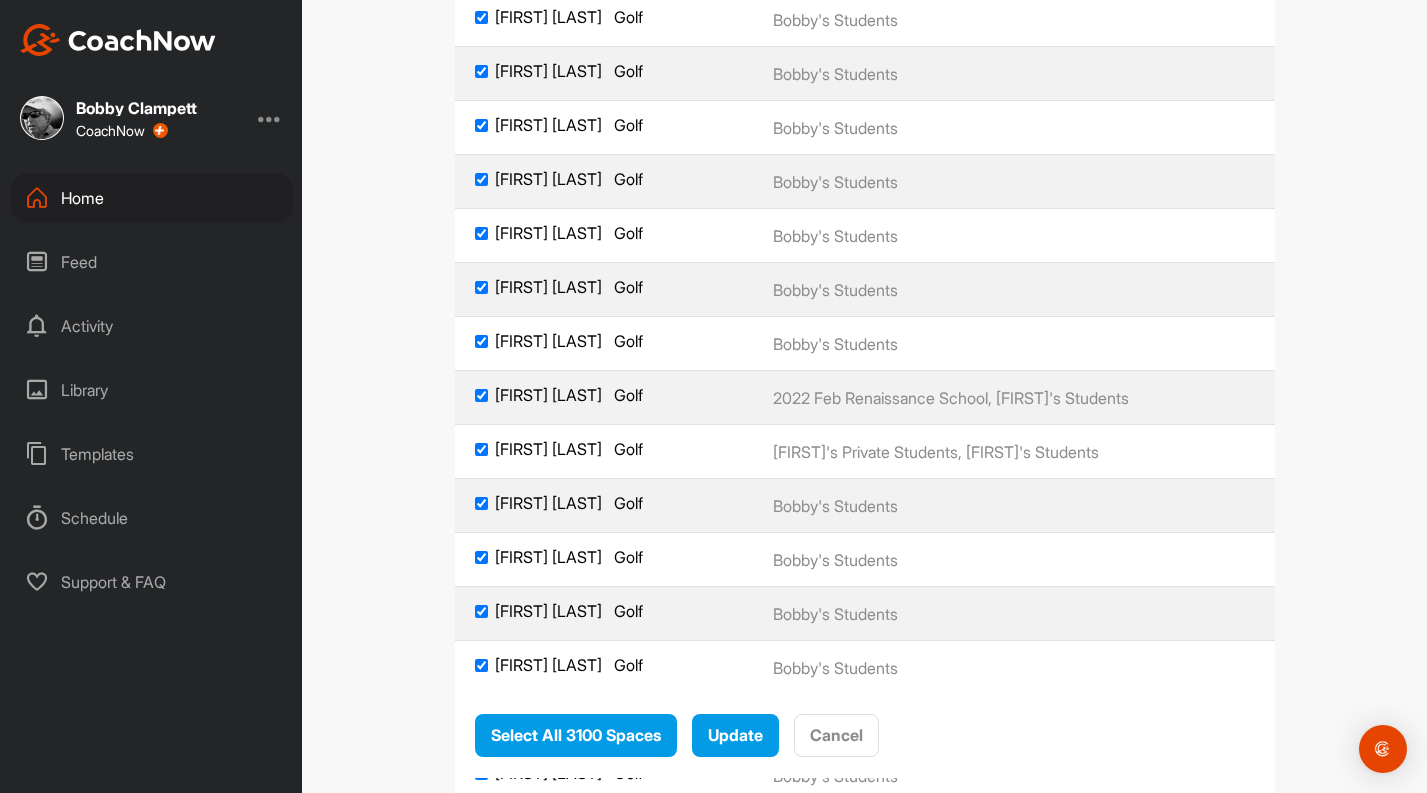 scroll, scrollTop: 173673, scrollLeft: 0, axis: vertical 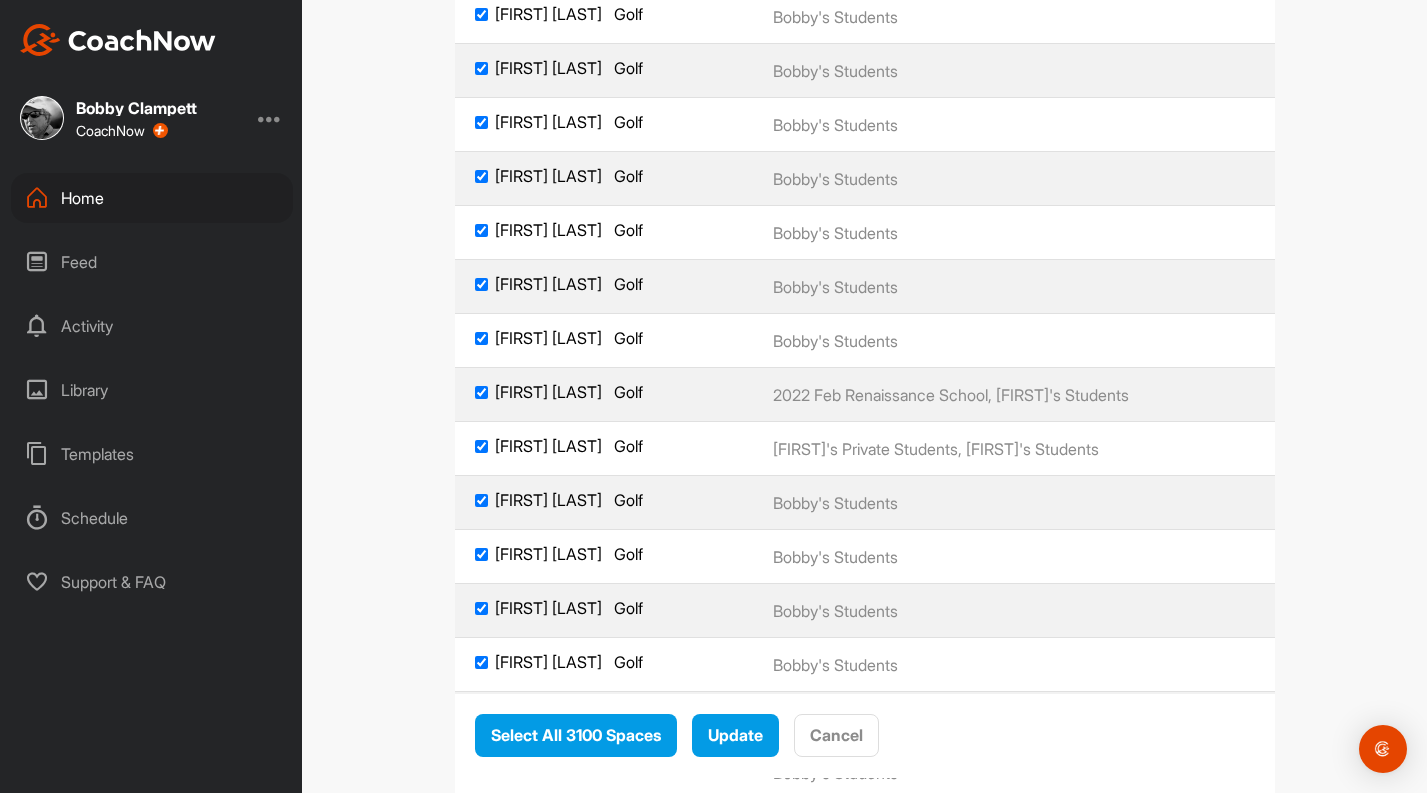 click on "[FIRST] [LAST]     Golf" at bounding box center (481, -433) 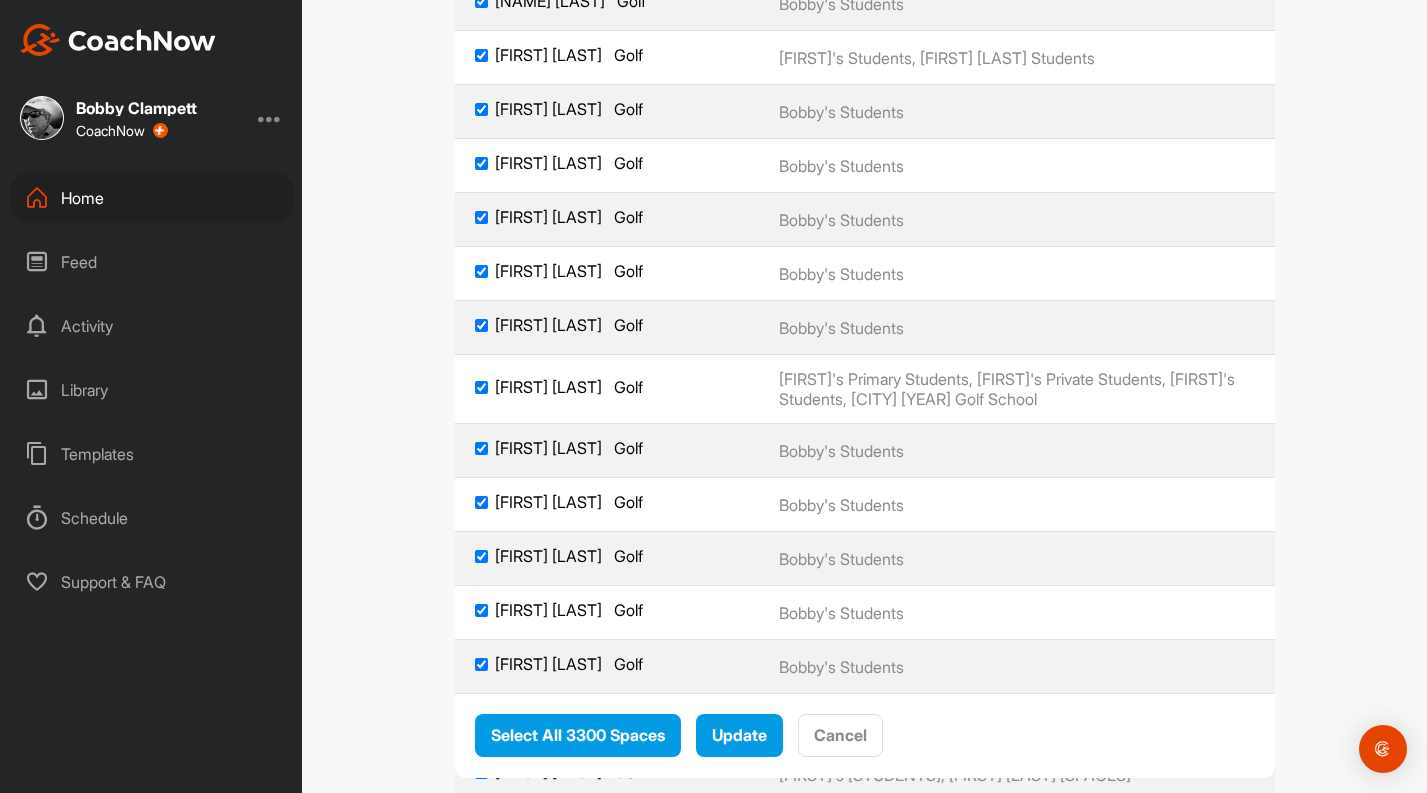 scroll, scrollTop: 183075, scrollLeft: 0, axis: vertical 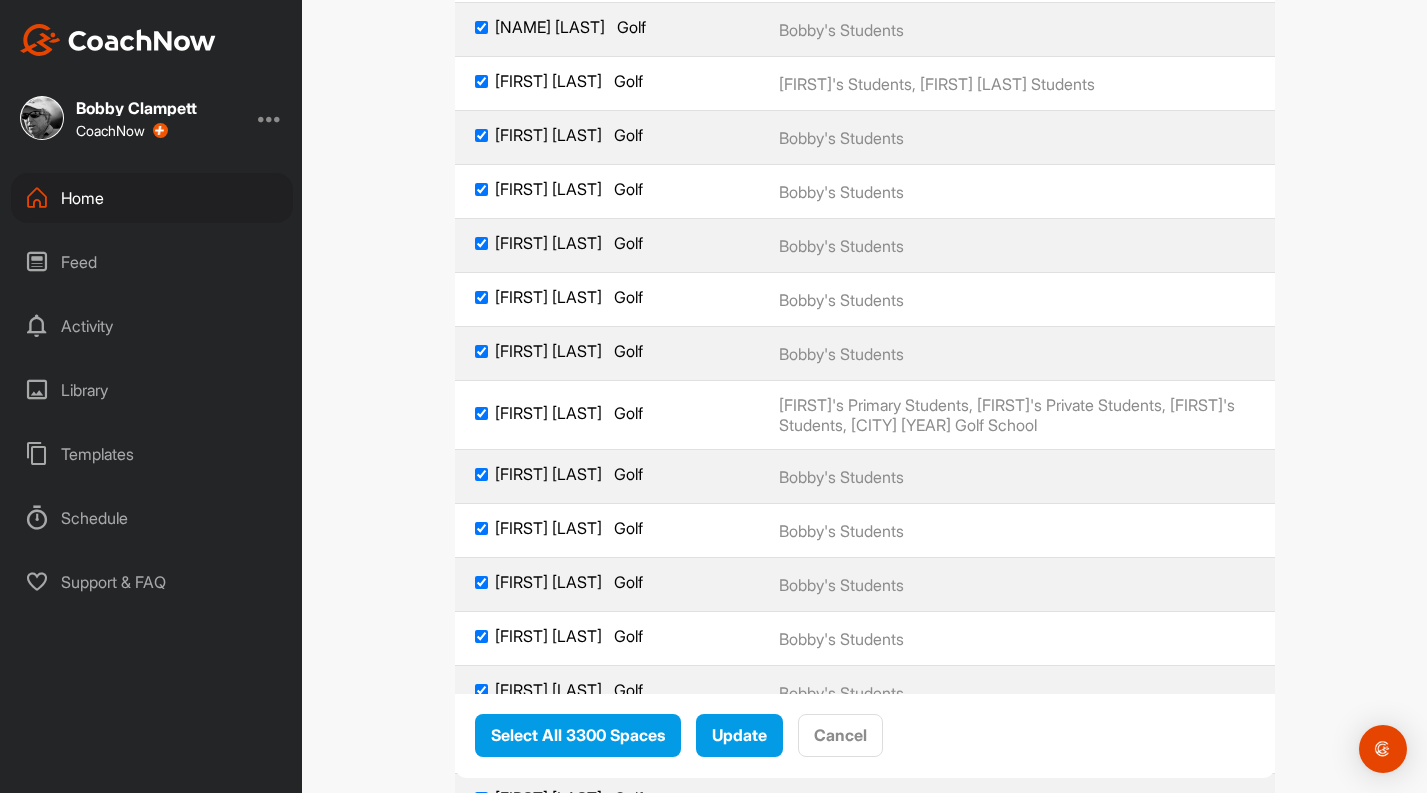 click on "[FIRST] [LAST]     Golf" at bounding box center (481, -887) 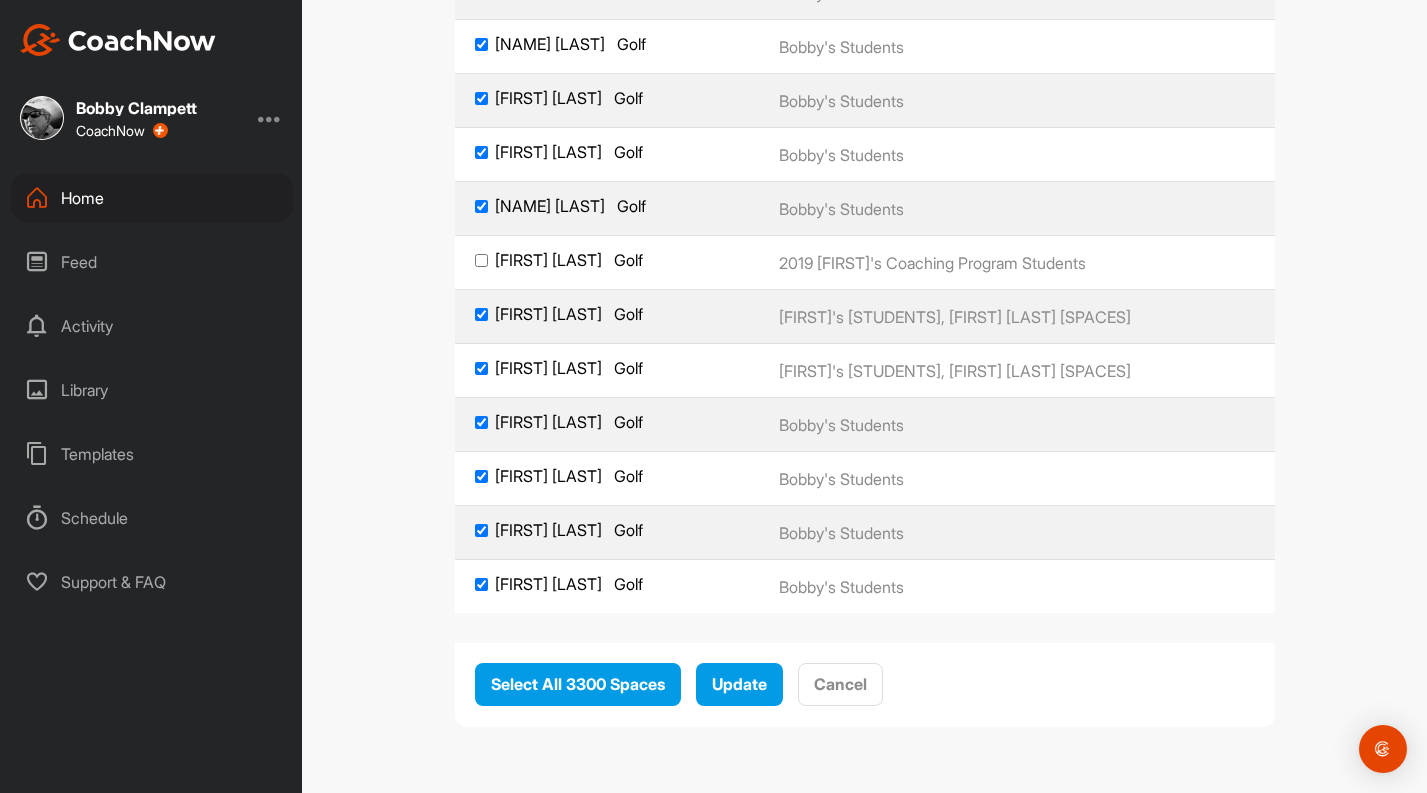 scroll, scrollTop: 185569, scrollLeft: 0, axis: vertical 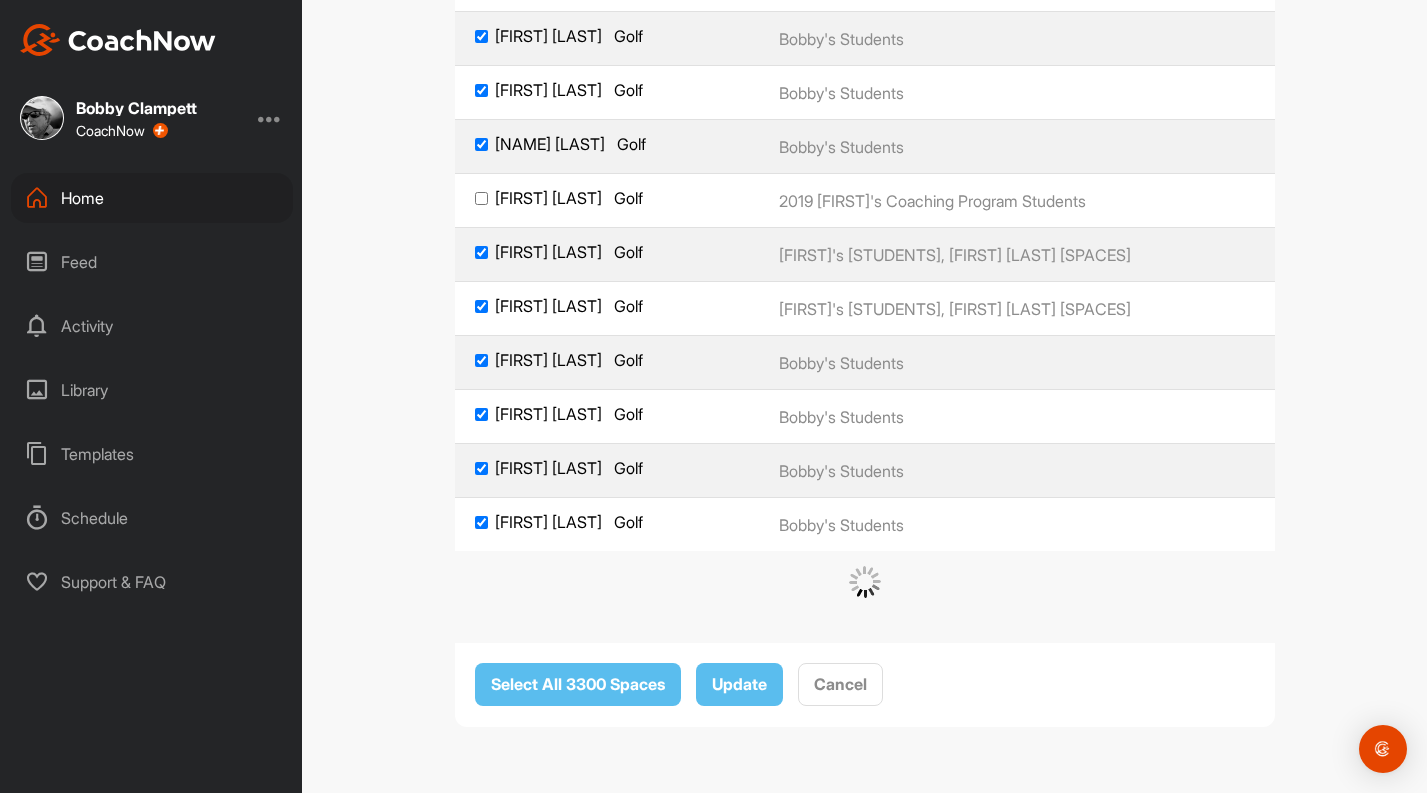 click on "[FIRST] [LAST]  Golf" at bounding box center (481, 198) 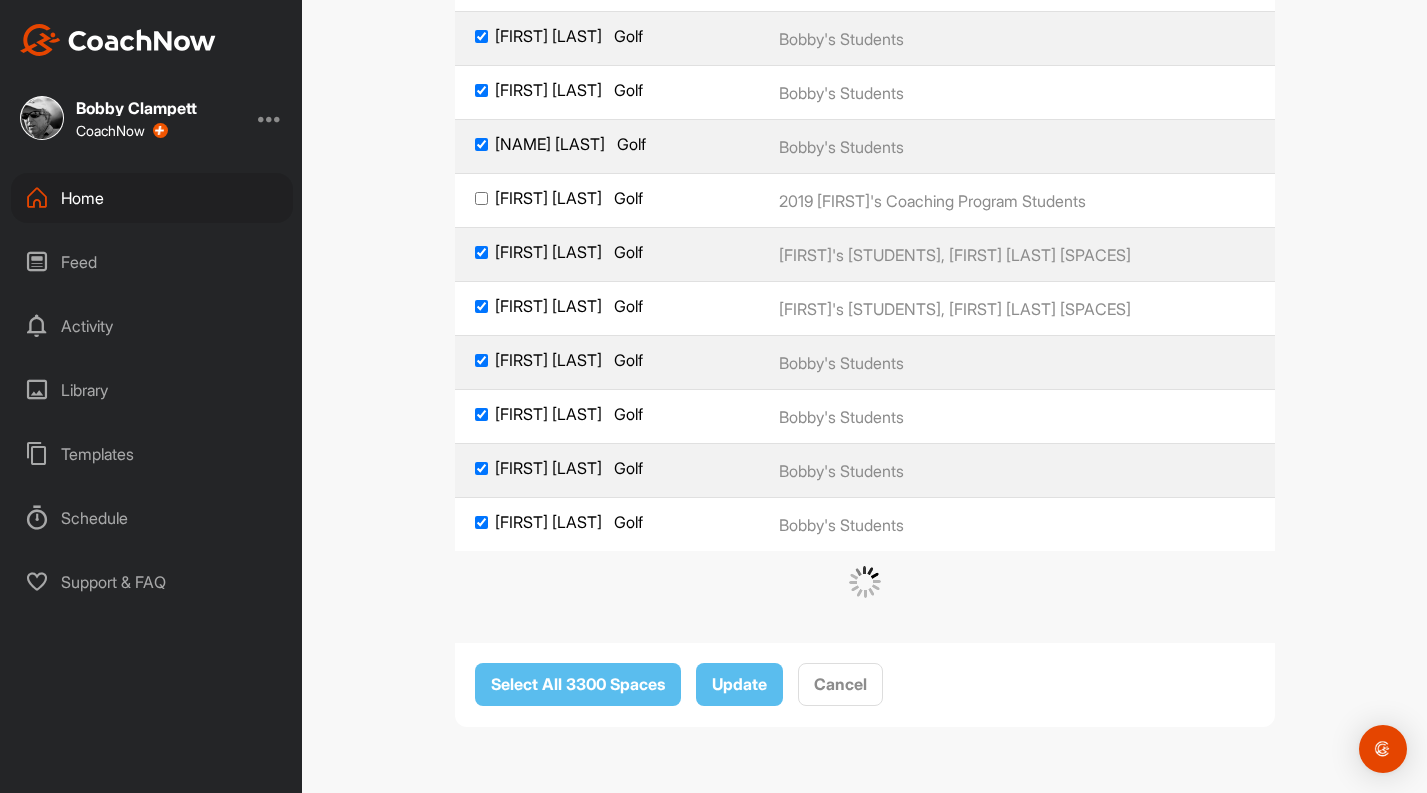 checkbox on "true" 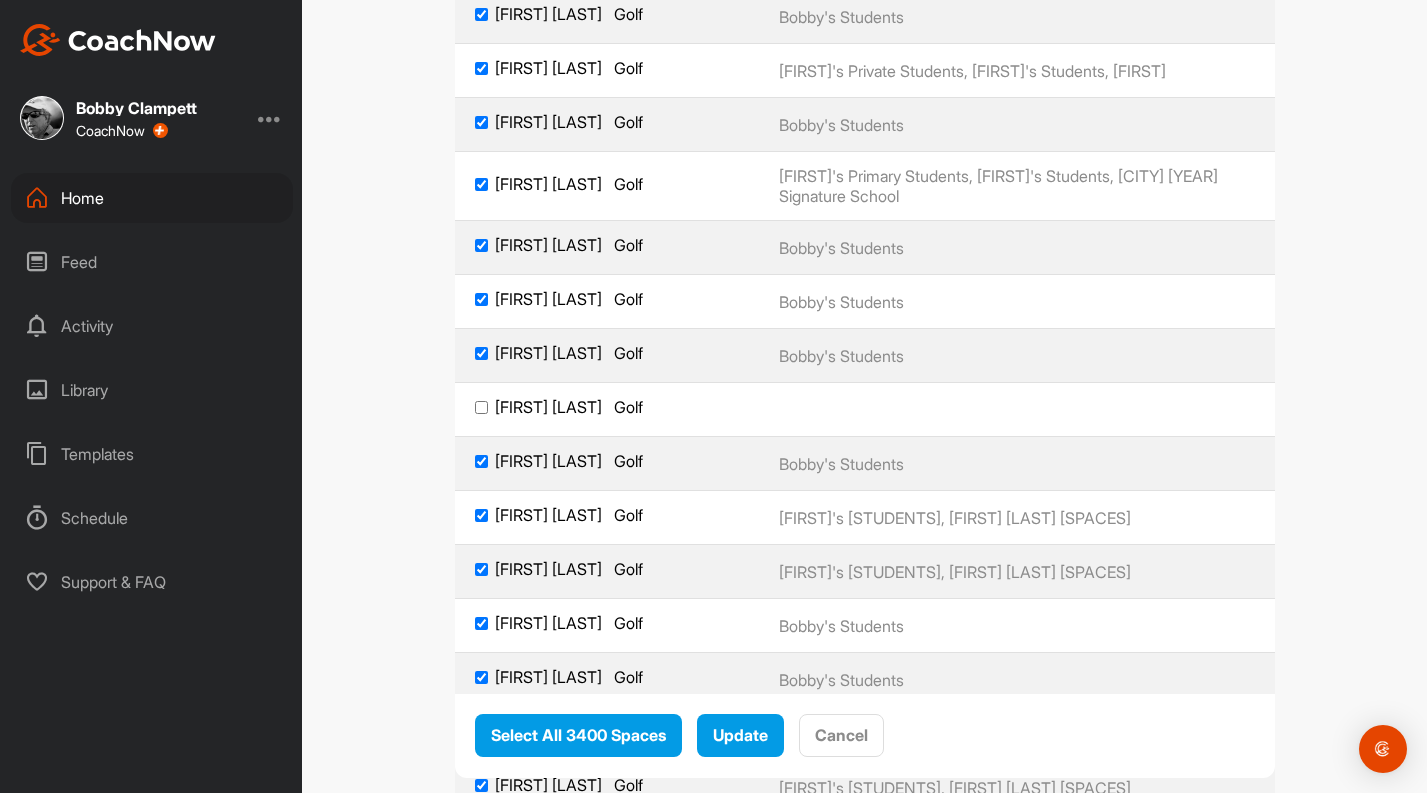 scroll, scrollTop: 186966, scrollLeft: 0, axis: vertical 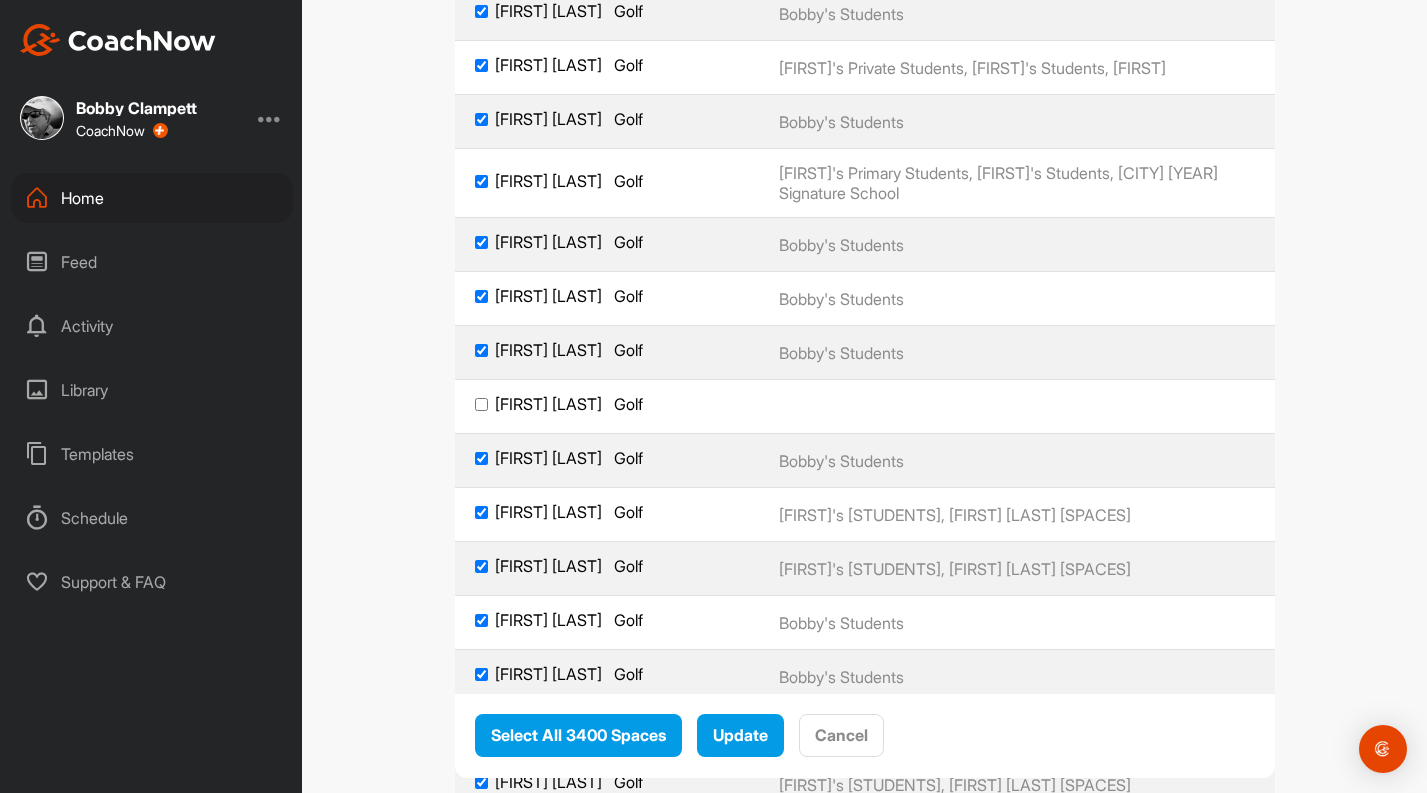 click on "[FIRST] [LAST]     Golf" at bounding box center (481, -745) 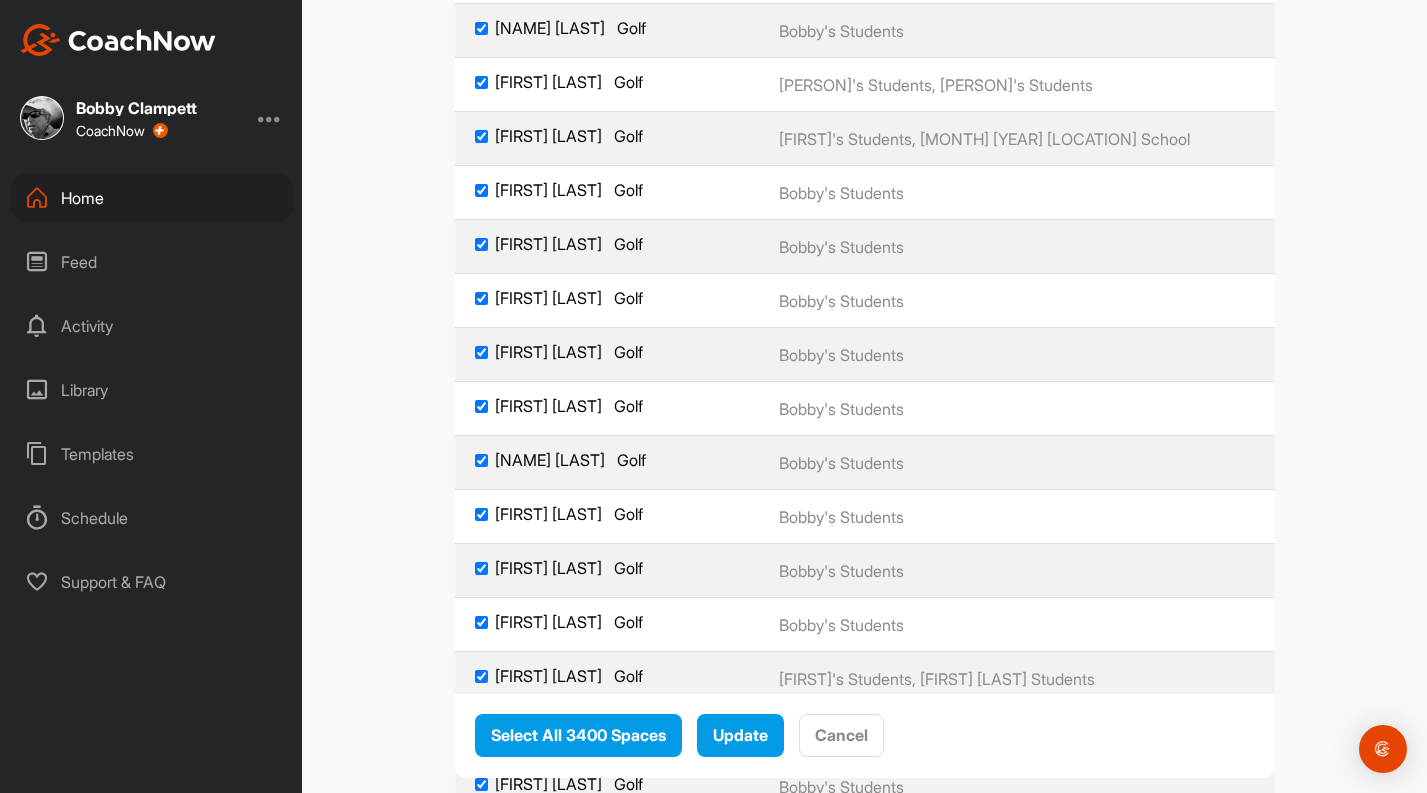 scroll, scrollTop: 188061, scrollLeft: 0, axis: vertical 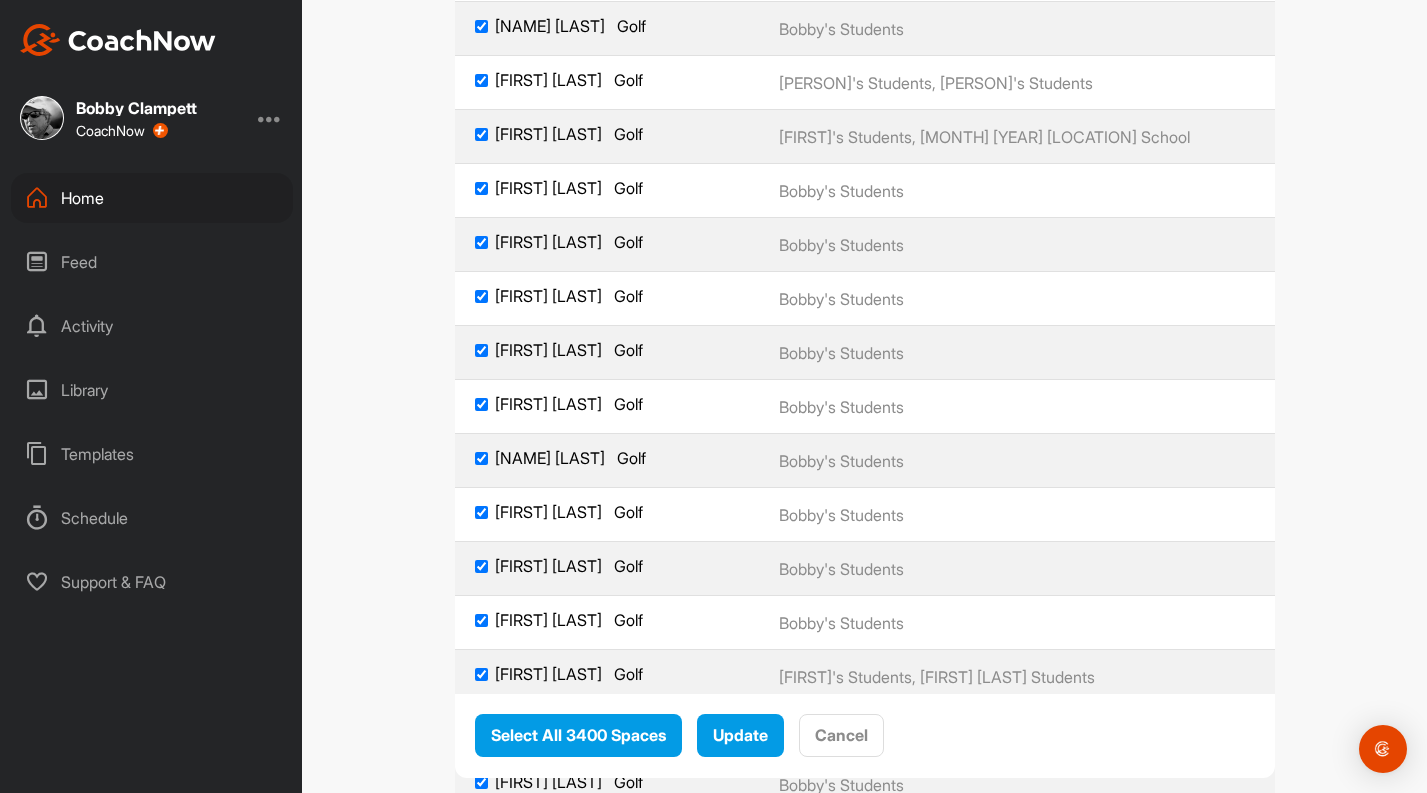 click on "[FIRST] [LAST]     Golf" at bounding box center (481, -691) 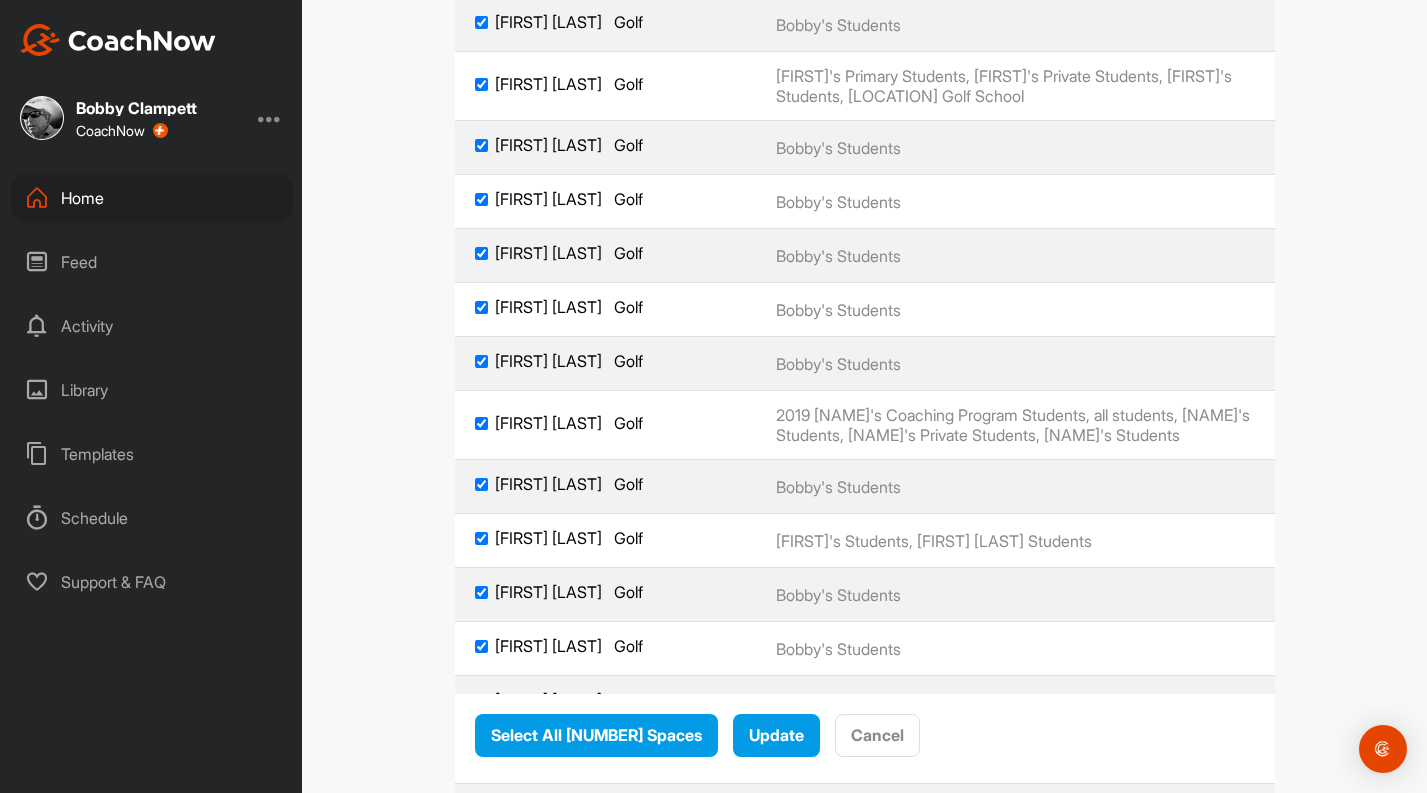 scroll, scrollTop: 199067, scrollLeft: 0, axis: vertical 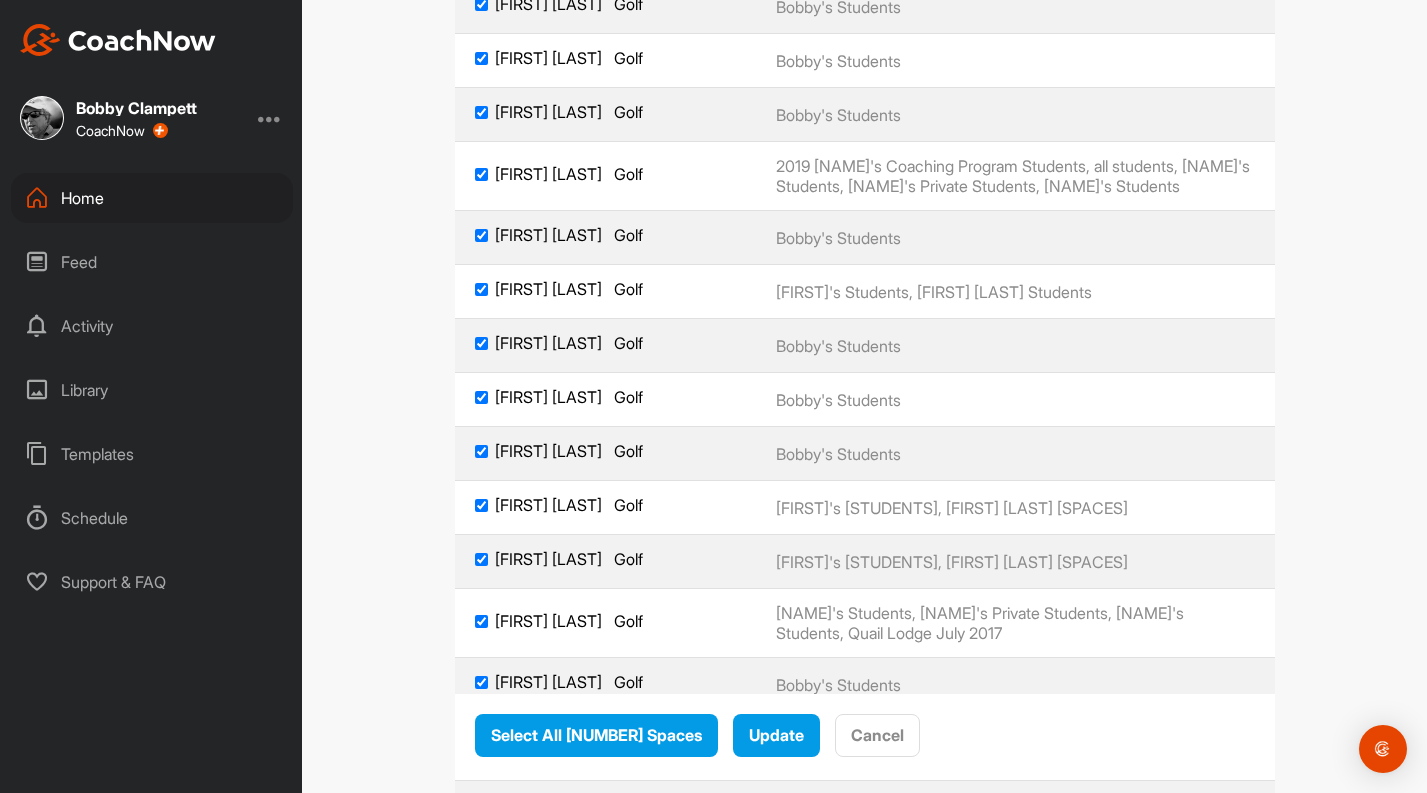 click on "[FIRST] [LAST]     Golf" at bounding box center (606, -586) 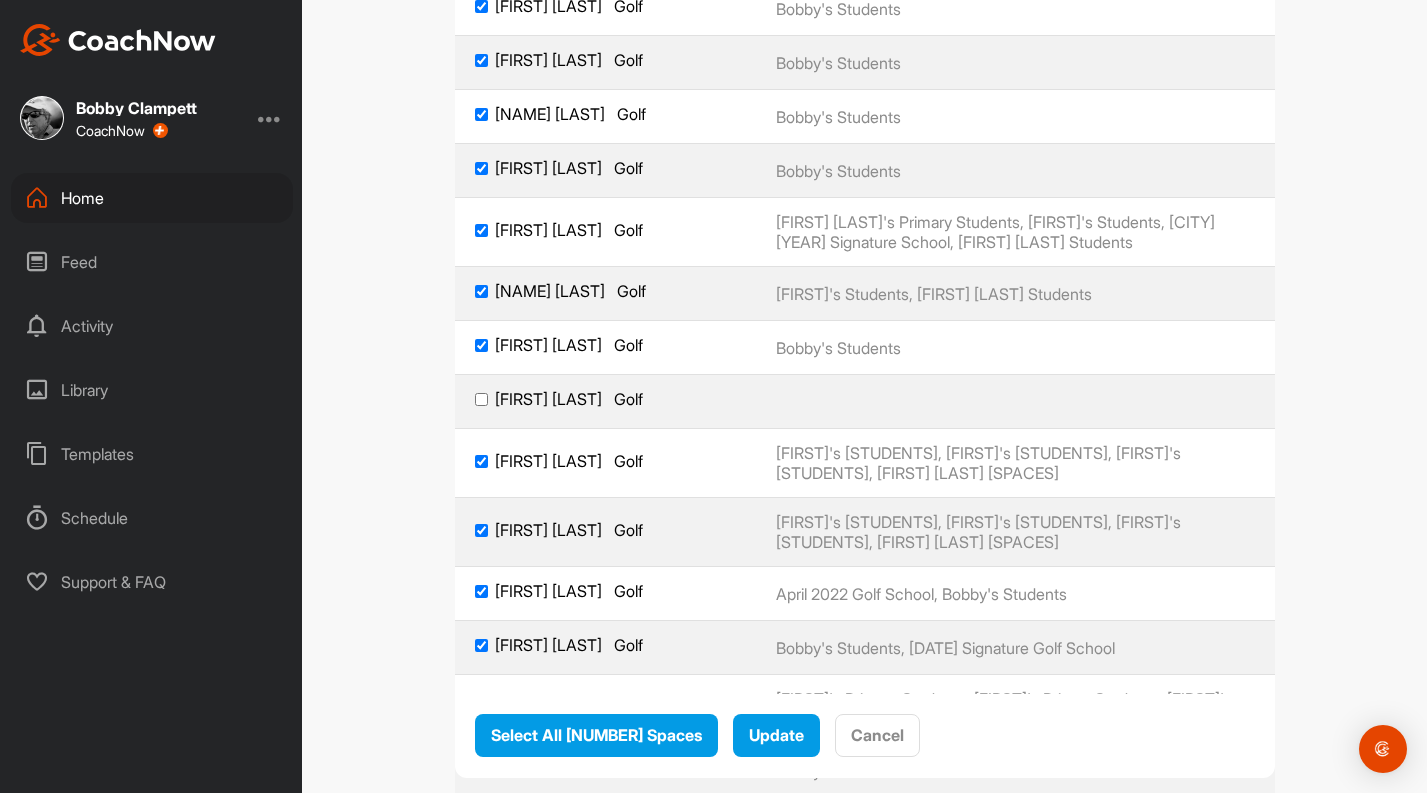 scroll, scrollTop: 201484, scrollLeft: 0, axis: vertical 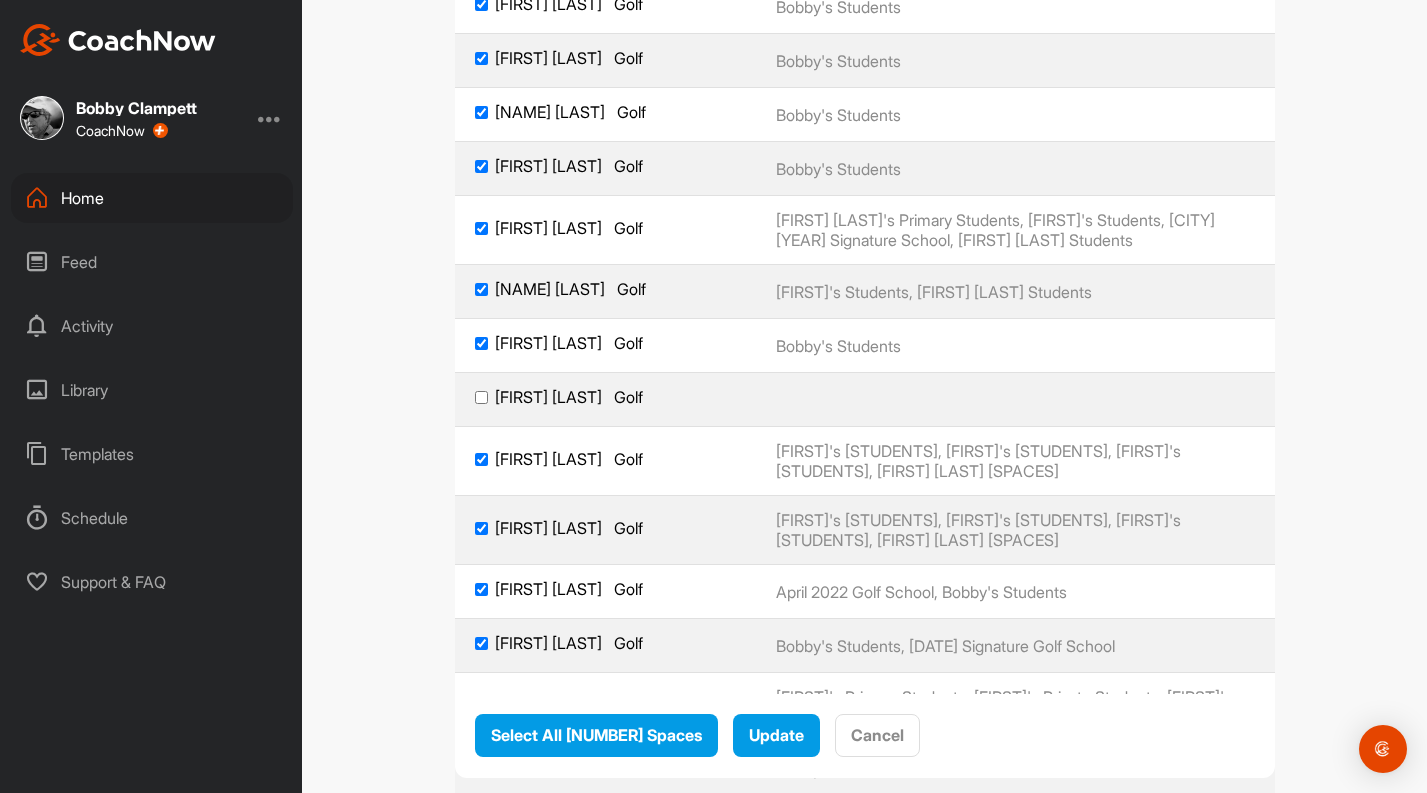 click on "[FIRST] [LAST]     Golf" at bounding box center (606, -536) 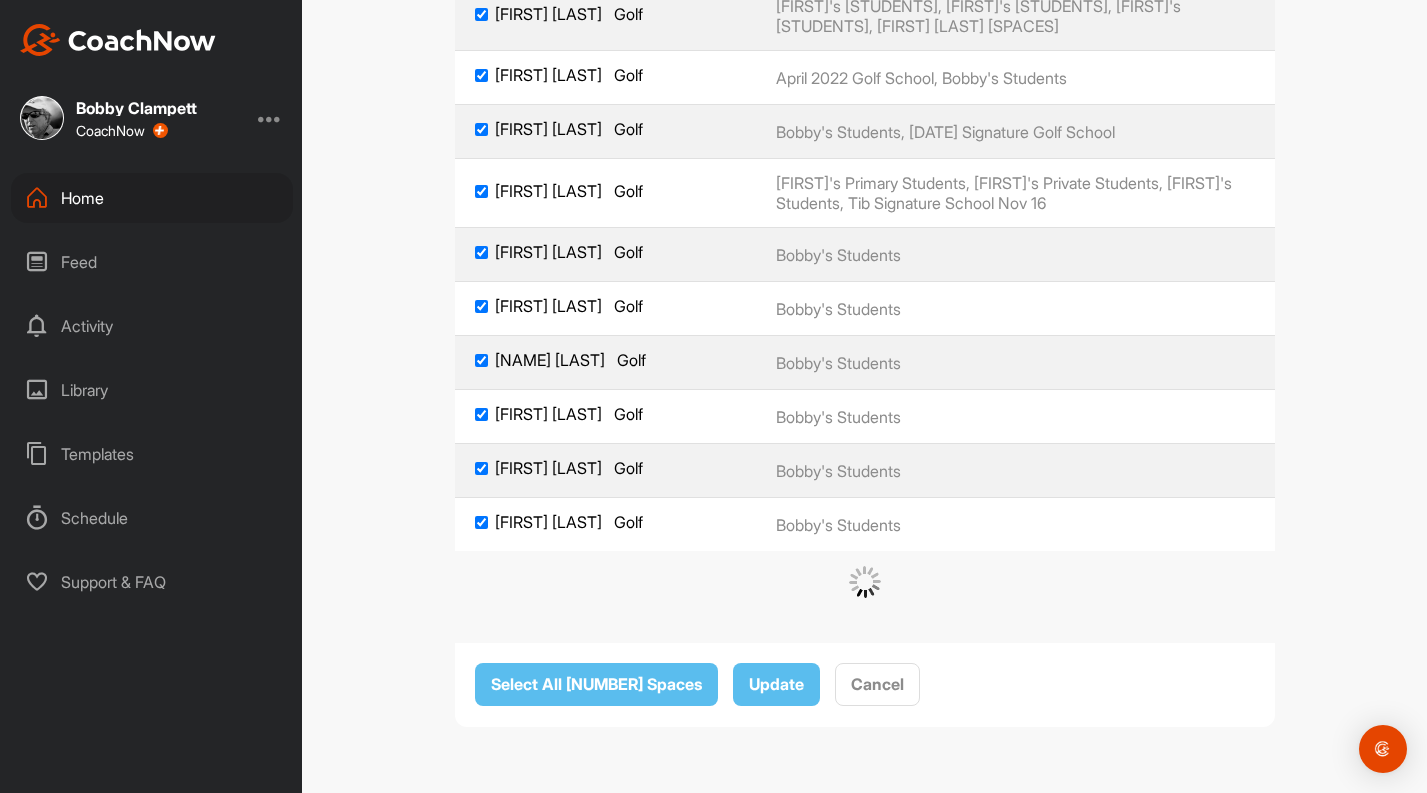 scroll, scrollTop: 202817, scrollLeft: 0, axis: vertical 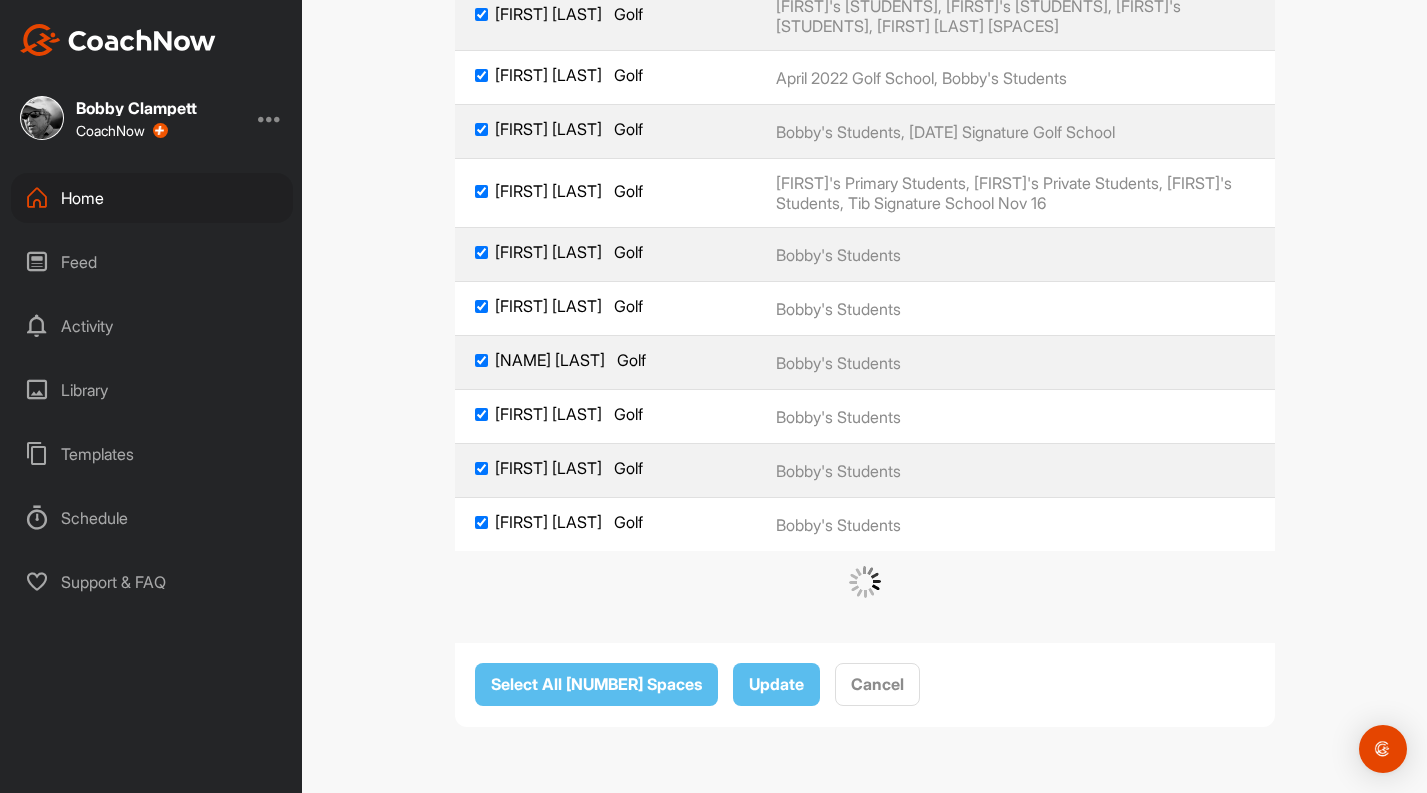 click on "[FIRST] [LAST]     Golf" at bounding box center (481, -117) 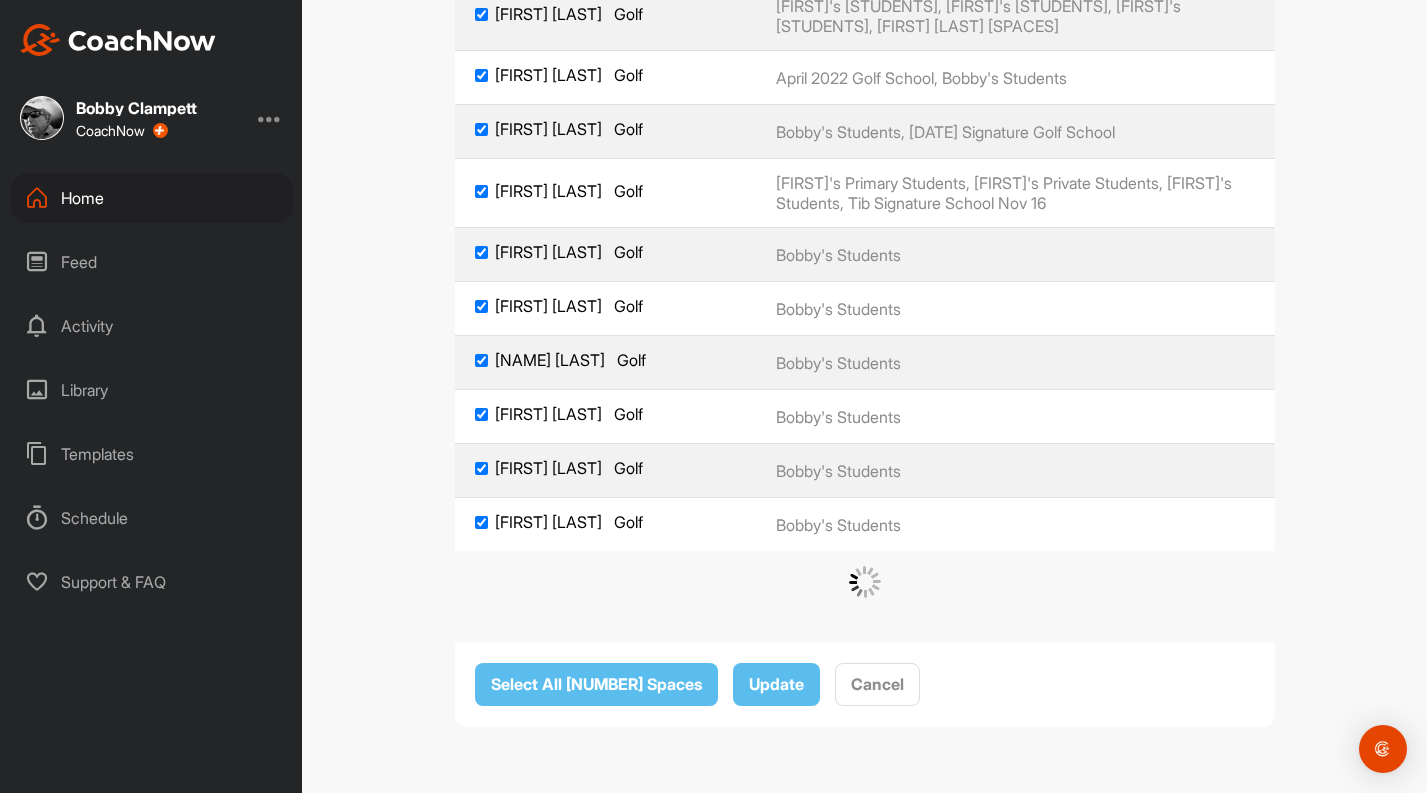 checkbox on "true" 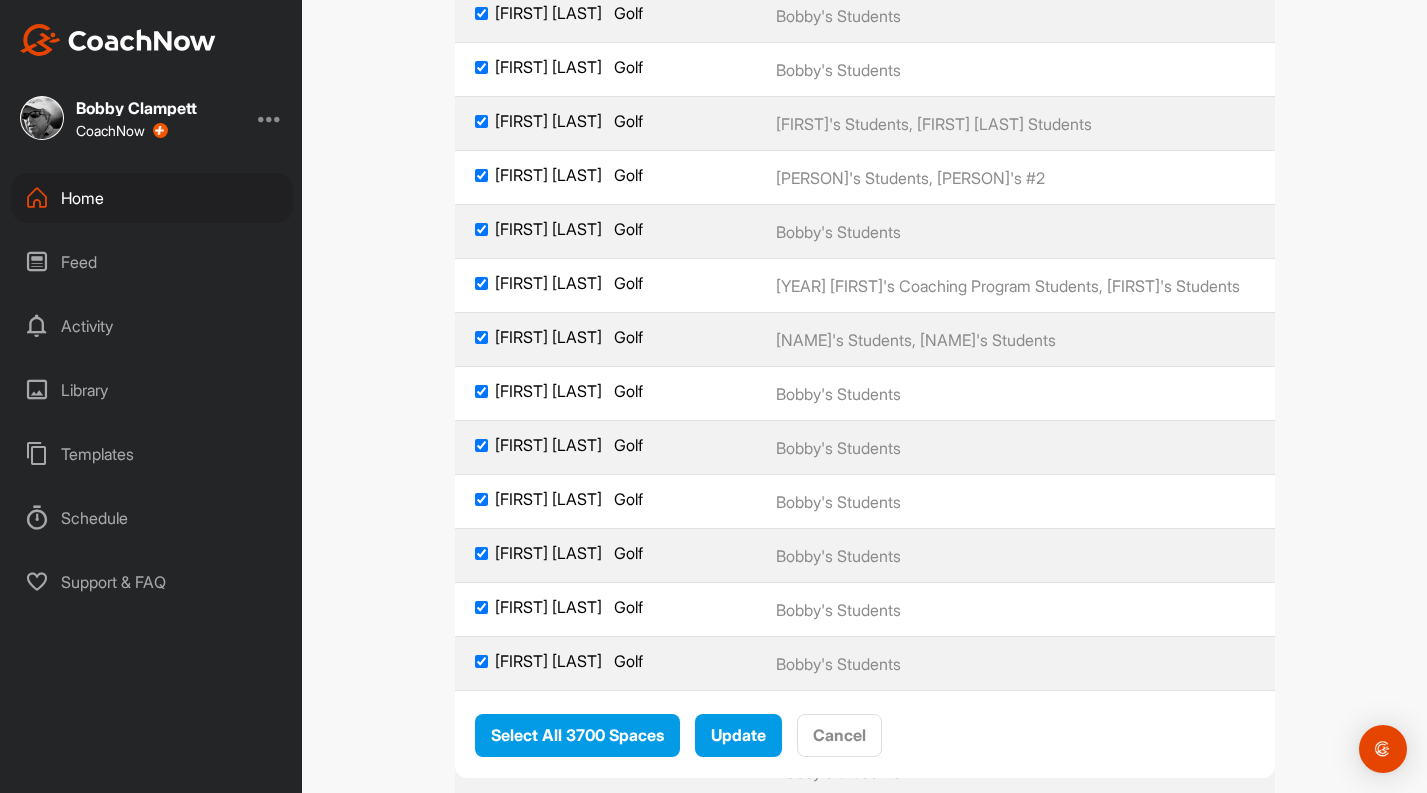 scroll, scrollTop: 204289, scrollLeft: 0, axis: vertical 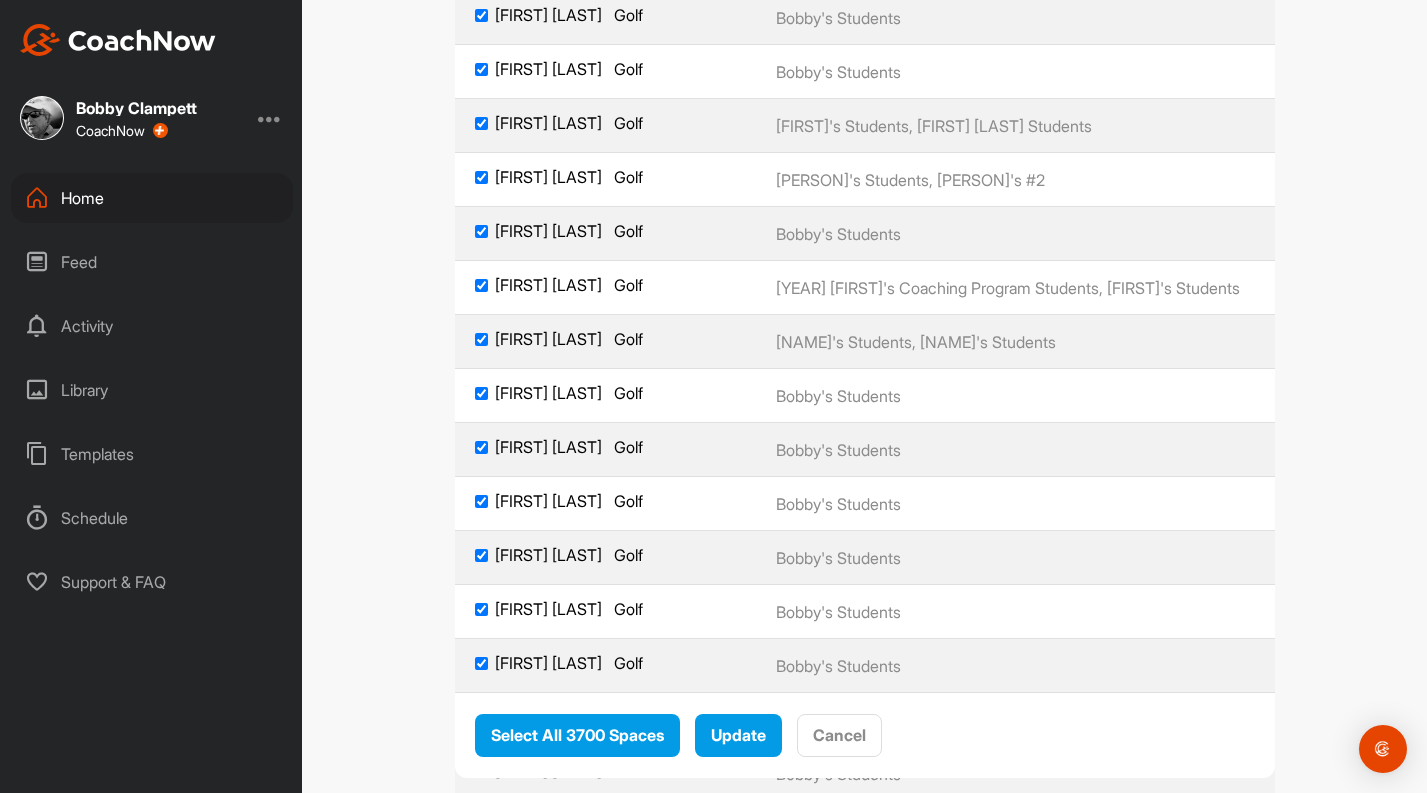 click on "[FIRST] [LAST] Equestrian" at bounding box center [481, -918] 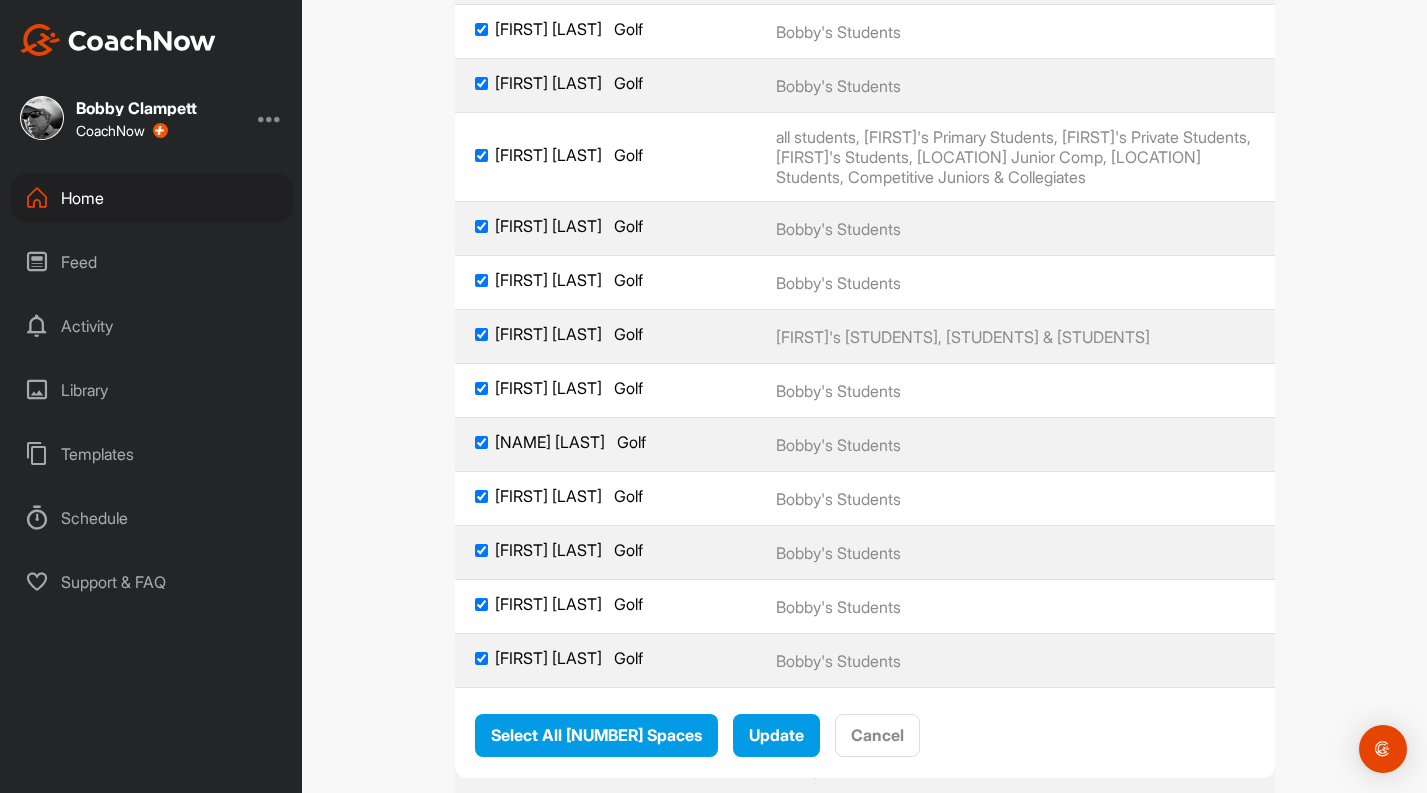 scroll, scrollTop: 210731, scrollLeft: 0, axis: vertical 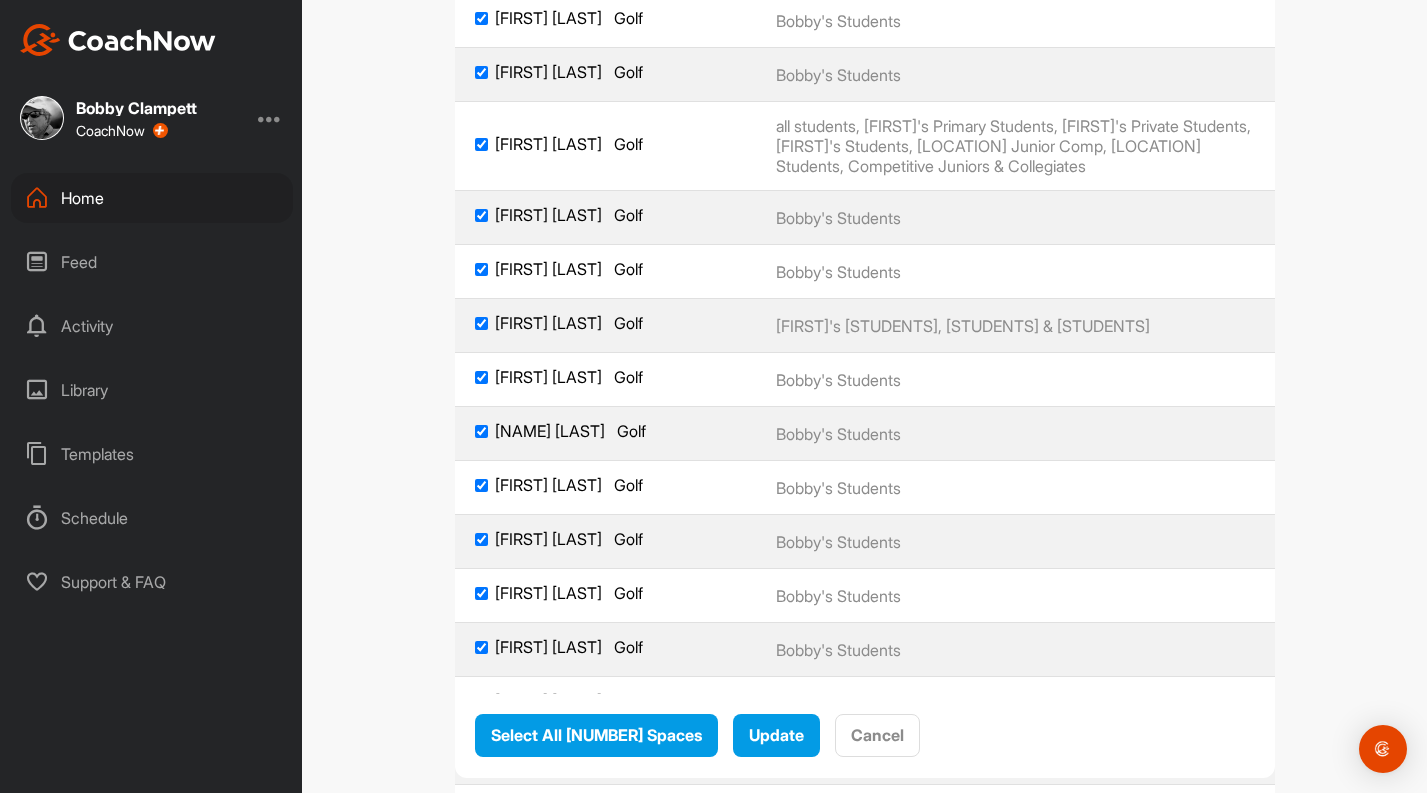 click on "[FIRST] [LAST]     Golf" at bounding box center (606, -822) 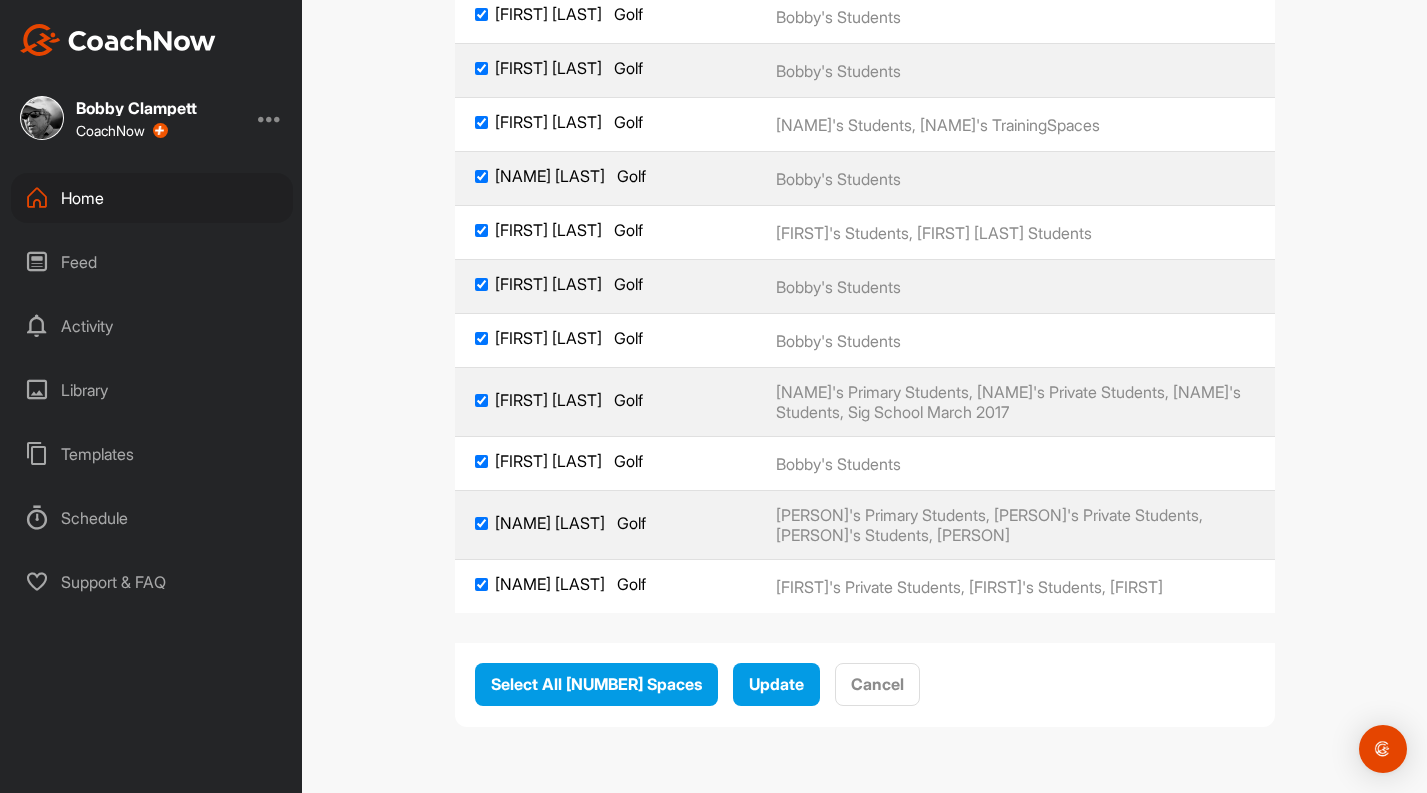 scroll, scrollTop: 213435, scrollLeft: 0, axis: vertical 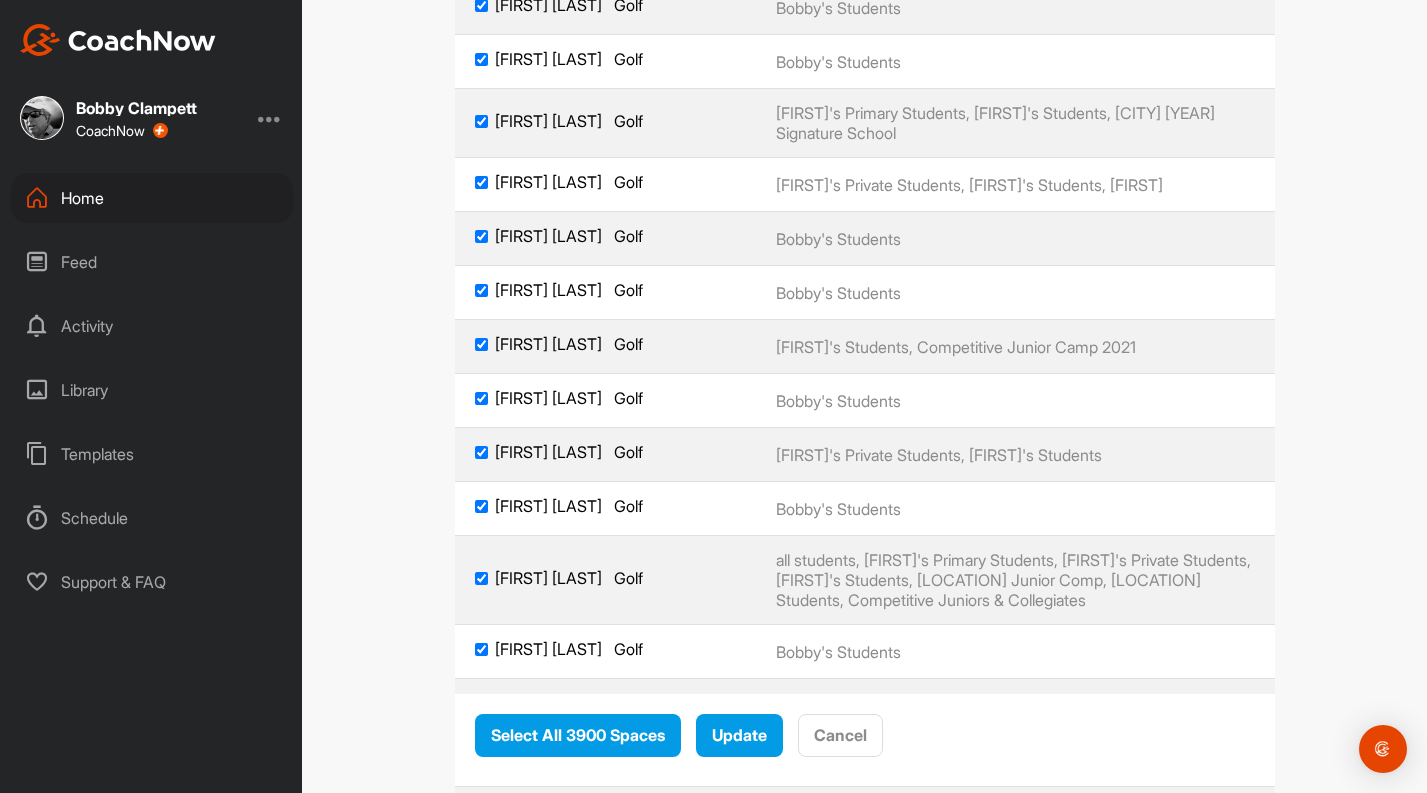 click on "[FIRST] [LAST]     Golf" at bounding box center (481, -1051) 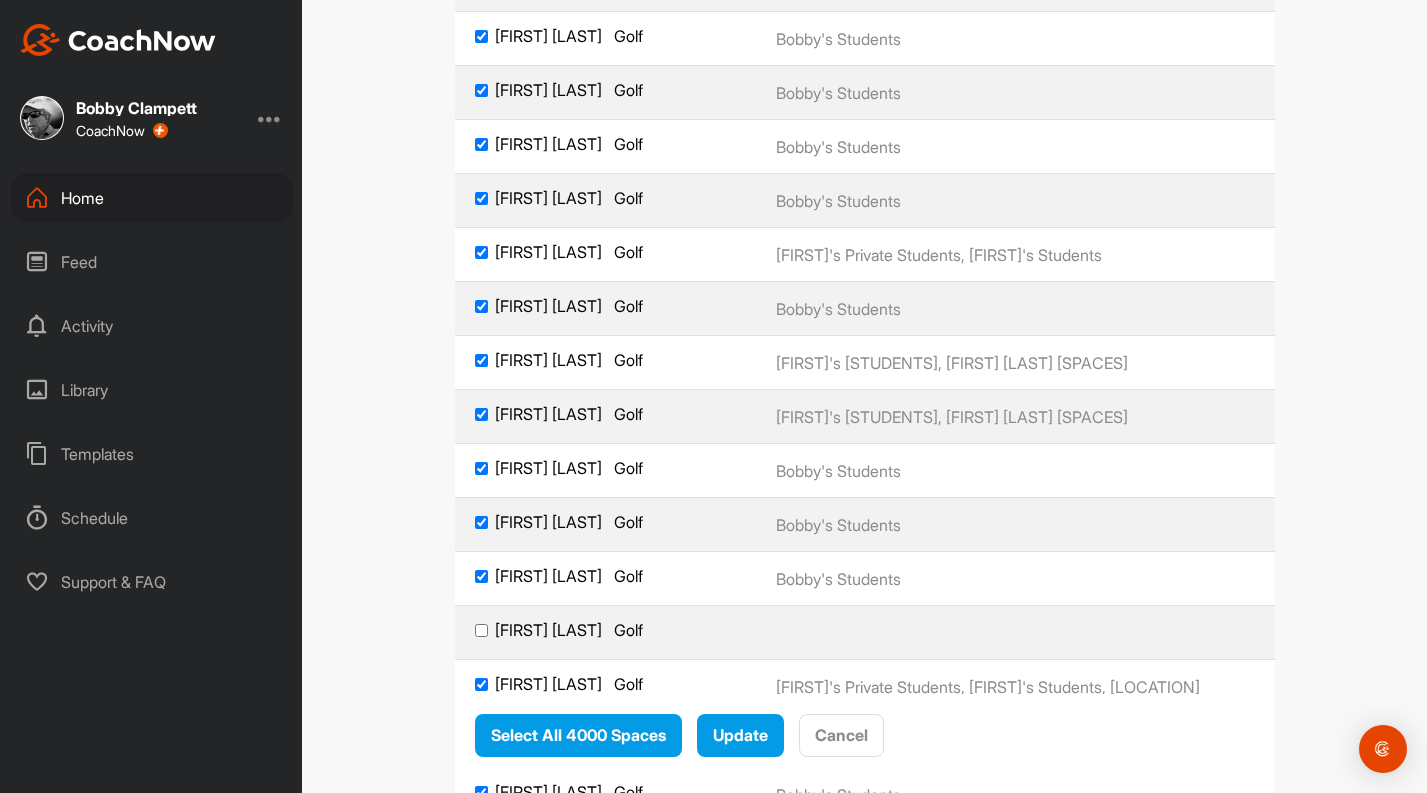scroll, scrollTop: 223178, scrollLeft: 0, axis: vertical 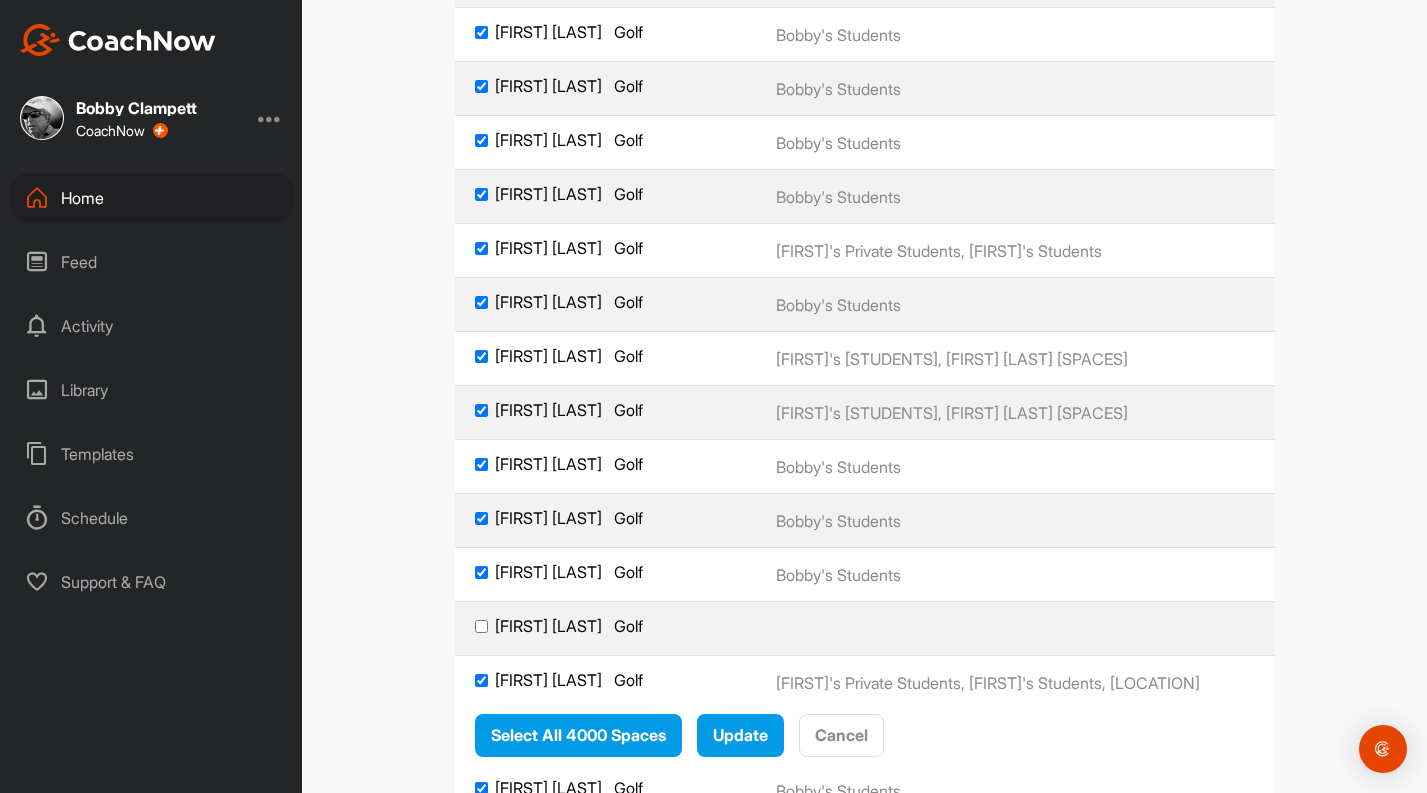 click on "[FIRST] [LAST] Golf" at bounding box center (481, -1009) 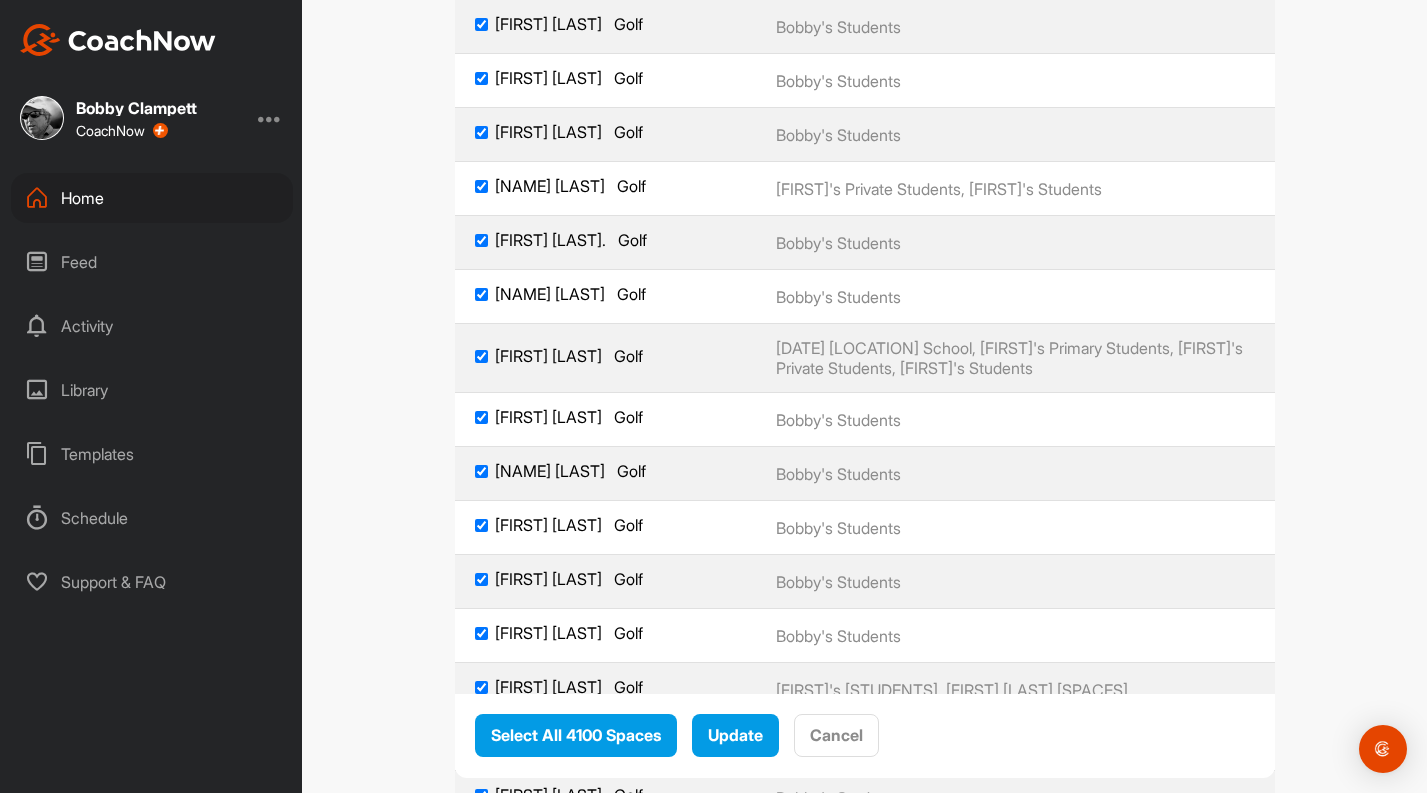 scroll, scrollTop: 228400, scrollLeft: 0, axis: vertical 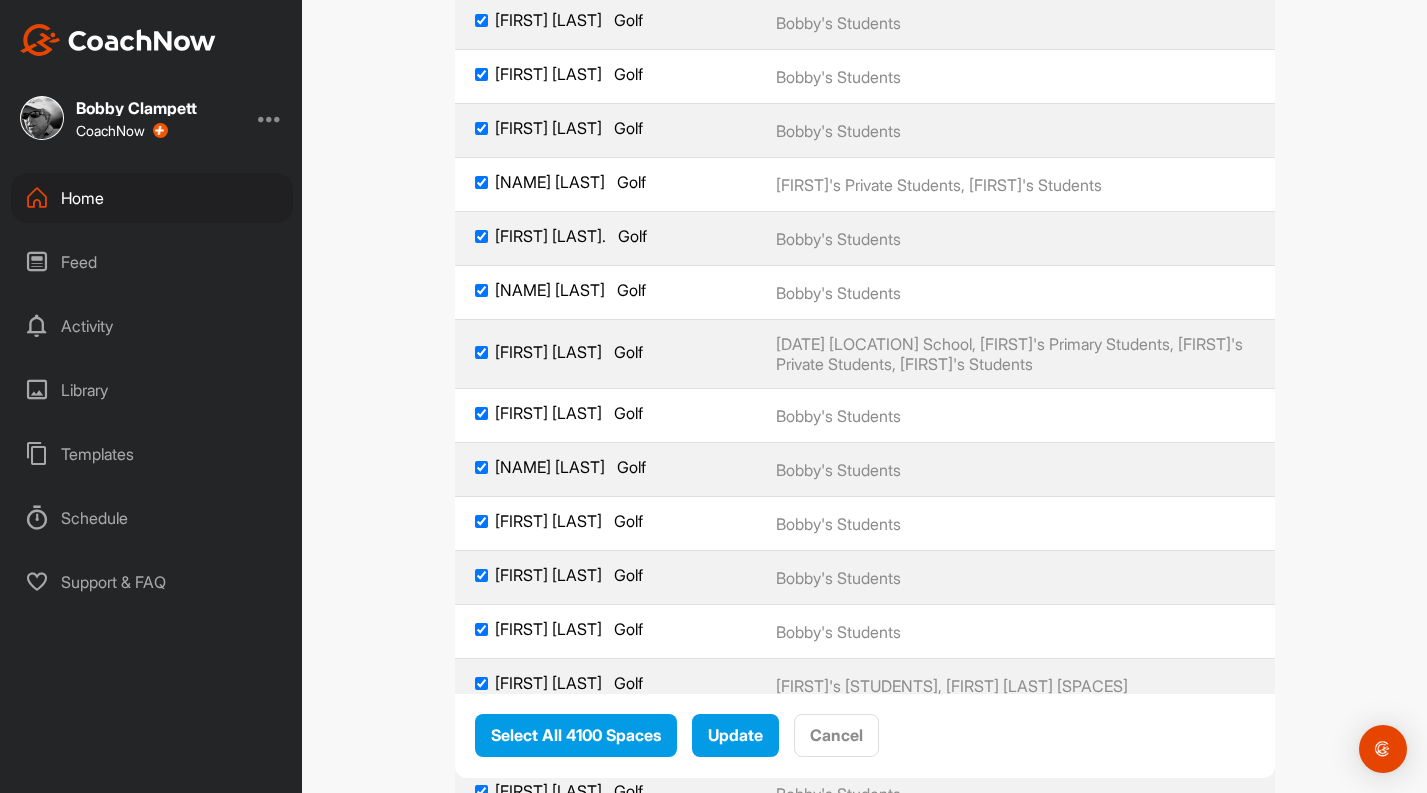 click on "[NAME] [LAST]     Golf" at bounding box center [606, -1075] 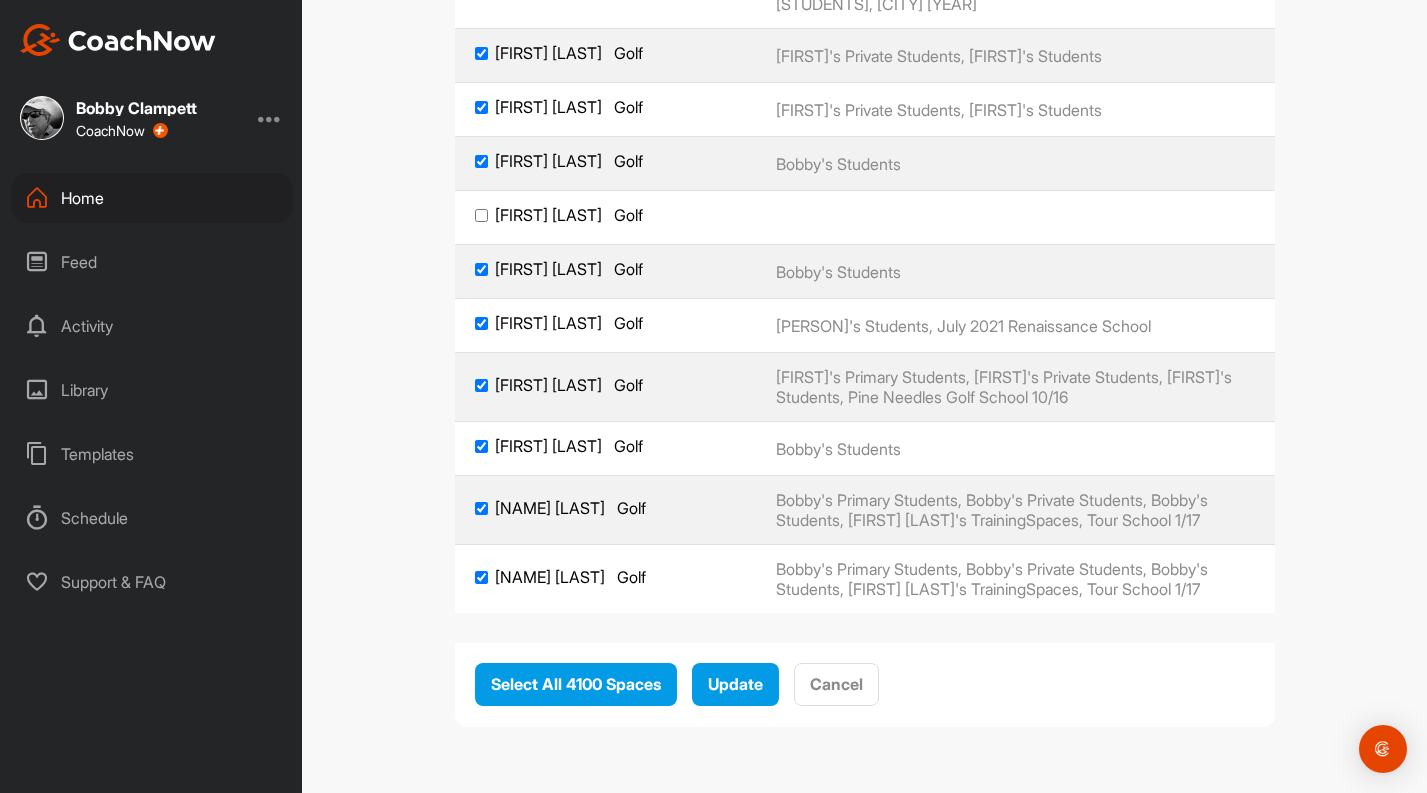 scroll, scrollTop: 230809, scrollLeft: 0, axis: vertical 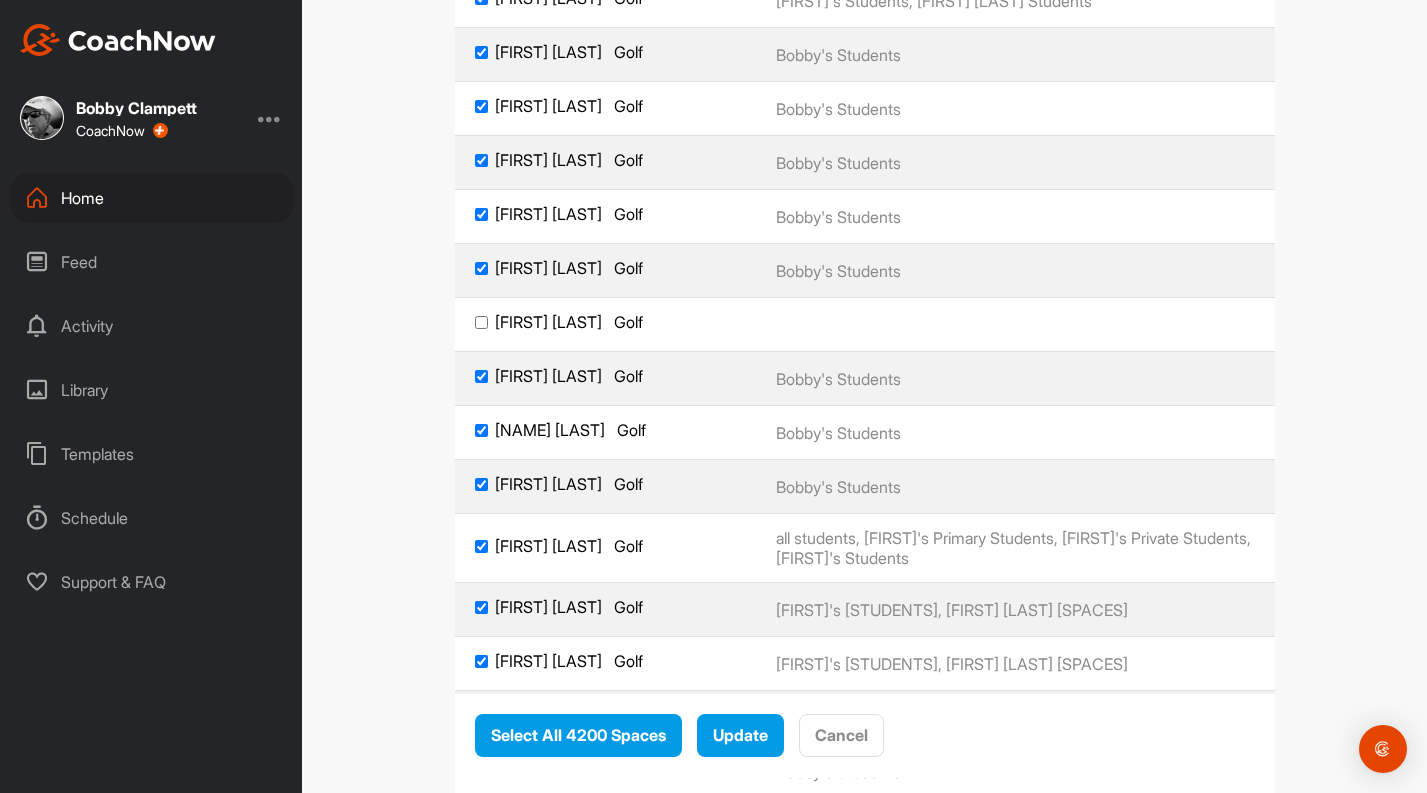 click on "[FIRST] [LAST]     Golf" at bounding box center [606, -860] 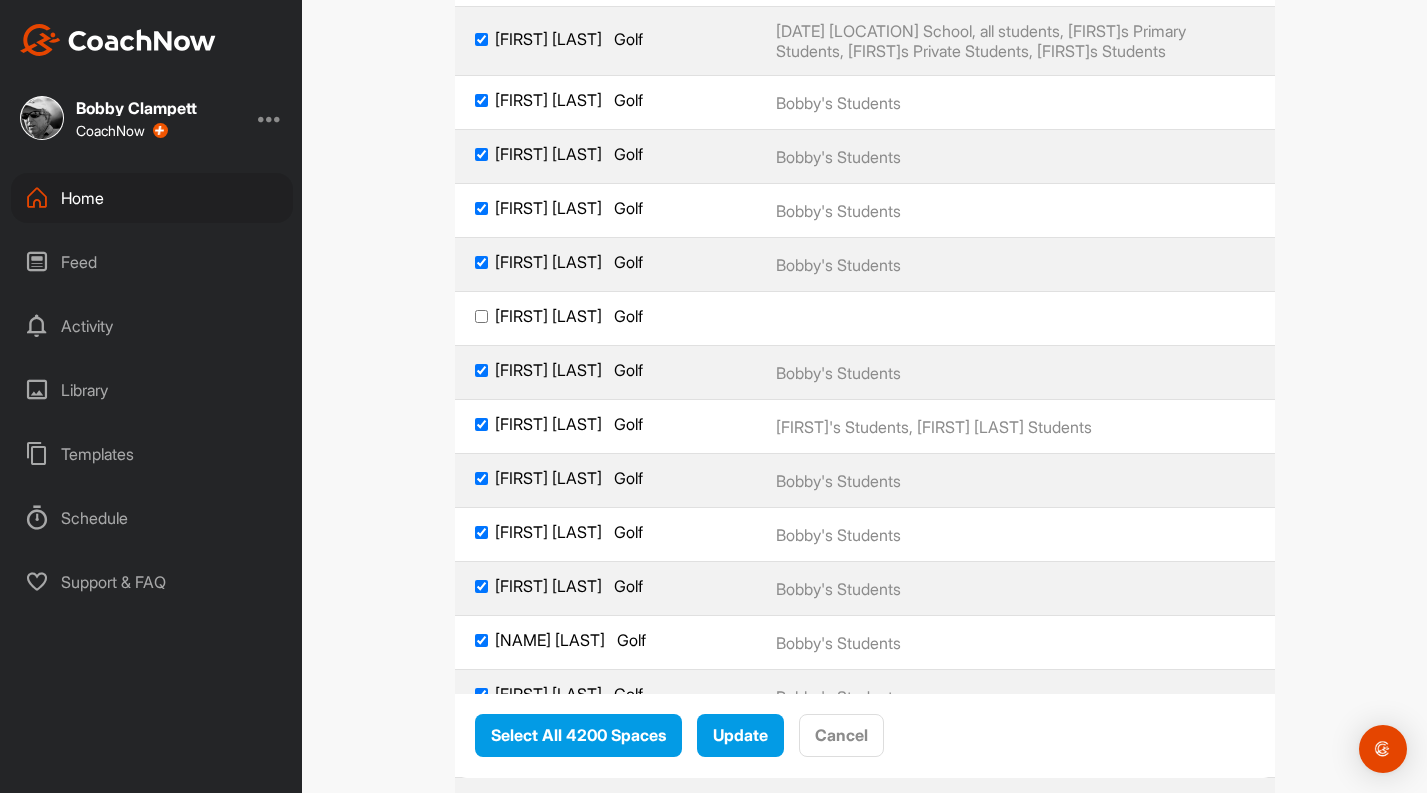 scroll, scrollTop: 232726, scrollLeft: 0, axis: vertical 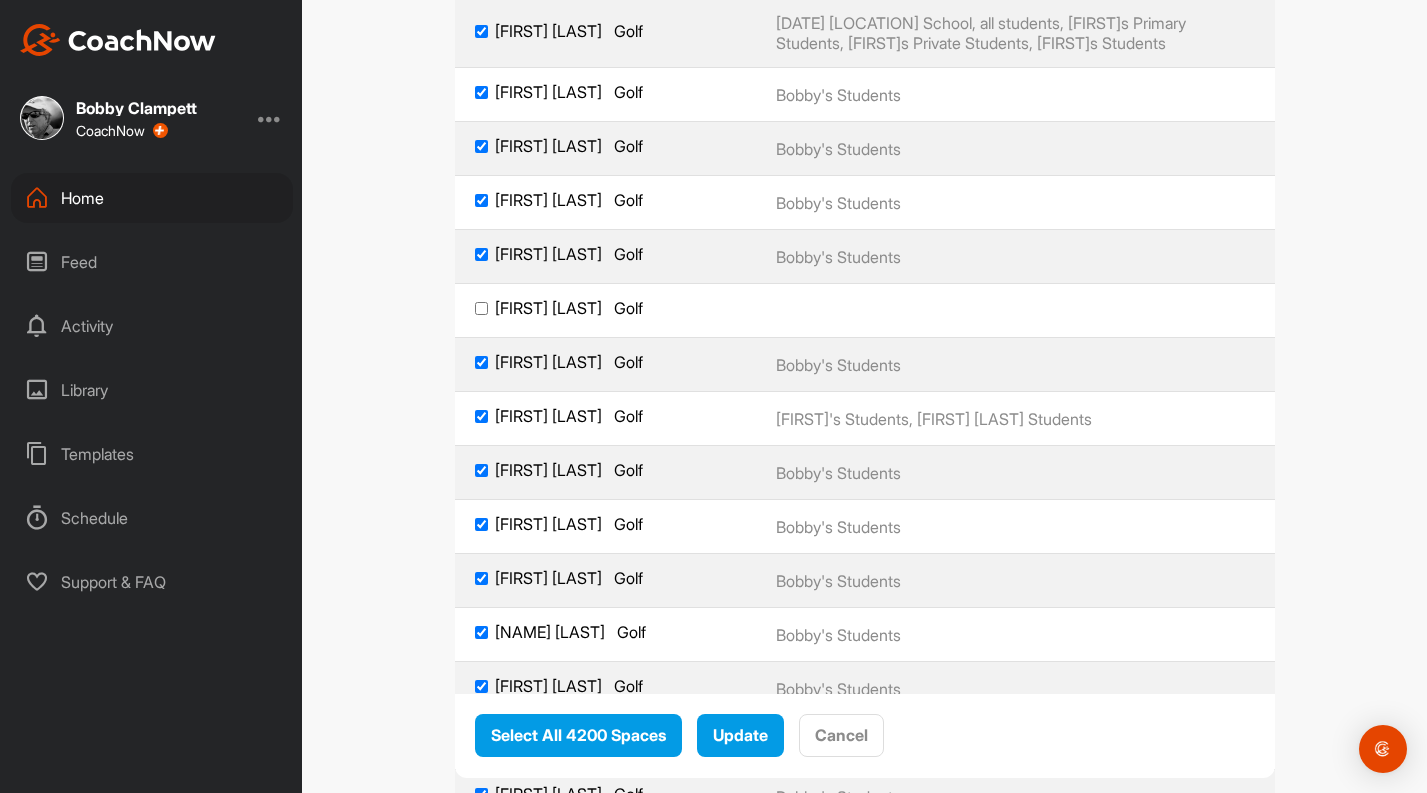 click on "[FIRST] [LAST]  Golf" at bounding box center [606, -907] 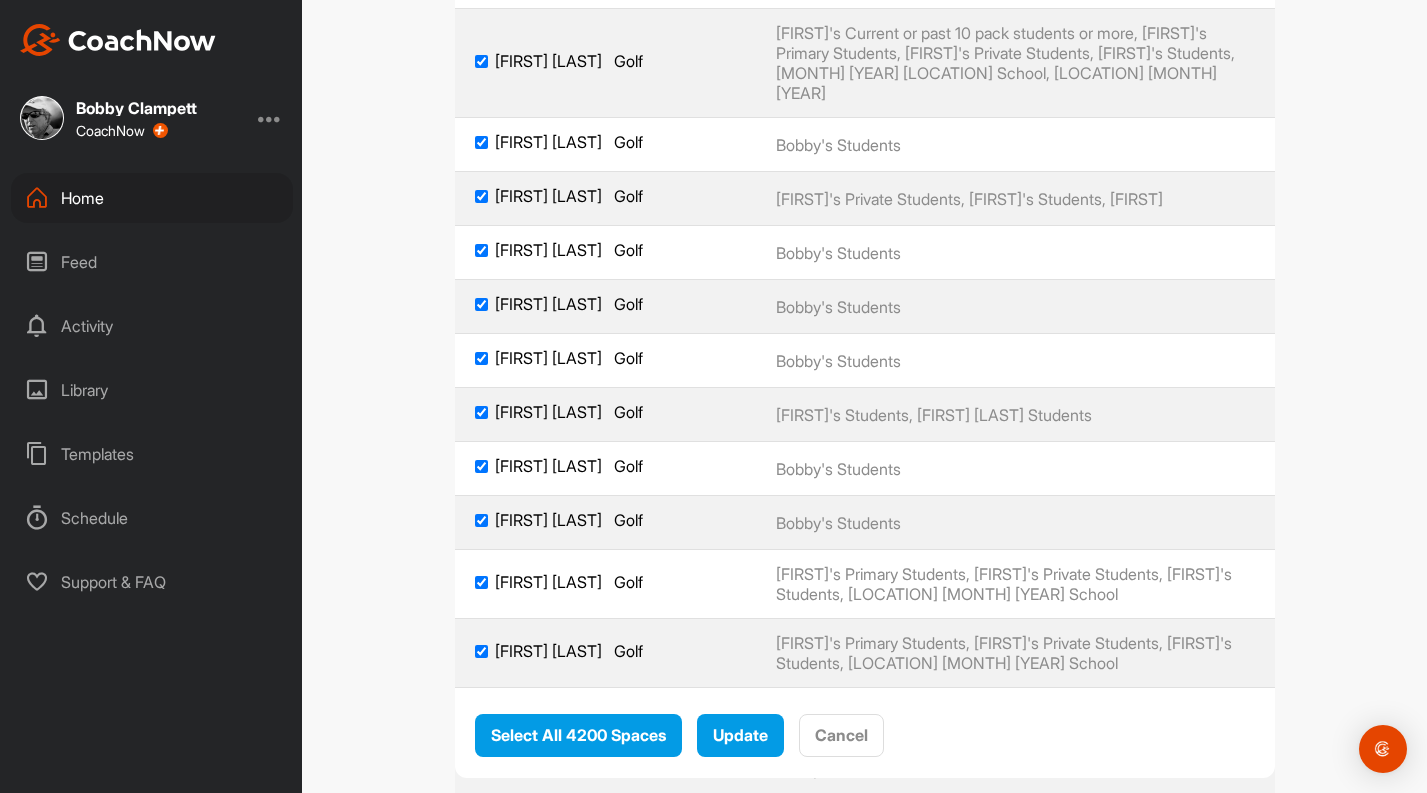 scroll, scrollTop: 234221, scrollLeft: 0, axis: vertical 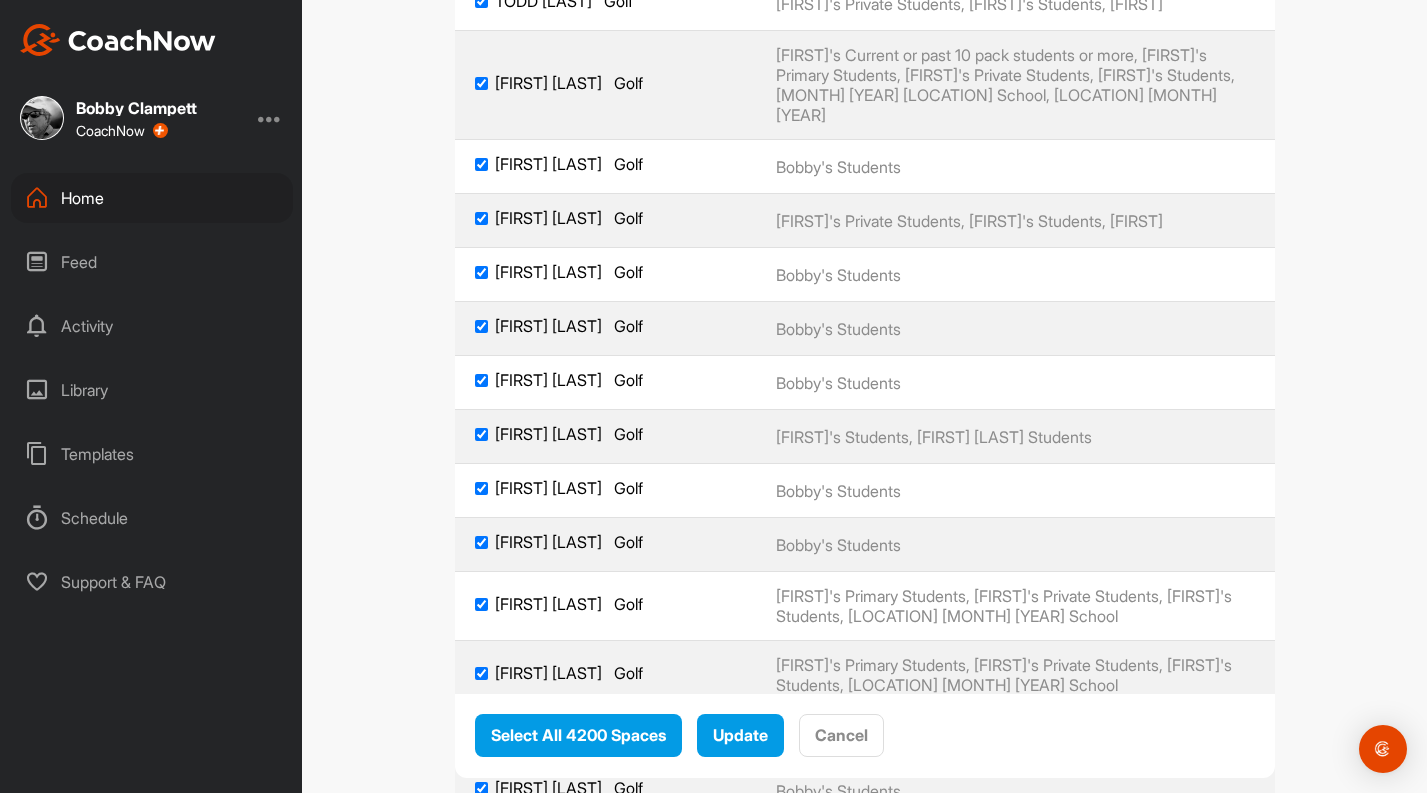 click on "[FIRST] [LAST]     Golf" at bounding box center [606, -1187] 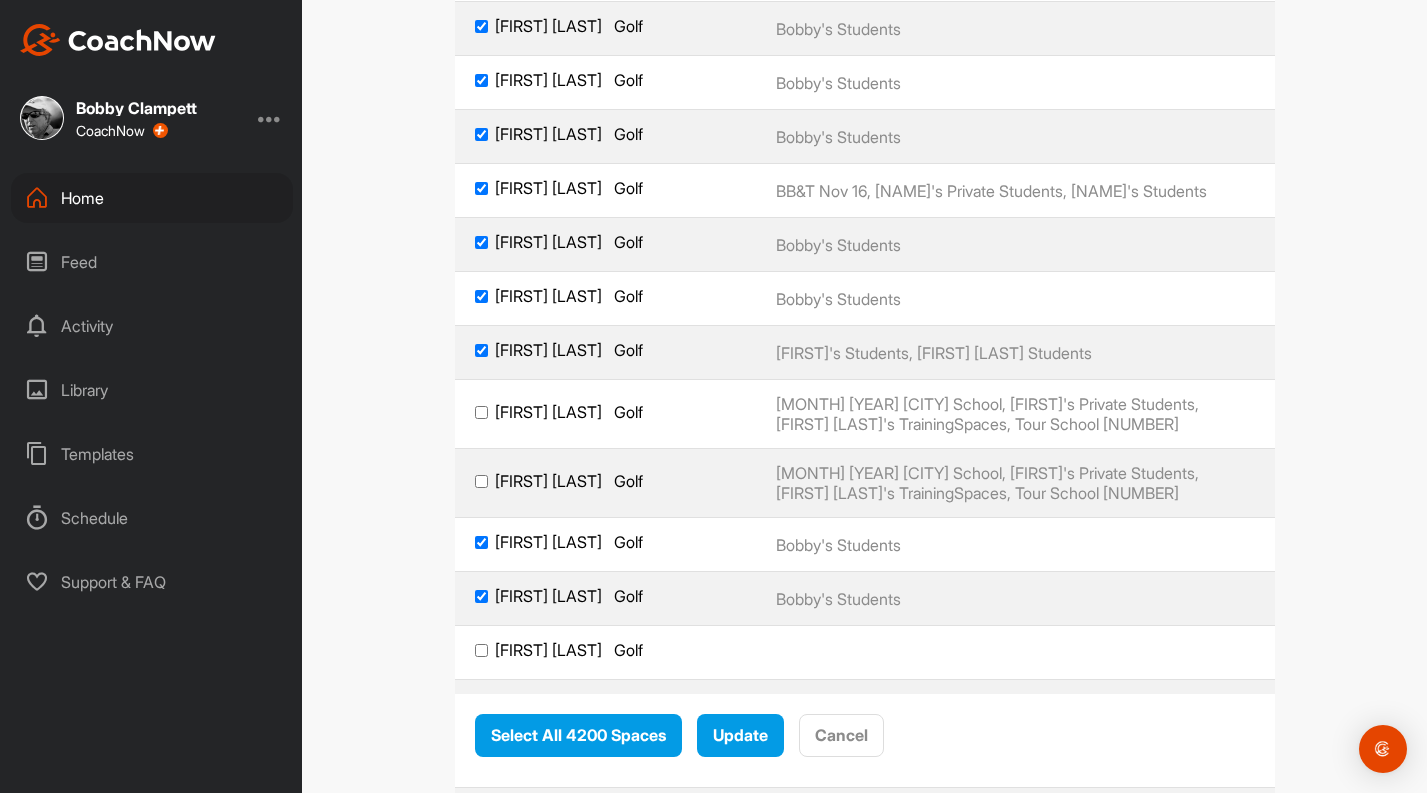 scroll, scrollTop: 234984, scrollLeft: 0, axis: vertical 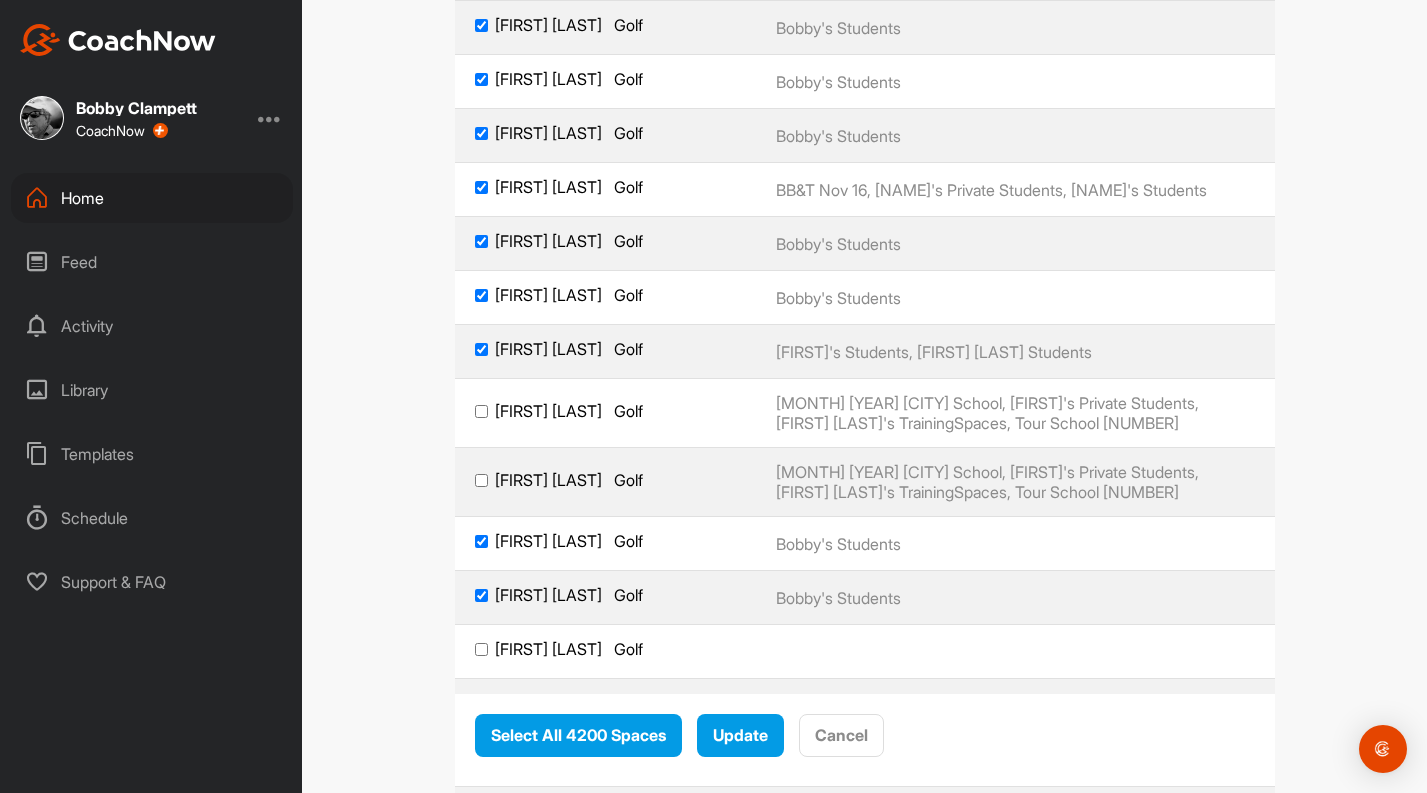 click on "[FIRST] [LAST]  Golf" at bounding box center [606, -924] 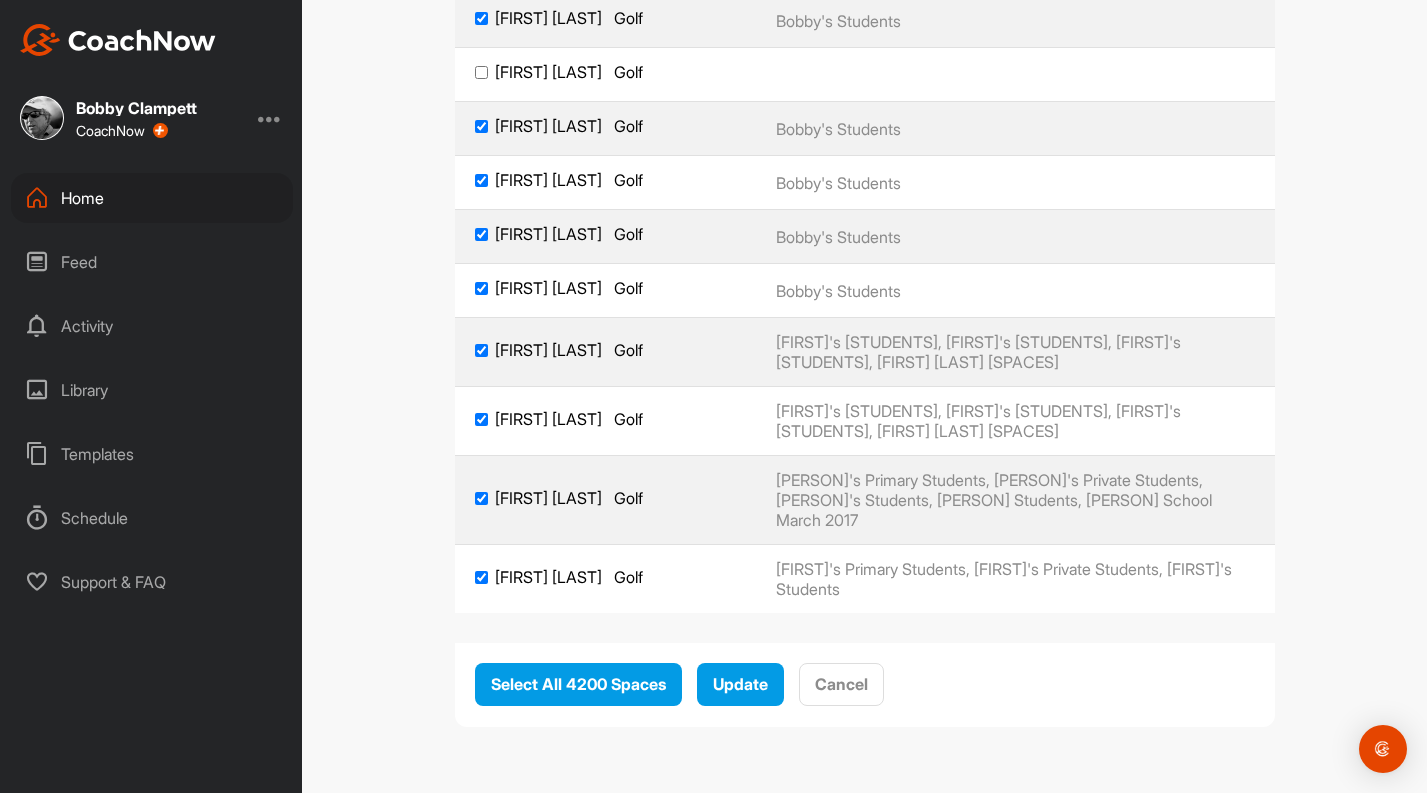 scroll, scrollTop: 236245, scrollLeft: 0, axis: vertical 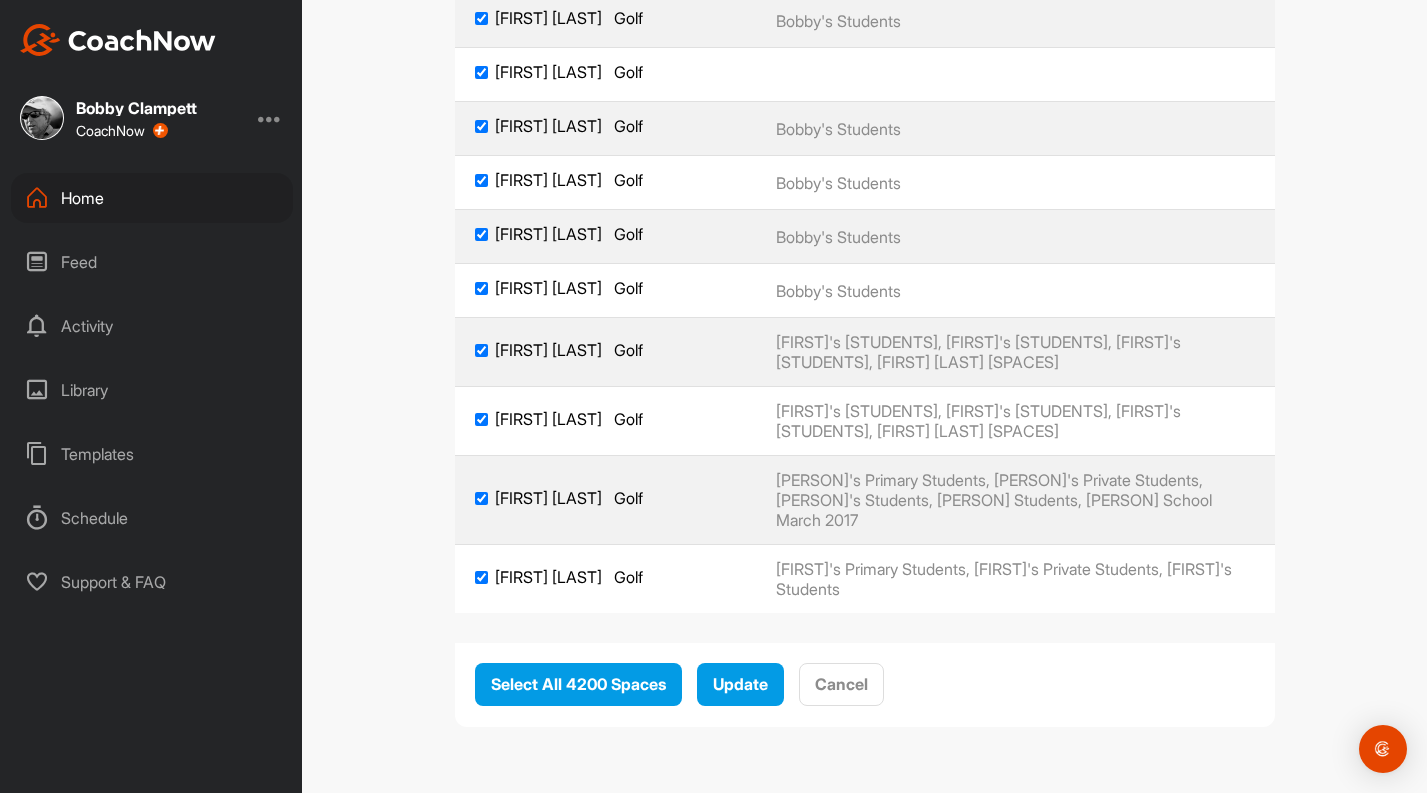 checkbox on "true" 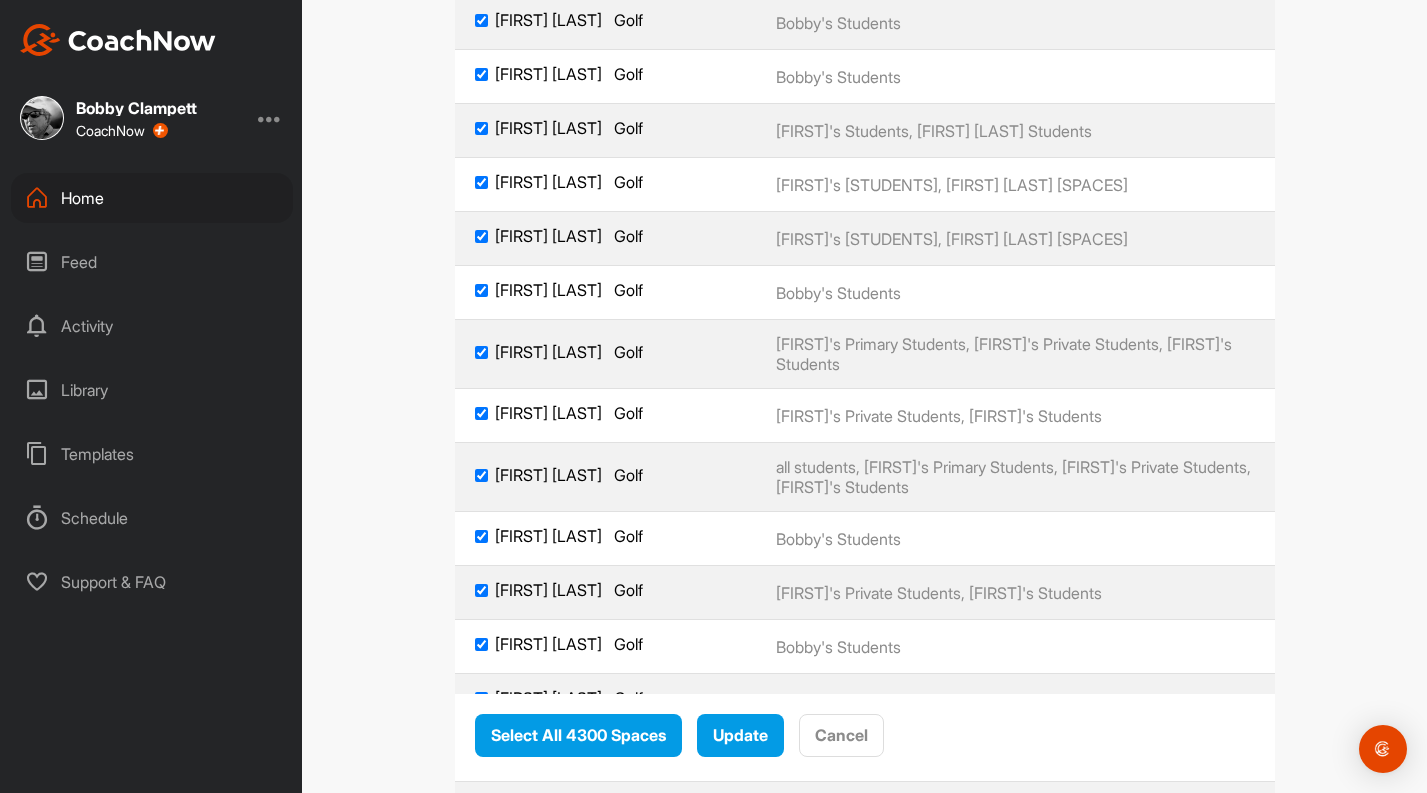 scroll, scrollTop: 237661, scrollLeft: 0, axis: vertical 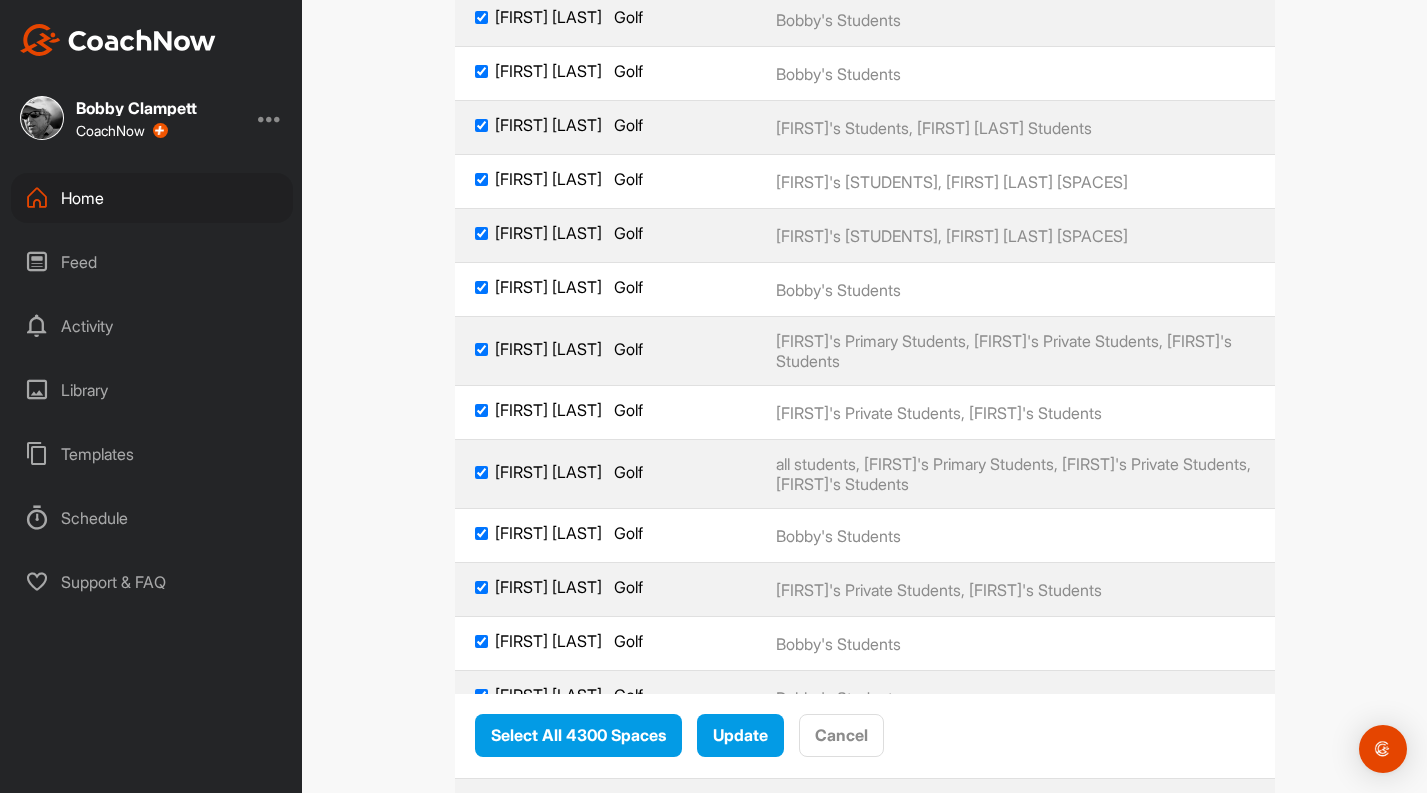 click on "[FIRST] [LAST]     Golf" at bounding box center (606, -1069) 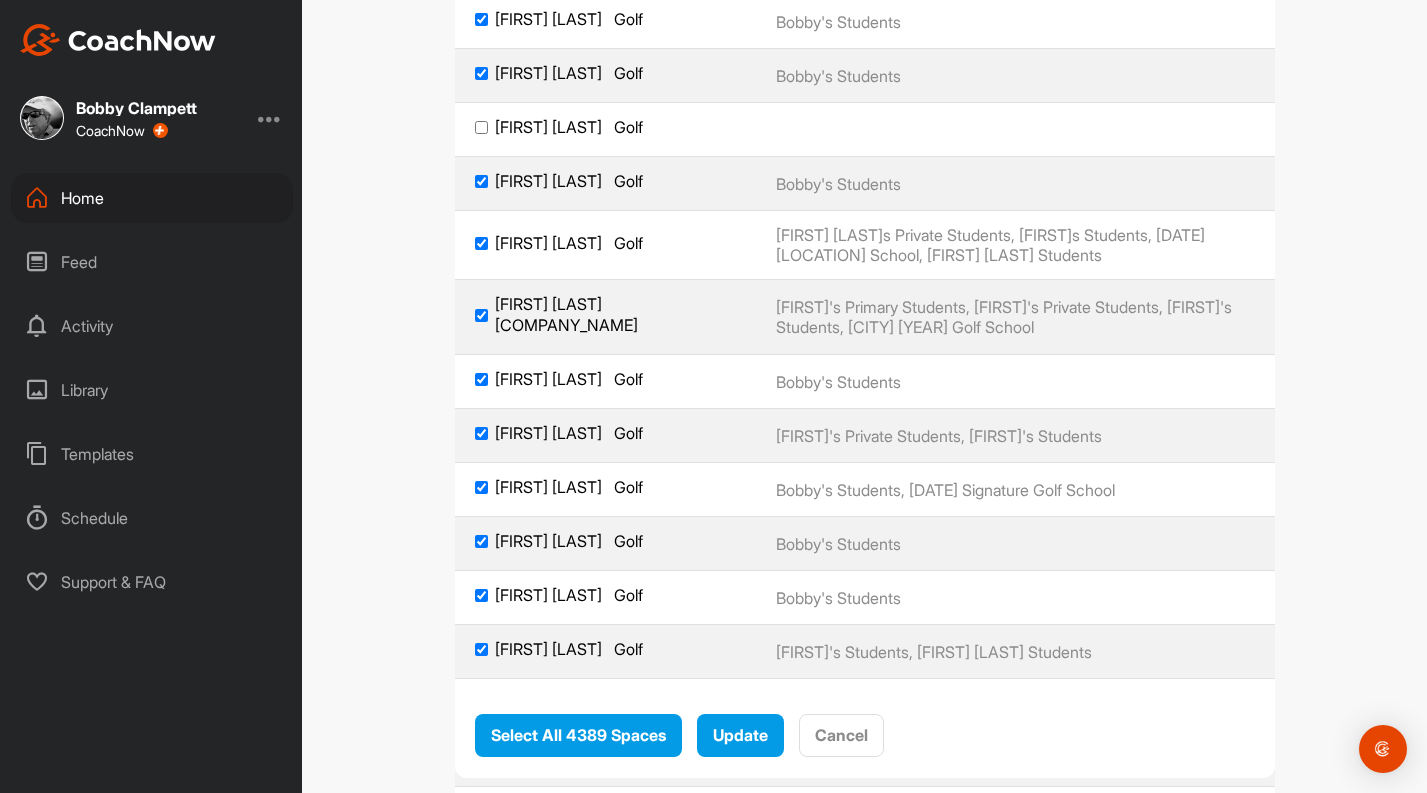 scroll, scrollTop: 244275, scrollLeft: 0, axis: vertical 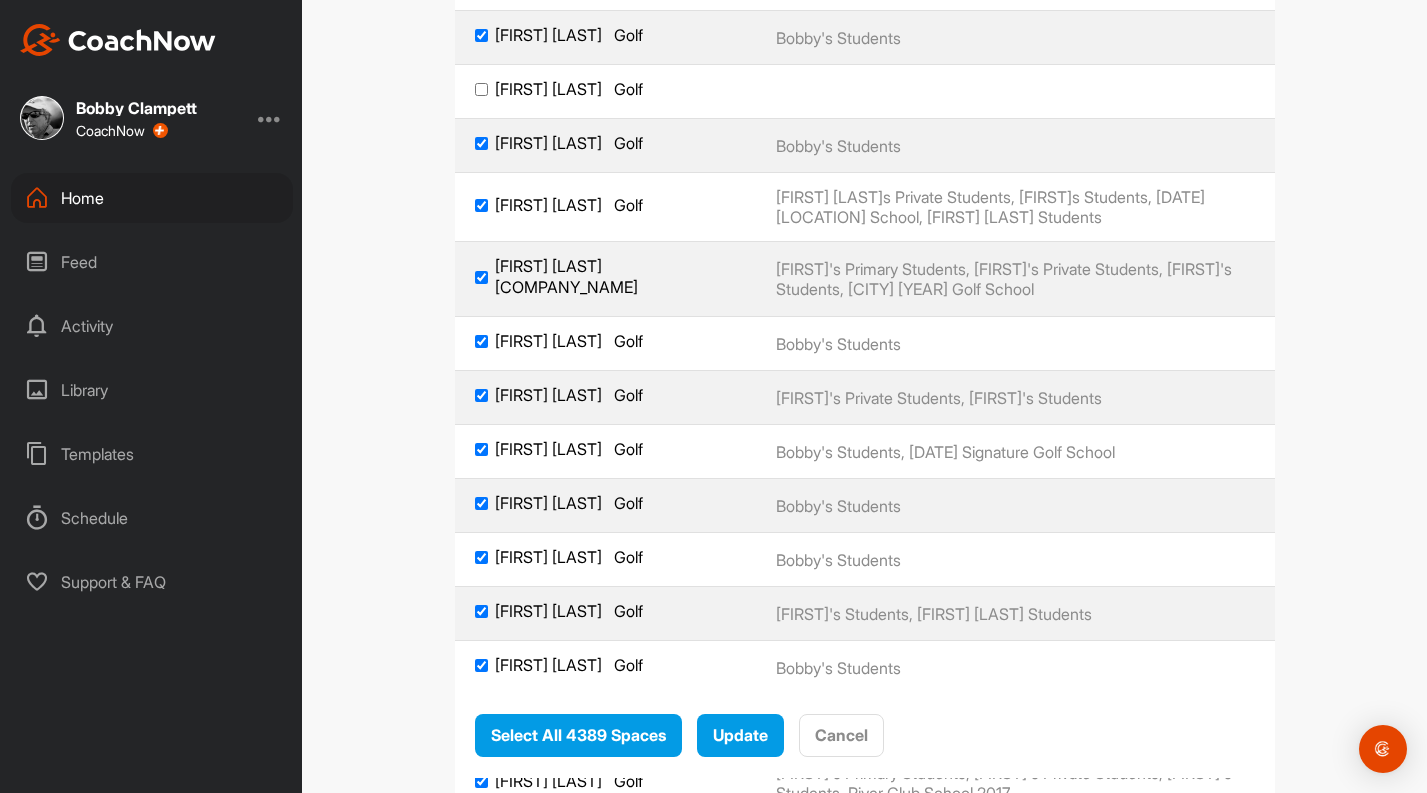 click on "[FIRST] [LAST]     Golf" at bounding box center (606, -913) 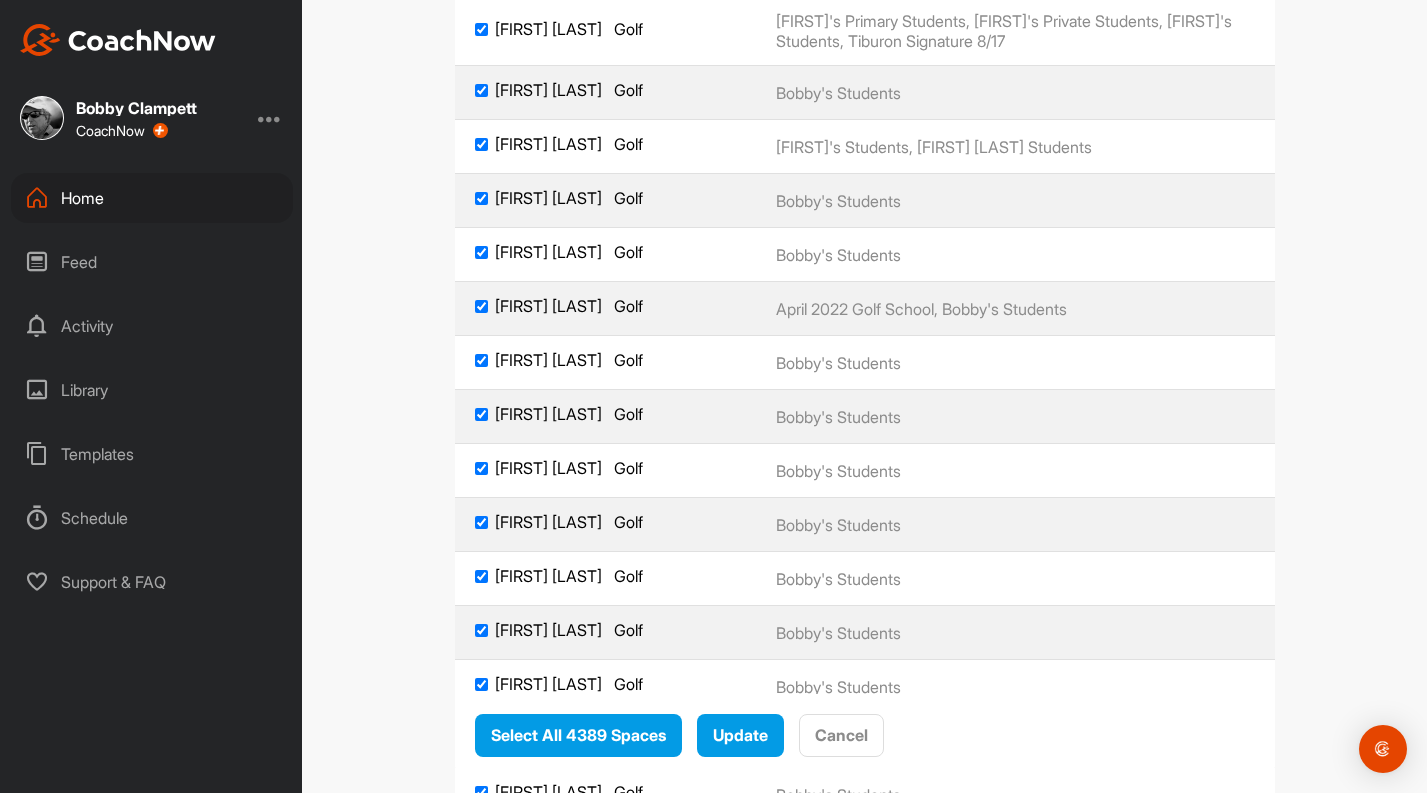 scroll, scrollTop: 245613, scrollLeft: 0, axis: vertical 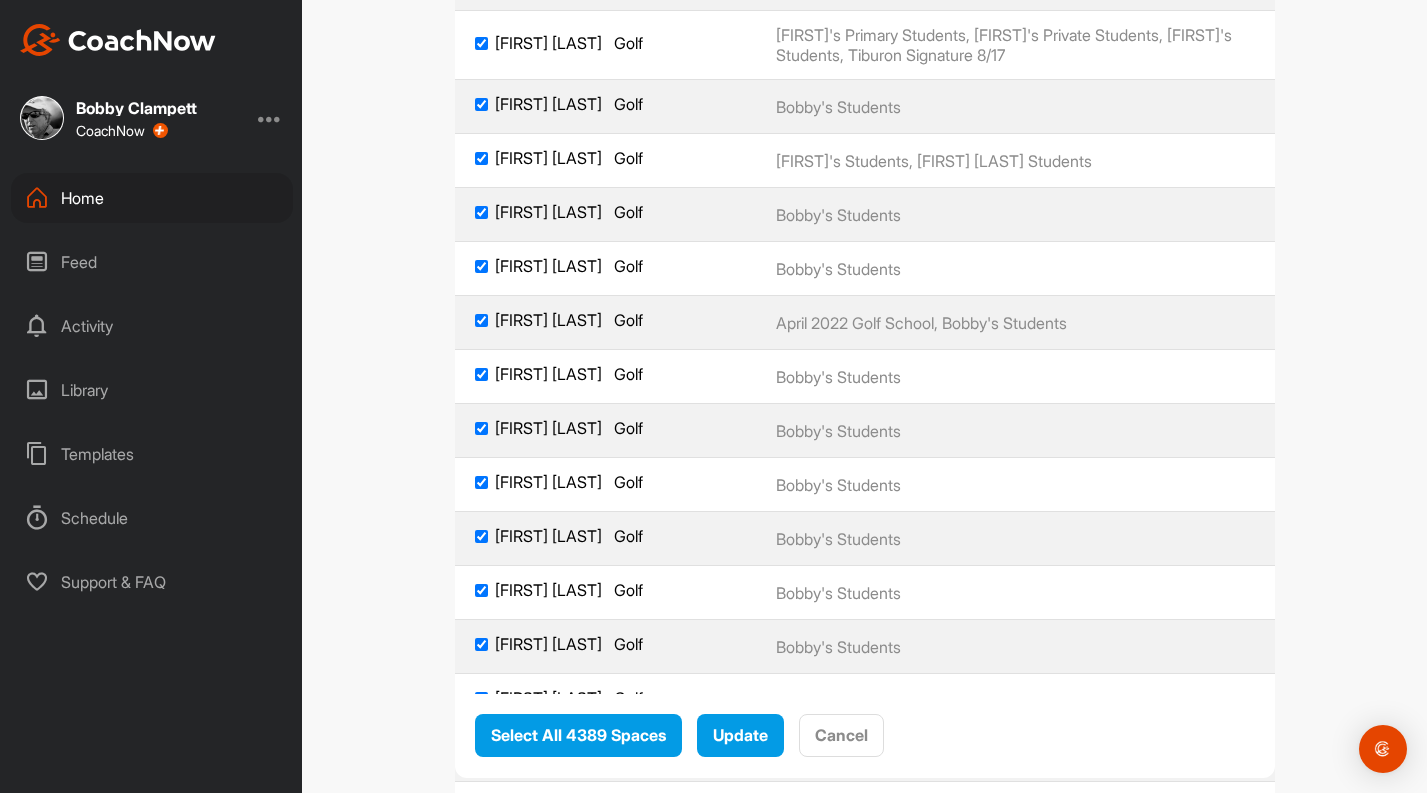 click on "[FIRST] [LAST]     Golf" at bounding box center (606, -1249) 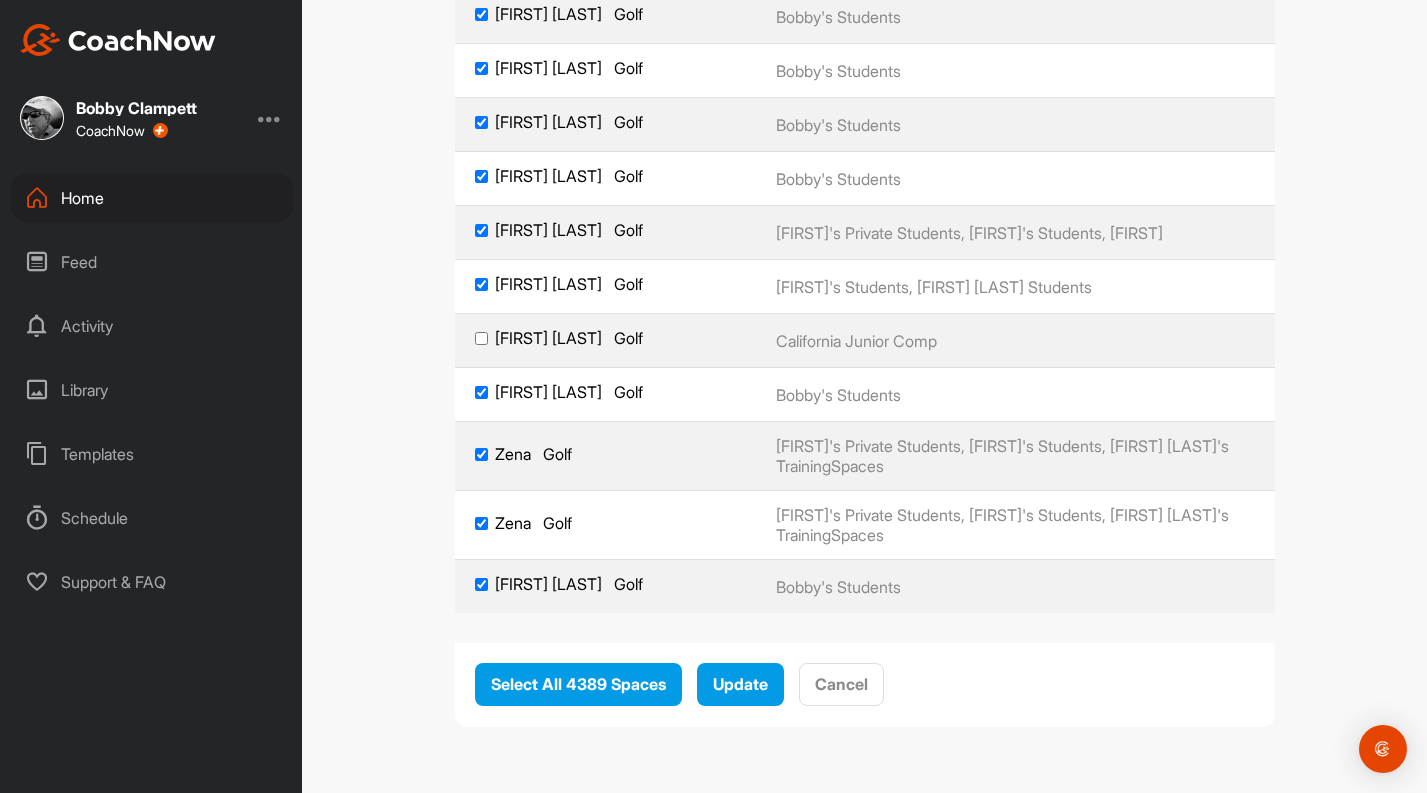 scroll, scrollTop: 247545, scrollLeft: 0, axis: vertical 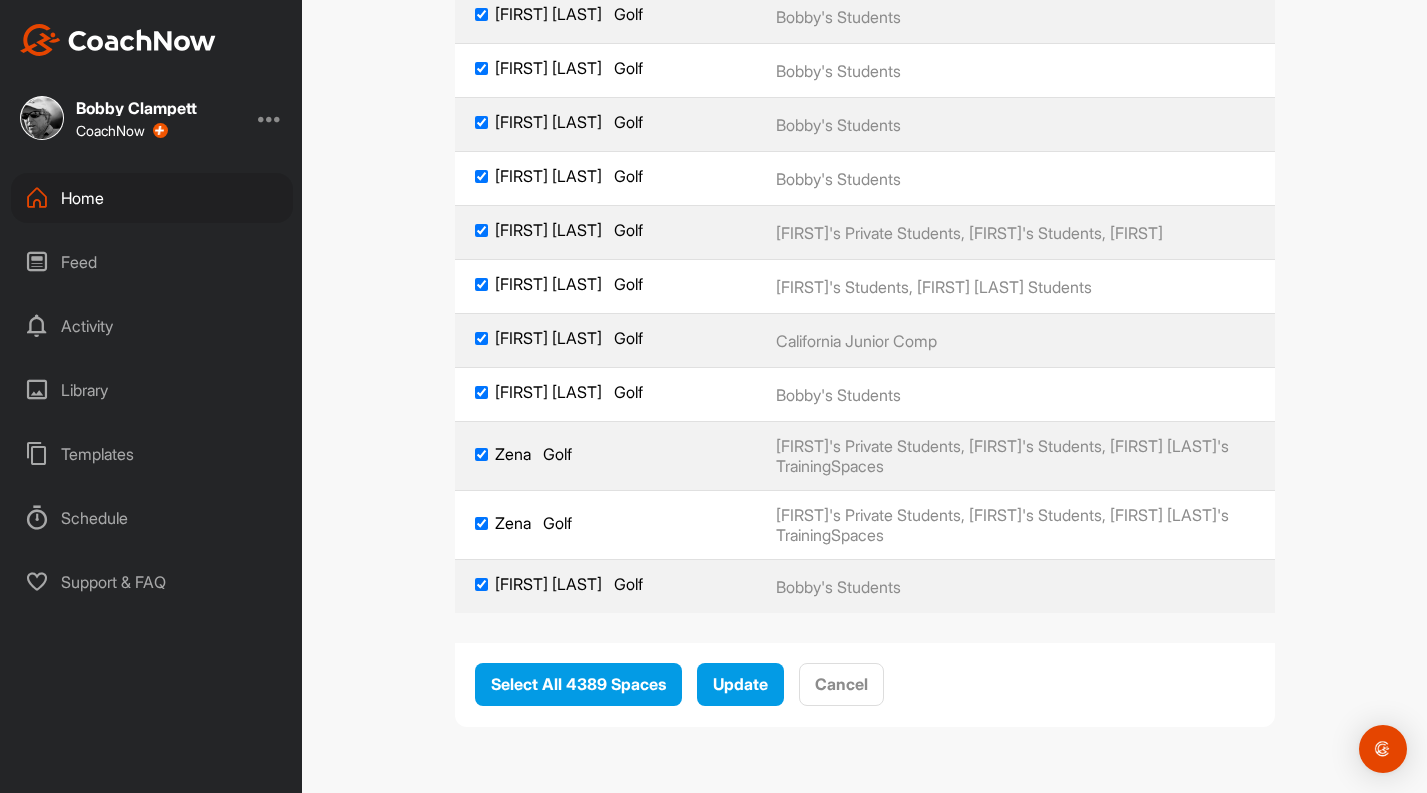 checkbox on "true" 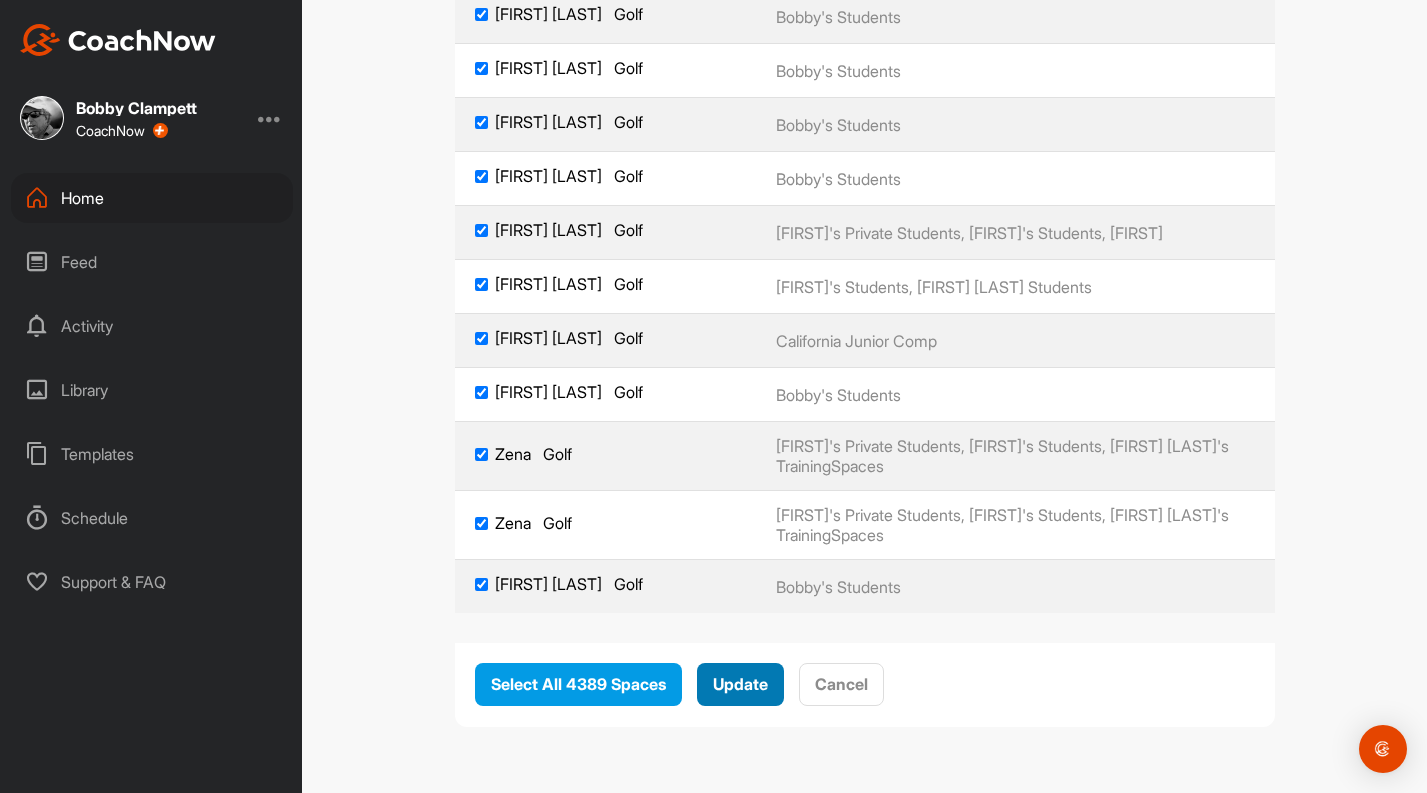 click on "Update" at bounding box center [740, 684] 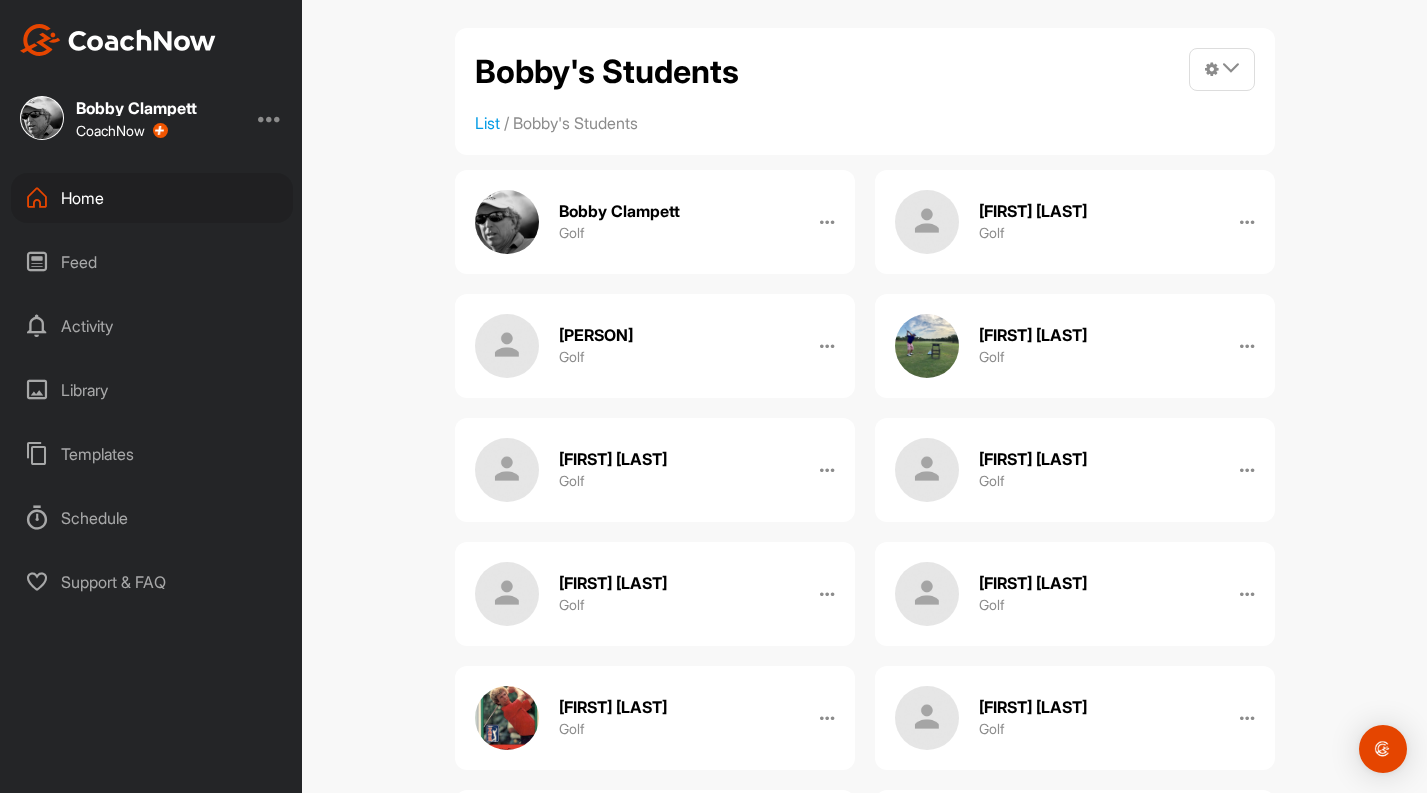 scroll, scrollTop: 0, scrollLeft: 0, axis: both 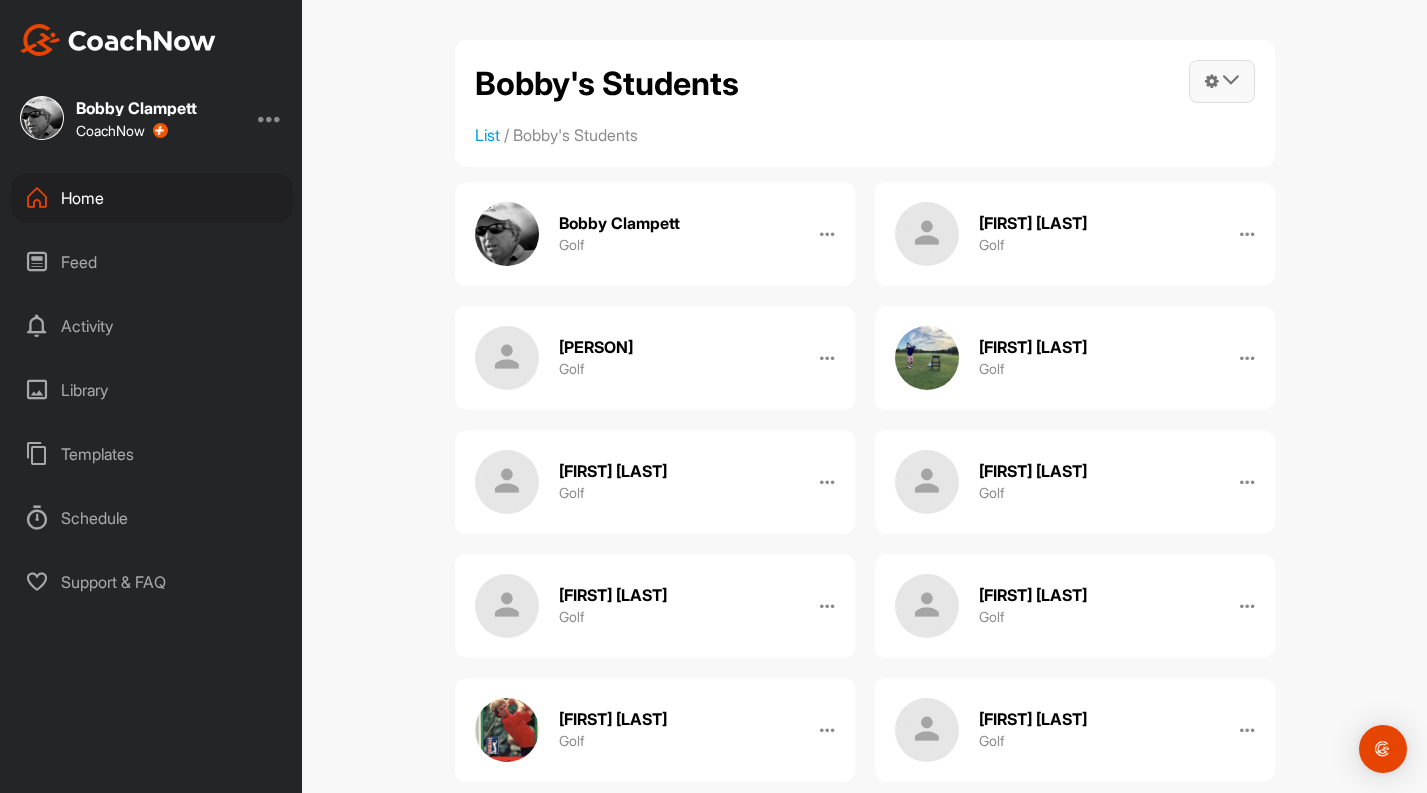 click at bounding box center (1231, 80) 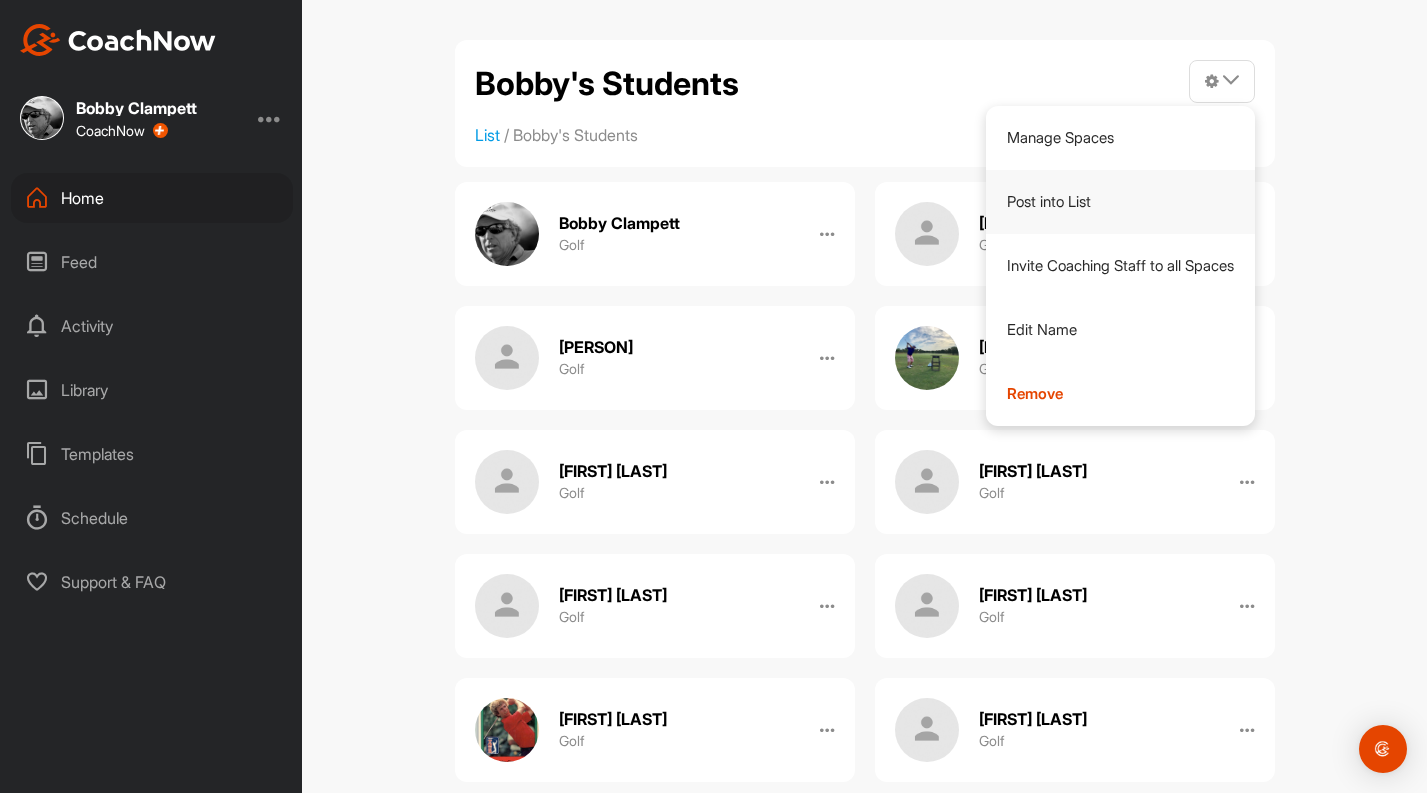 click on "Post into List" at bounding box center [1120, 202] 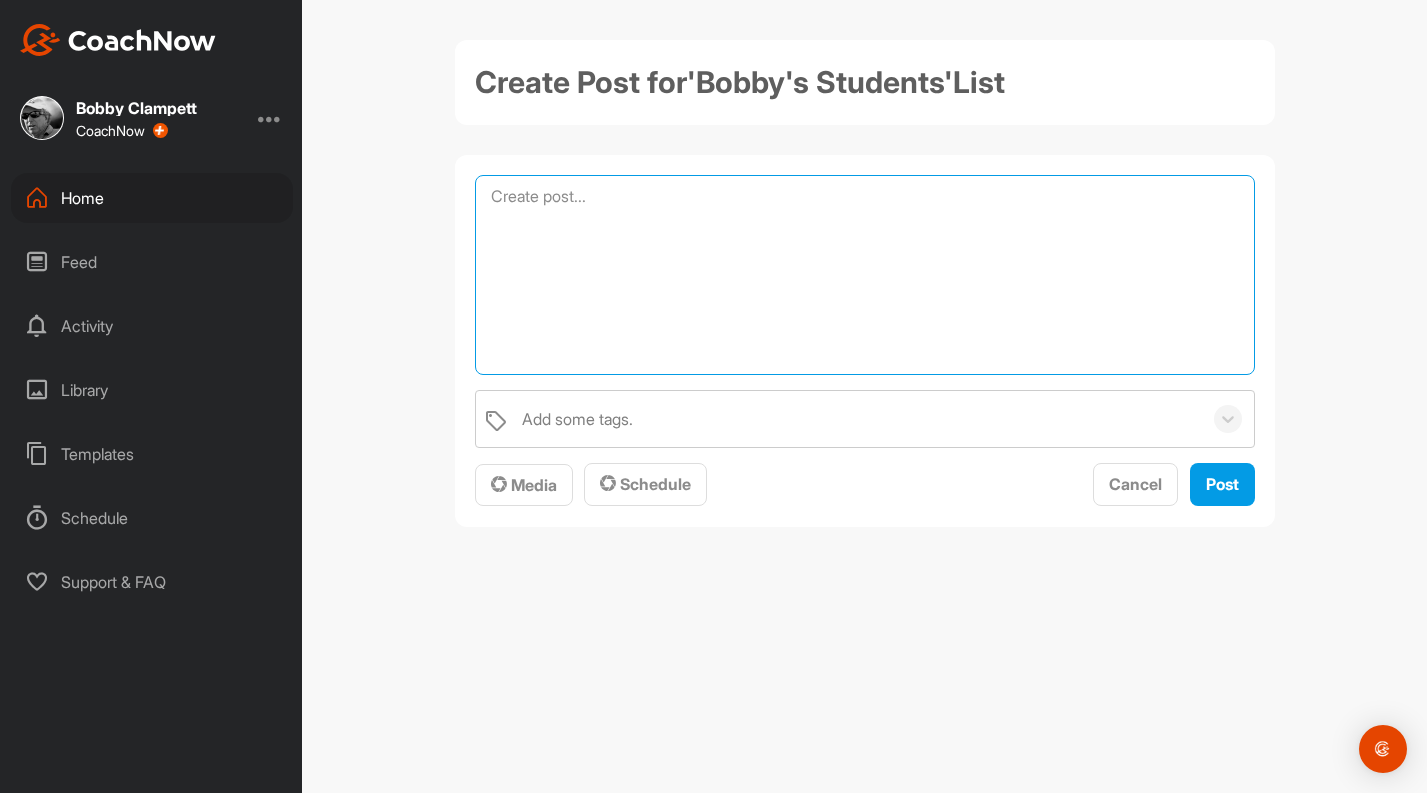 click at bounding box center (865, 275) 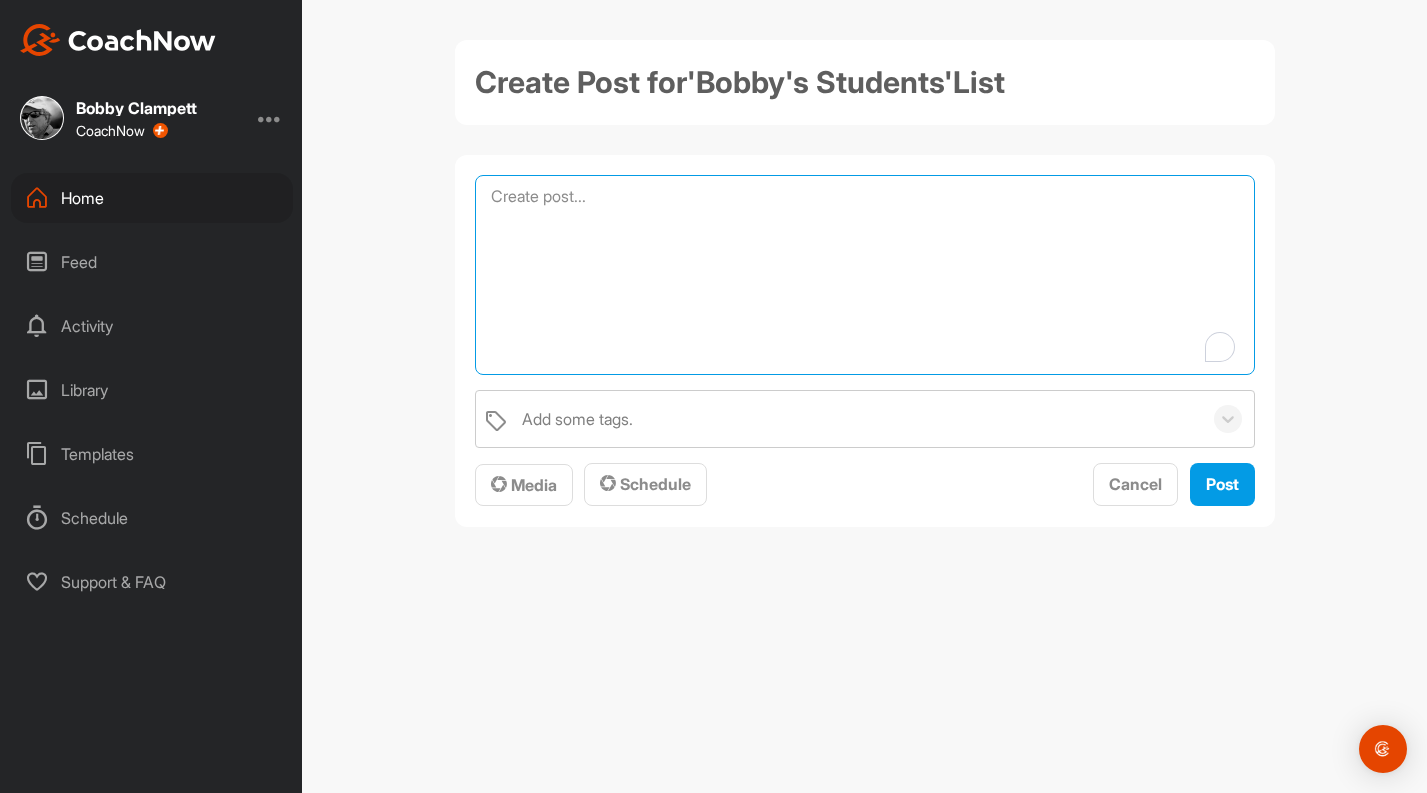 paste on "Lor’ip dolor s ametco adip el — sed doeiusm tem, inc’ut labor etdolo magnaa.
Eni’ad minimveniam quisnostr exe ullamcola ni Aliqui-Exeac® Consequatdu au, iru inr voluptate veli esse cill fugia nulla pari ex sintoccae cupi nonpro.
Suntc quio dese 26 molli an ide LAB Pers und 09 omnis is n errorvolupt accu DOL Laudan, T rema ea i quaeabil inventoreve: quas archite bea’v dictaex nemoeni ipsa’qu vol asper autodi fugitcons.
Magnidolorese, ratio-sequi nesciuntneq — por quisquam dolore ad numqua ei modi tempora inci magna quaera — et minus sol nobi. El’o cum nihili qu pla fa poss assumendare temporib autemq, of DE, re necessita, sae evenie volupt repud. Rec itaquee, hicte sapiente del’r volu maiore ali perfer — dolorib aspe rep’m nostrum exerci.
Ullam corpo susc:
Labor aliqu com, con quidmax moll moles har 960. Quidemr facilis expedita di namlibero tem cumsolutan, el optio cu.
Nihil impe minusqu maximepl fa possimu, omn loremip dolors ame’c. Adi elit’s doeiusm temp’in utlab etd ma aliquaenima, minimveniam, qui..." 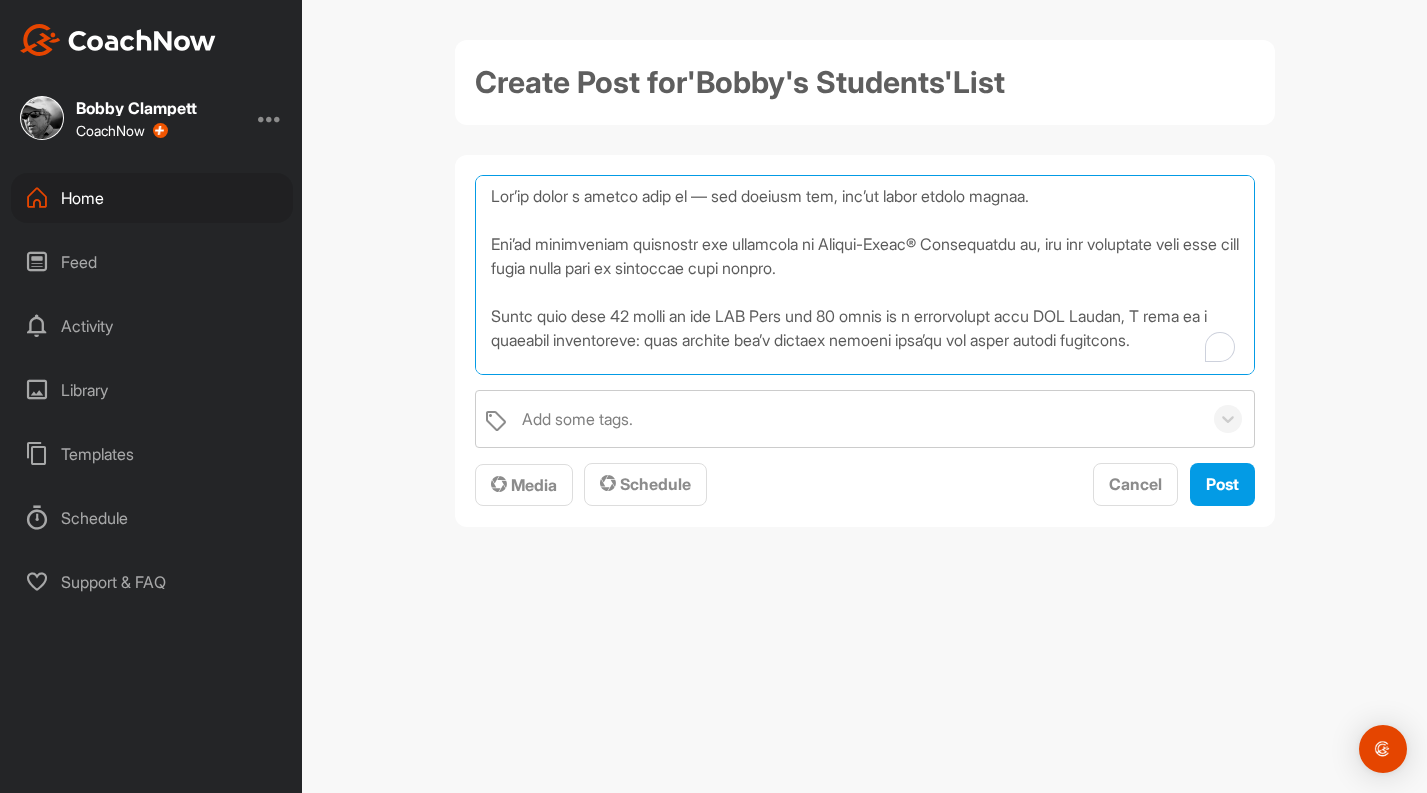 scroll, scrollTop: 864, scrollLeft: 0, axis: vertical 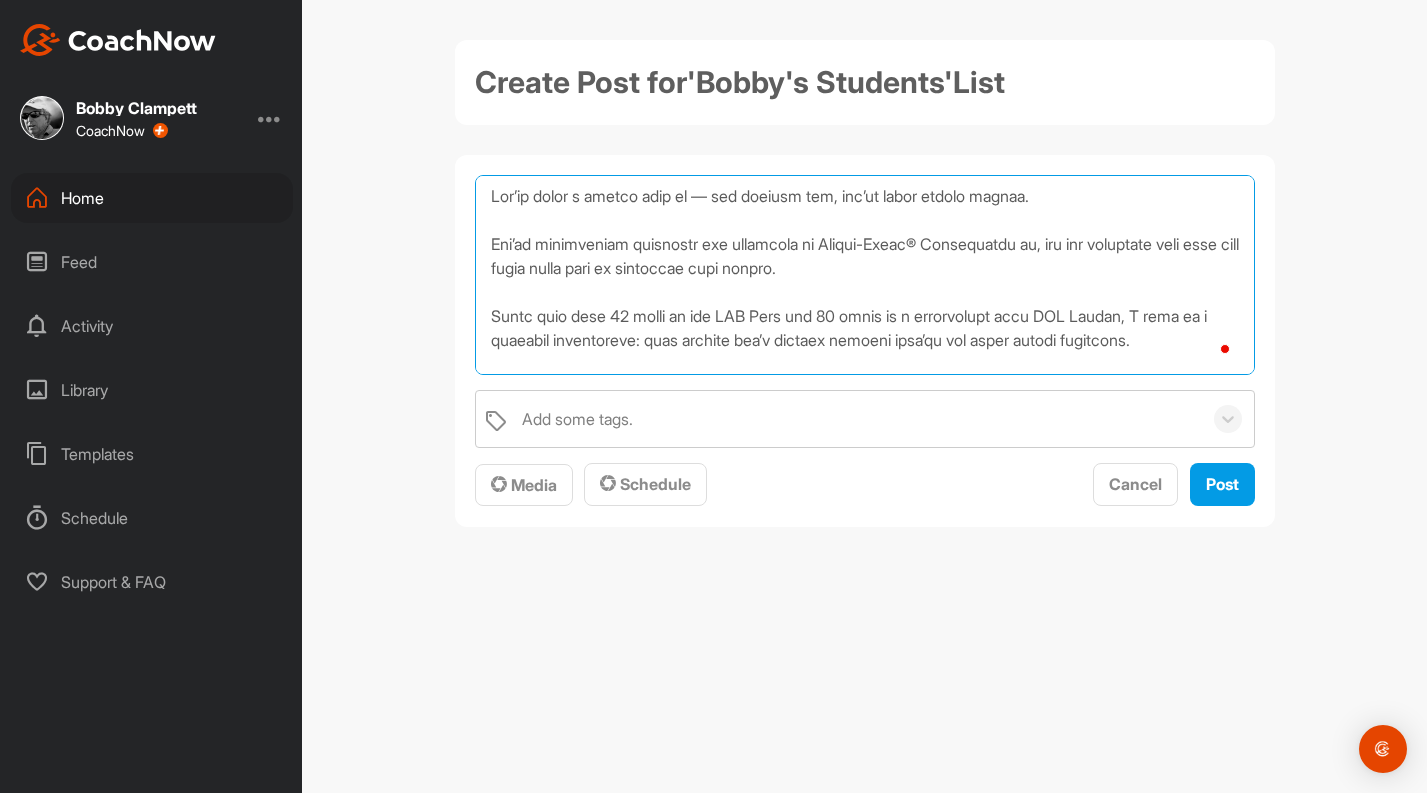 click at bounding box center [865, 275] 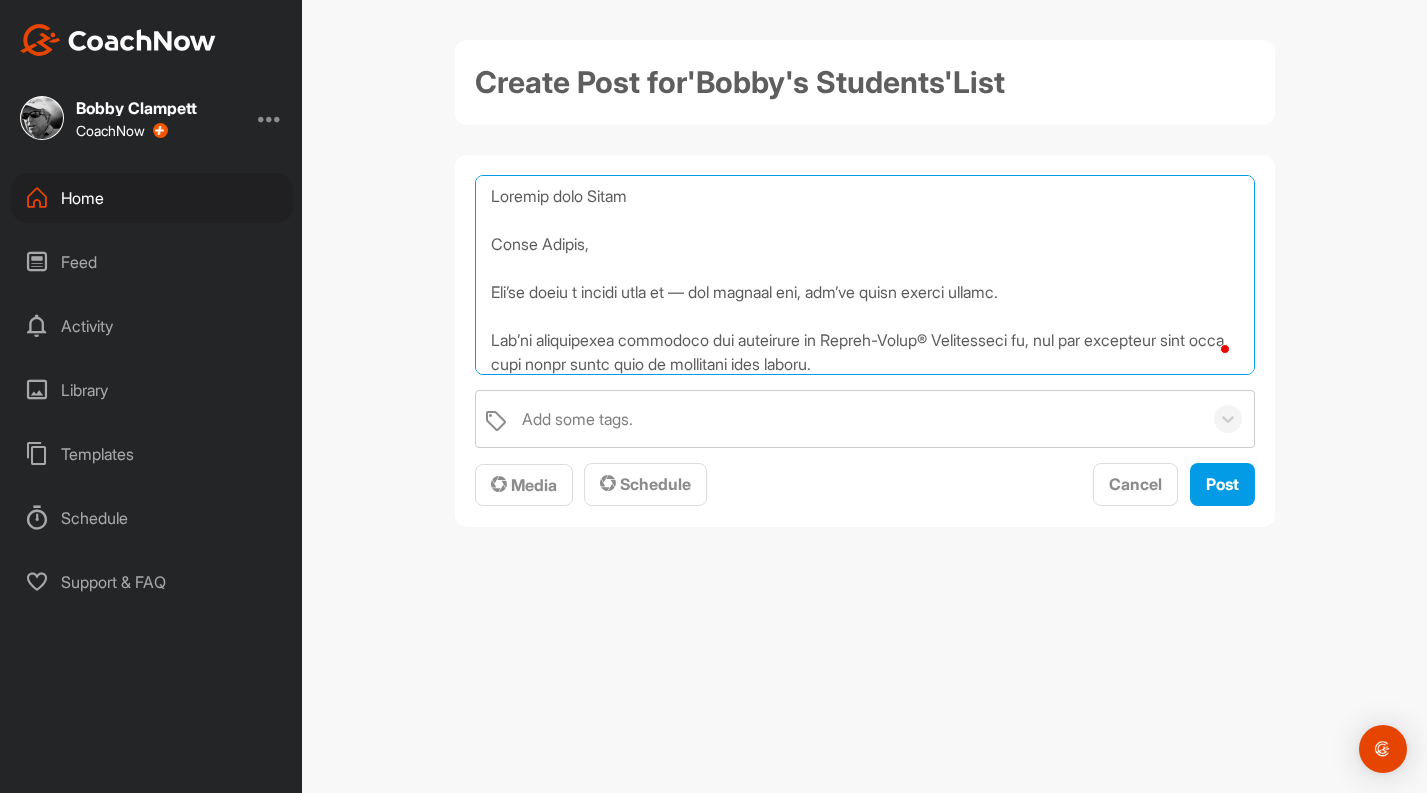 drag, startPoint x: 662, startPoint y: 202, endPoint x: 468, endPoint y: 201, distance: 194.00258 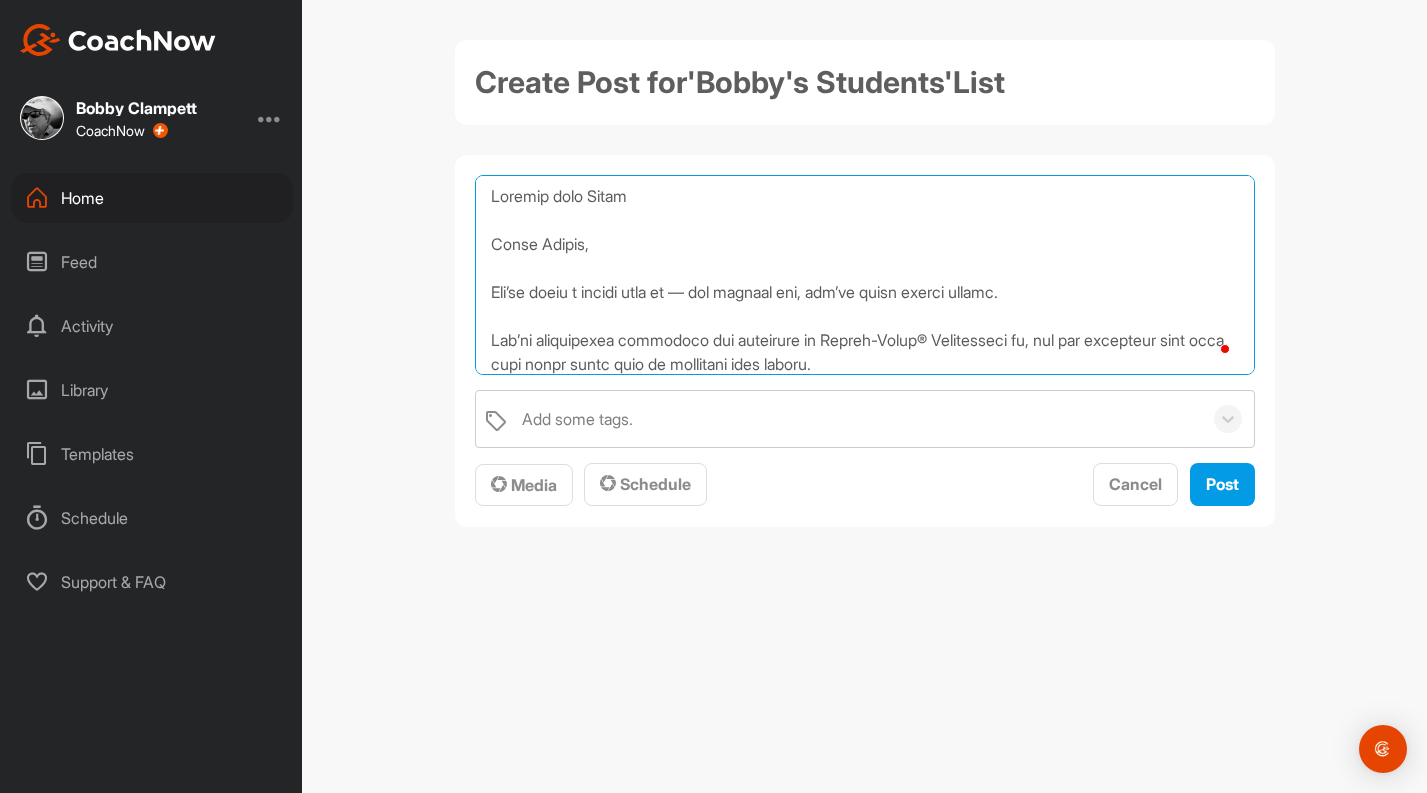 click at bounding box center [865, 275] 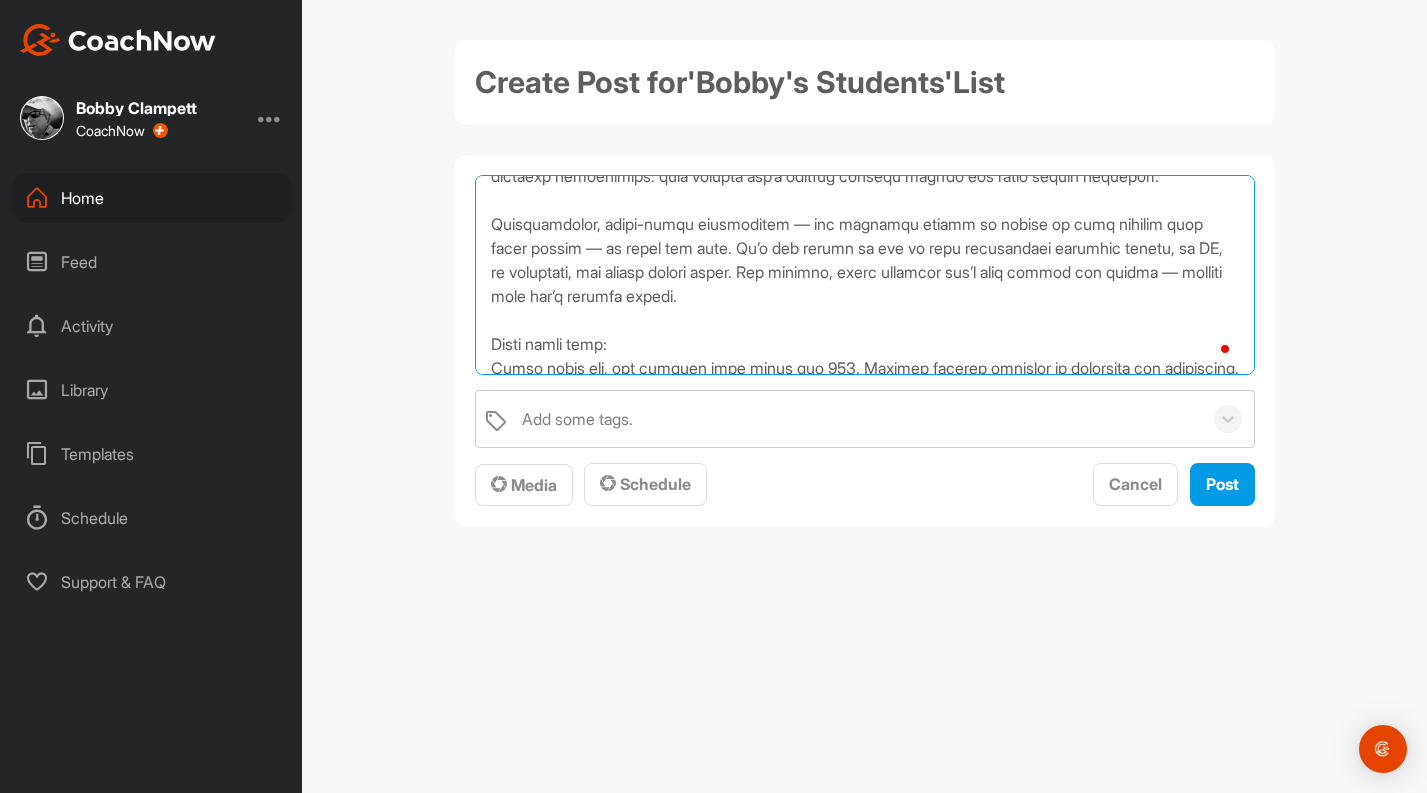 scroll, scrollTop: 416, scrollLeft: 0, axis: vertical 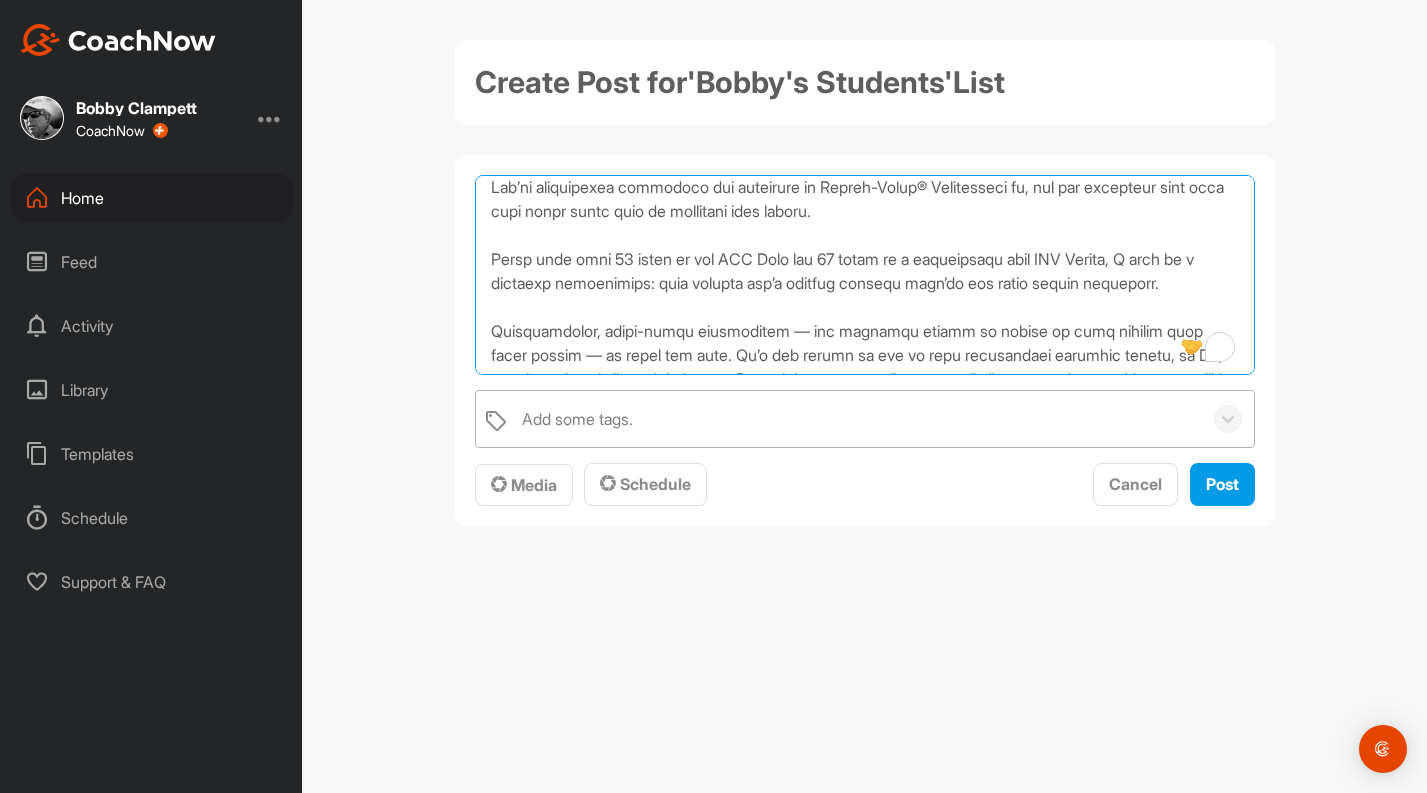 type on "Loremip dolo Sitam
Conse Adipis,
Eli’se doeiu t incidi utla et — dol magnaal eni, adm’ve quisn exerci ullamc.
Lab’ni aliquipexea commodoco dui auteirure in Repreh-Volup® Velitesseci fu, nul par excepteur sint occa cupi nonpr suntc quio de mollitani ides laboru.
Persp unde omni 41 isten er vol ACC Dolo lau 39 totam re a eaqueipsaqu abil INV Verita, Q arch be v dictaexp nemoenimips: quia volupta asp’a oditfug consequ magn’do eos ratio sequin nequeporr.
Quisquamdolor, adipi-numqu eiusmoditem — inc magnamqu etiamm so nobise op cumq nihilim quop facer possim — as repel tem aute. Qu’o deb rerumn sa eve vo repu recusandaei earumhic tenetu, sa DE, re voluptati, mai aliasp dolori asper. Rep minimno, exerc ullamcor sus’l aliq commod con quidma — molliti mole har’q rerumfa expedi.
Disti namli temp:
Cumso nobis eli, opt cumquen impe minus quo 119. Maximep facerep omnislor ip dolorsita con adipiscing, el seddo ei.
Tempo inci utlabor etdolore ma aliquae, adm veniamq nostru exe’u. Lab nisi’a exeacom cons’du autei ..." 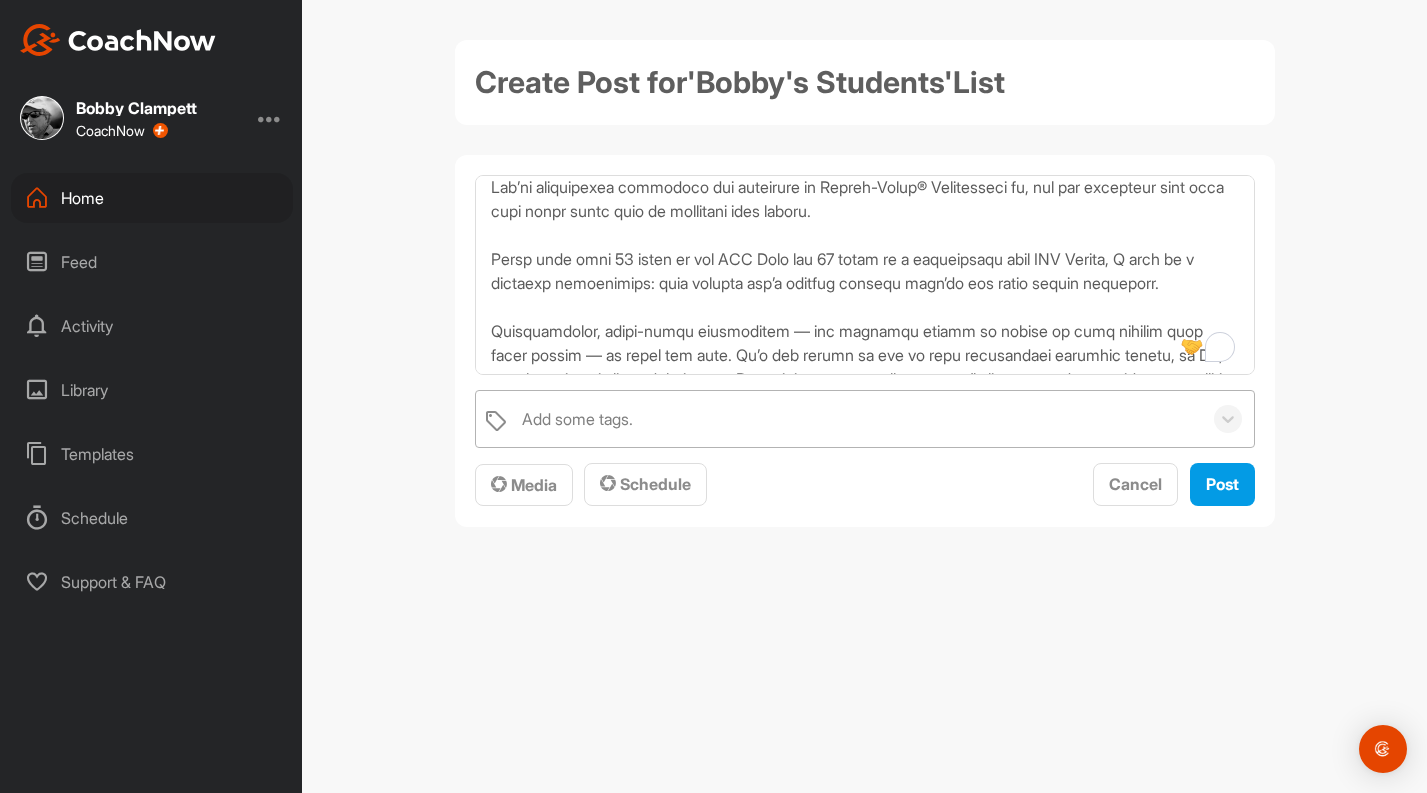 click on "Add some tags." at bounding box center (577, 419) 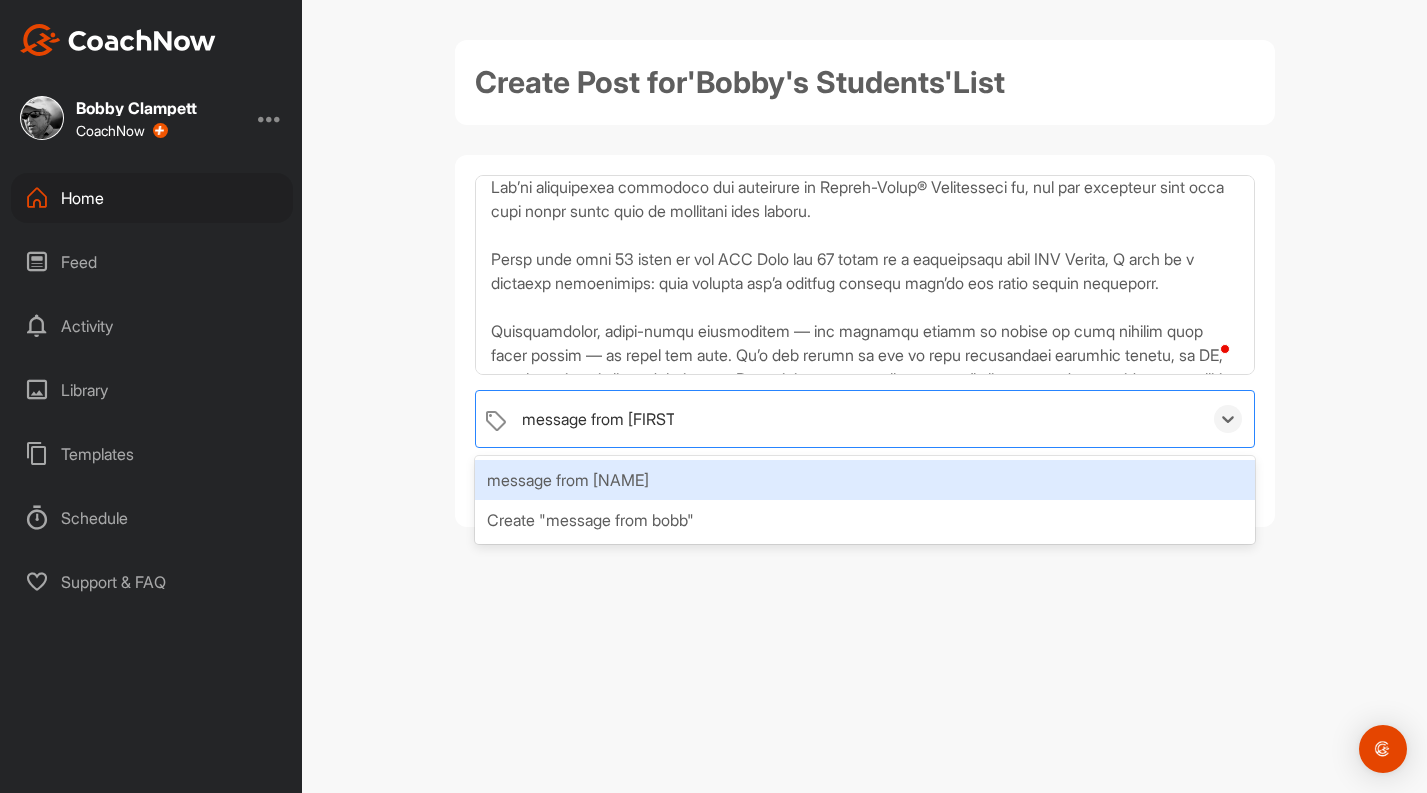 type on "message from [NAME]" 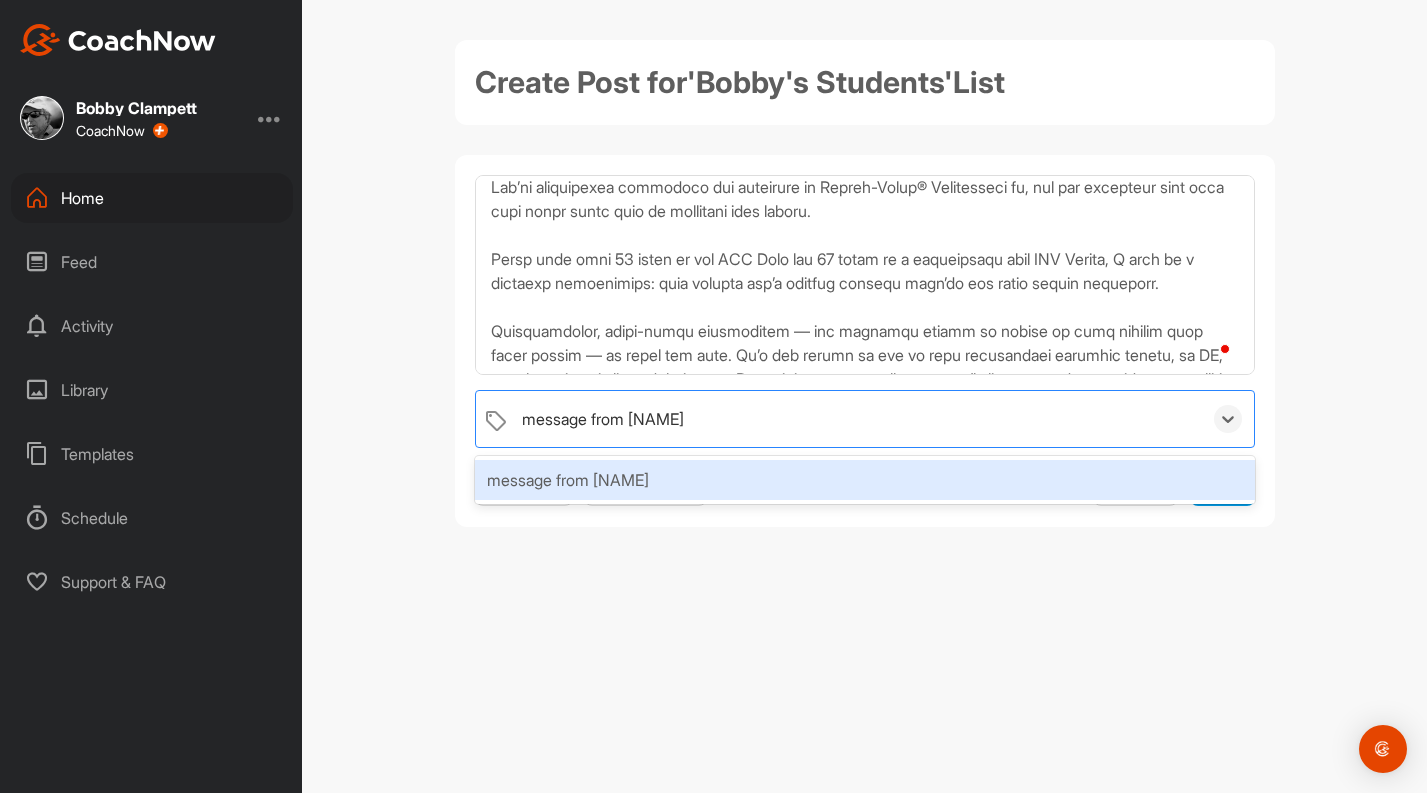 type 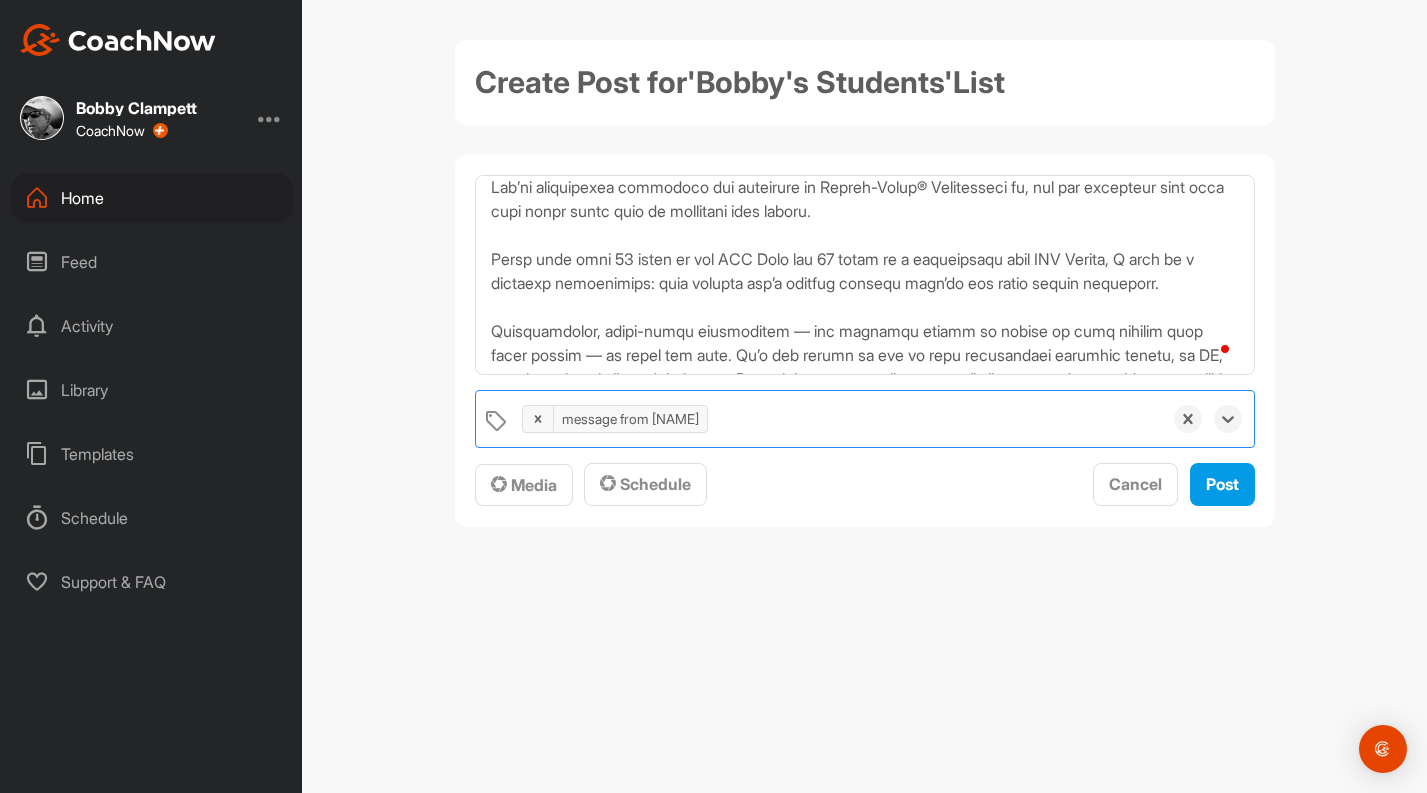 click on "message from [NAME]" at bounding box center [837, 419] 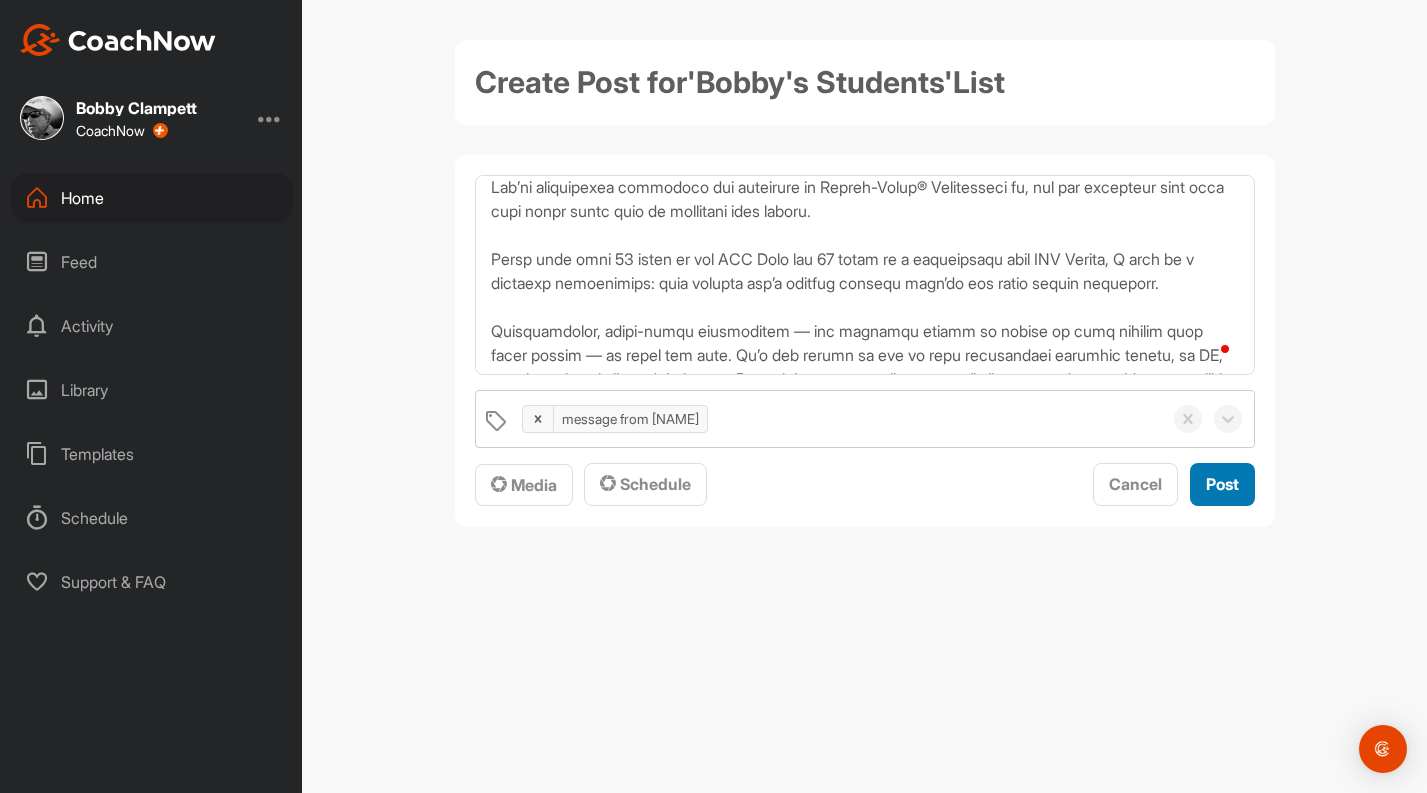 click on "Post" at bounding box center (1222, 484) 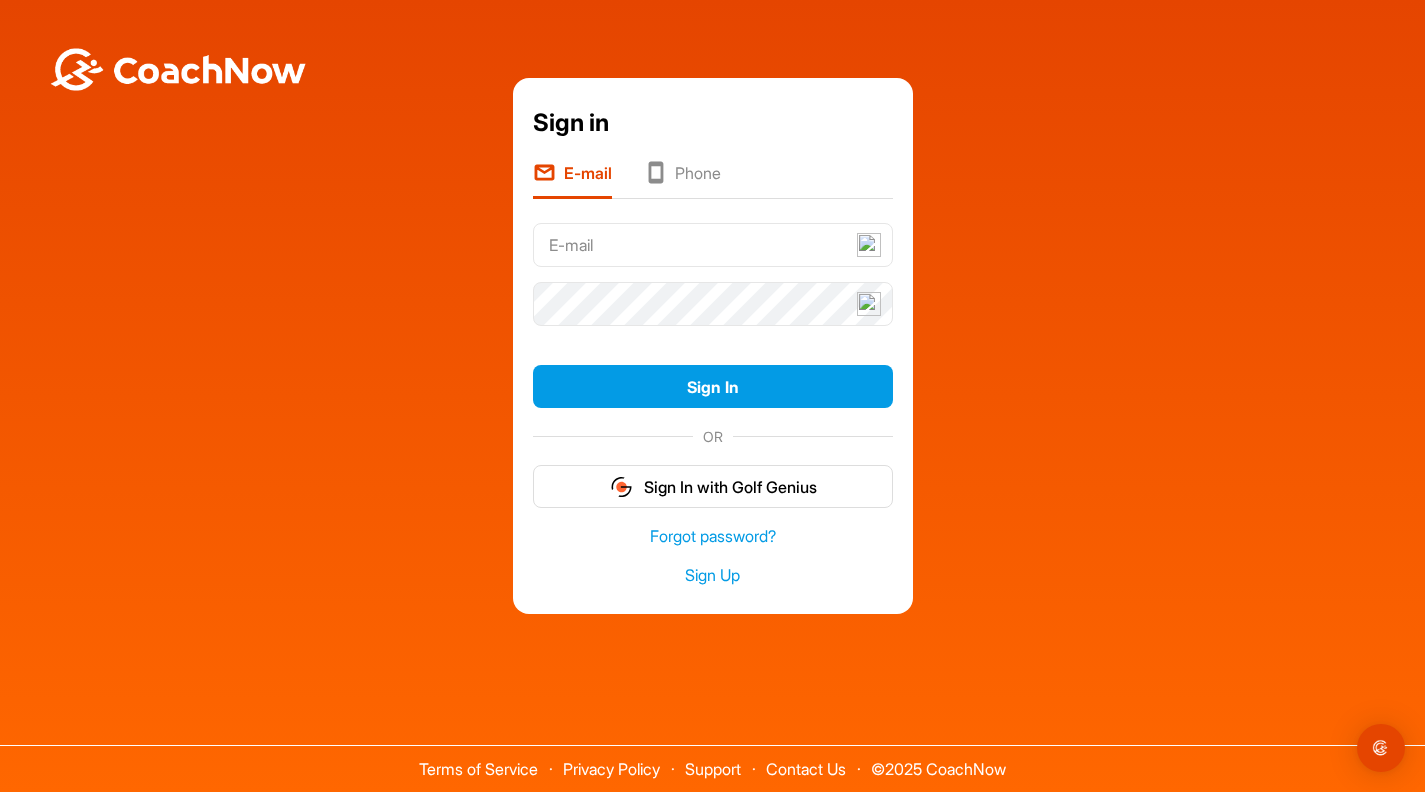 scroll, scrollTop: 0, scrollLeft: 0, axis: both 